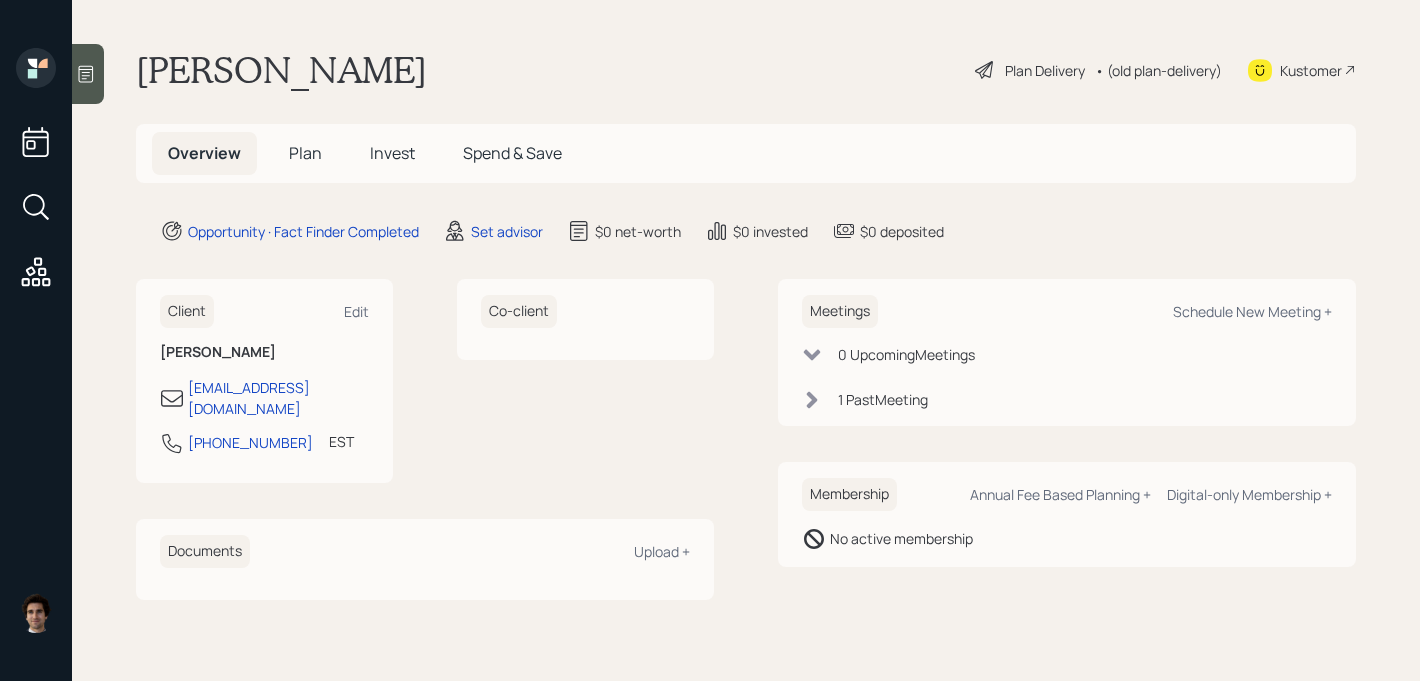 scroll, scrollTop: 0, scrollLeft: 0, axis: both 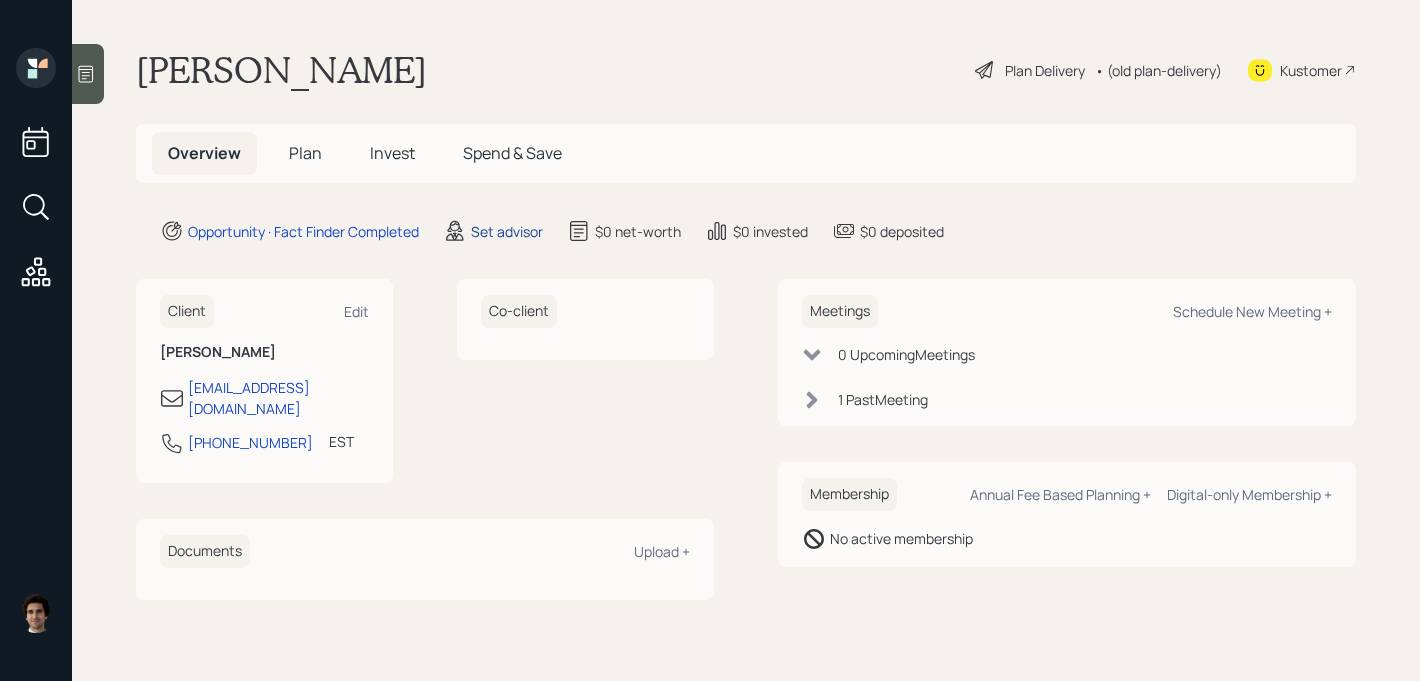 click on "Set advisor" at bounding box center (507, 231) 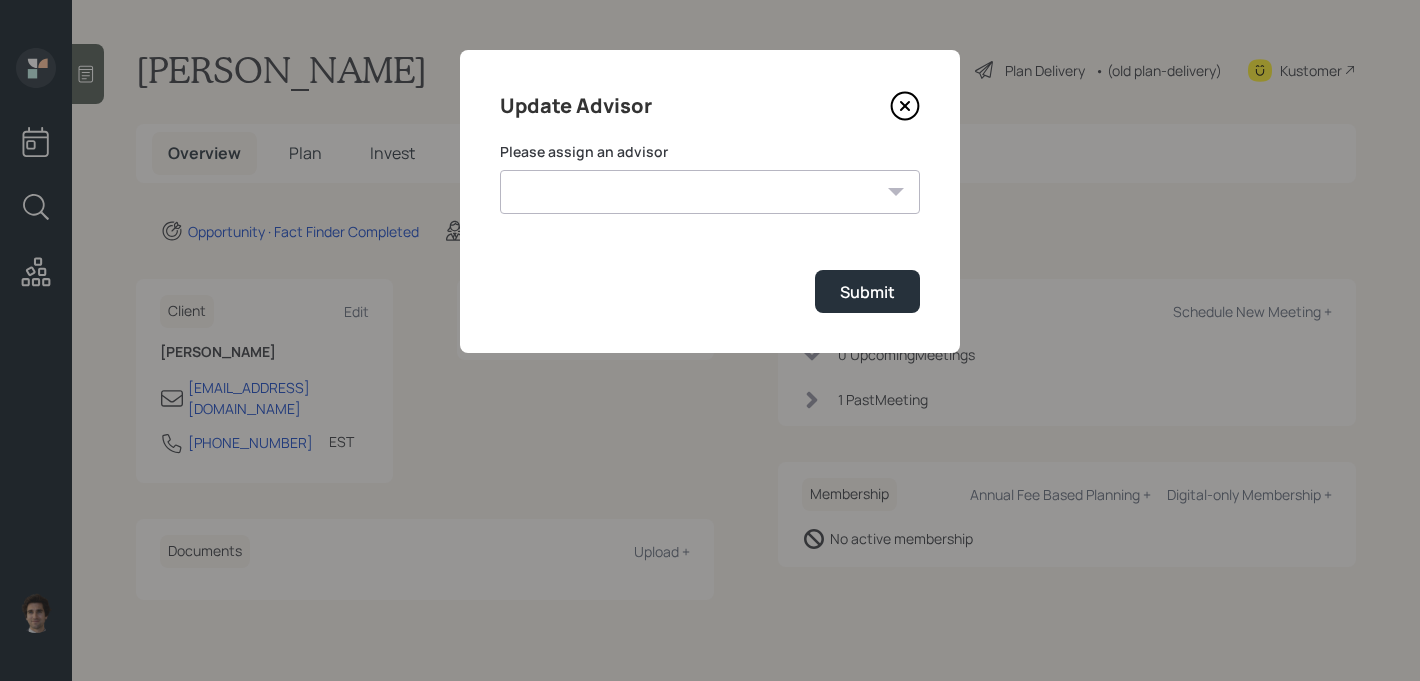 click on "Please assign an advisor" at bounding box center (710, 152) 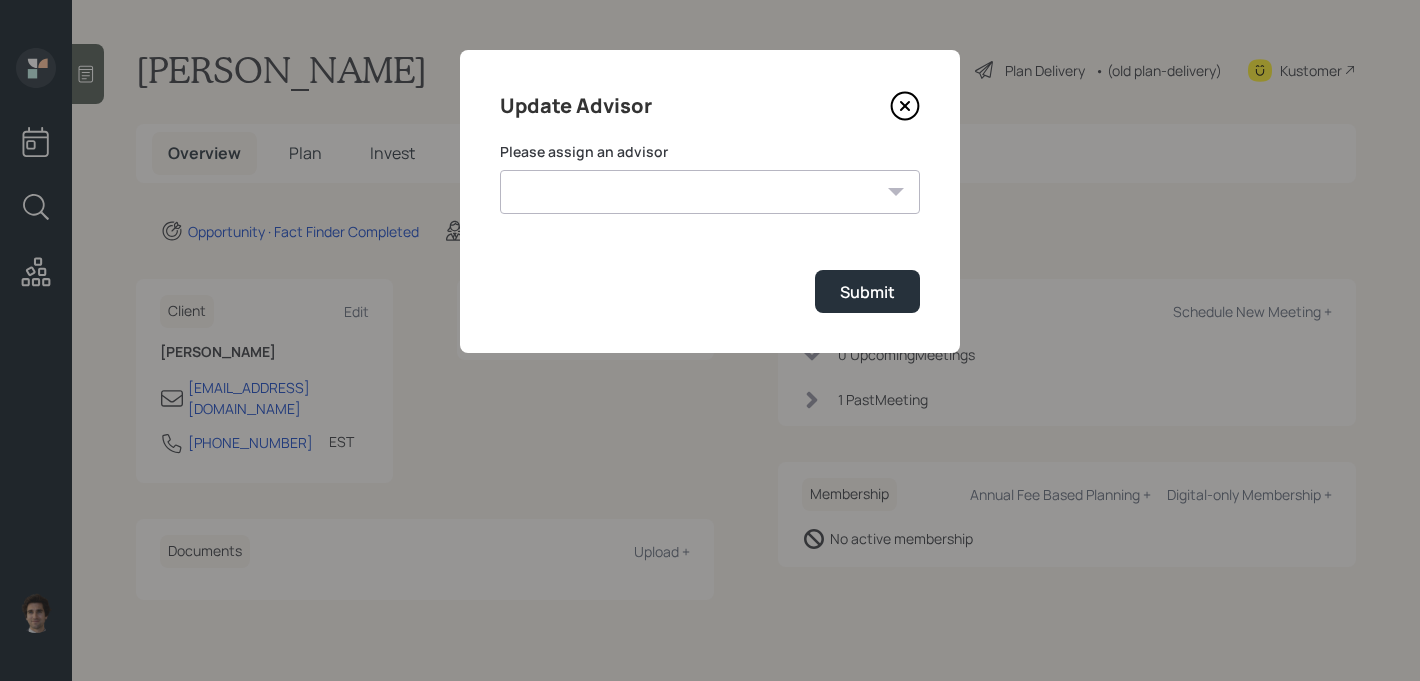 click on "[PERSON_NAME] [PERSON_NAME] End [PERSON_NAME] [PERSON_NAME] [PERSON_NAME] [PERSON_NAME] [PERSON_NAME] [PERSON_NAME] [PERSON_NAME]" at bounding box center [710, 192] 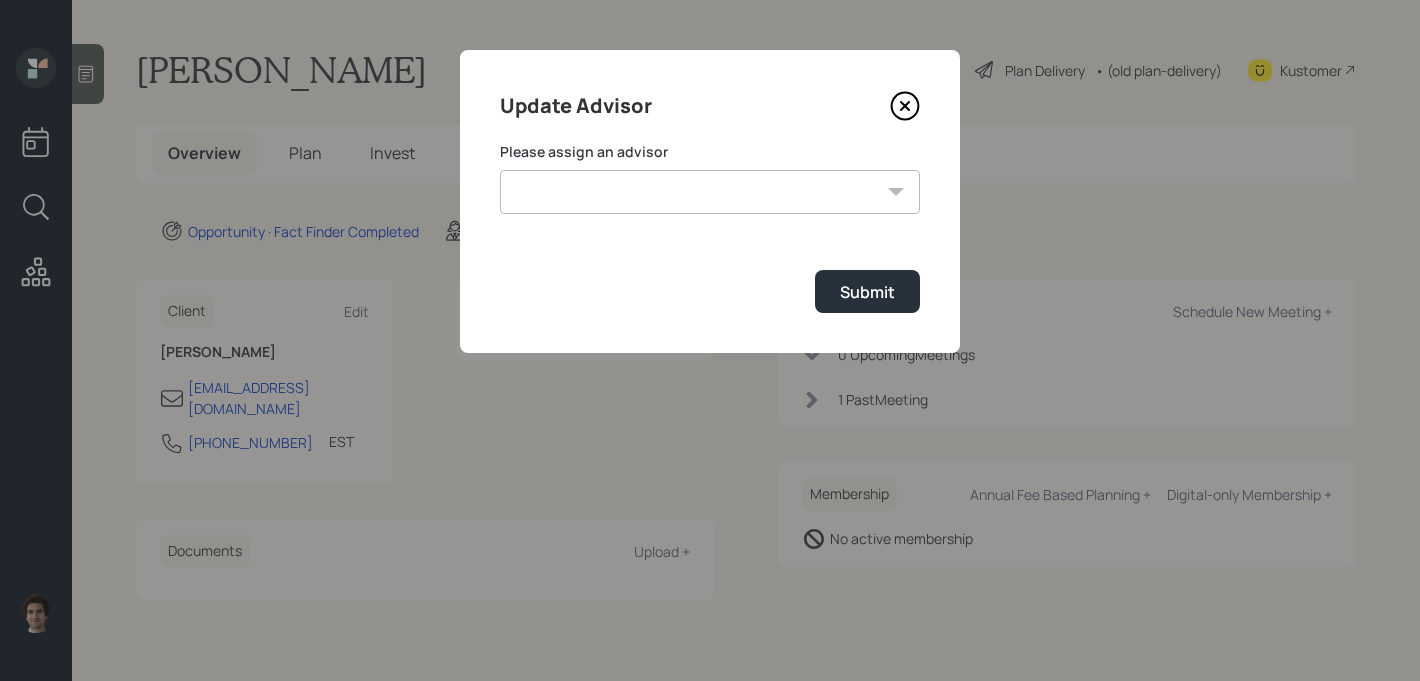 select on "59554aeb-d739-4552-90b9-0d27d70b4bf7" 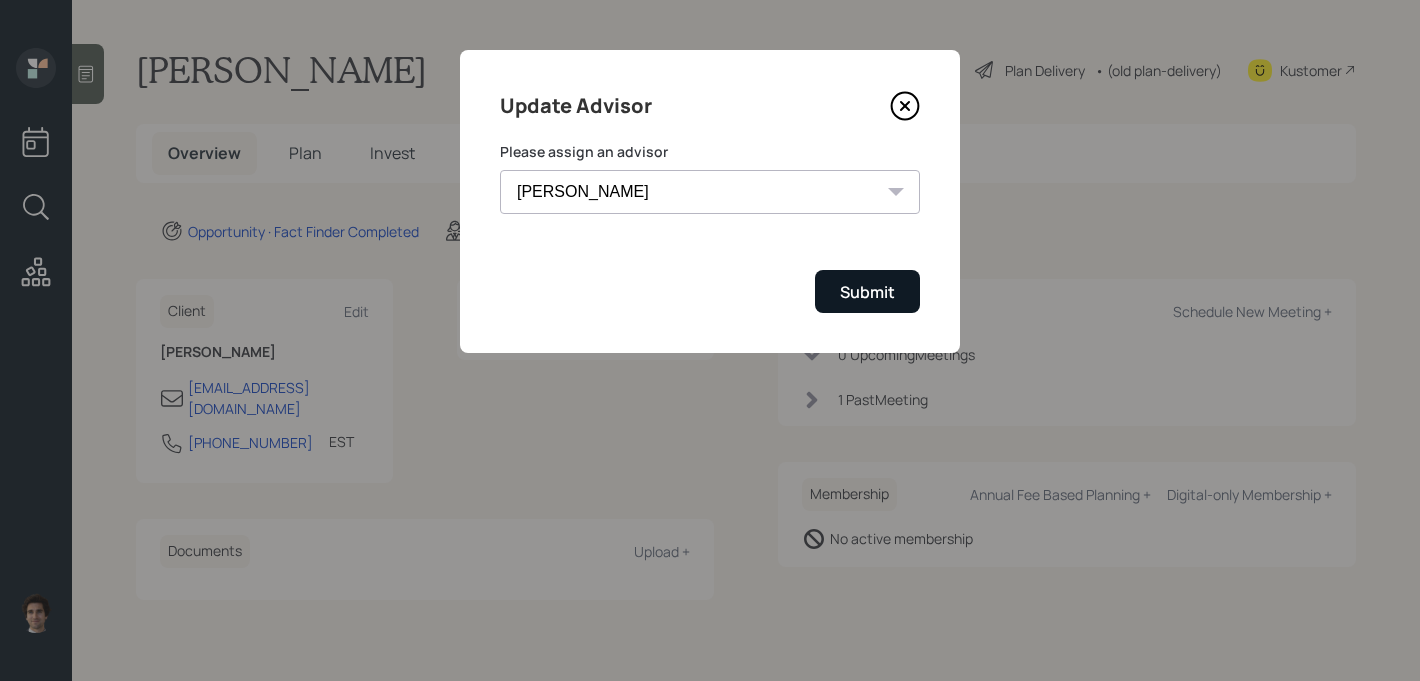 click on "Update Advisor Please assign an advisor [PERSON_NAME] [PERSON_NAME] End [PERSON_NAME] [PERSON_NAME] [PERSON_NAME] [PERSON_NAME] [PERSON_NAME] [PERSON_NAME] [PERSON_NAME] Submit" at bounding box center [710, 201] 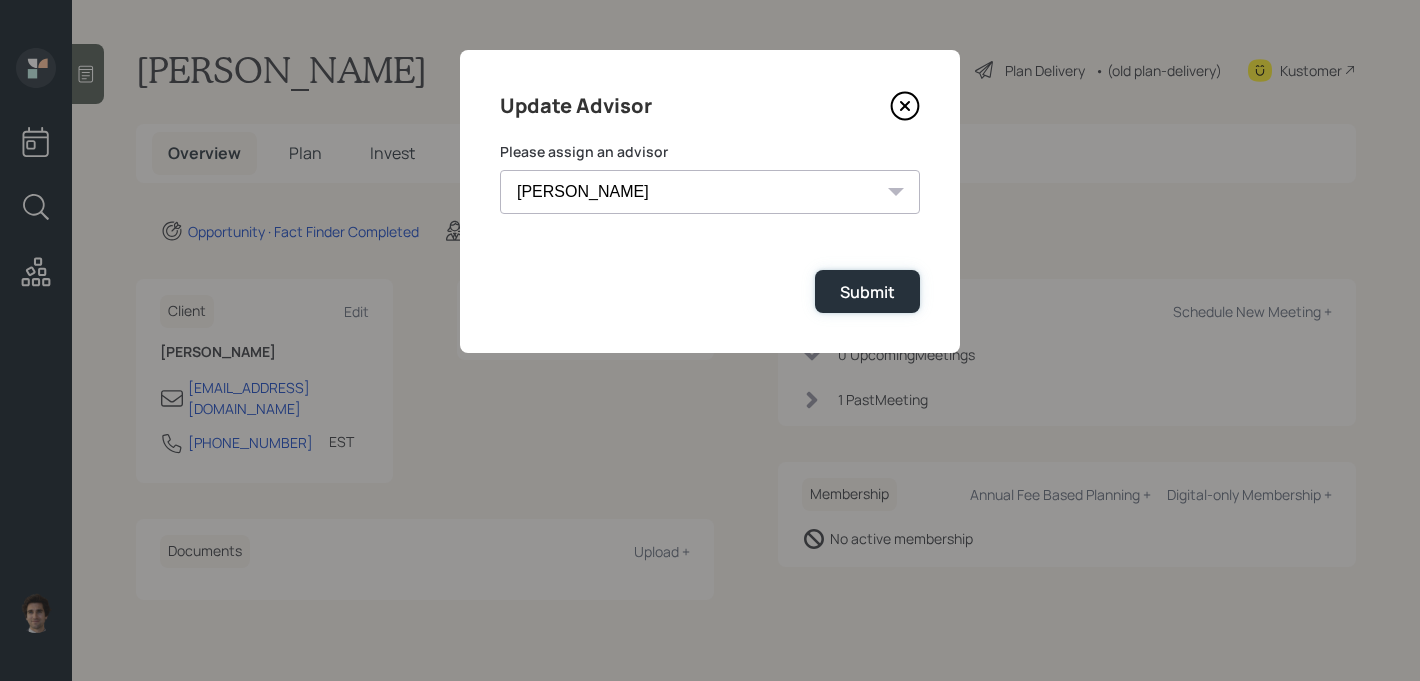 click on "Submit" at bounding box center (867, 292) 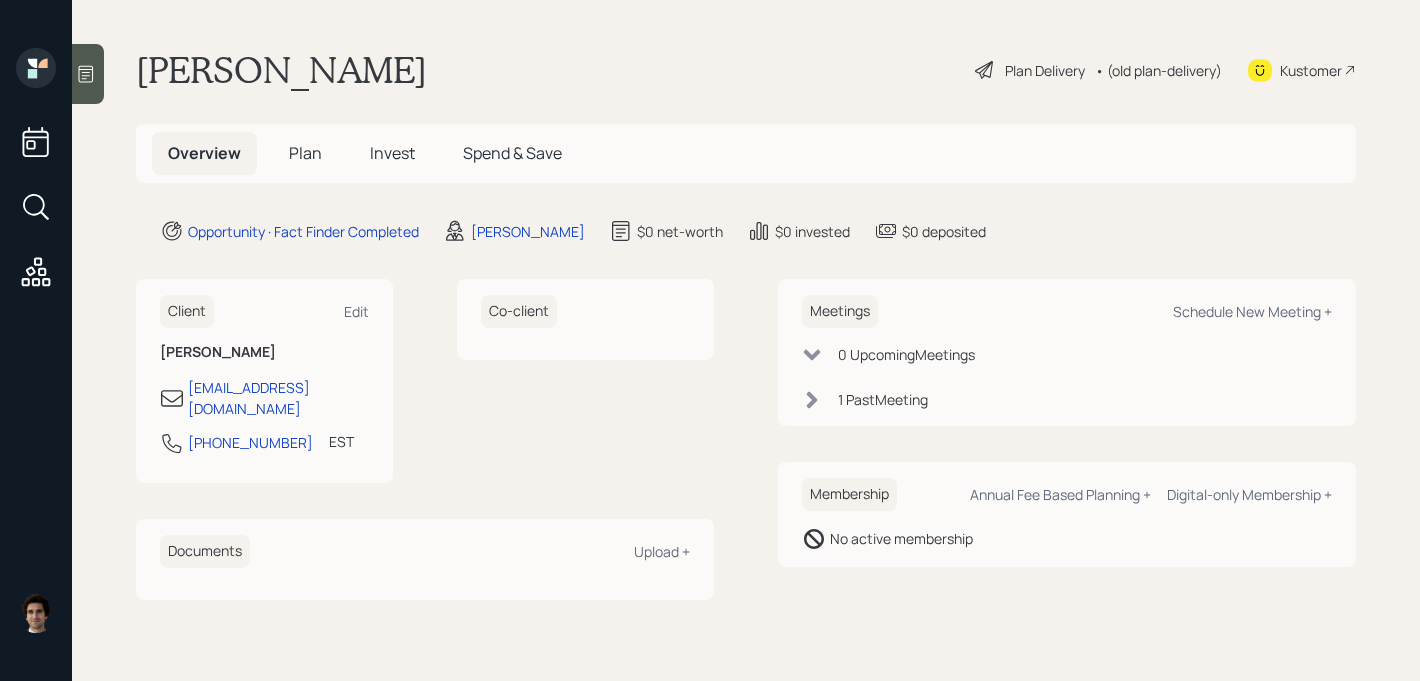 click at bounding box center [36, 171] 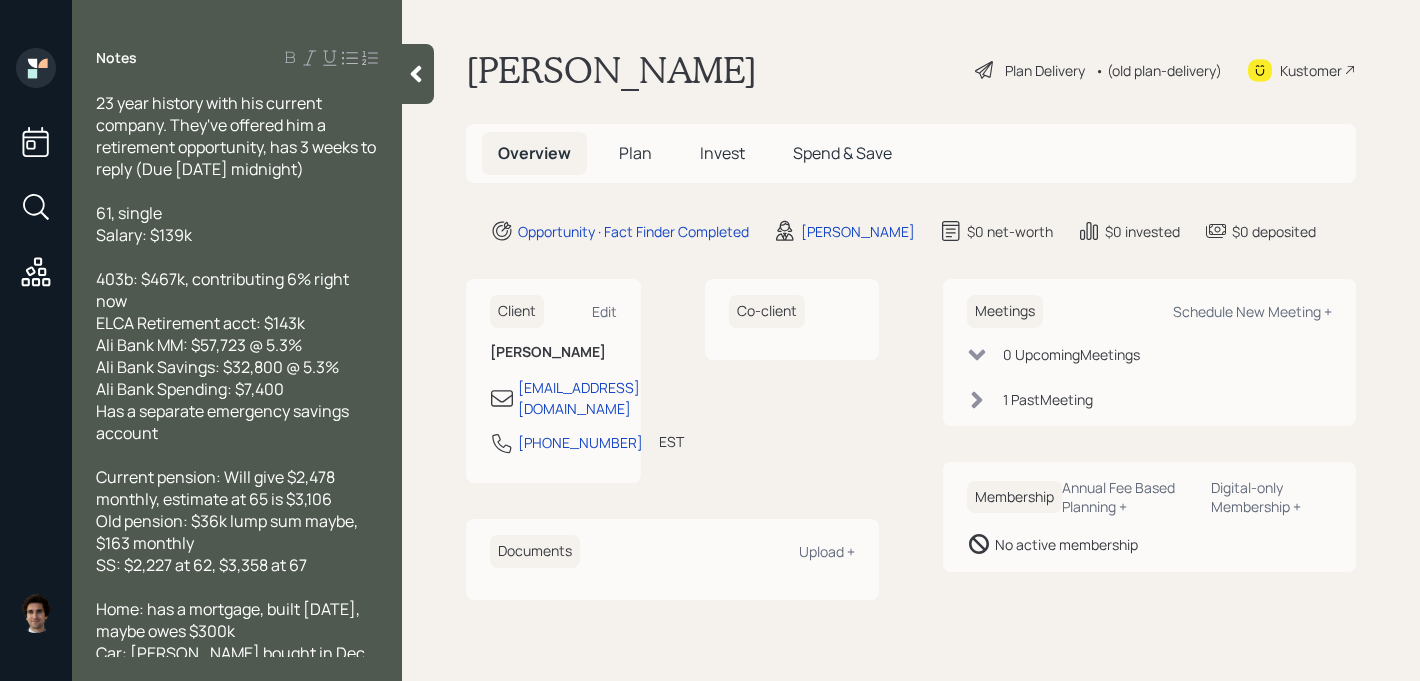 scroll, scrollTop: 94, scrollLeft: 0, axis: vertical 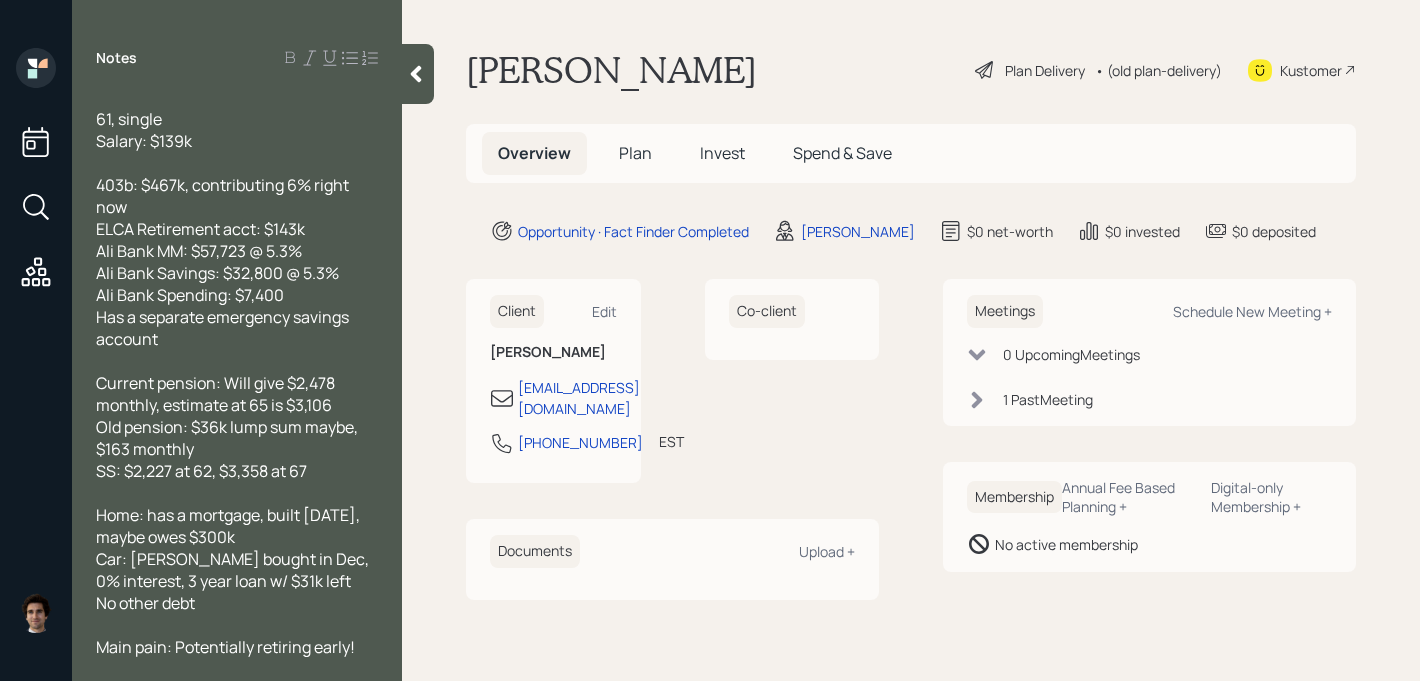 click on "Current pension: Will give $2,478 monthly, estimate at 65 is $3,106
Old pension: $36k lump sum maybe, $163 monthly
SS: $2,227 at 62, $3,358 at 67" at bounding box center [237, 427] 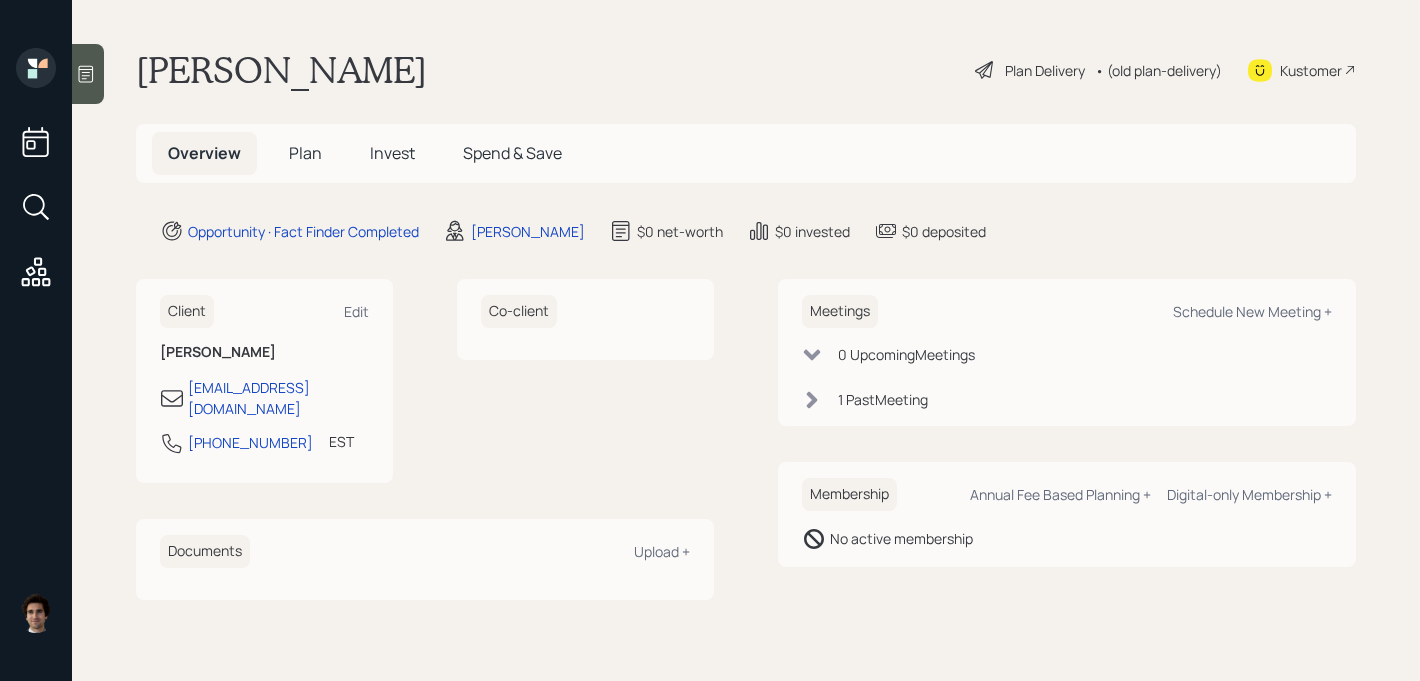 click on "Plan" at bounding box center (305, 153) 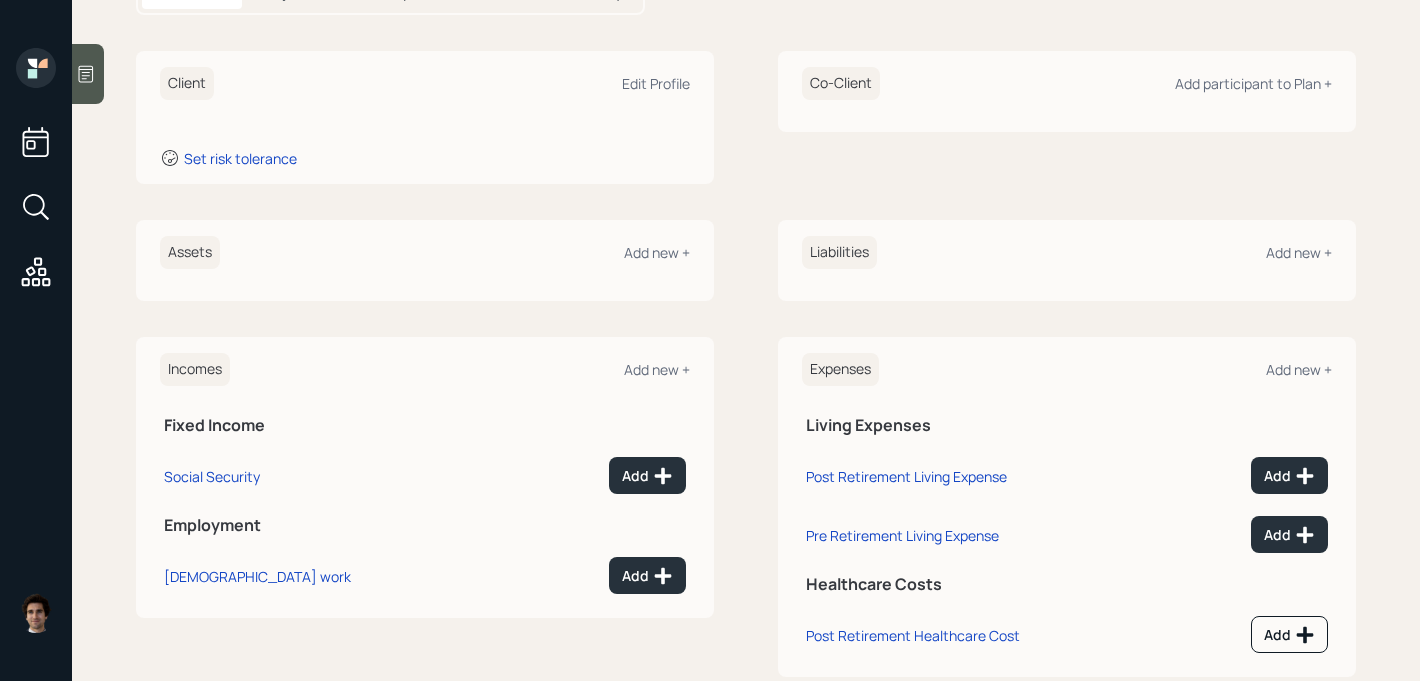scroll, scrollTop: 19, scrollLeft: 0, axis: vertical 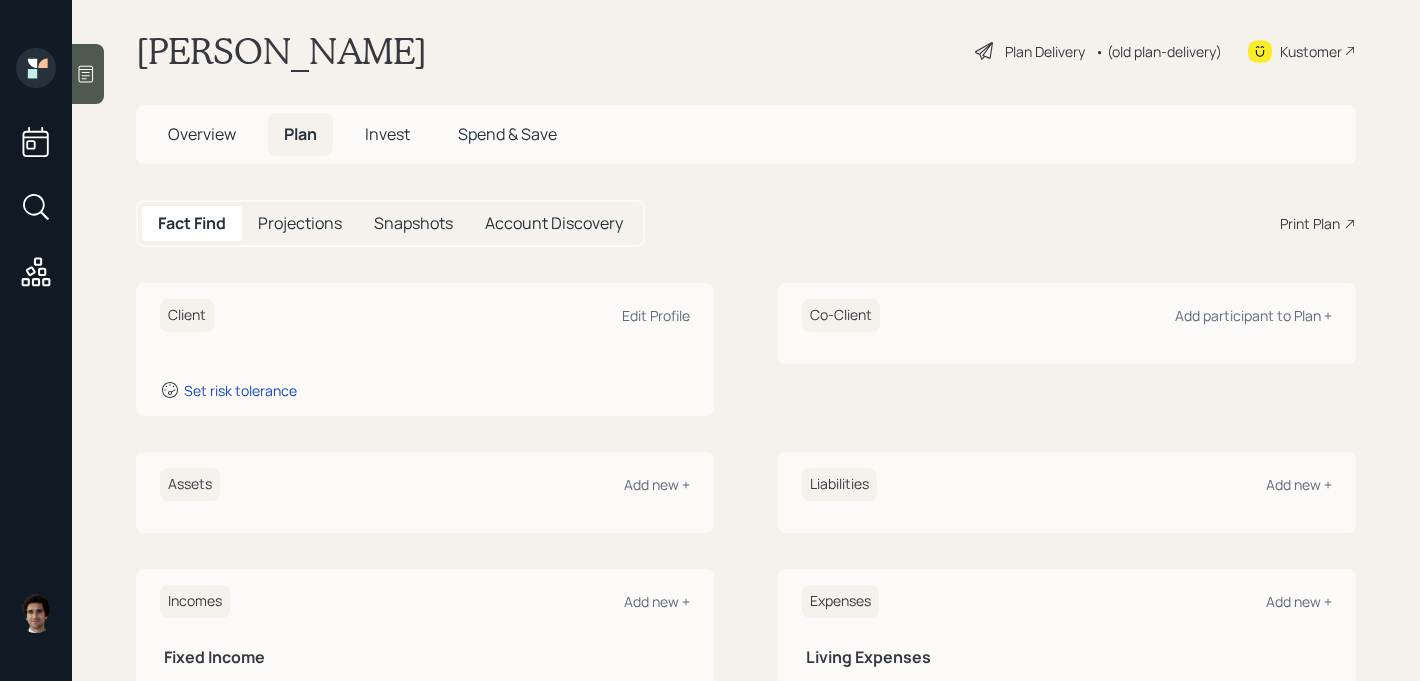 click on "Client Edit Profile" at bounding box center [425, 315] 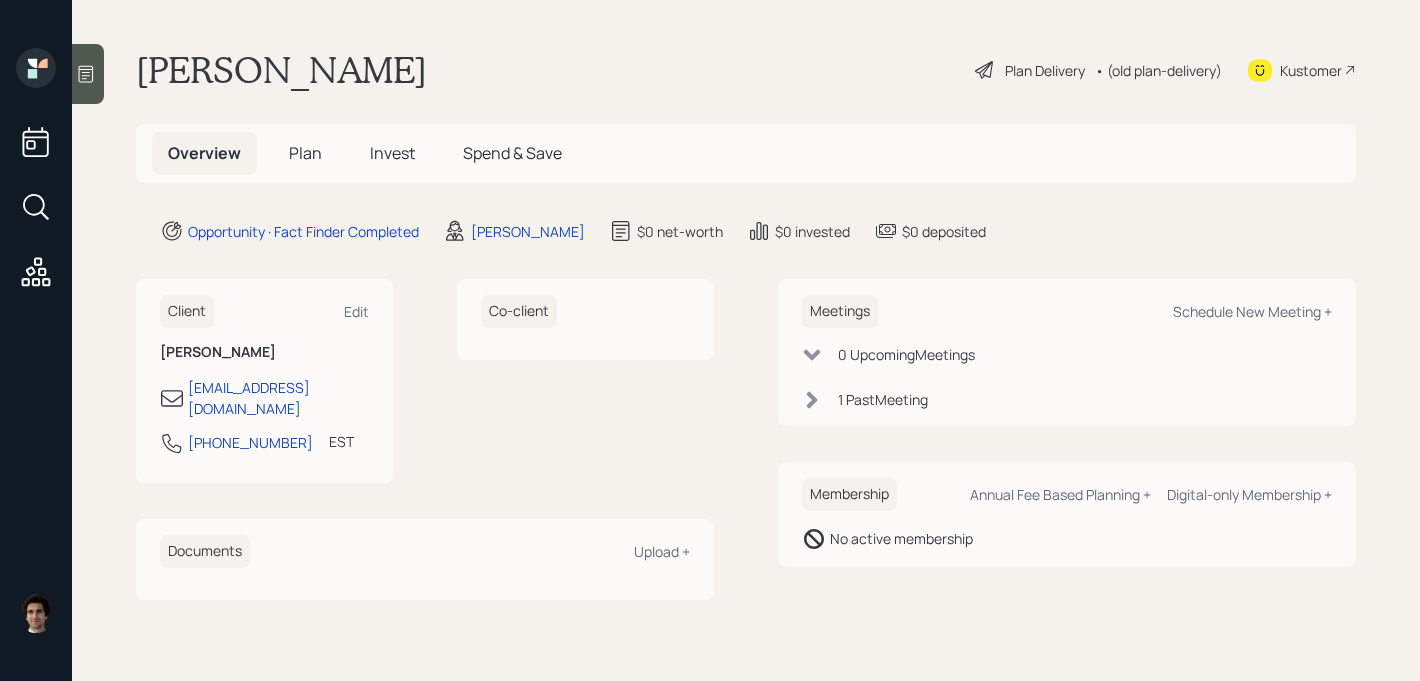 scroll, scrollTop: 0, scrollLeft: 0, axis: both 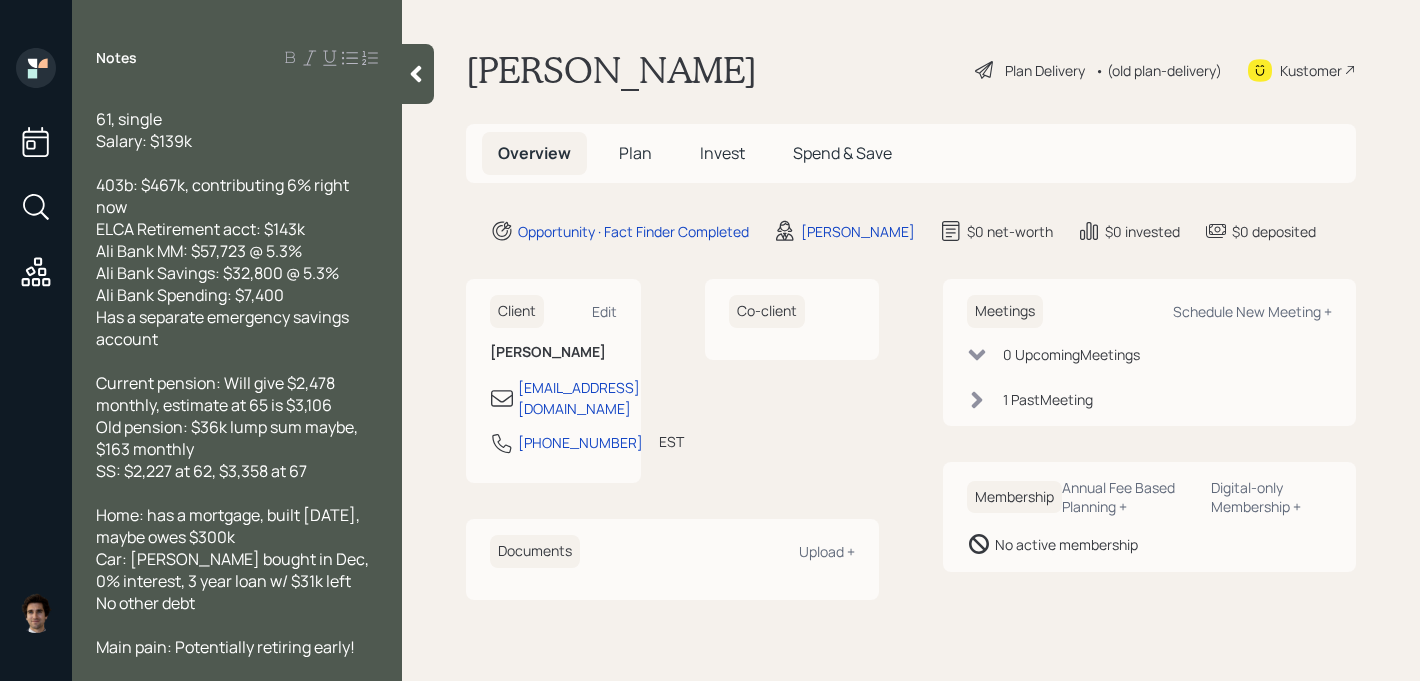 click 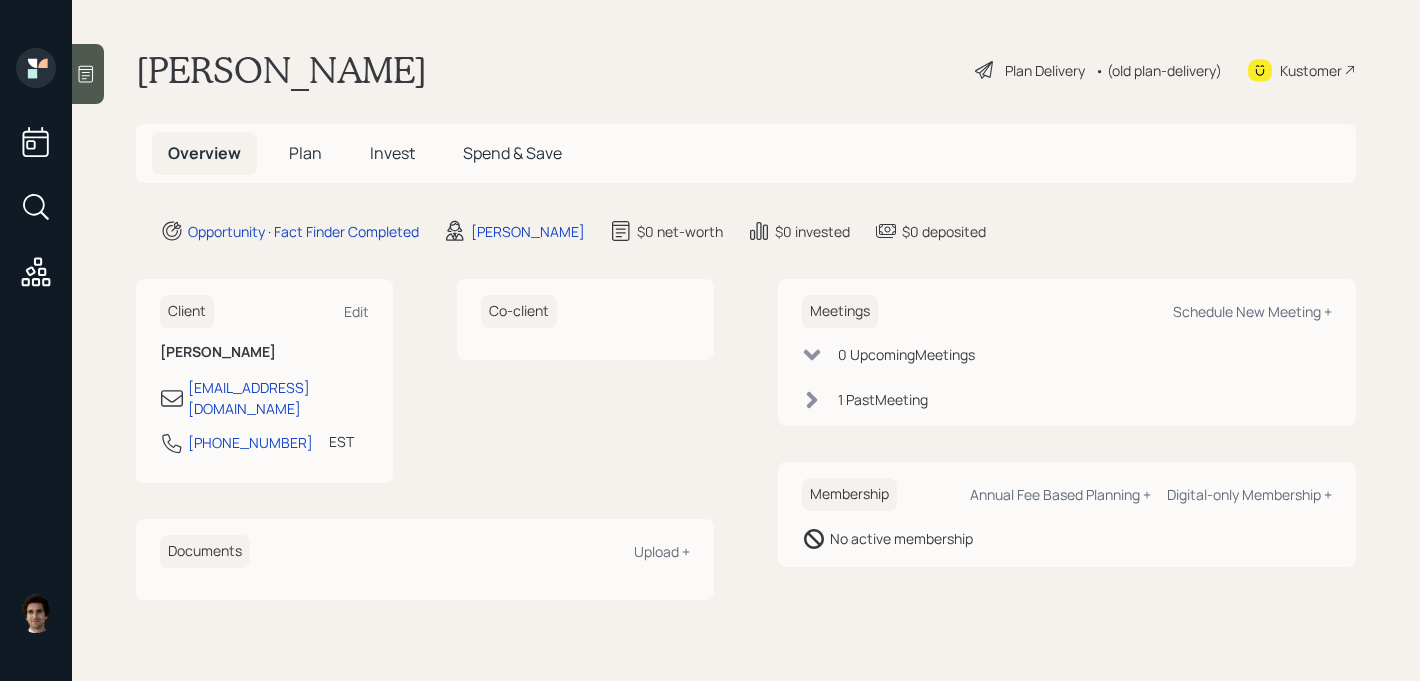 click on "Plan Delivery" at bounding box center [1045, 70] 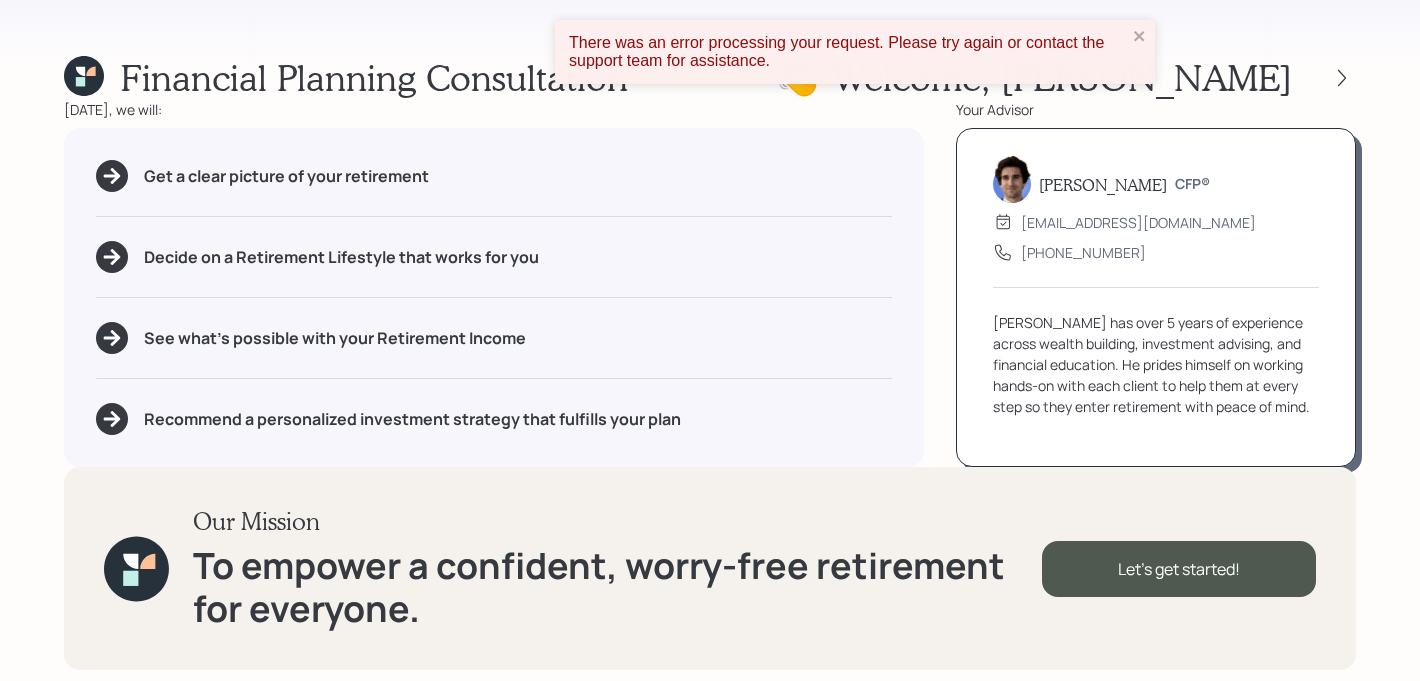 click on "There was an error processing your request. Please try again or contact the support team for assistance." at bounding box center (855, 52) 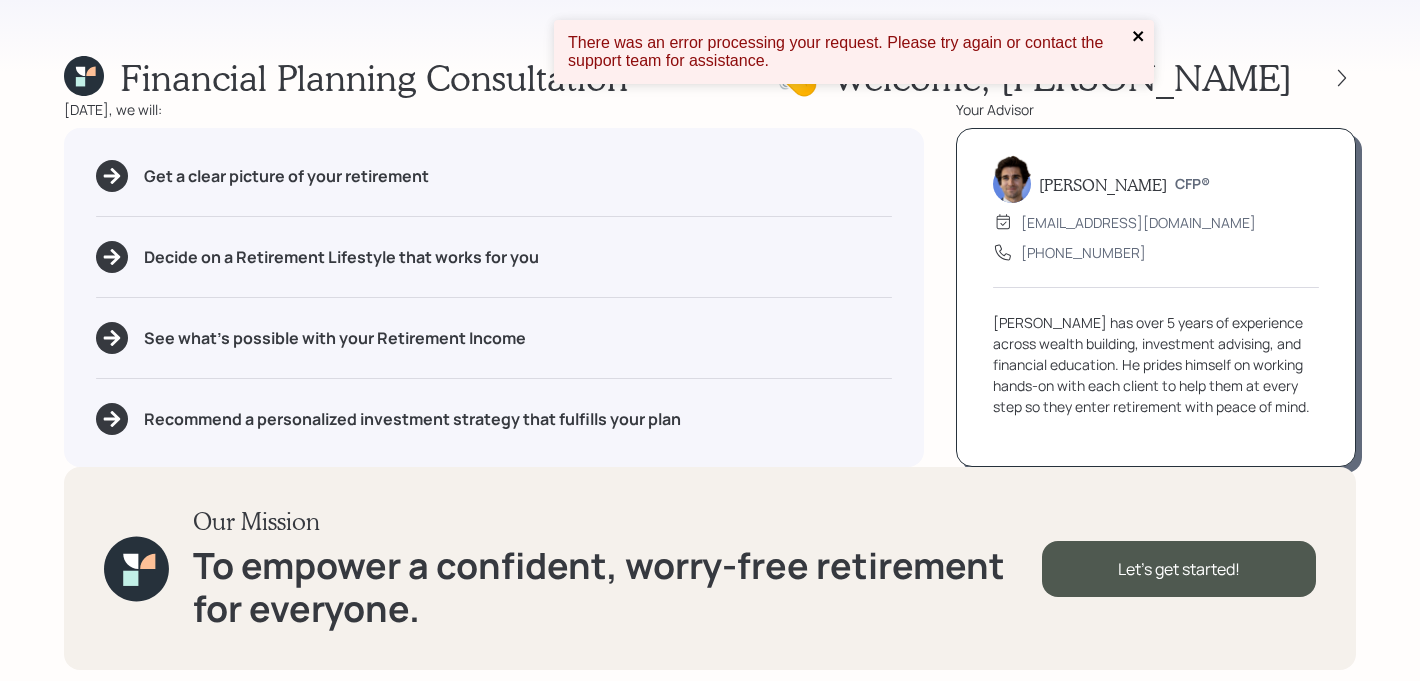 click 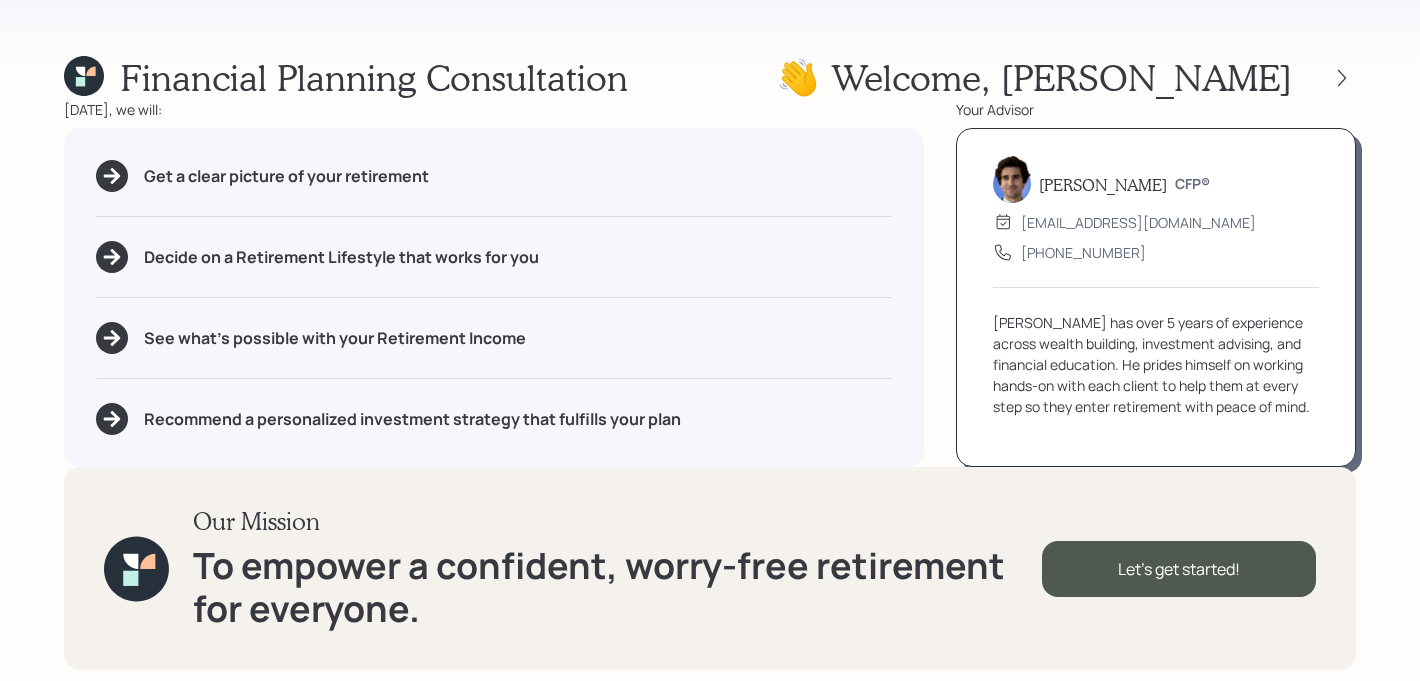 click 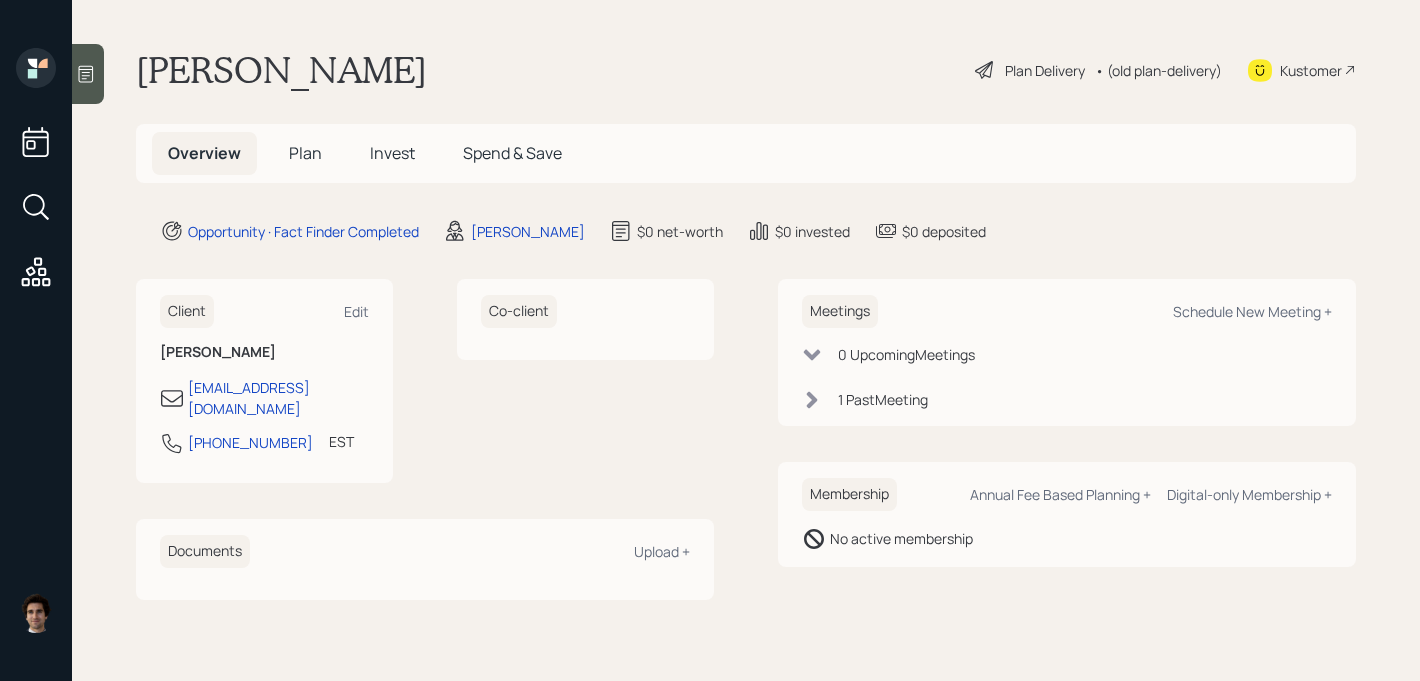 click at bounding box center (88, 74) 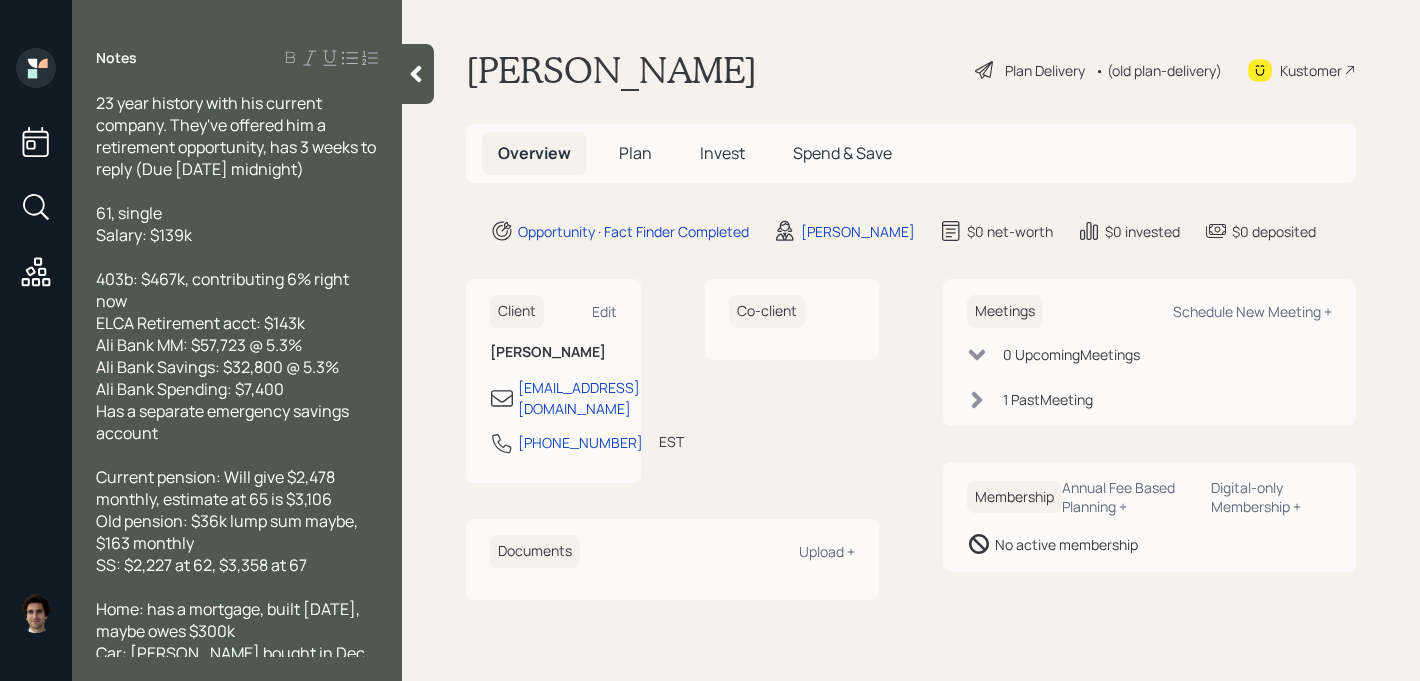 scroll, scrollTop: 94, scrollLeft: 0, axis: vertical 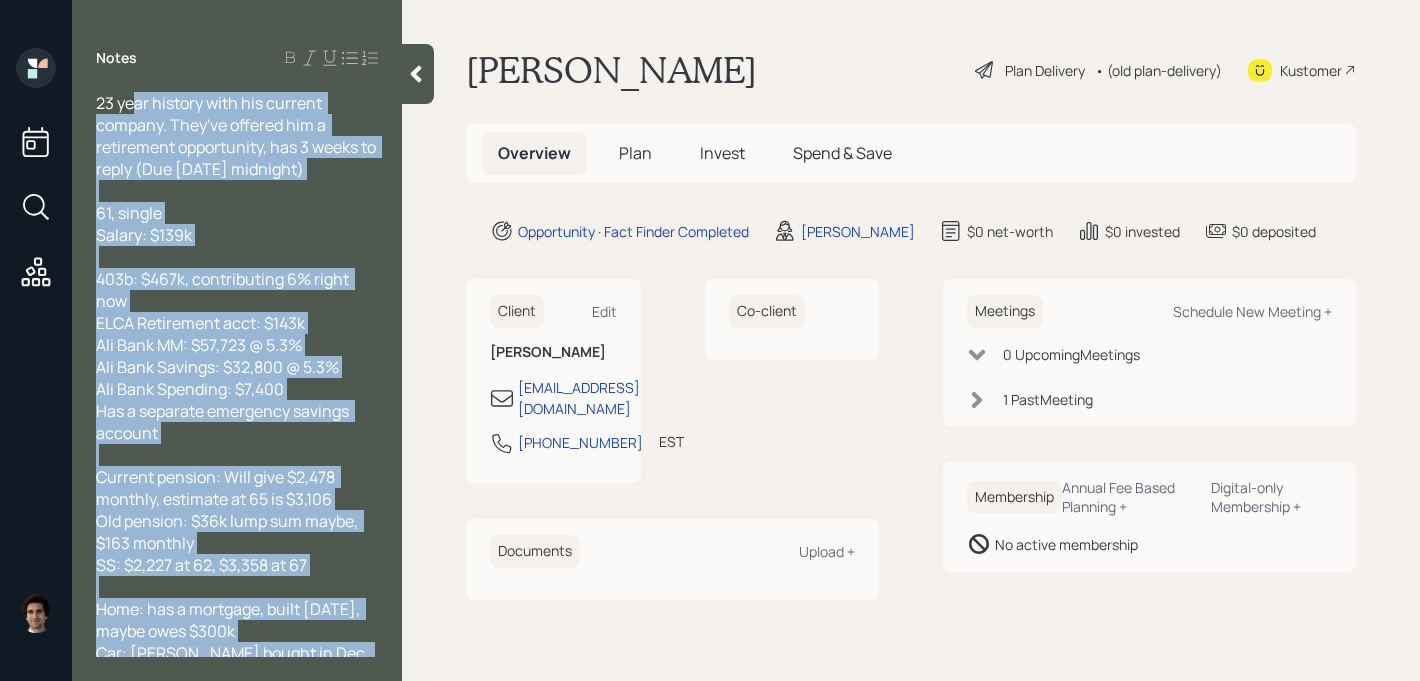 drag, startPoint x: 357, startPoint y: 647, endPoint x: 118, endPoint y: 144, distance: 556.8932 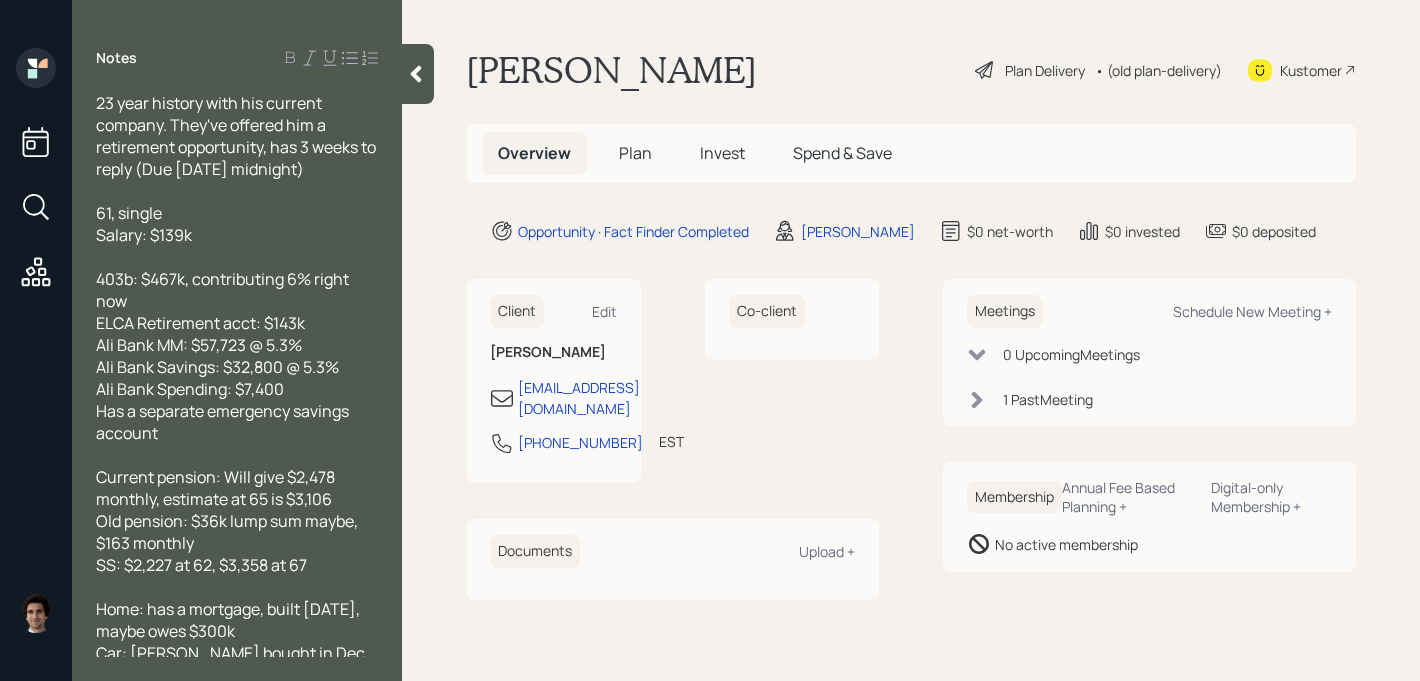 click on "23 year history with his current company. They've offered him a retirement opportunity, has 3 weeks to reply (Due [DATE] midnight)" at bounding box center [237, 136] 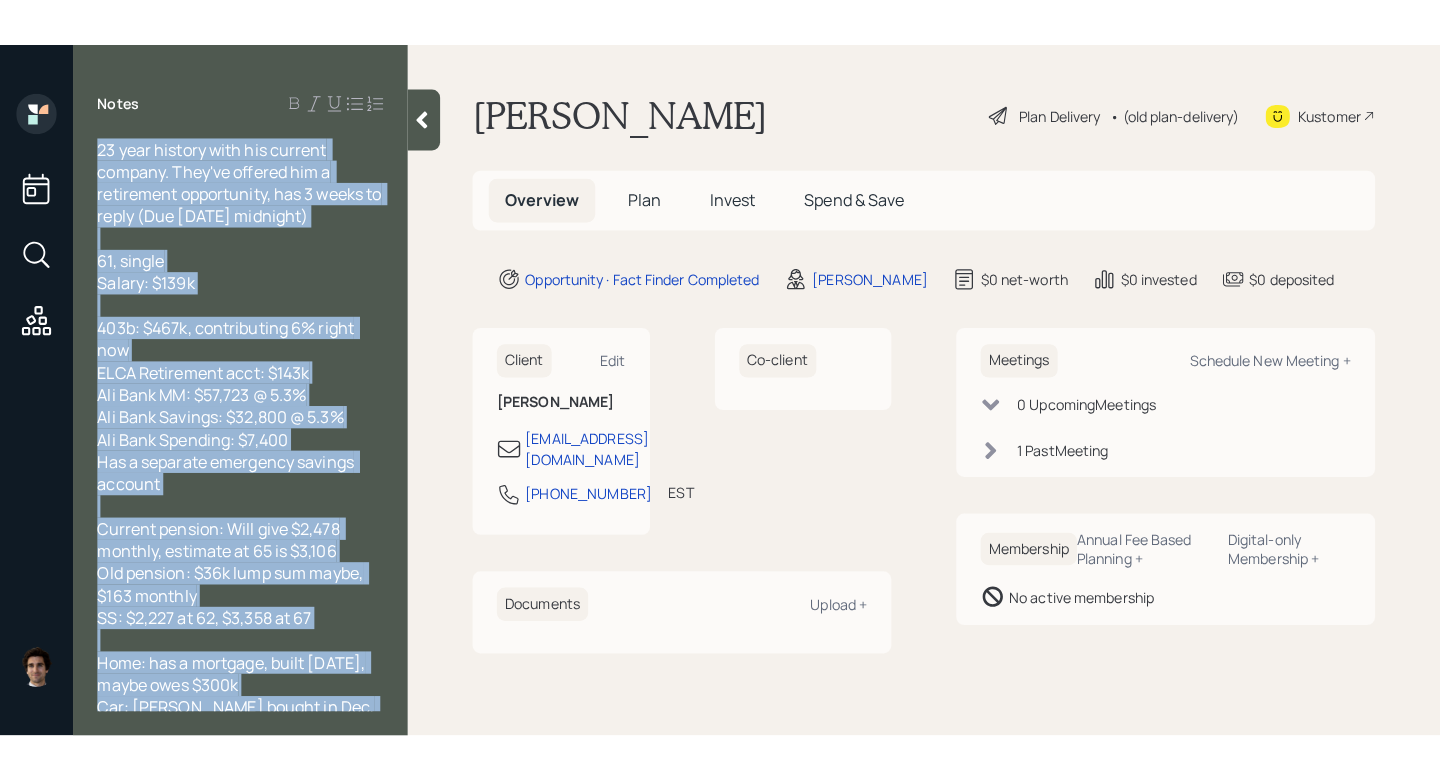 scroll, scrollTop: 94, scrollLeft: 0, axis: vertical 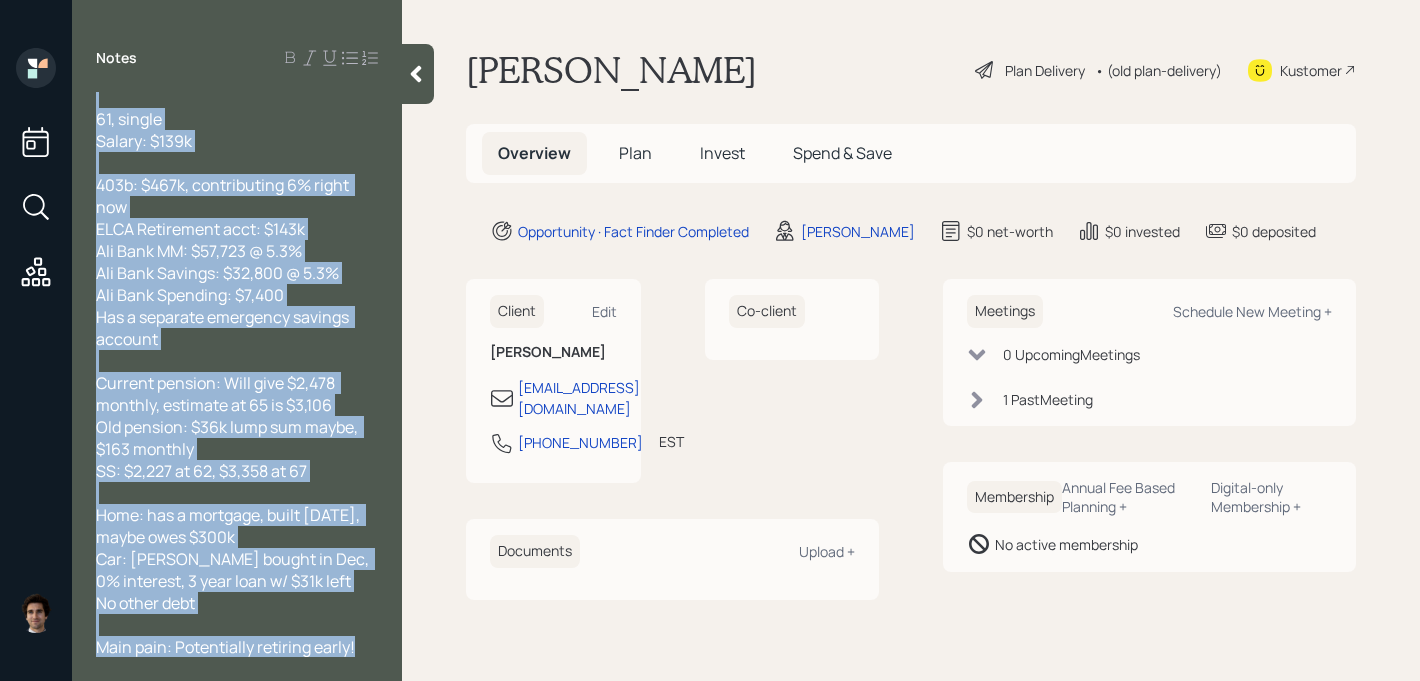 drag, startPoint x: 97, startPoint y: 102, endPoint x: 338, endPoint y: 689, distance: 634.54706 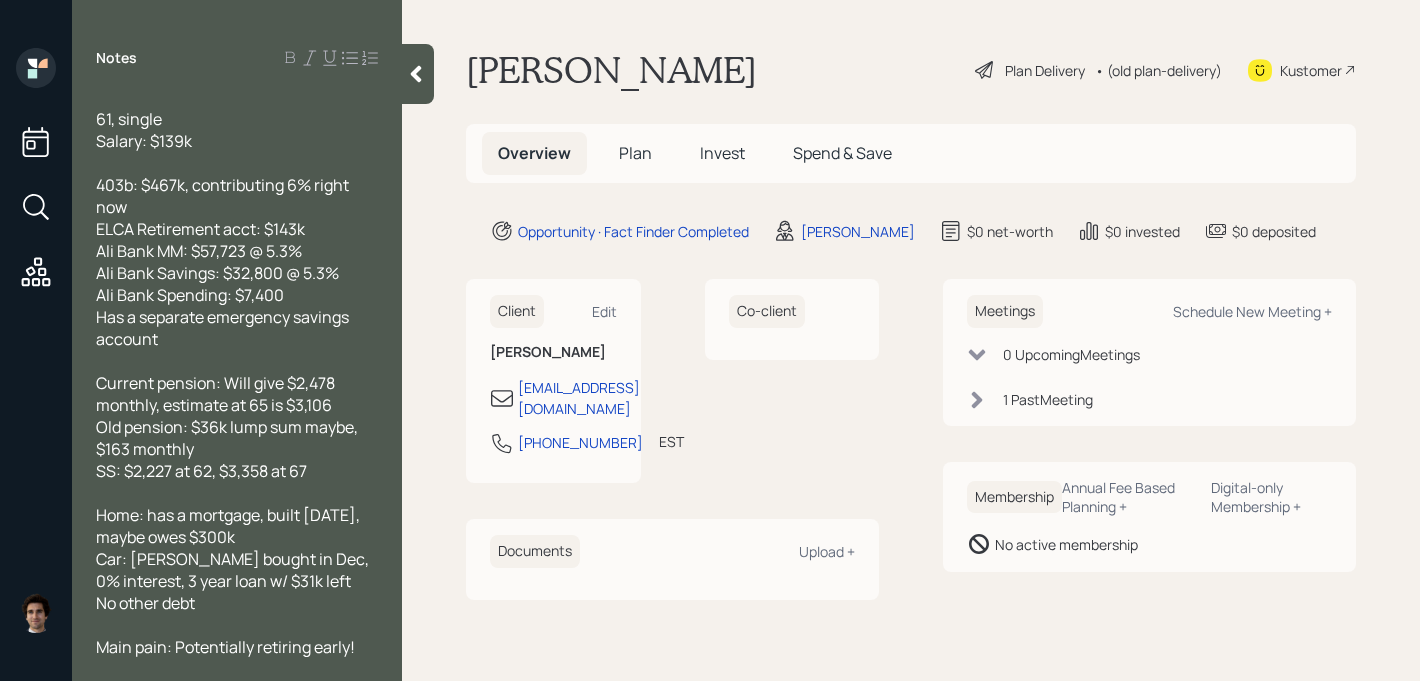 click on "Co-client" at bounding box center (792, 381) 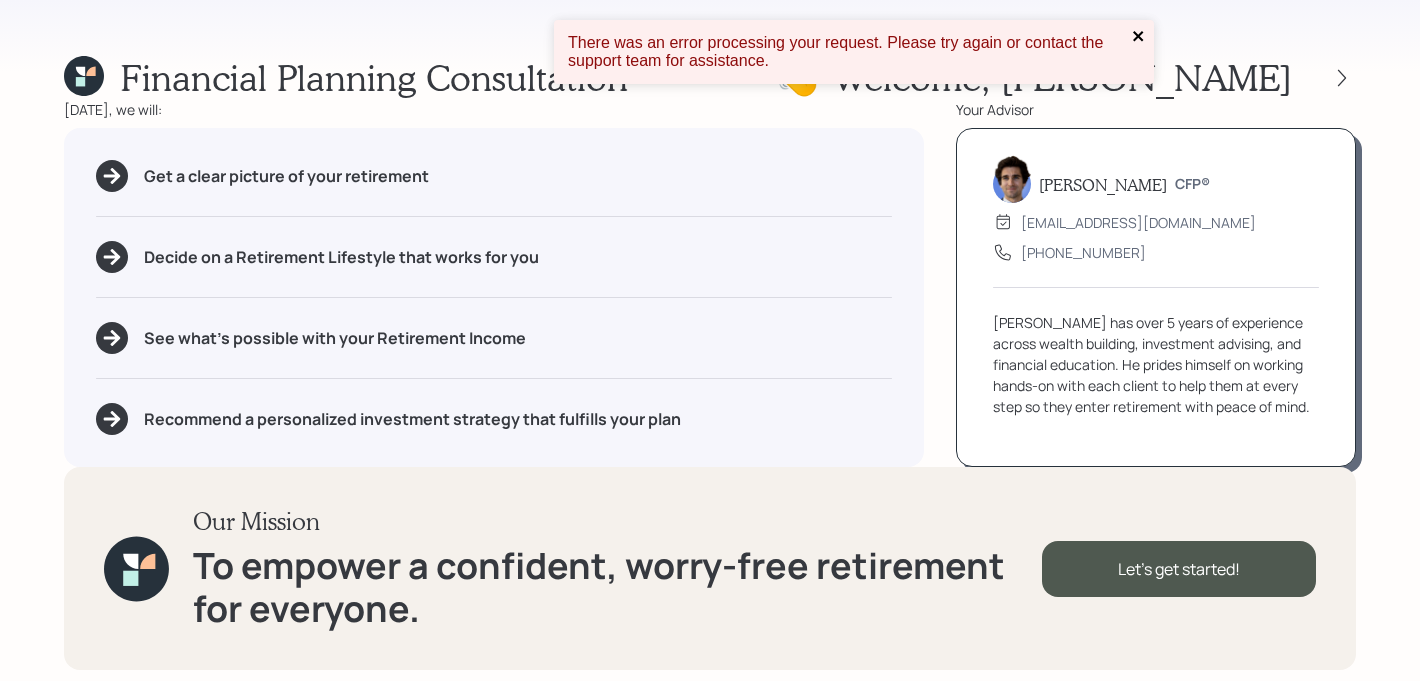 click 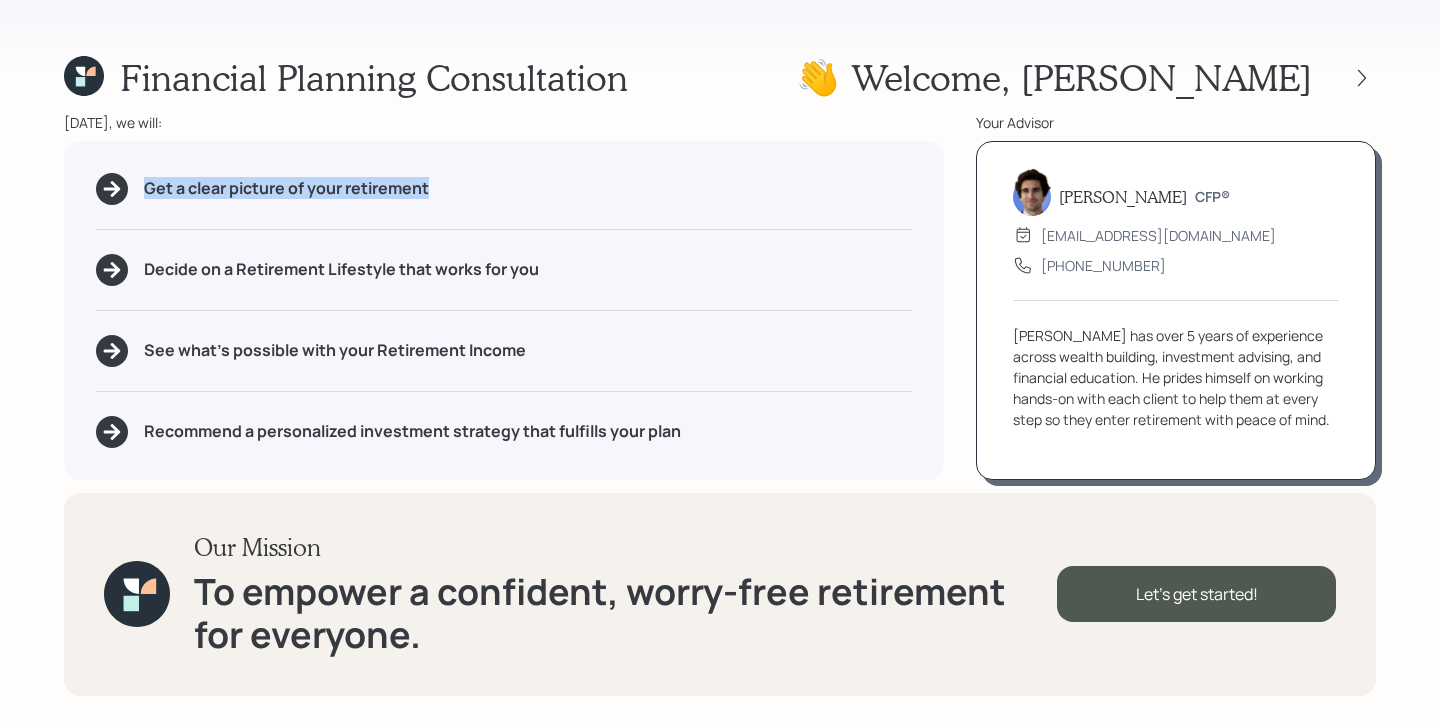 drag, startPoint x: 443, startPoint y: 194, endPoint x: 5, endPoint y: 176, distance: 438.36972 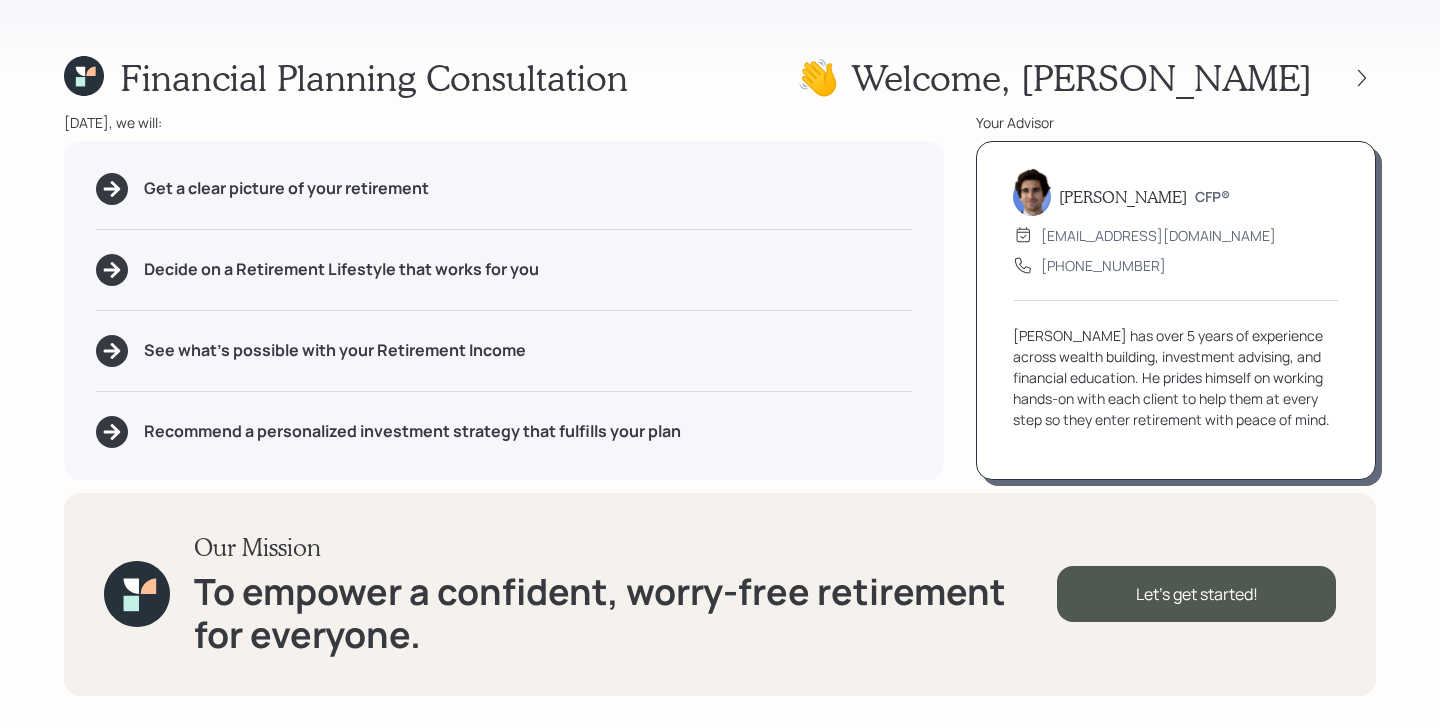 click on "Get a clear picture of your retirement Decide on a Retirement Lifestyle that works for you See what's possible with your Retirement Income Recommend a personalized investment strategy that fulfills your plan" at bounding box center [504, 310] 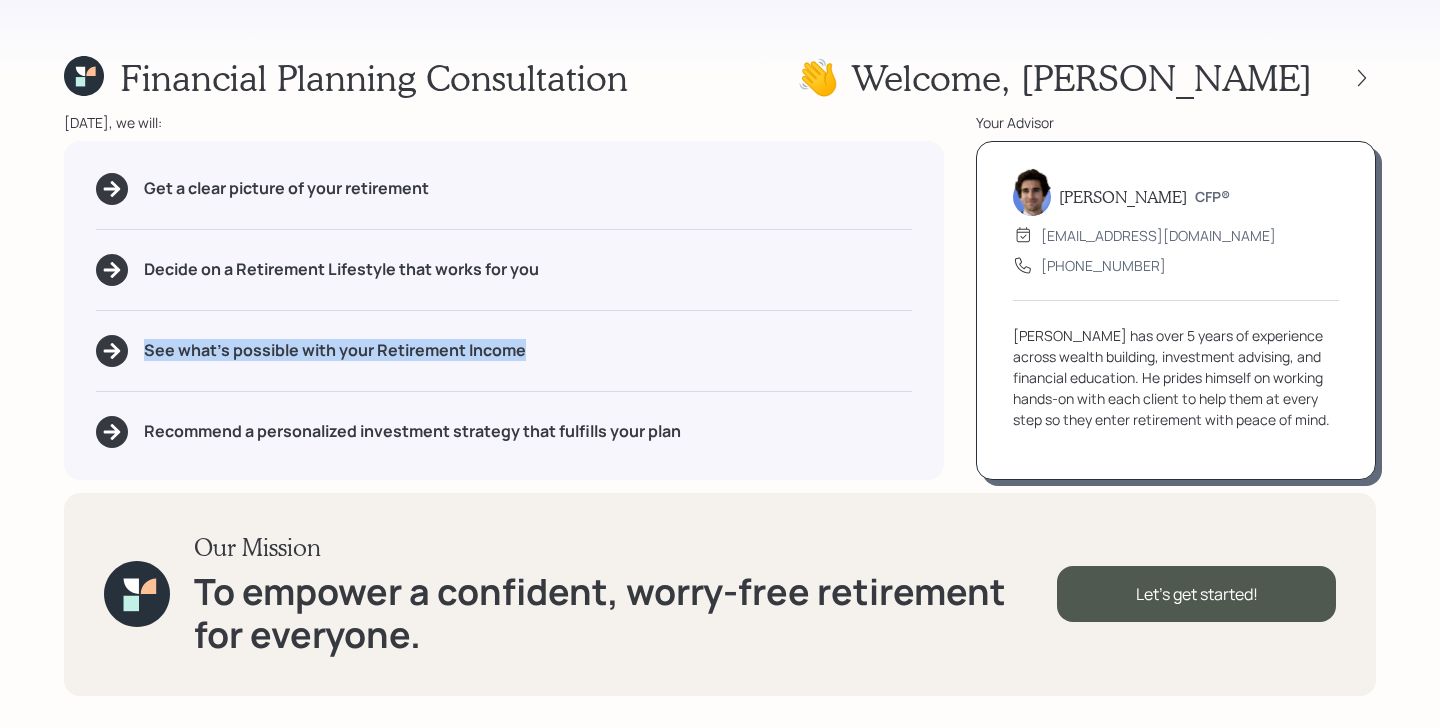 drag, startPoint x: 550, startPoint y: 355, endPoint x: 0, endPoint y: 329, distance: 550.6142 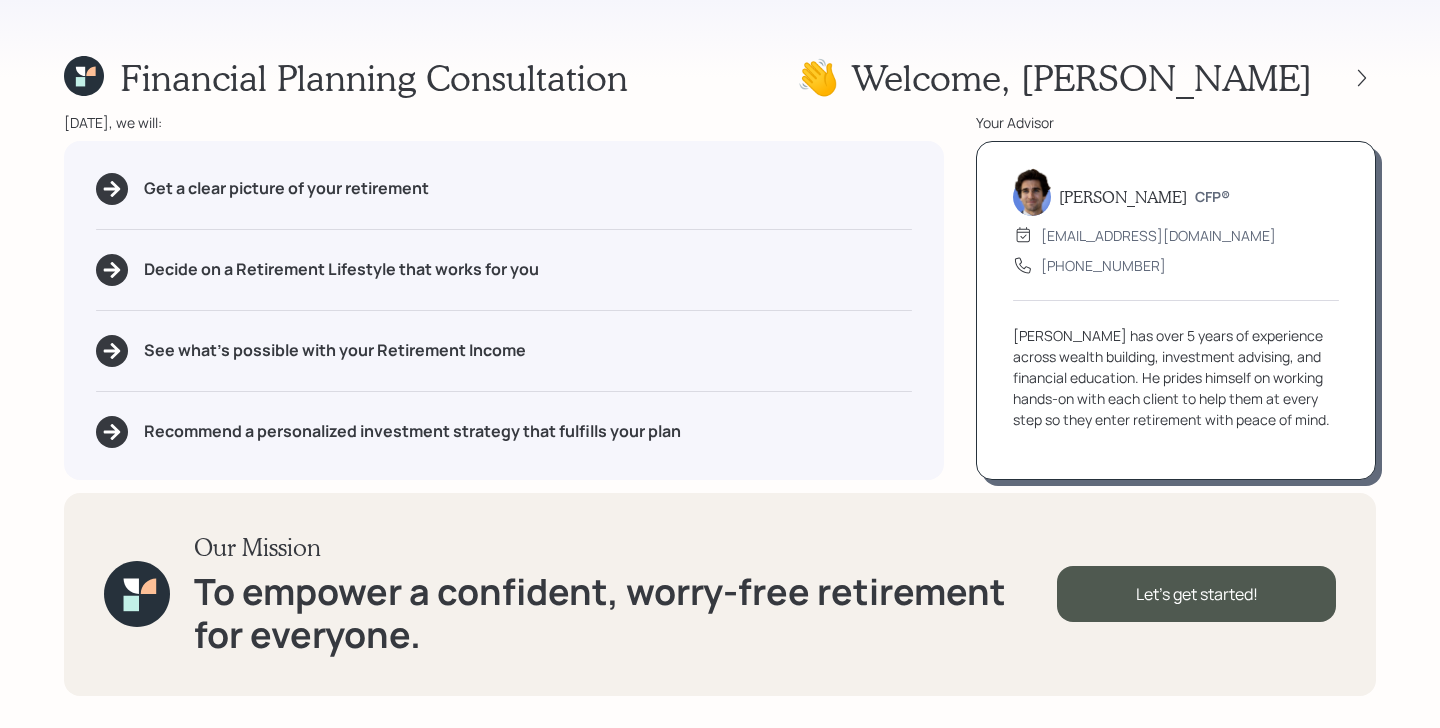 click on "Recommend a personalized investment strategy that fulfills your plan" at bounding box center (412, 431) 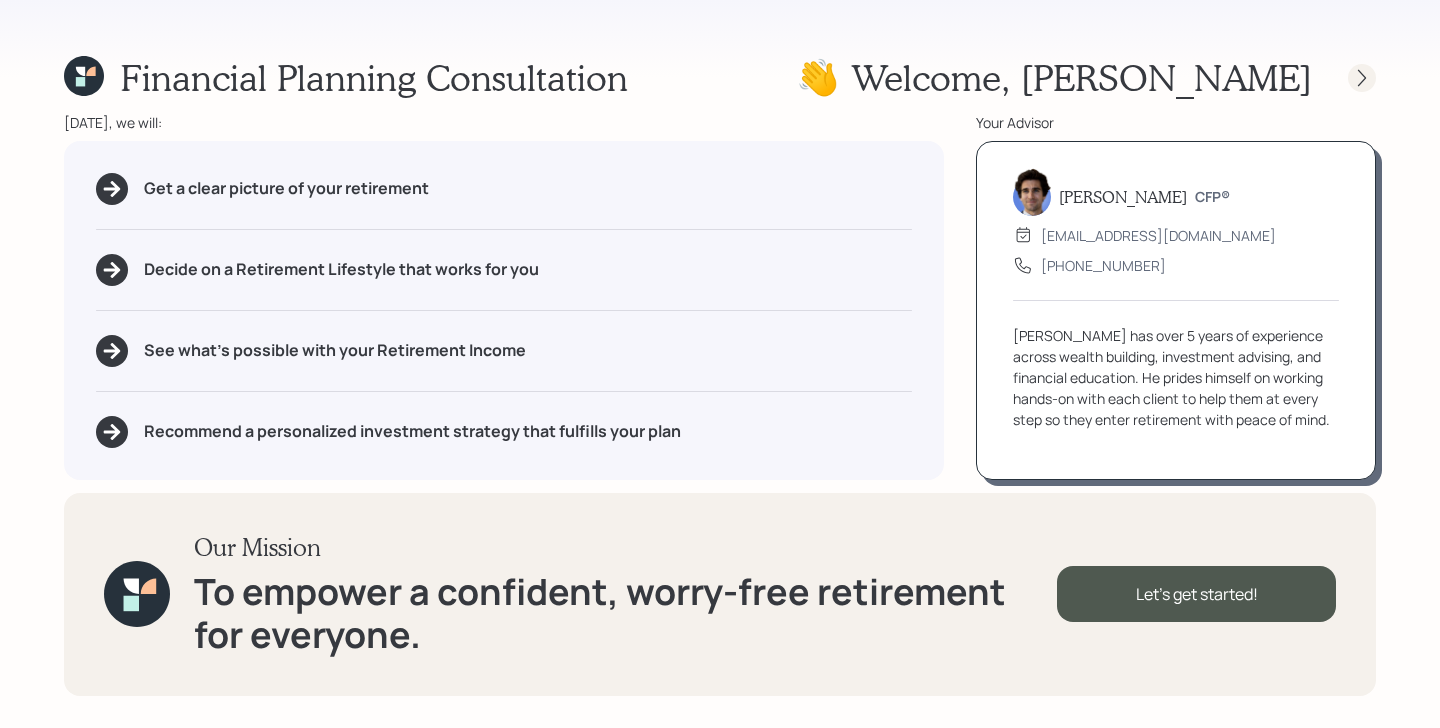 click at bounding box center (1362, 78) 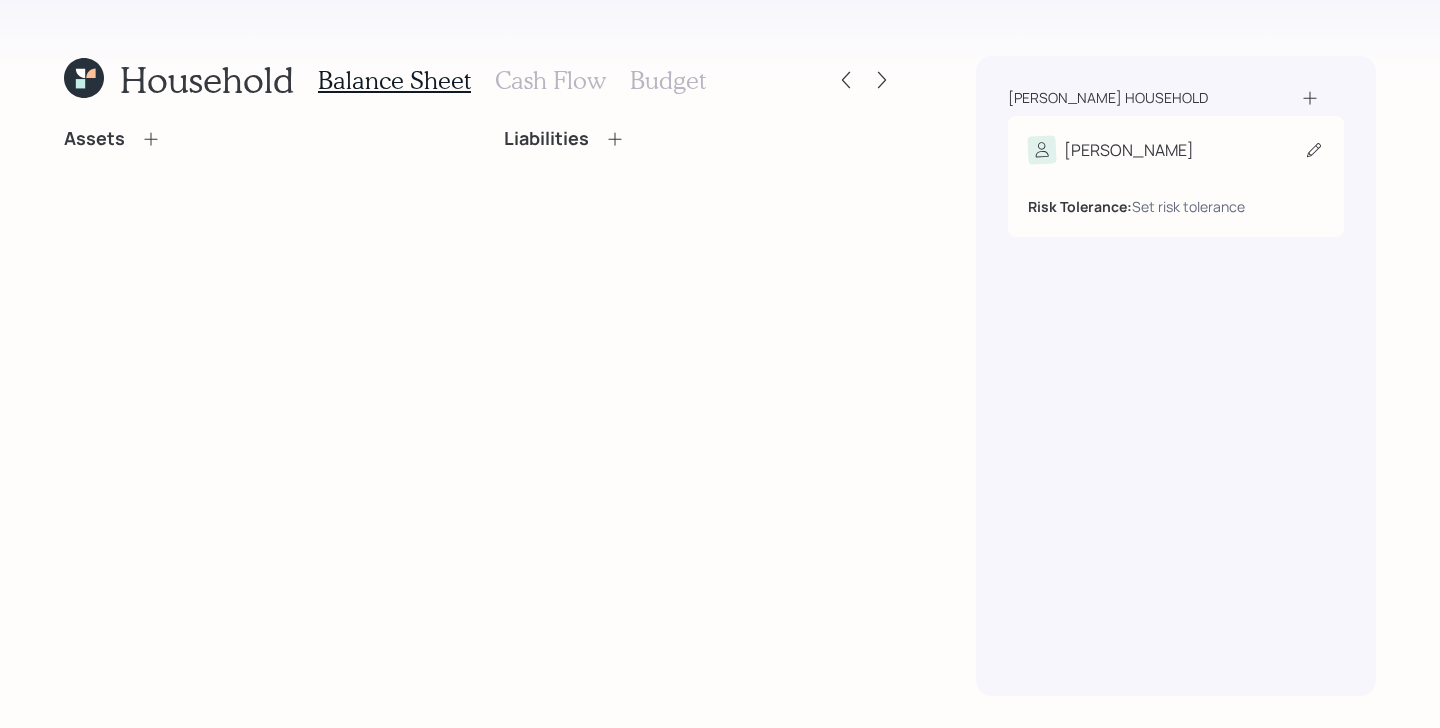 click 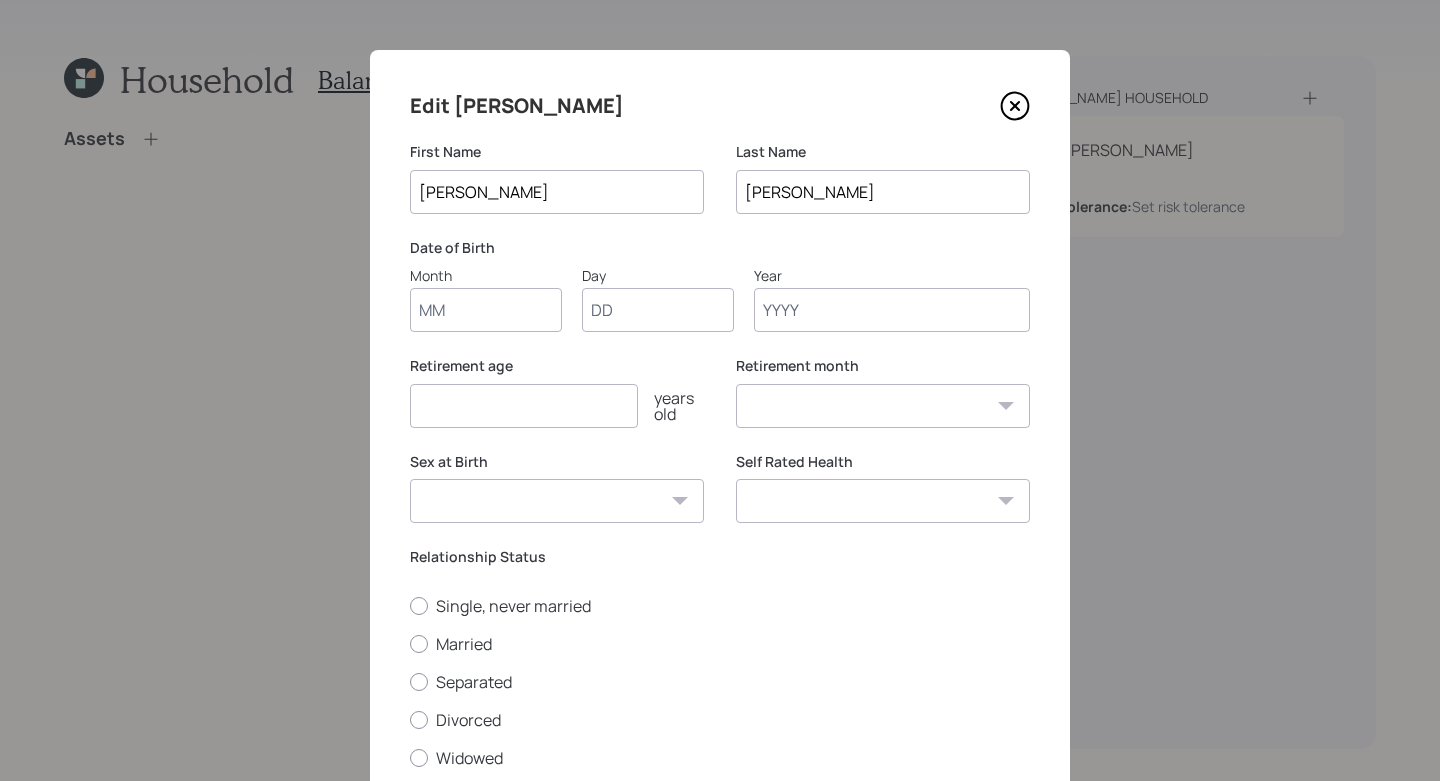 click on "Month" at bounding box center (486, 310) 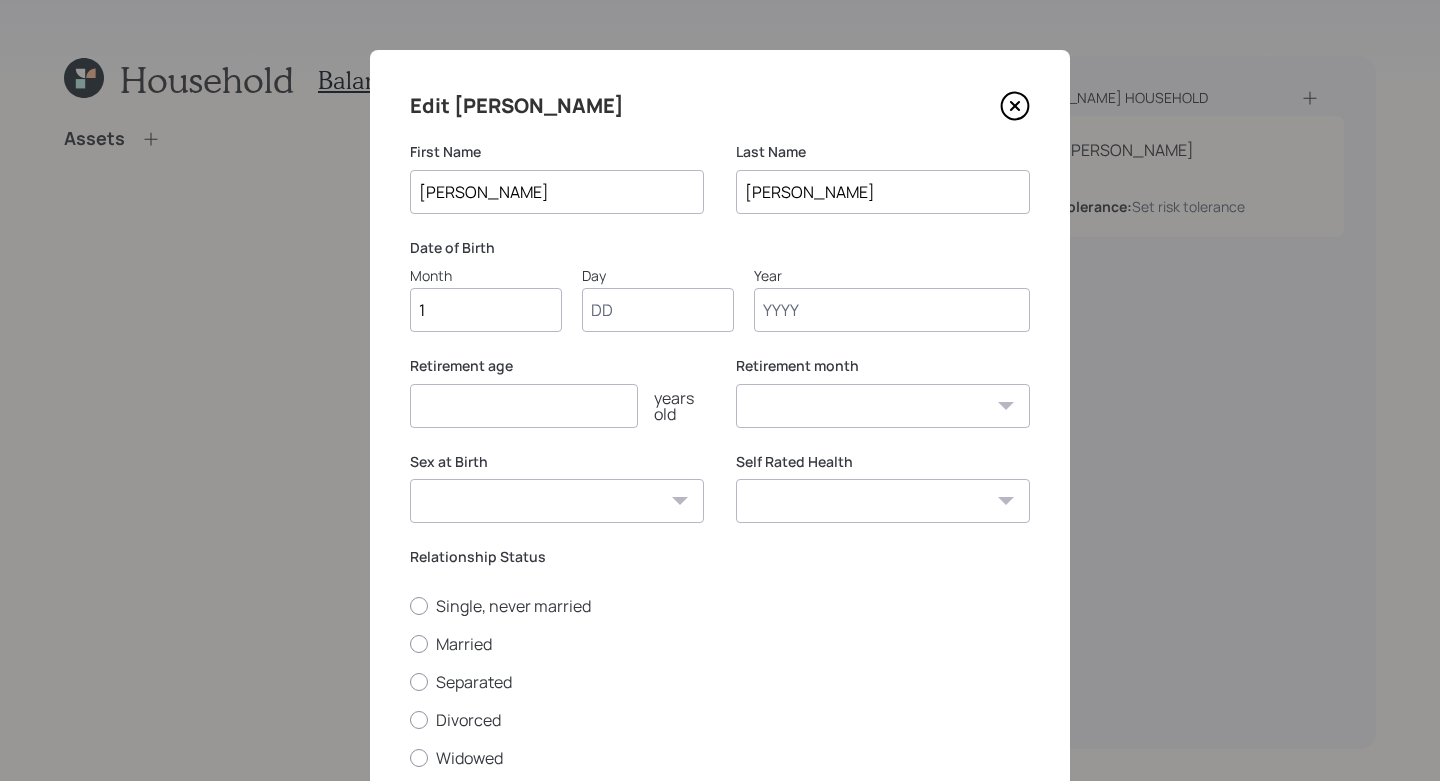 type on "11" 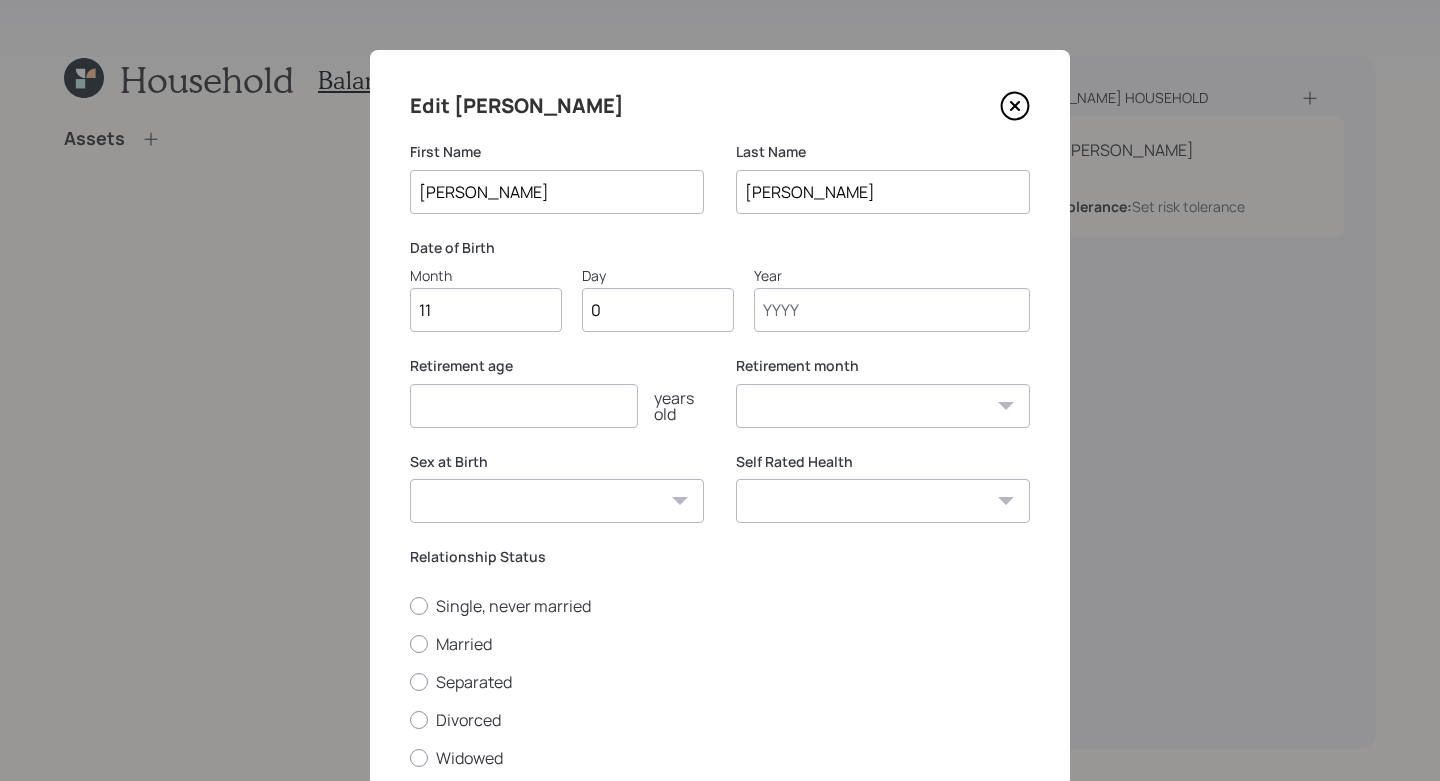 type on "06" 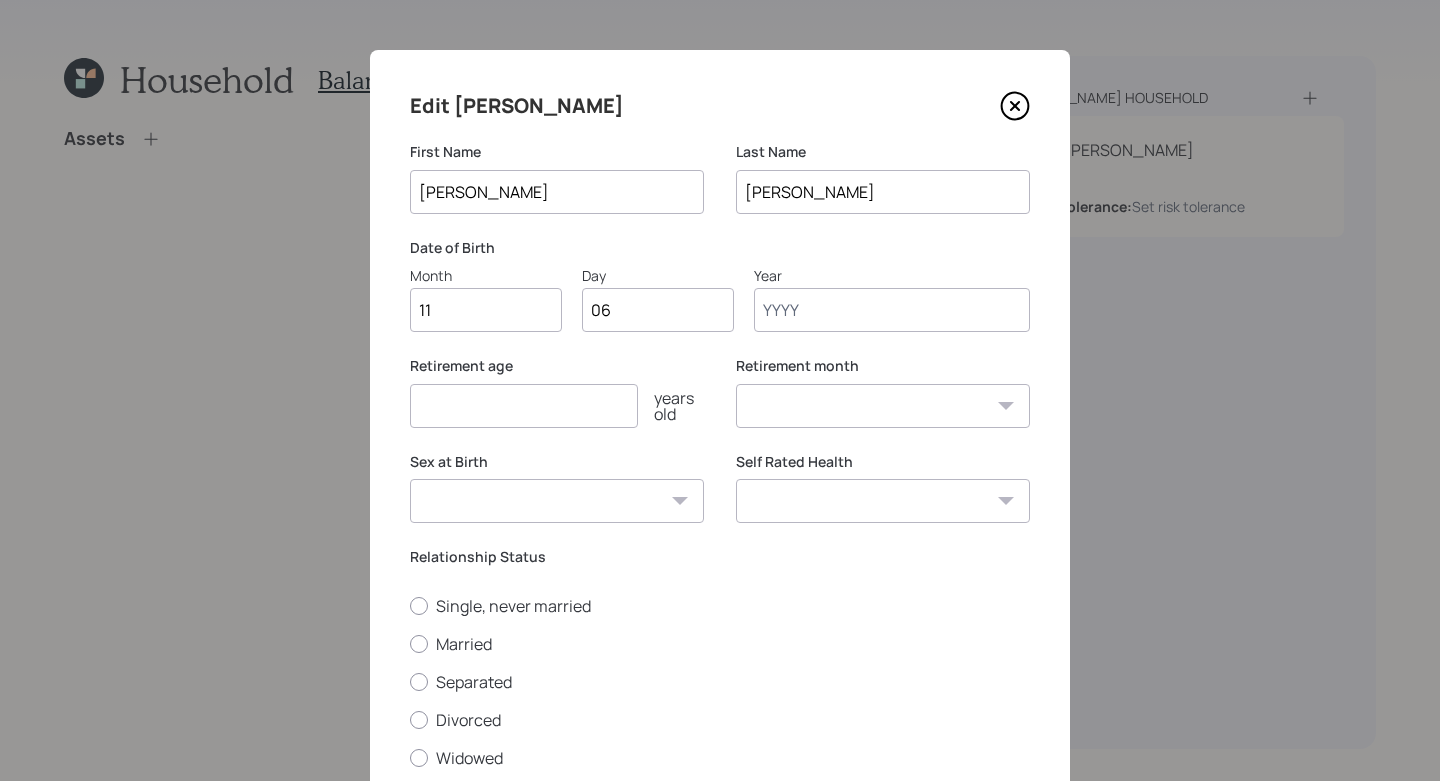 click on "Retirement age years old" at bounding box center [557, 392] 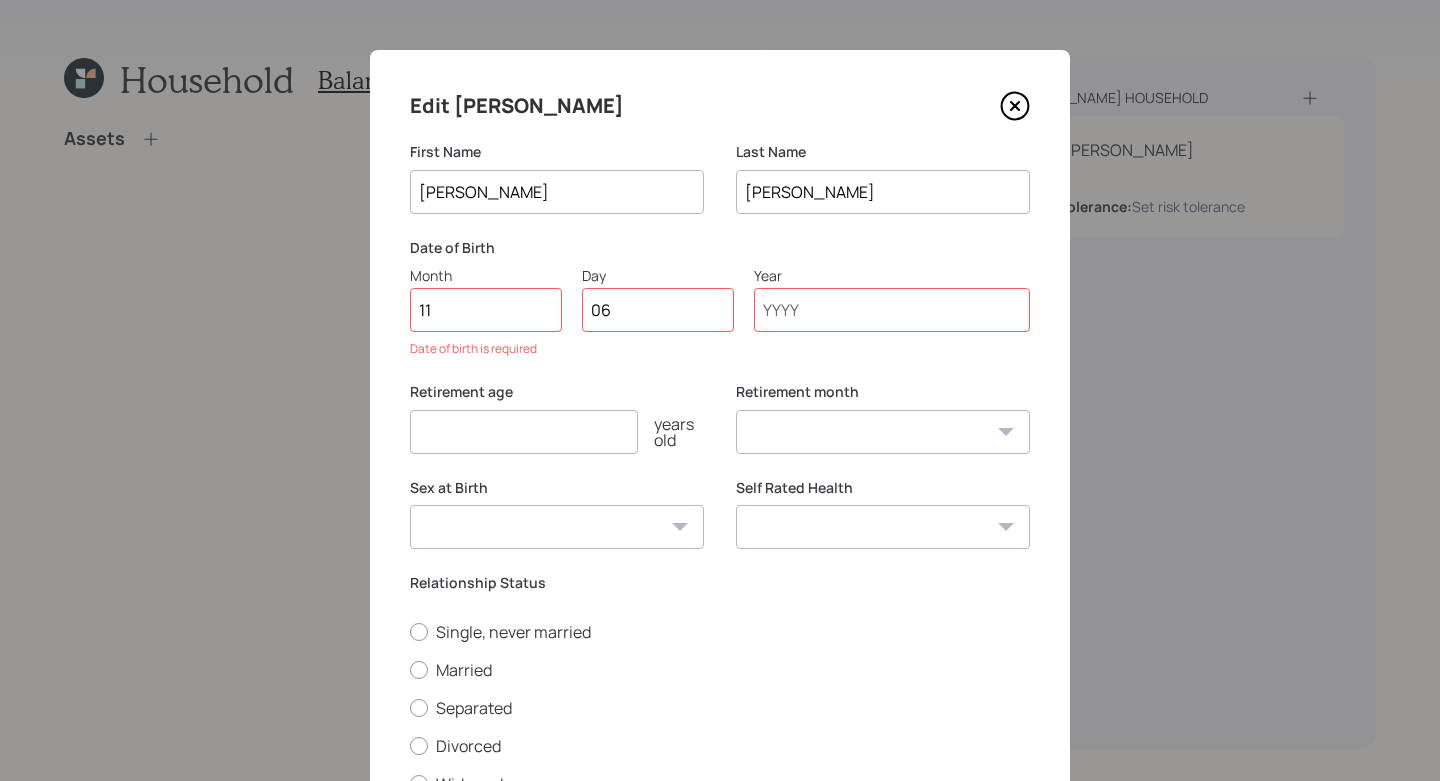 click on "Year" at bounding box center [892, 310] 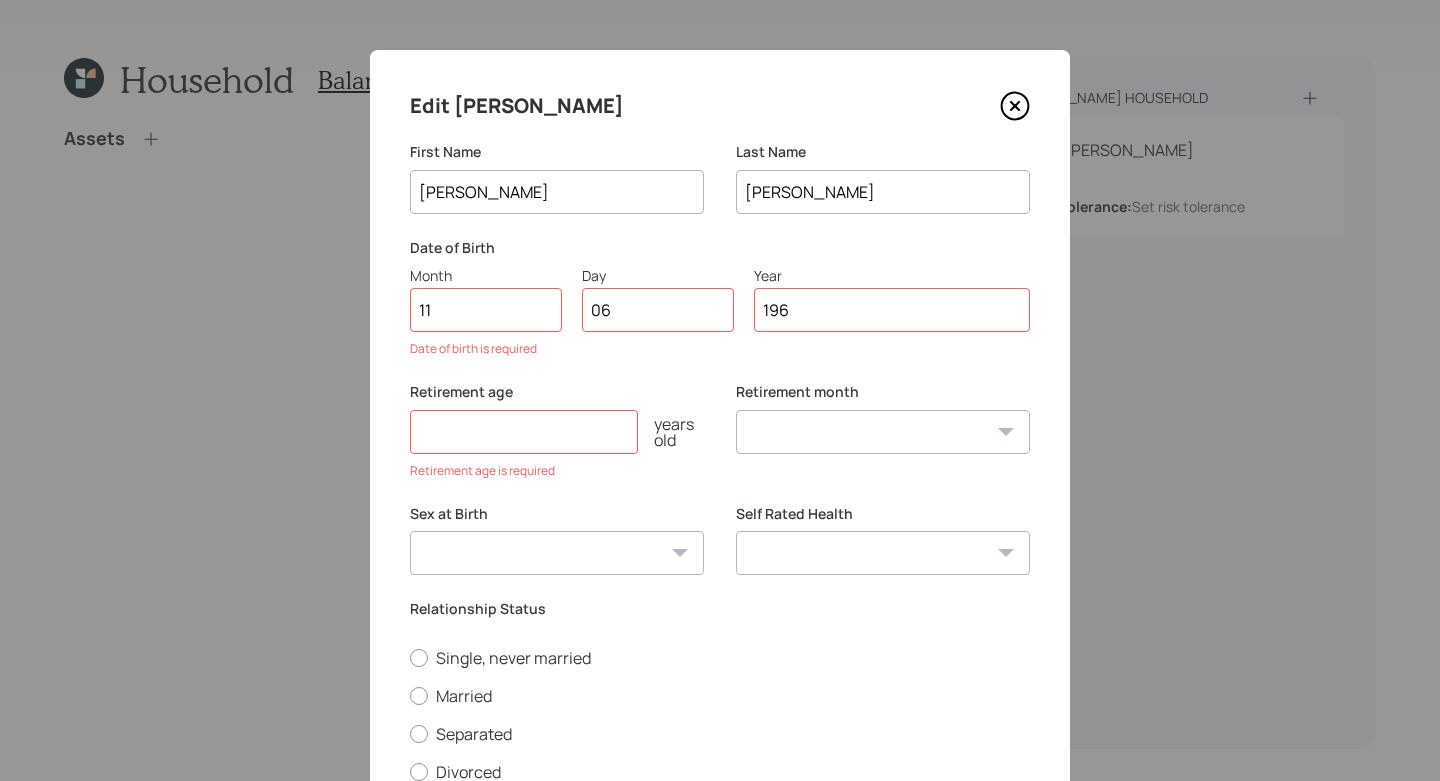 type on "1963" 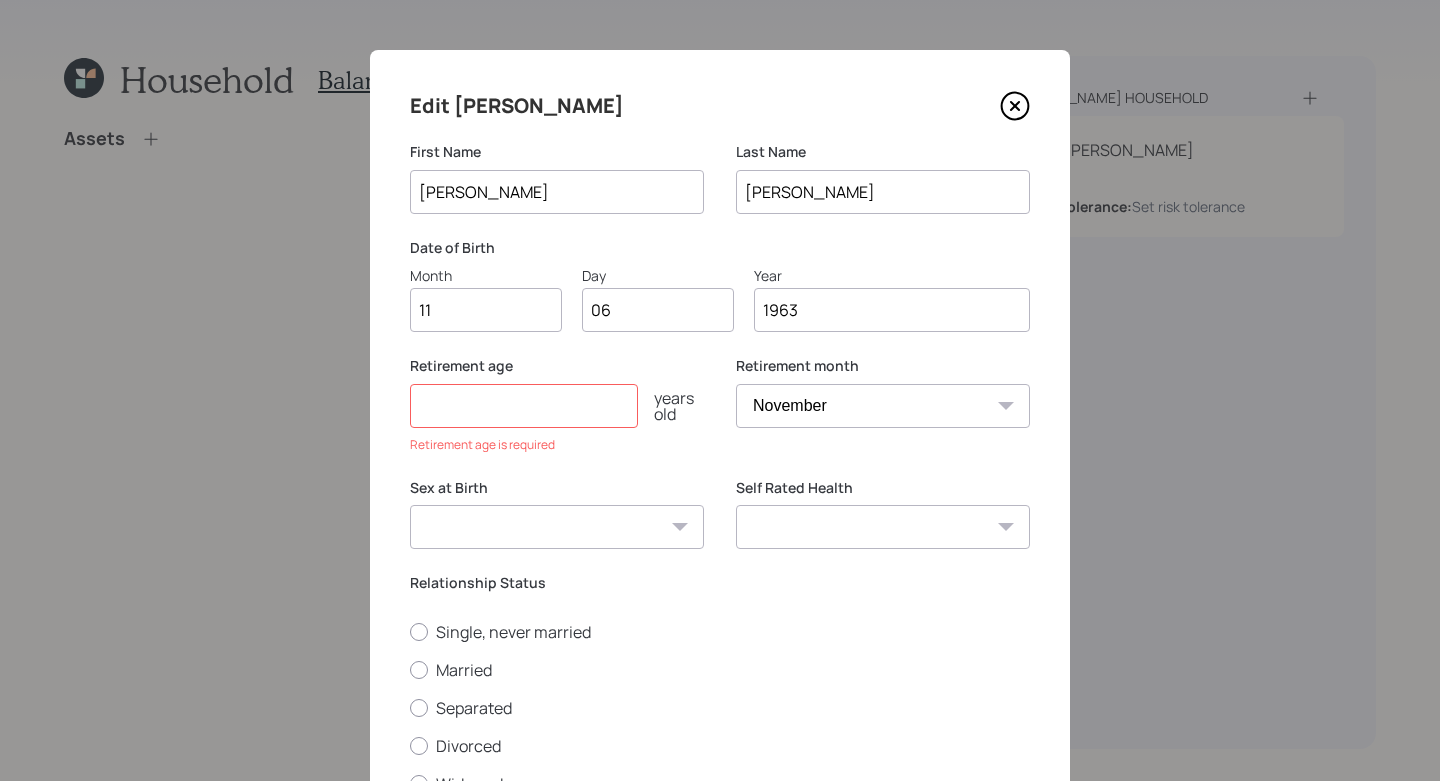 type on "1963" 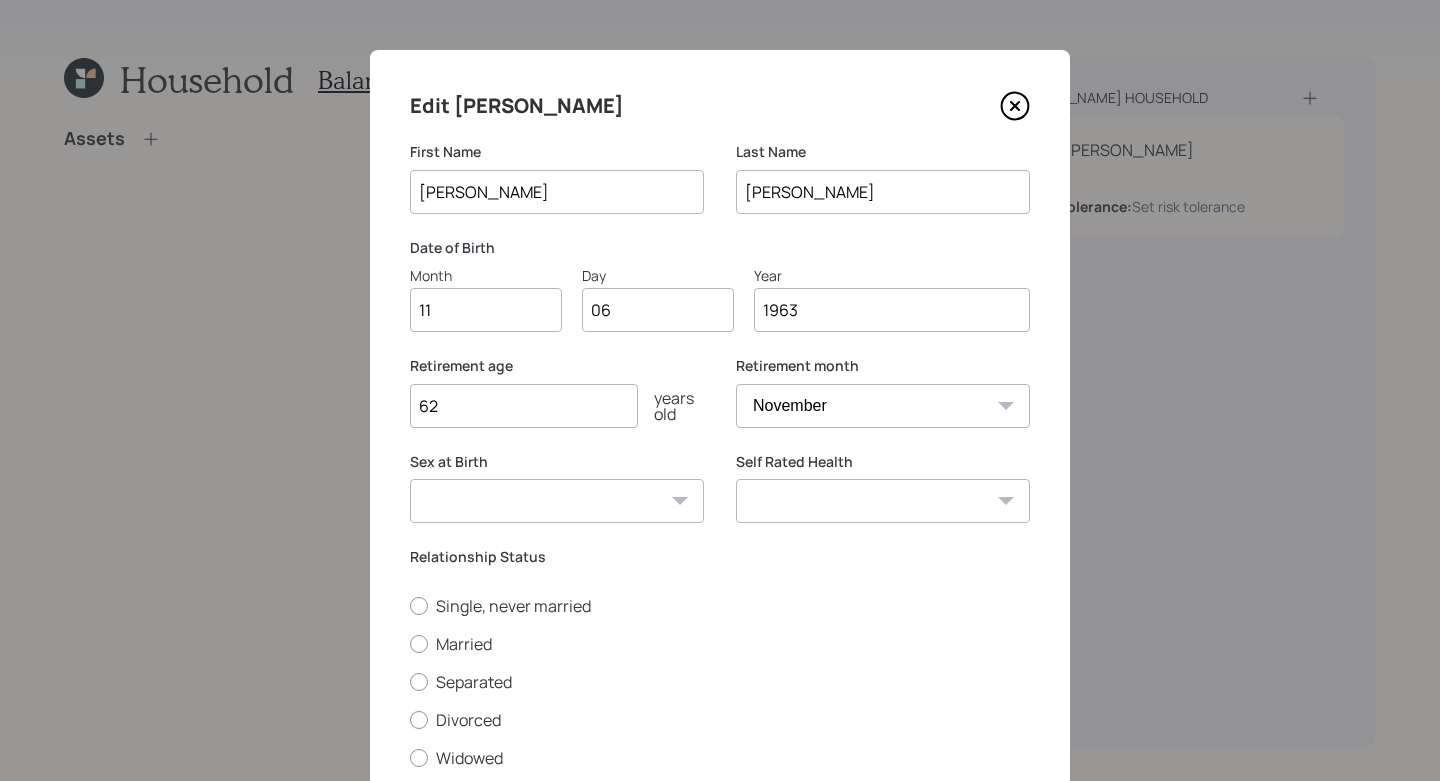 type on "62" 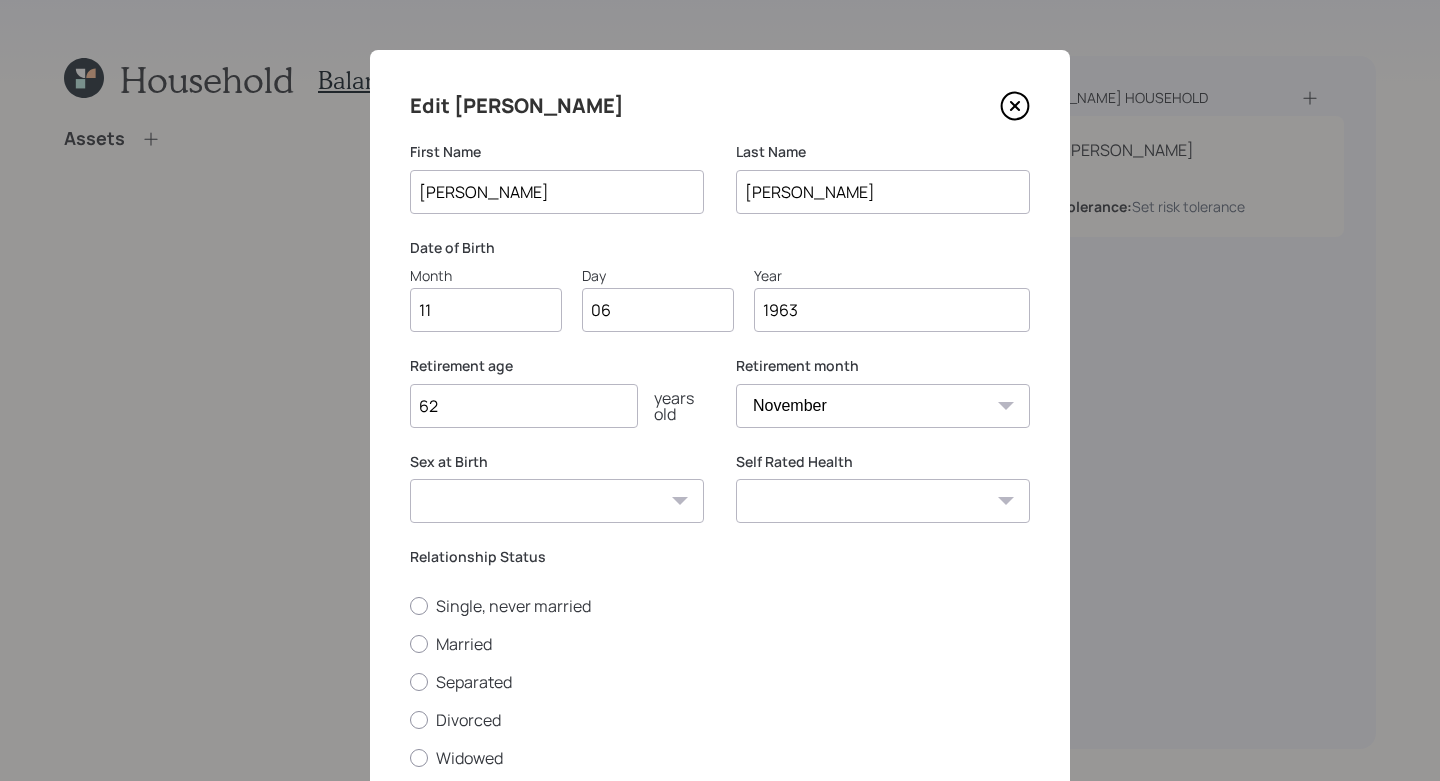 click on "January February March April May June July August September October November December" at bounding box center [883, 406] 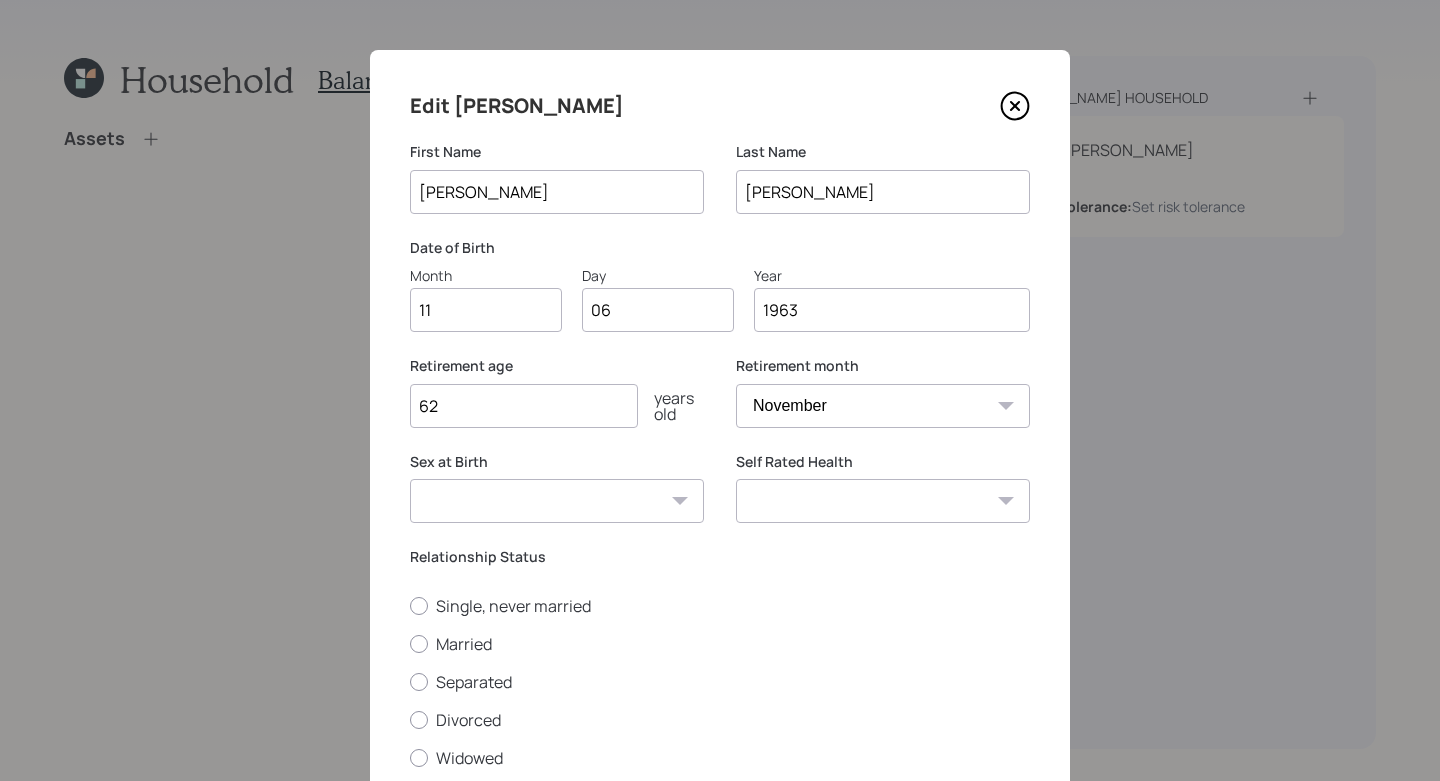 select on "8" 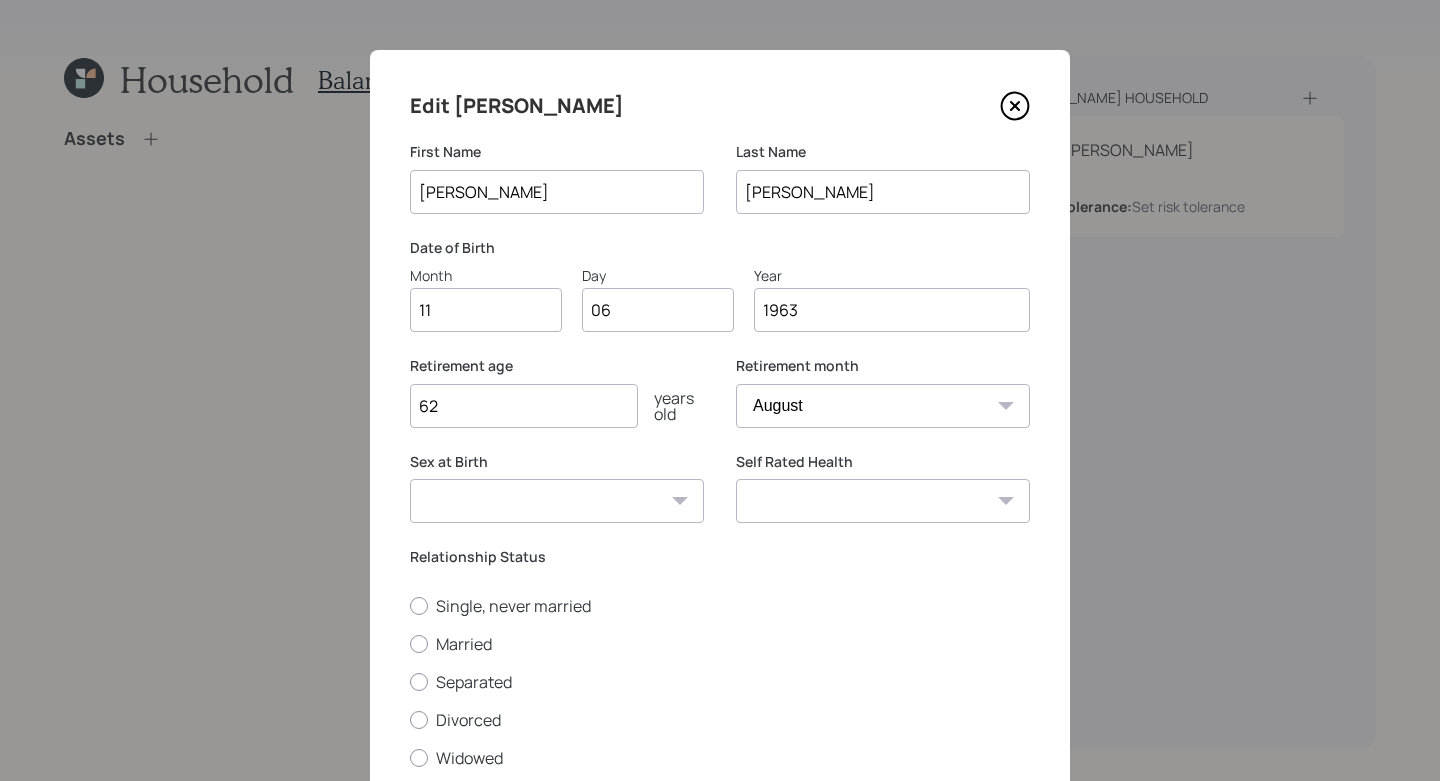 click on "[DEMOGRAPHIC_DATA] [DEMOGRAPHIC_DATA] Other / Prefer not to say" at bounding box center (557, 501) 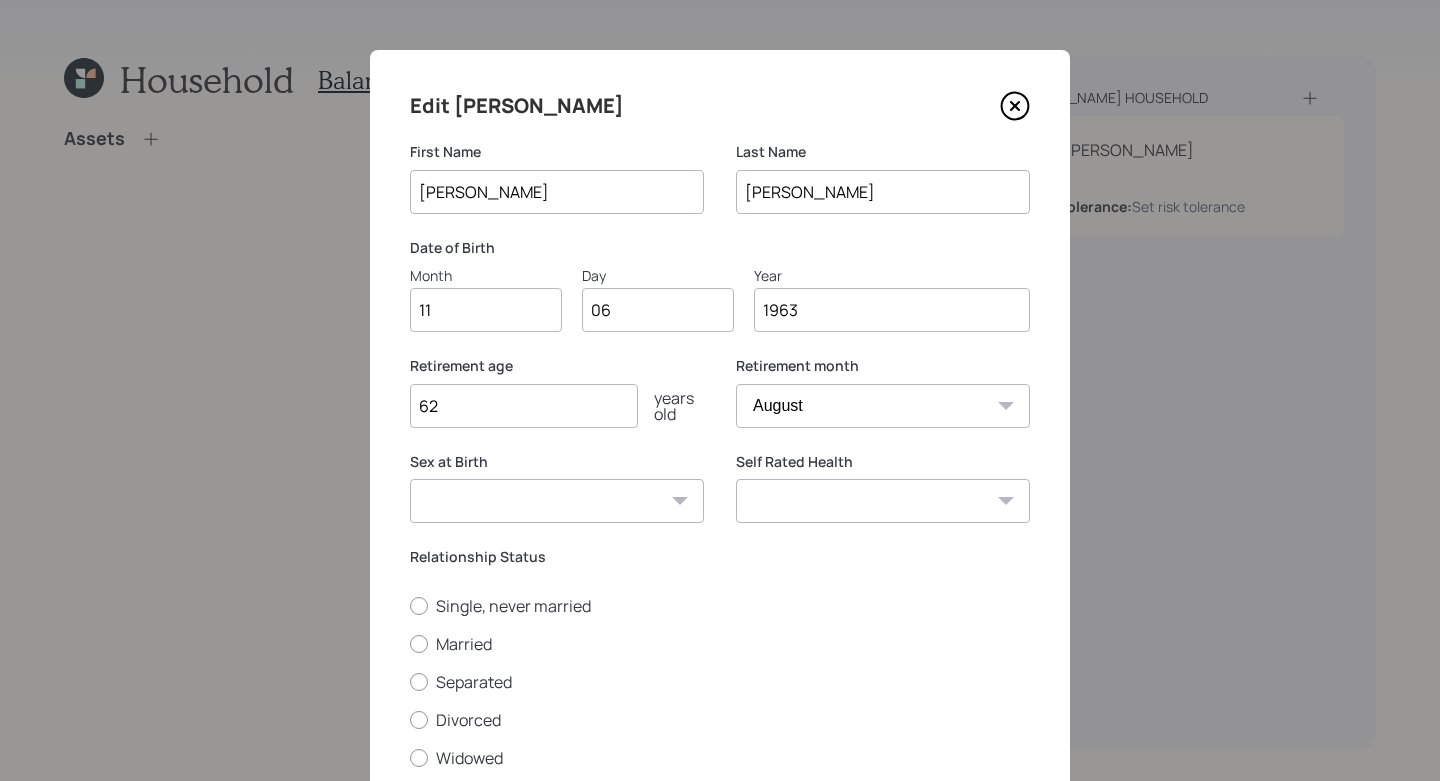 click on "[DEMOGRAPHIC_DATA] [DEMOGRAPHIC_DATA] Other / Prefer not to say" at bounding box center [557, 501] 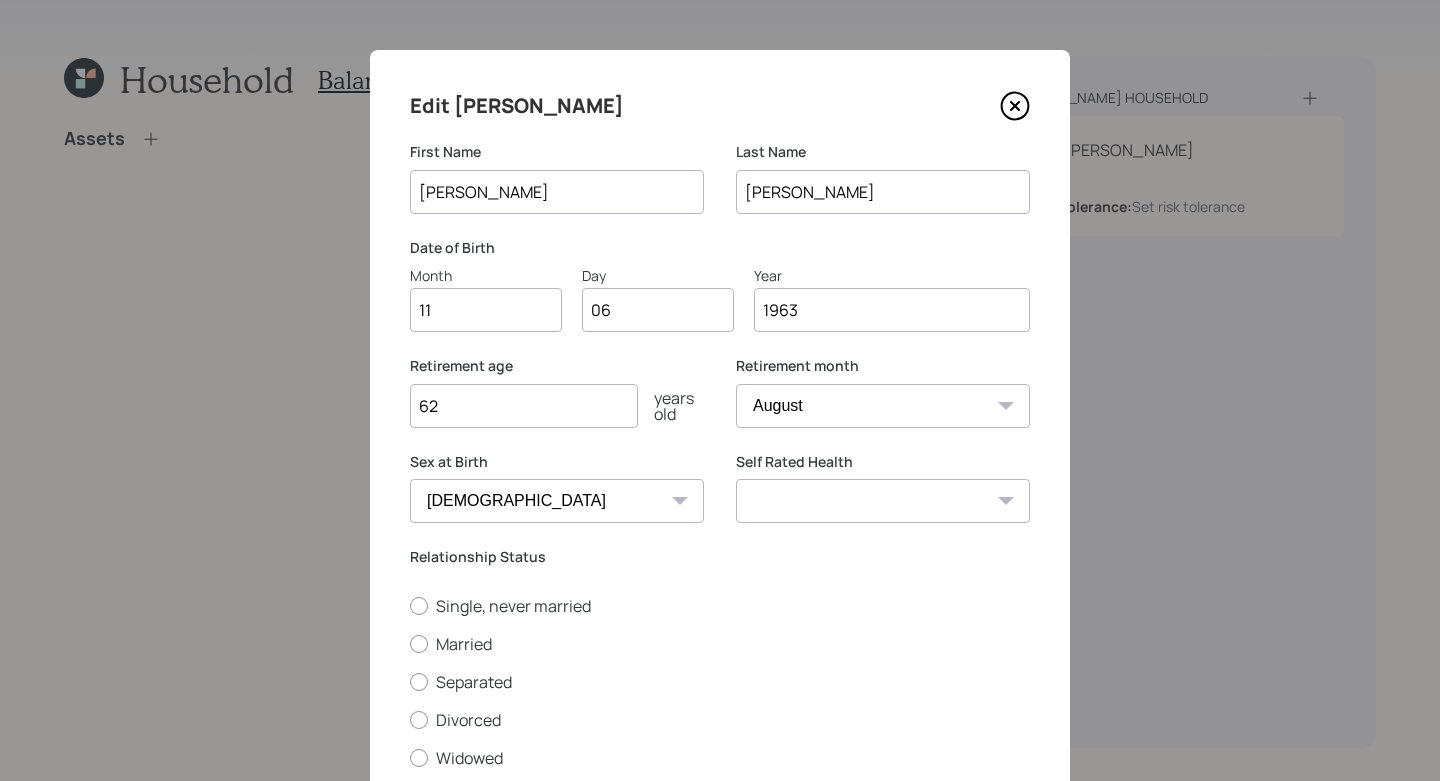 scroll, scrollTop: 146, scrollLeft: 0, axis: vertical 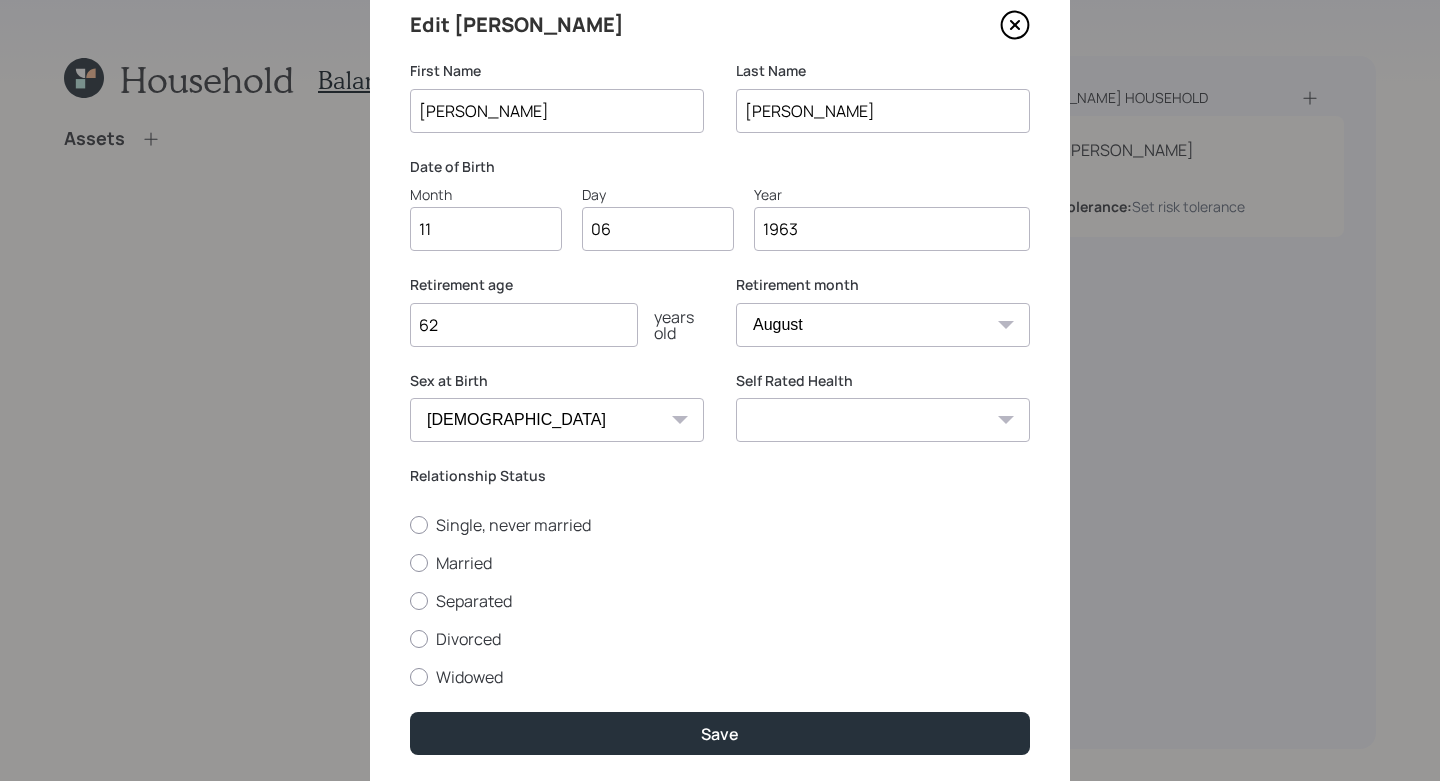 click on "January February March April May June July August September October November December" at bounding box center [883, 325] 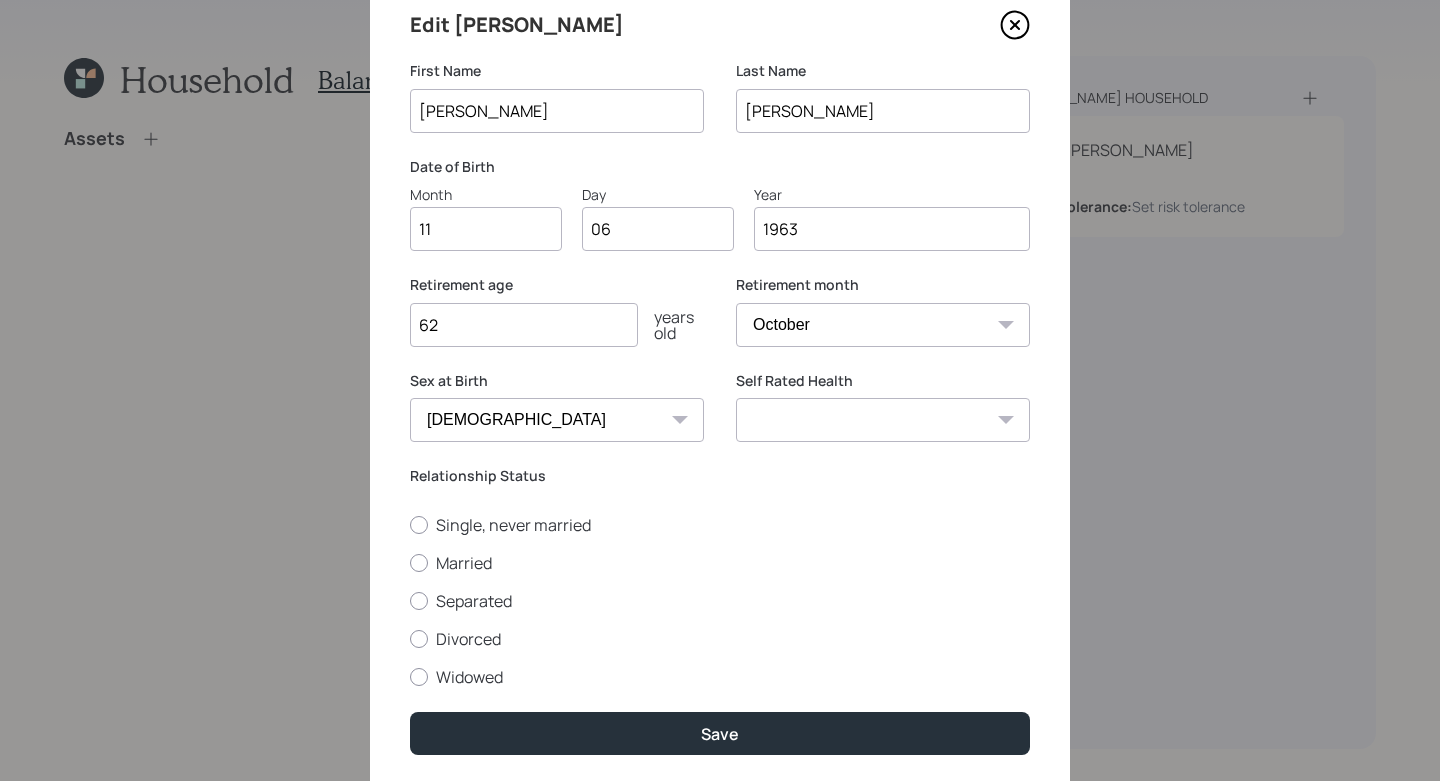click on "January February March April May June July August September October November December" at bounding box center [883, 325] 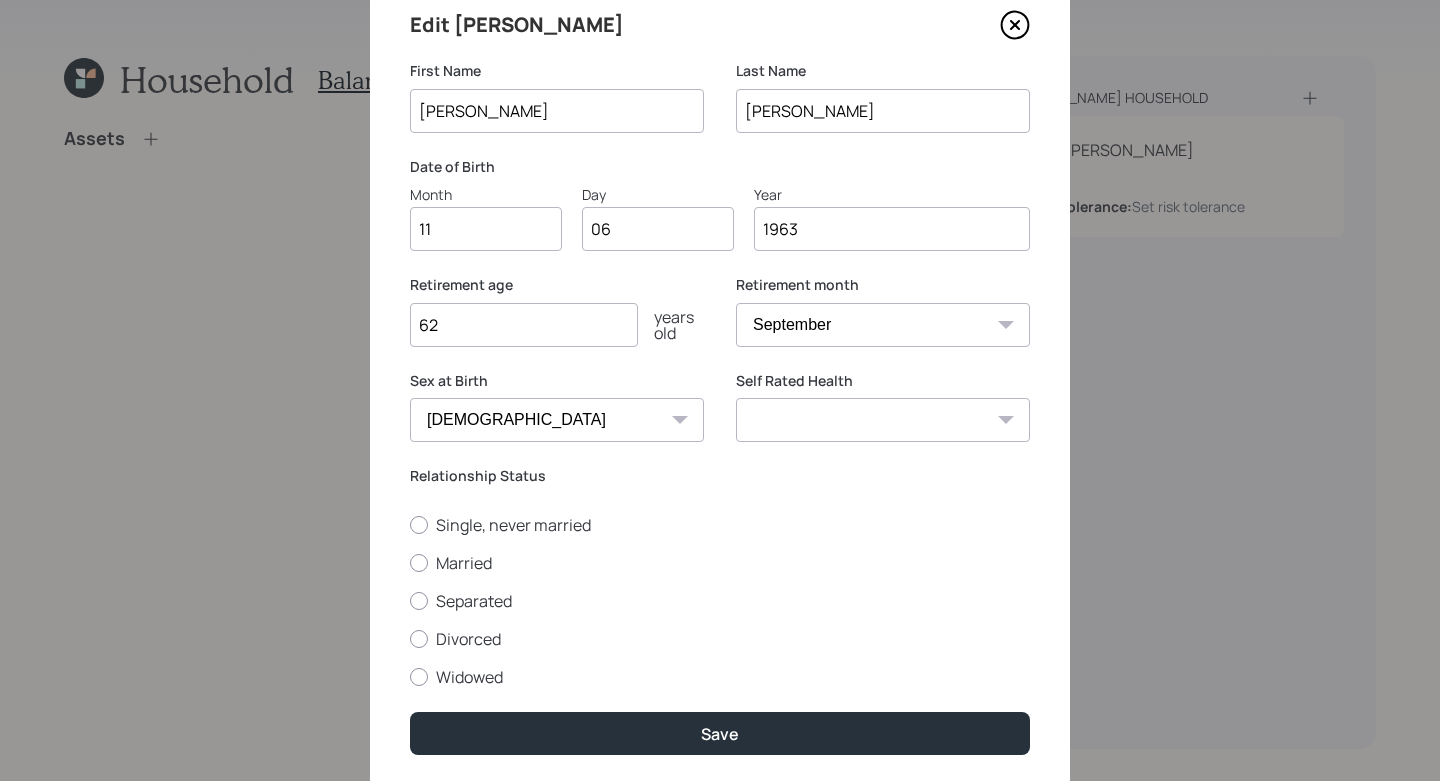 scroll, scrollTop: 146, scrollLeft: 0, axis: vertical 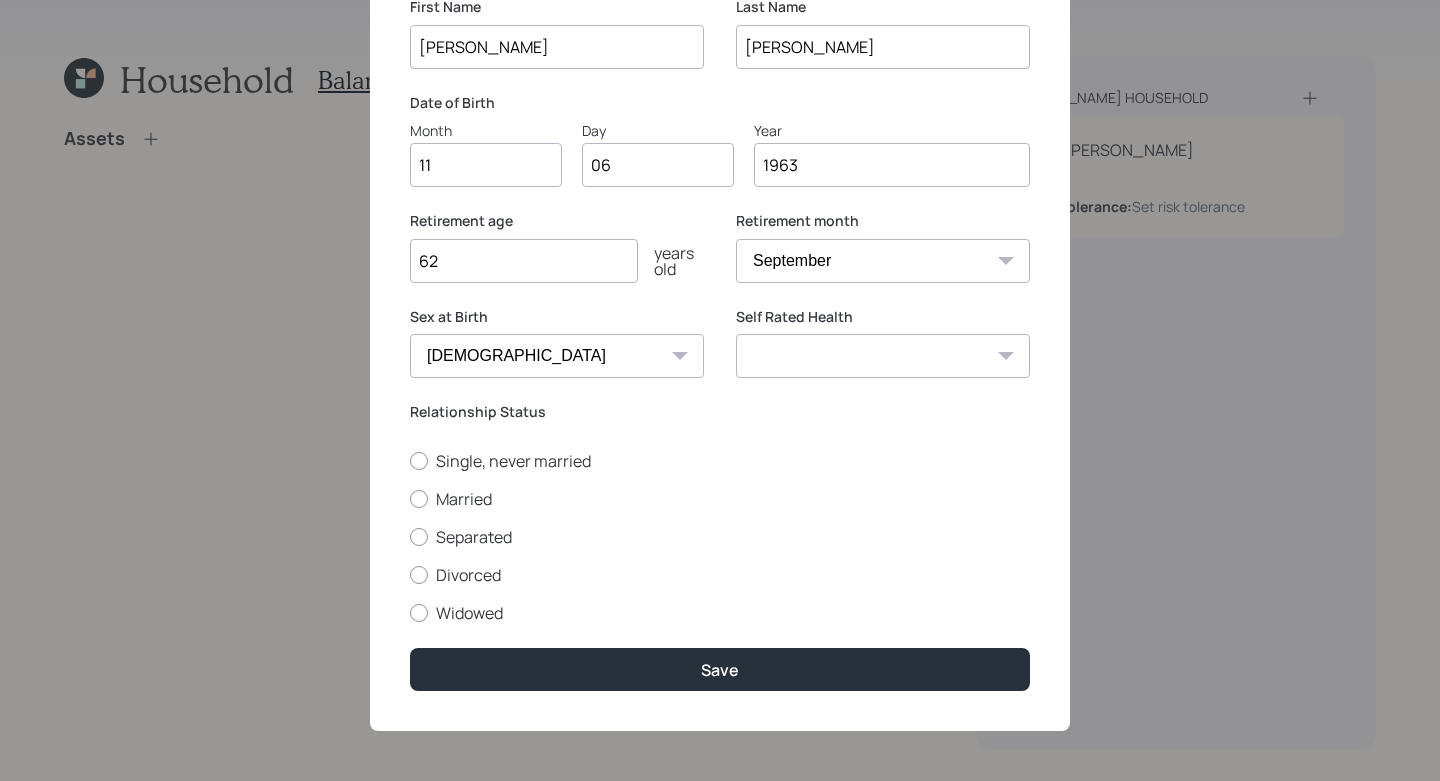 click on "Excellent Very Good Good Fair Poor" at bounding box center [883, 356] 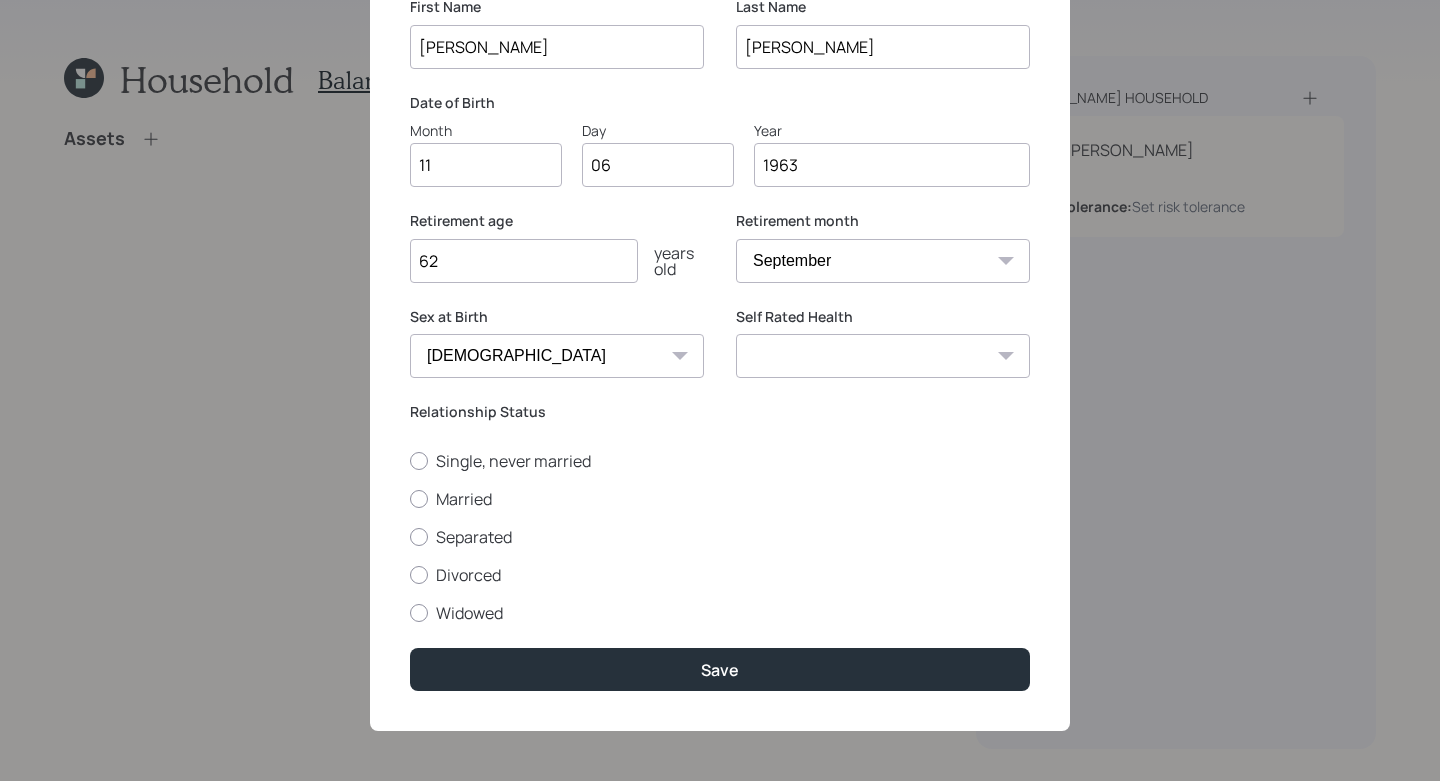 select on "very_good" 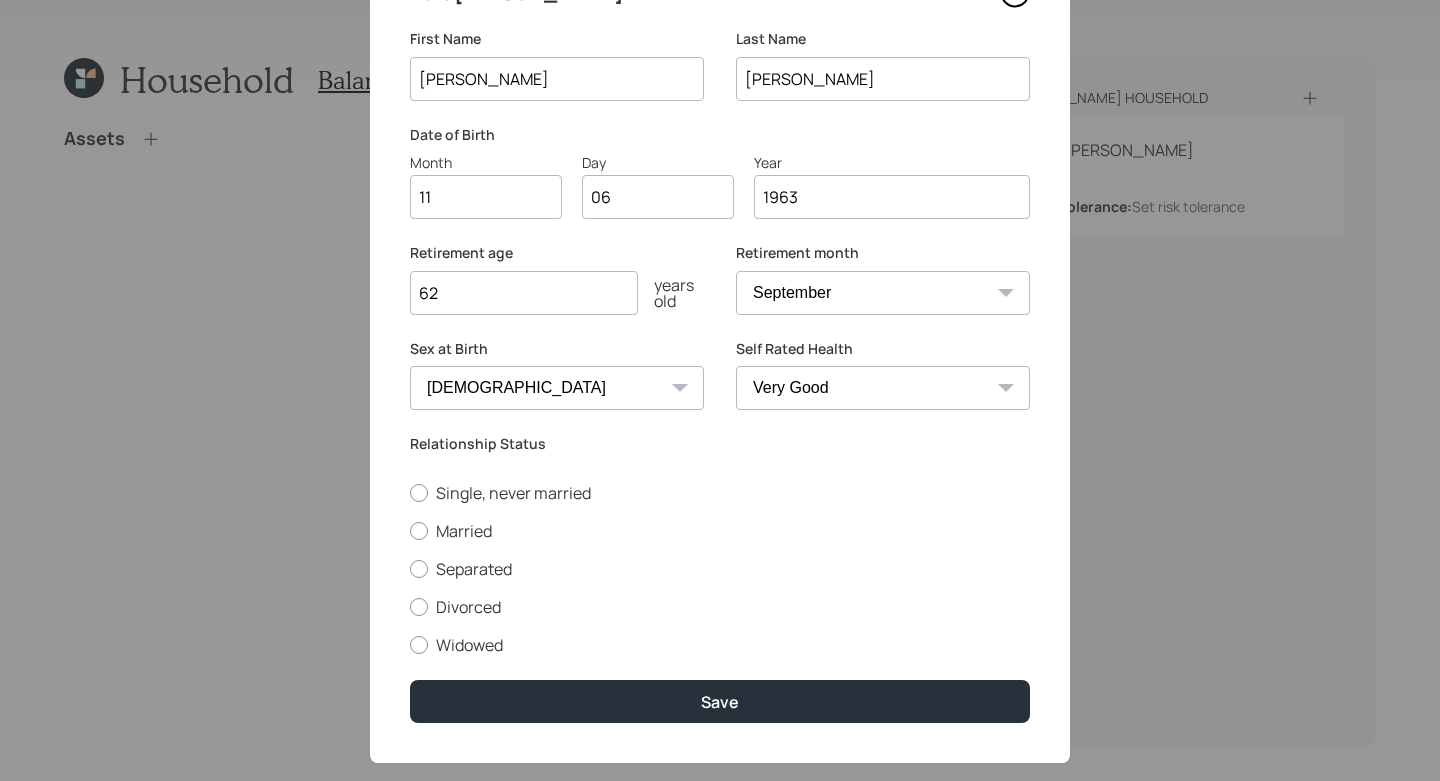 scroll, scrollTop: 89, scrollLeft: 0, axis: vertical 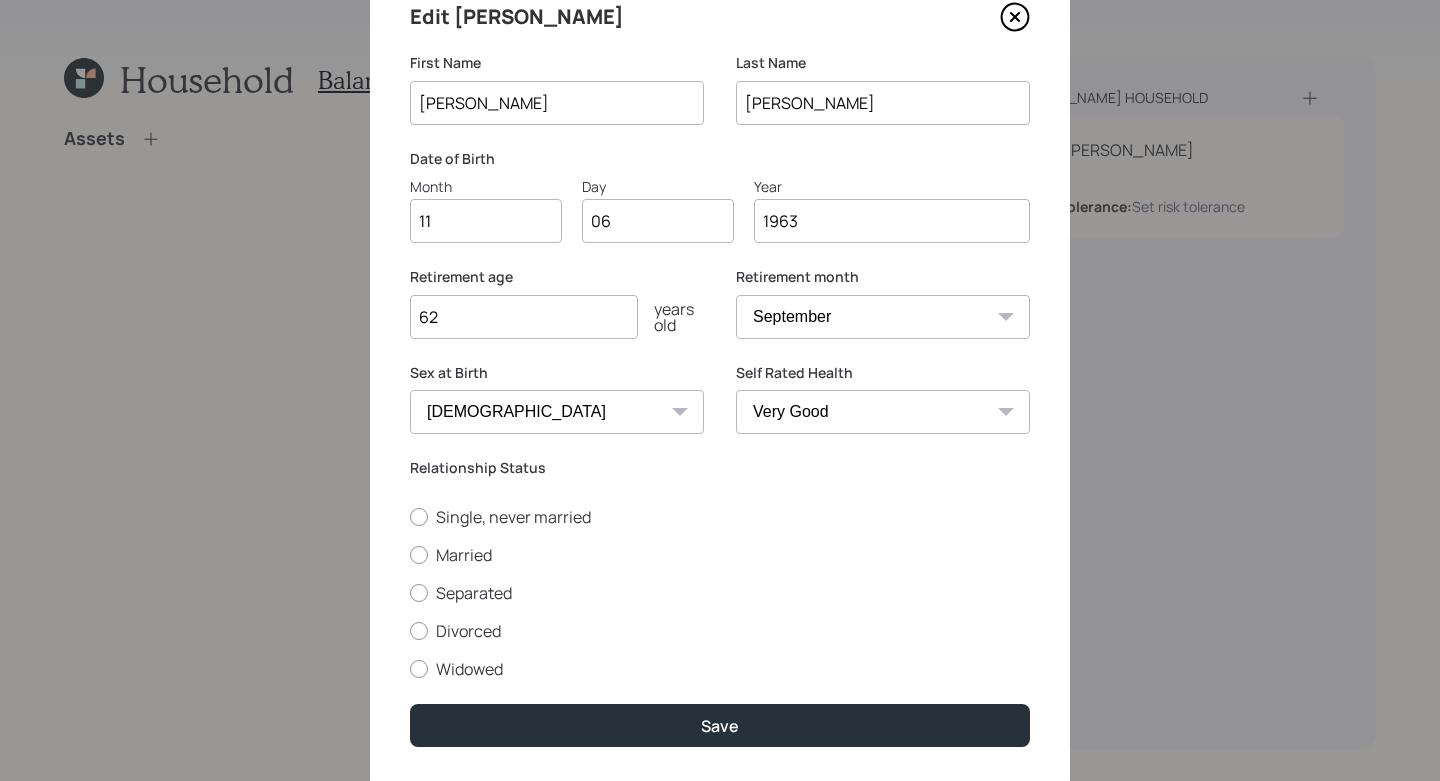 click on "Relationship Status Single, never married Married Separated Divorced Widowed" at bounding box center [720, 569] 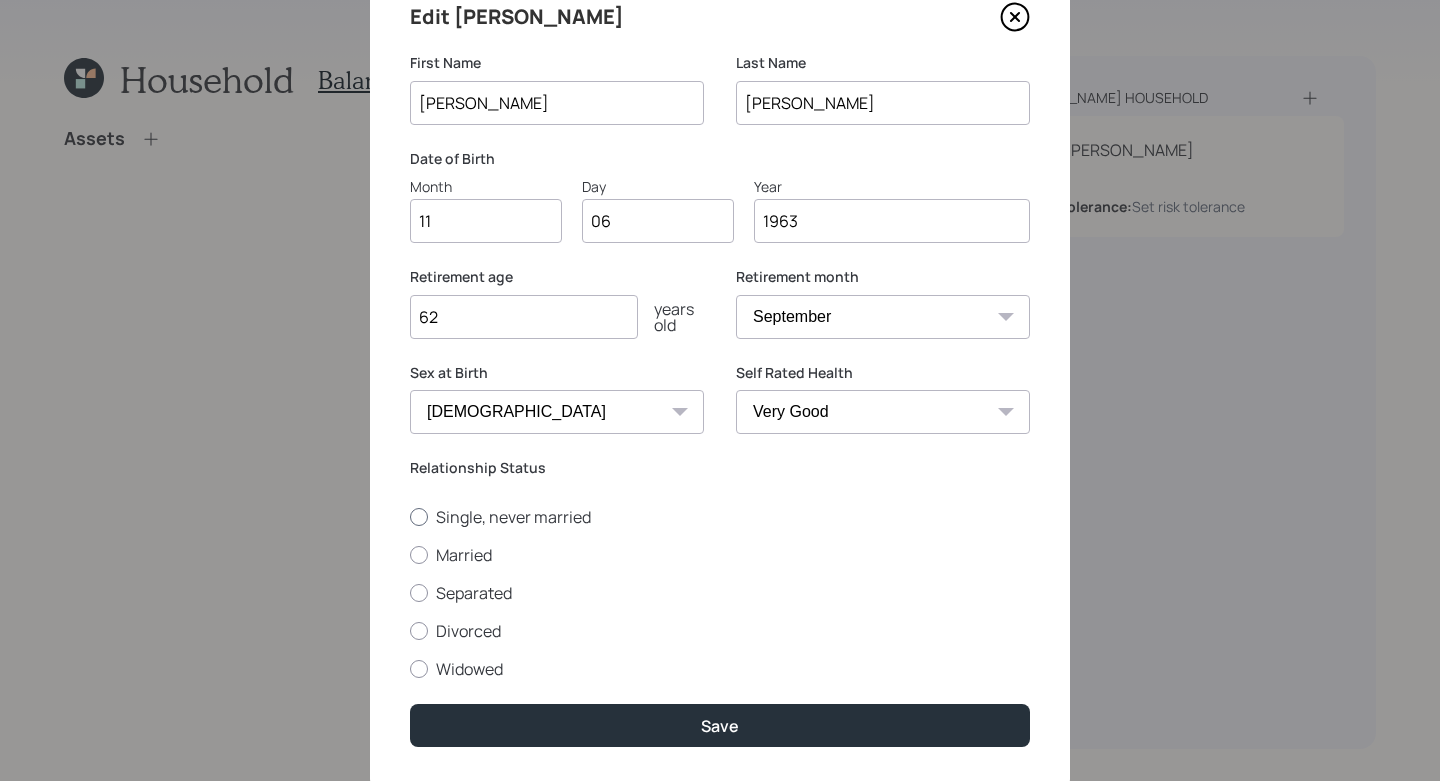 click on "Single, never married" at bounding box center (720, 517) 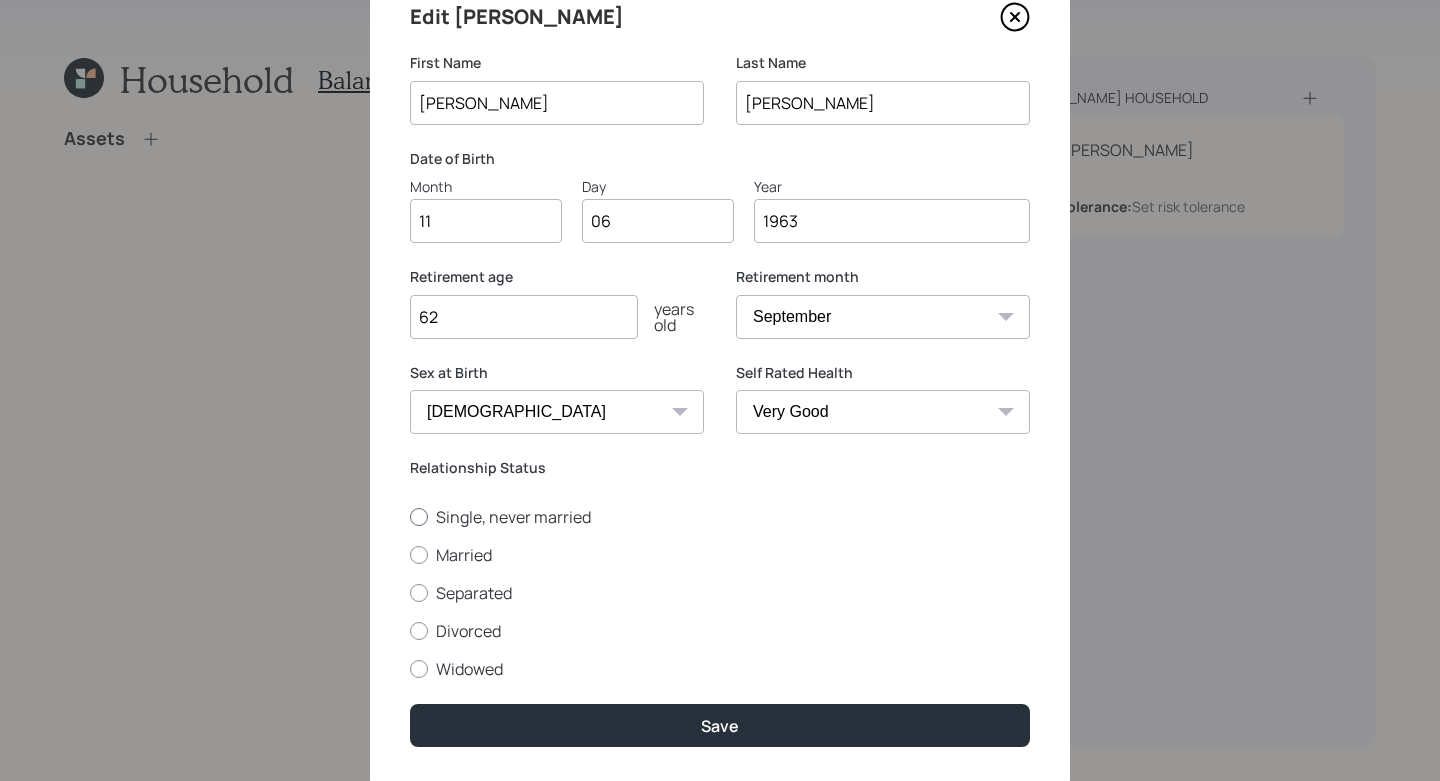 radio on "true" 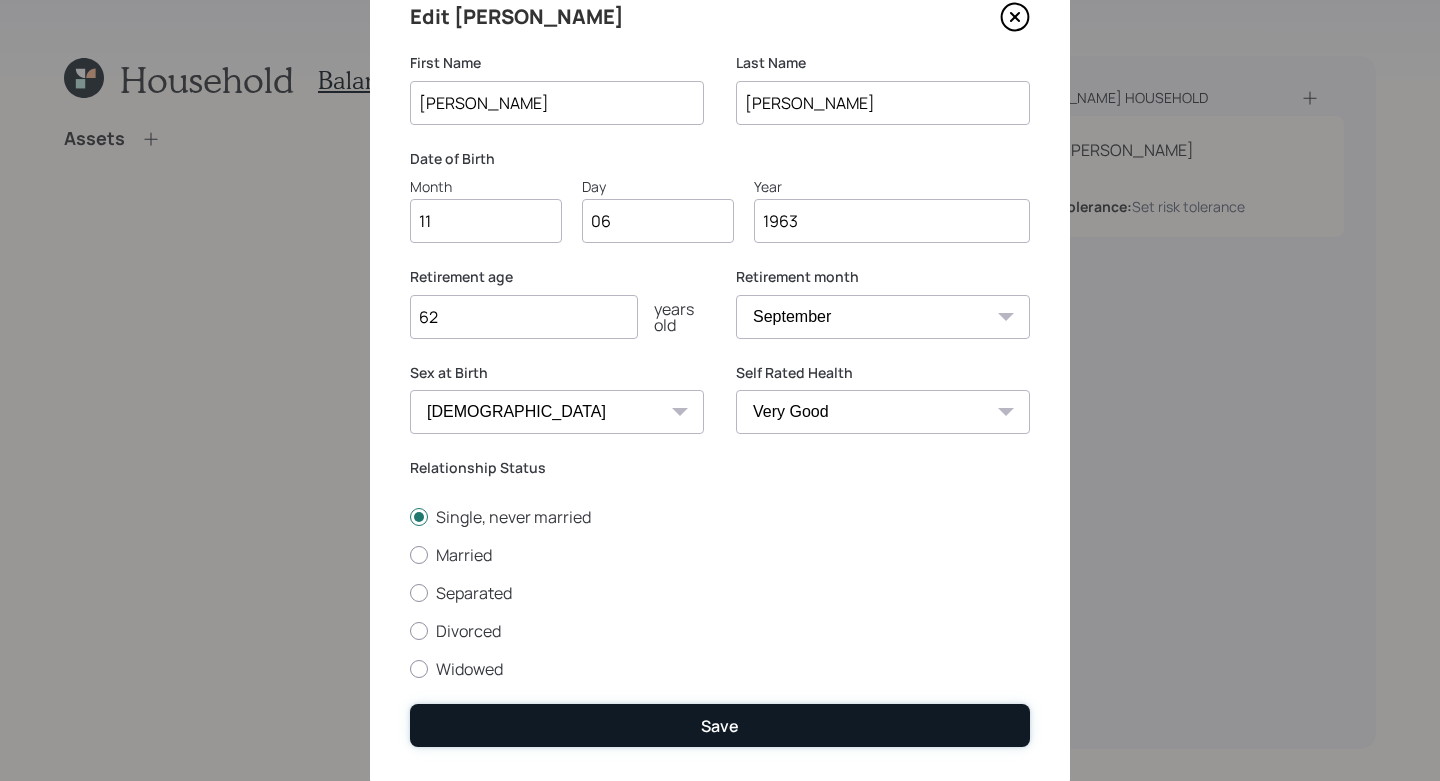 click on "Save" at bounding box center [720, 725] 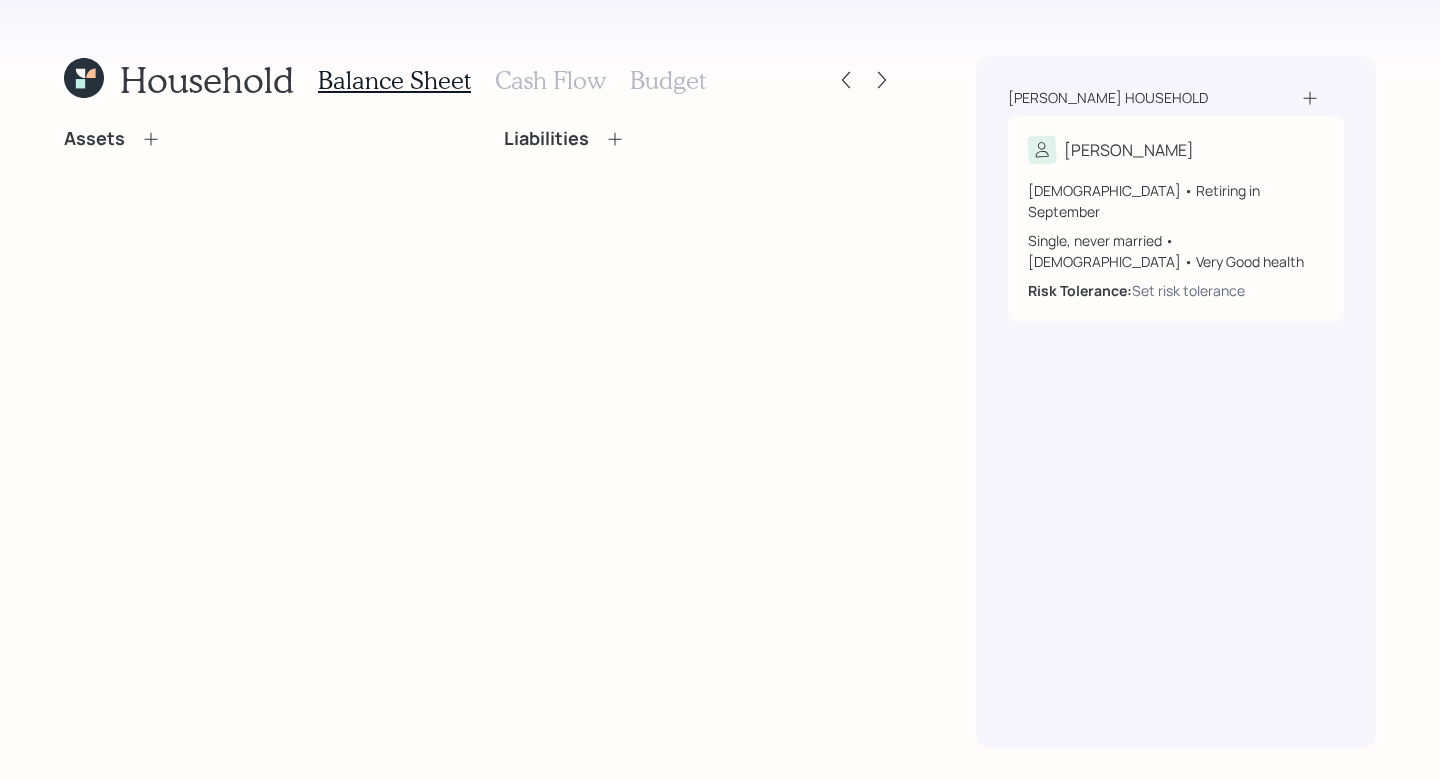 click 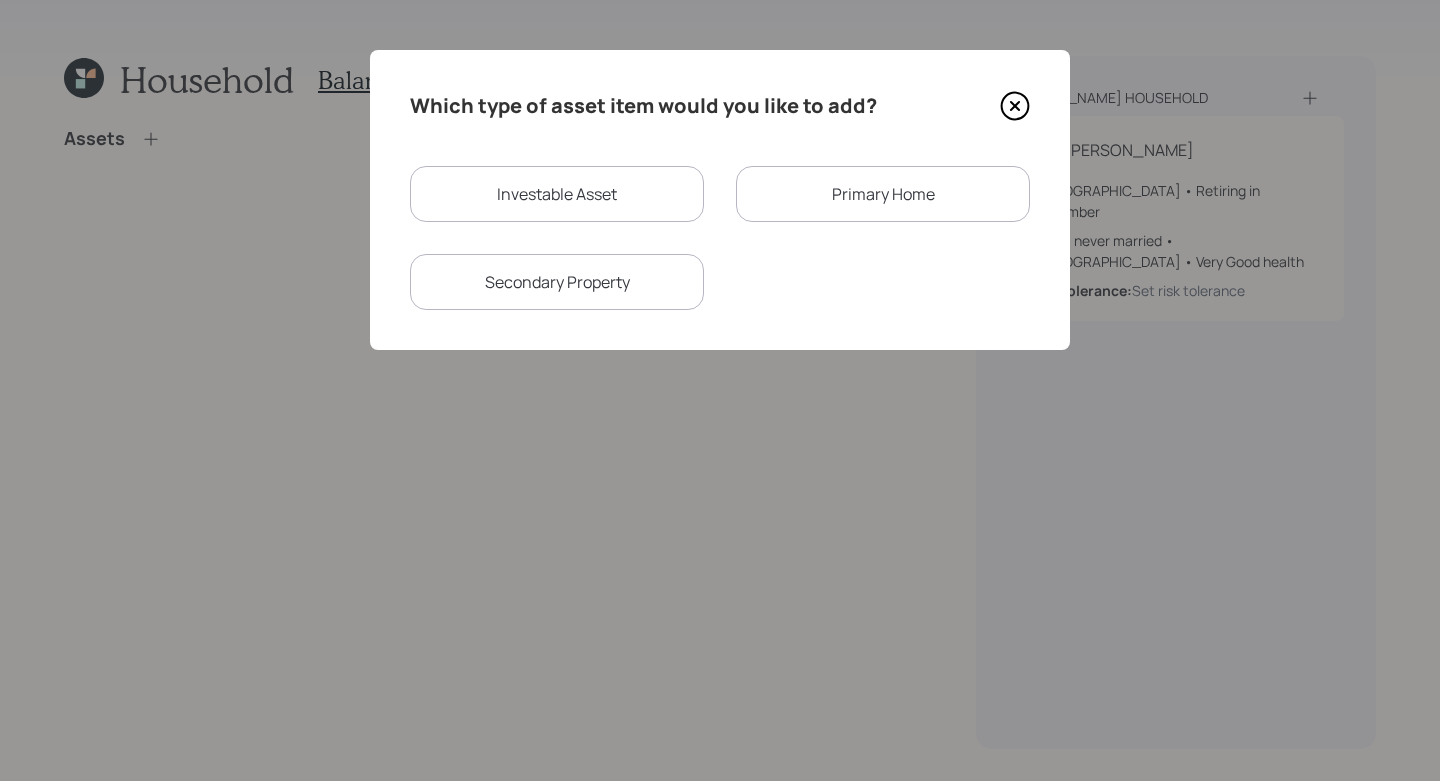 click on "Investable Asset" at bounding box center [557, 194] 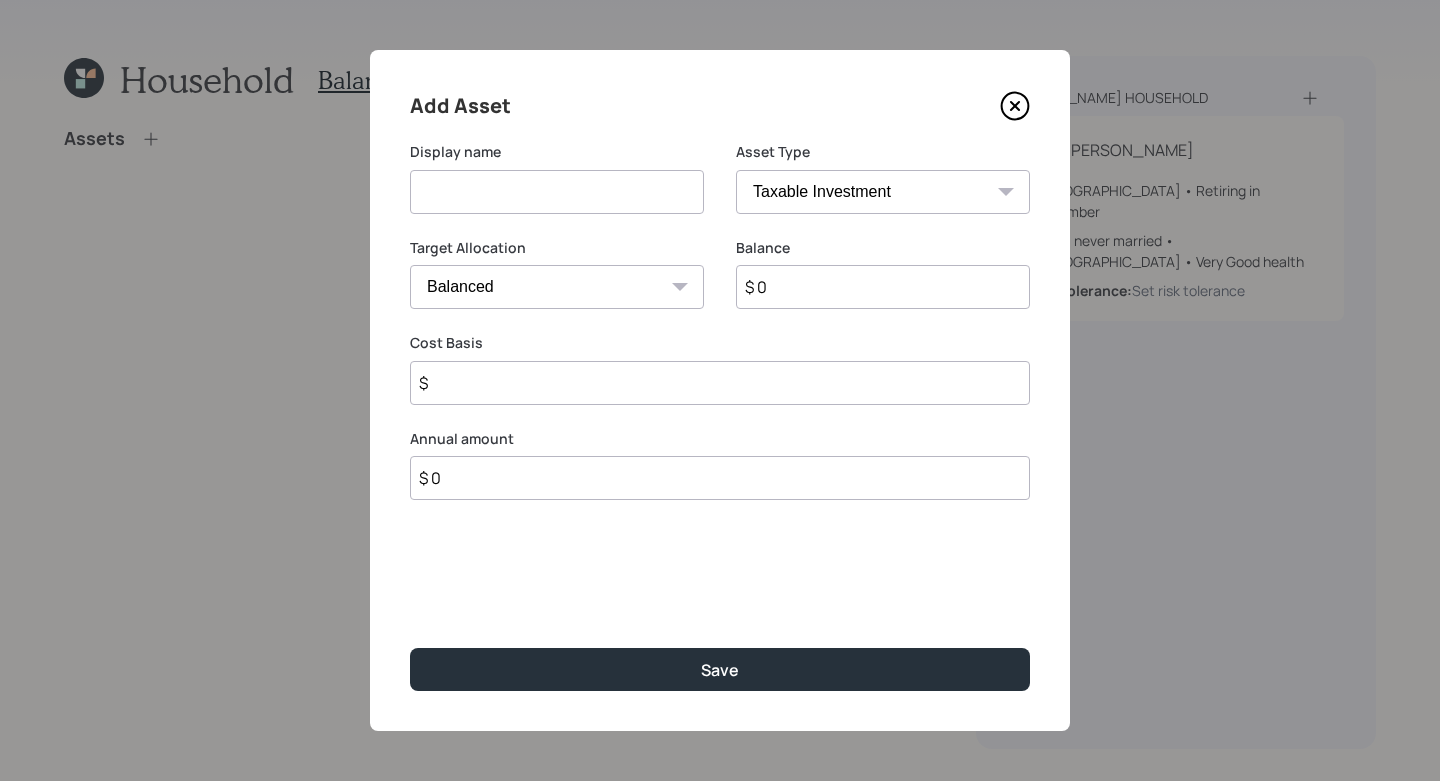 click at bounding box center (557, 192) 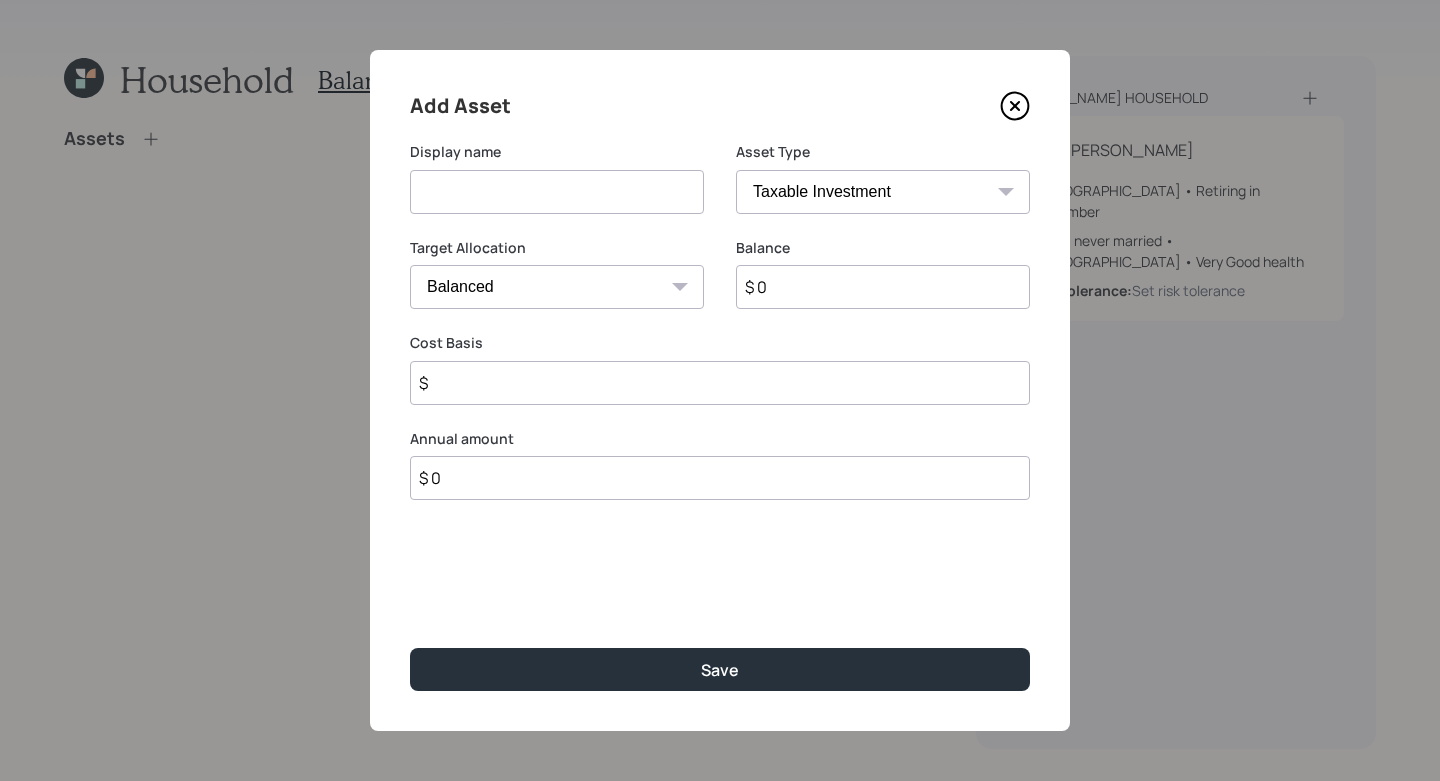 click on "SEP [PERSON_NAME] IRA 401(k) [PERSON_NAME] 401(k) 403(b) [PERSON_NAME] 403(b) 457(b) [PERSON_NAME] 457(b) Health Savings Account 529 Taxable Investment Checking / Savings Emergency Fund" at bounding box center (883, 192) 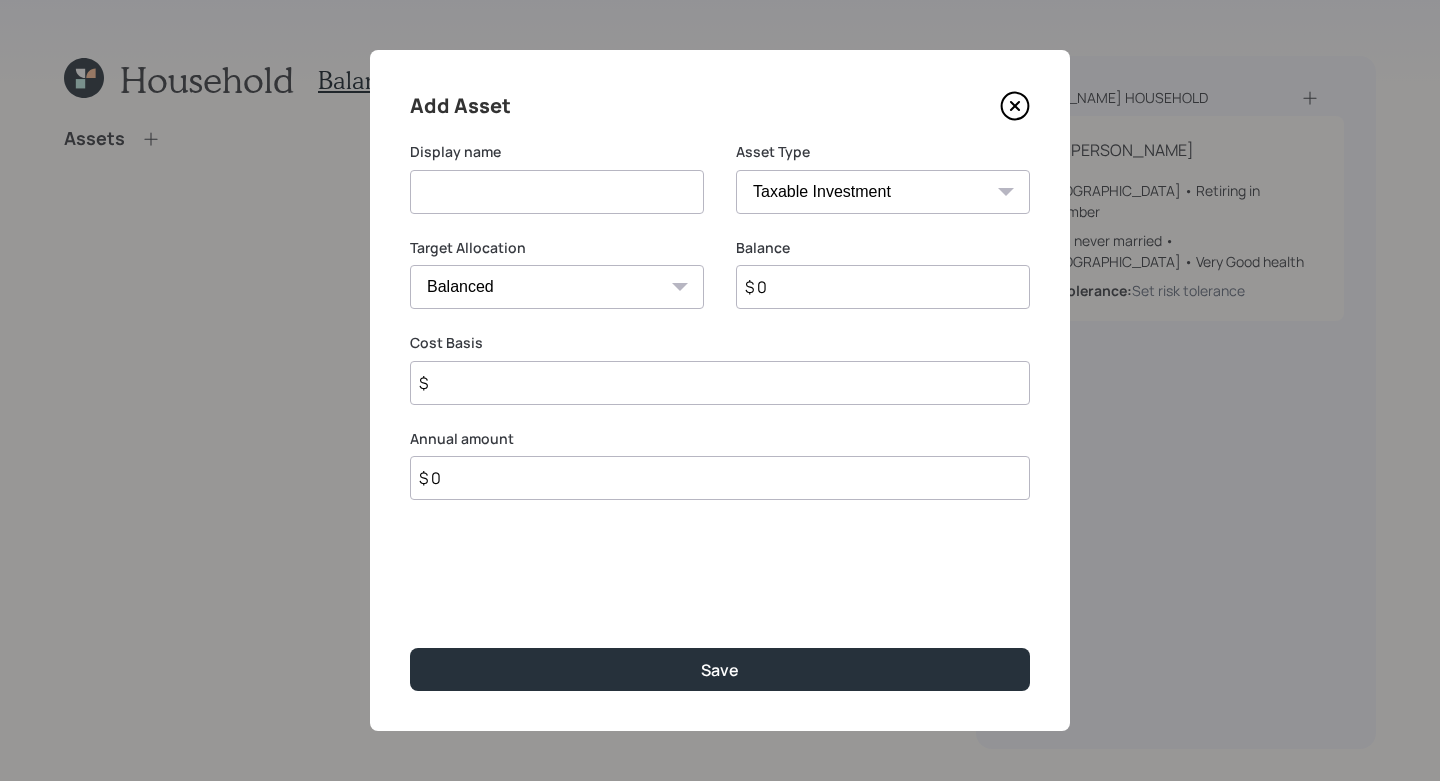 select on "public_school_sponsored" 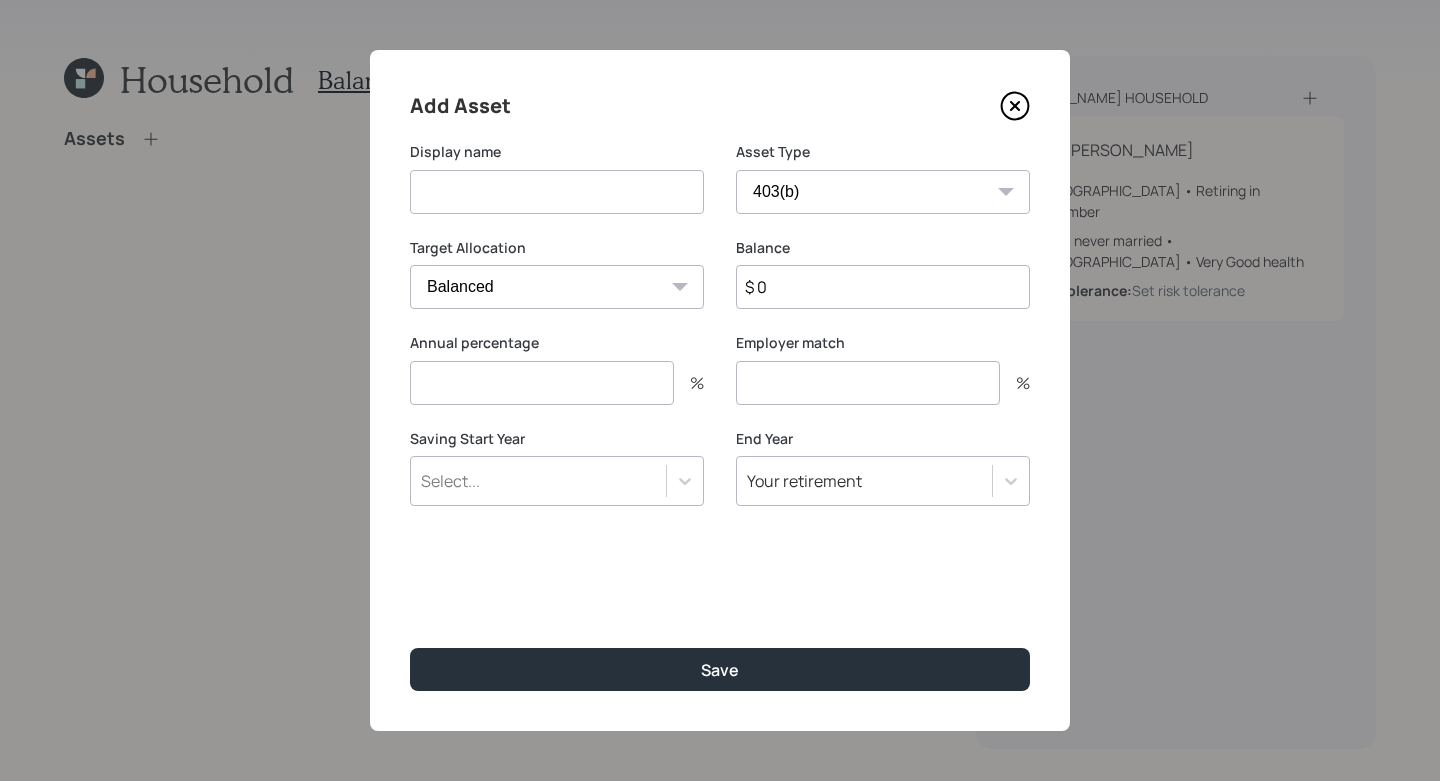 drag, startPoint x: 440, startPoint y: 212, endPoint x: 396, endPoint y: 193, distance: 47.92703 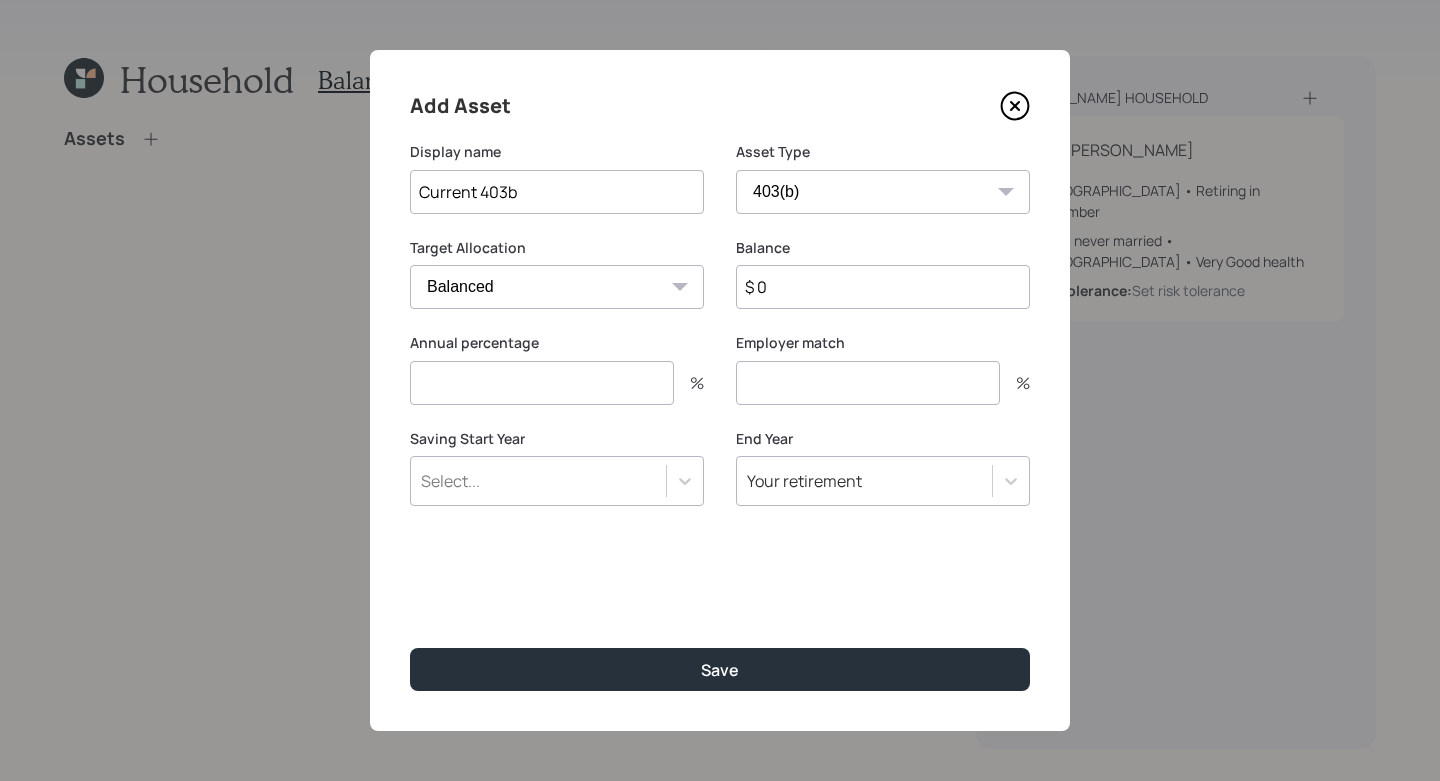 type on "Current 403b" 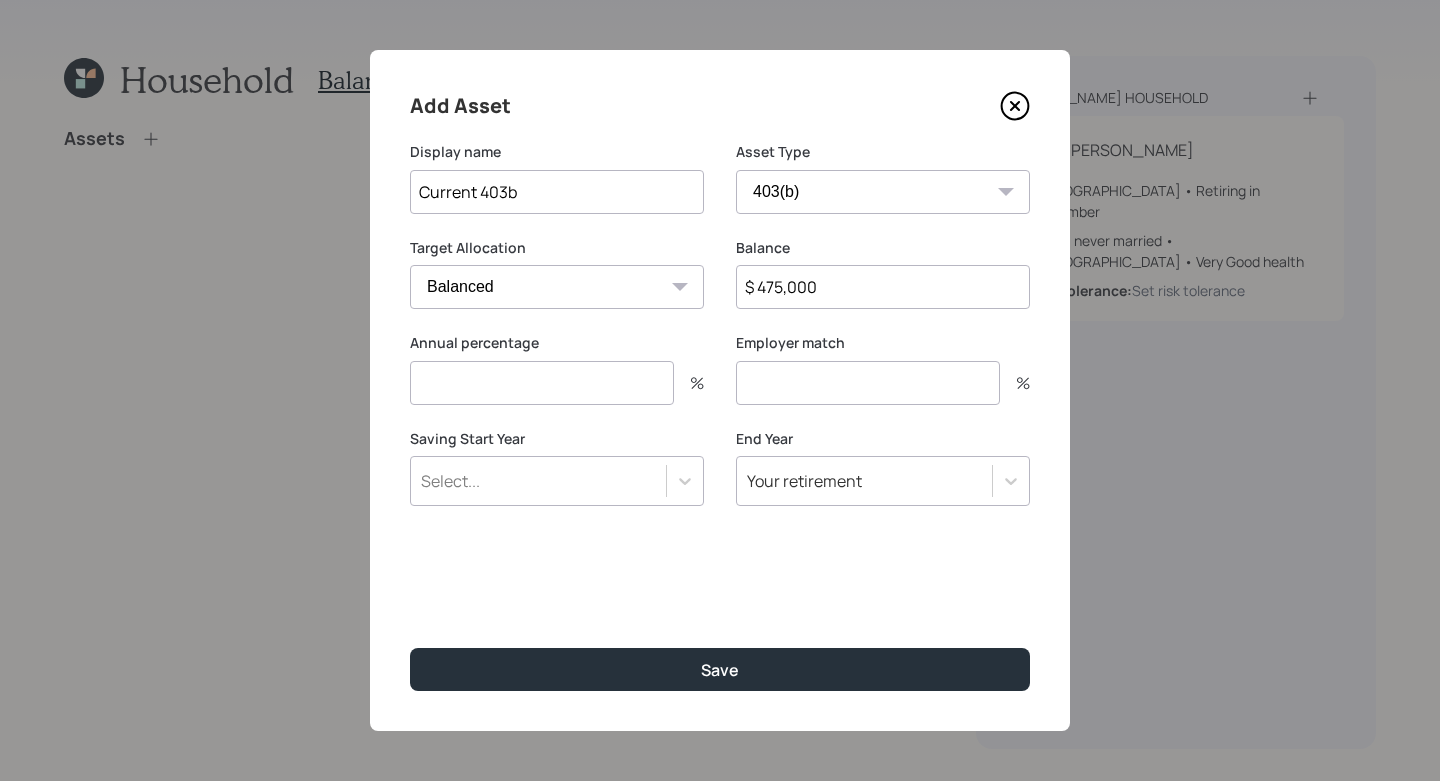 type on "$ 475,000" 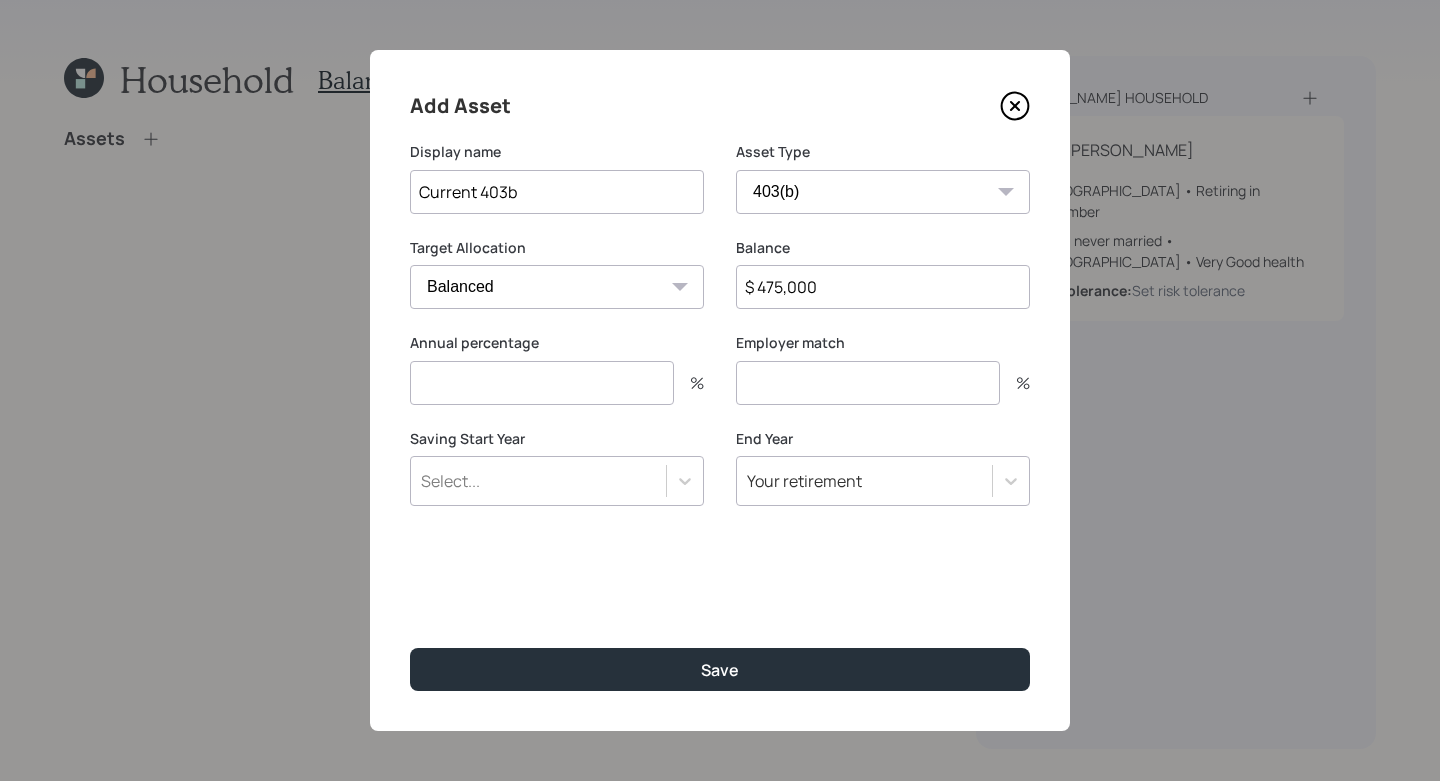 click at bounding box center (542, 383) 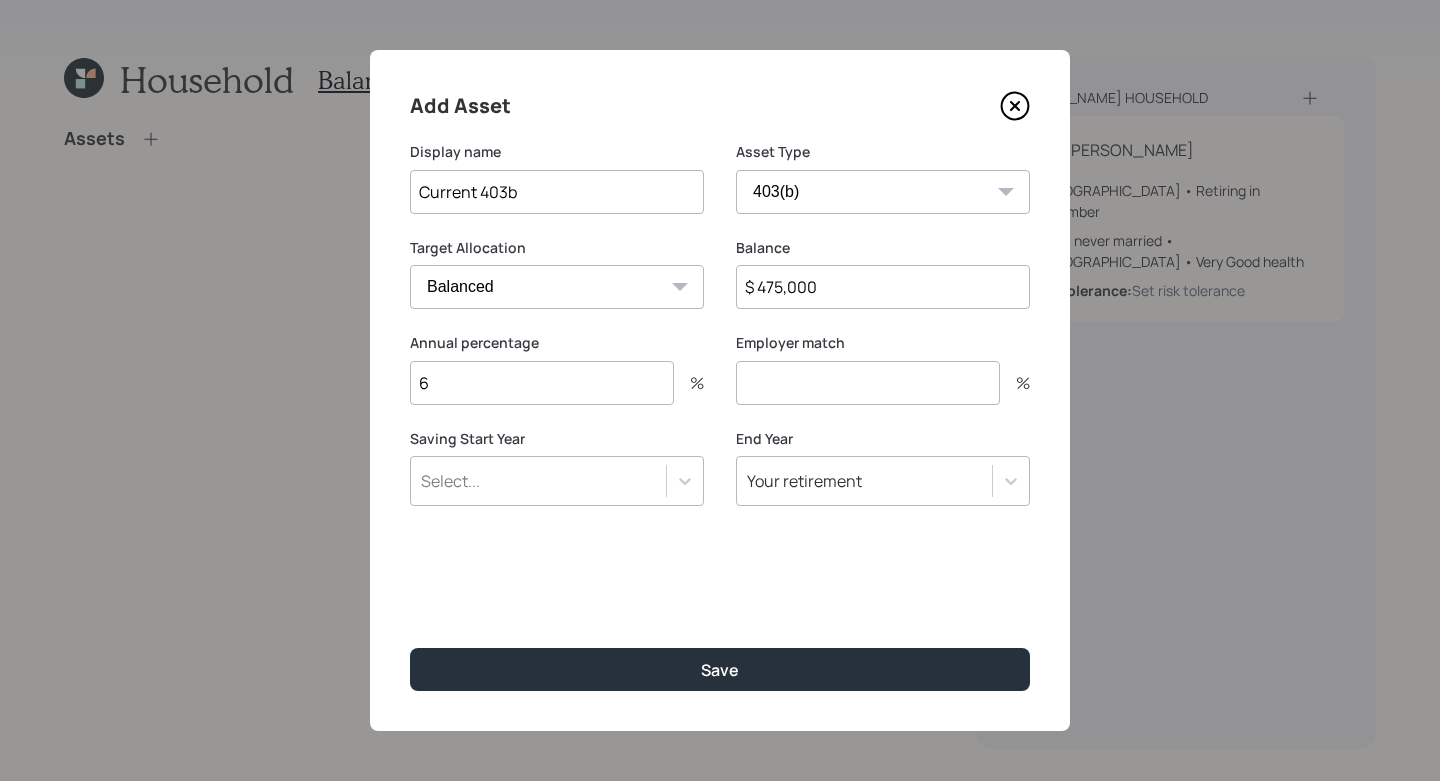 type on "6" 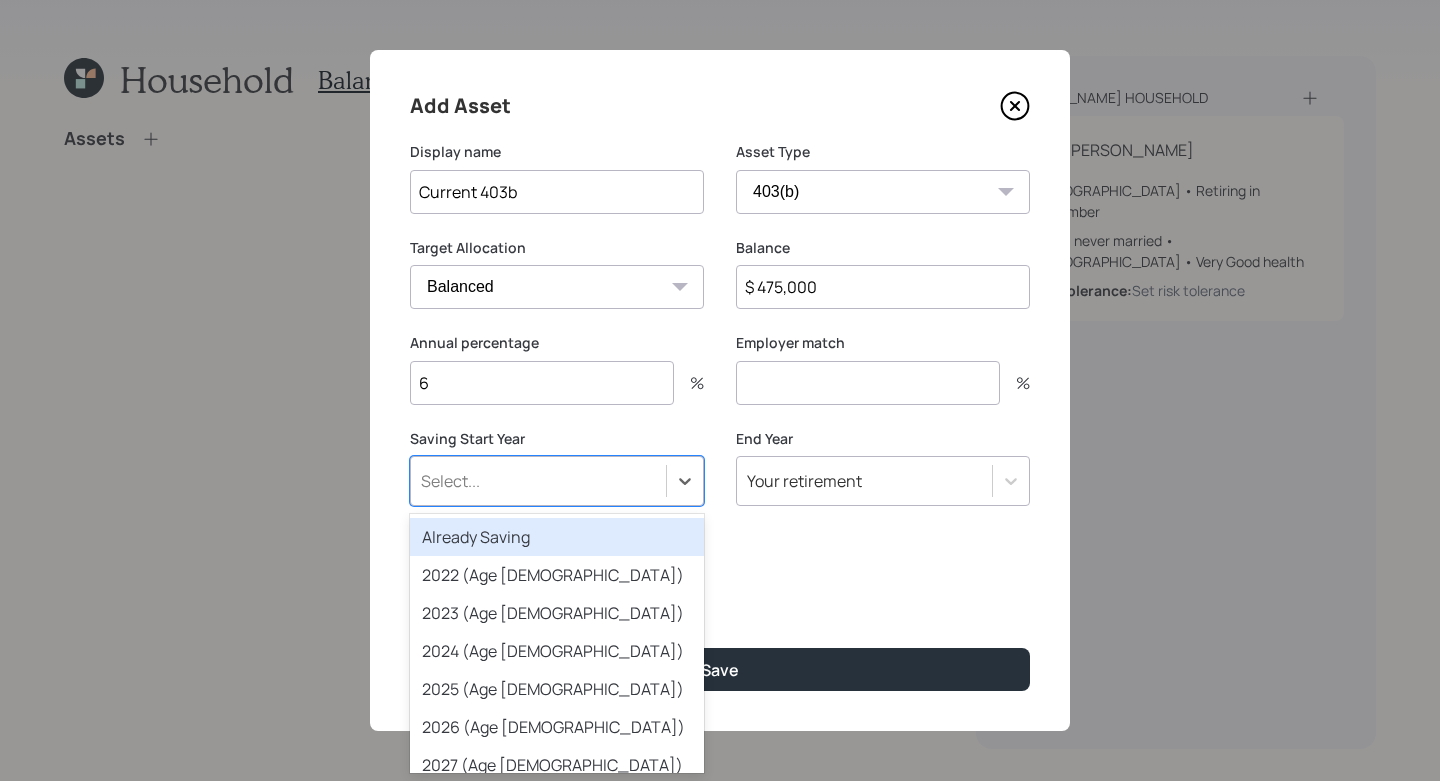 scroll, scrollTop: 0, scrollLeft: 0, axis: both 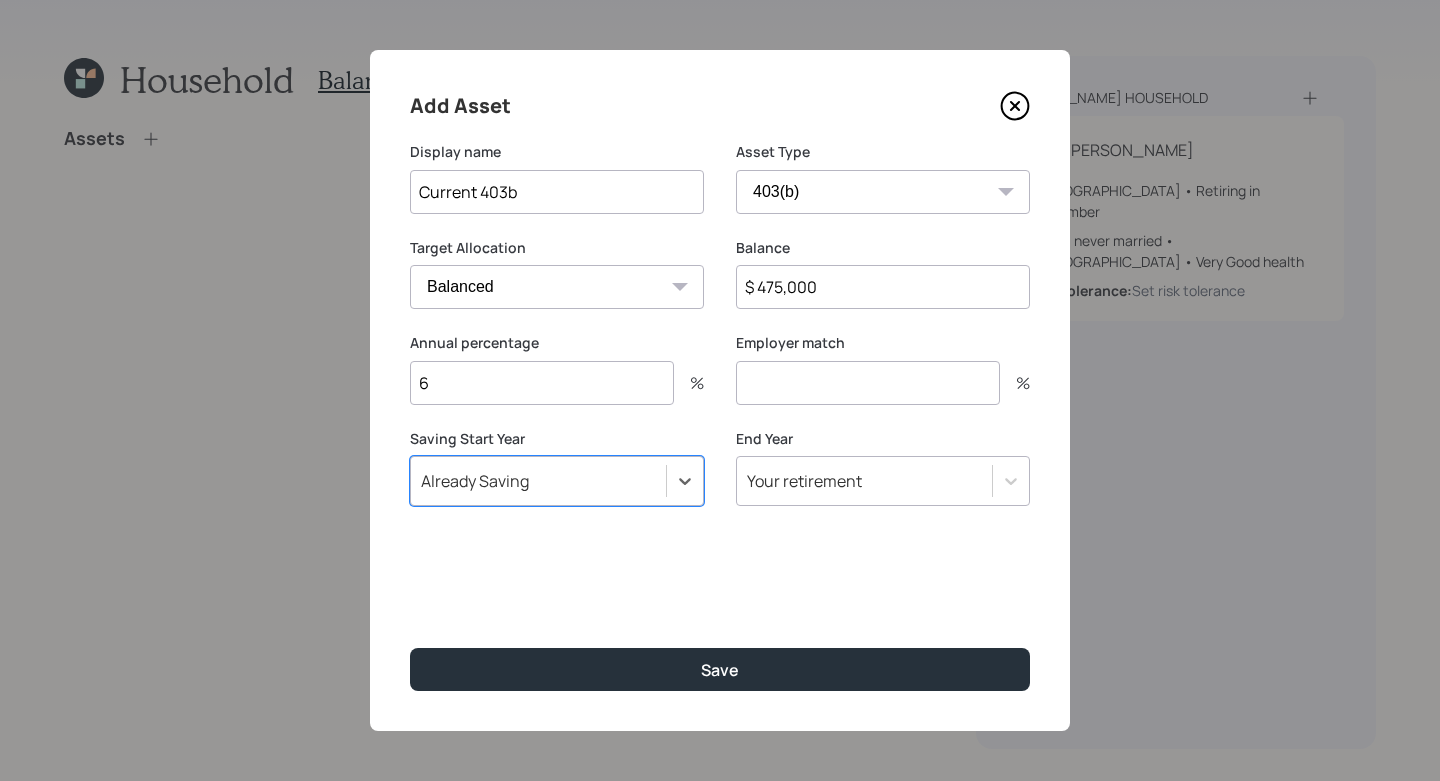 click at bounding box center [868, 383] 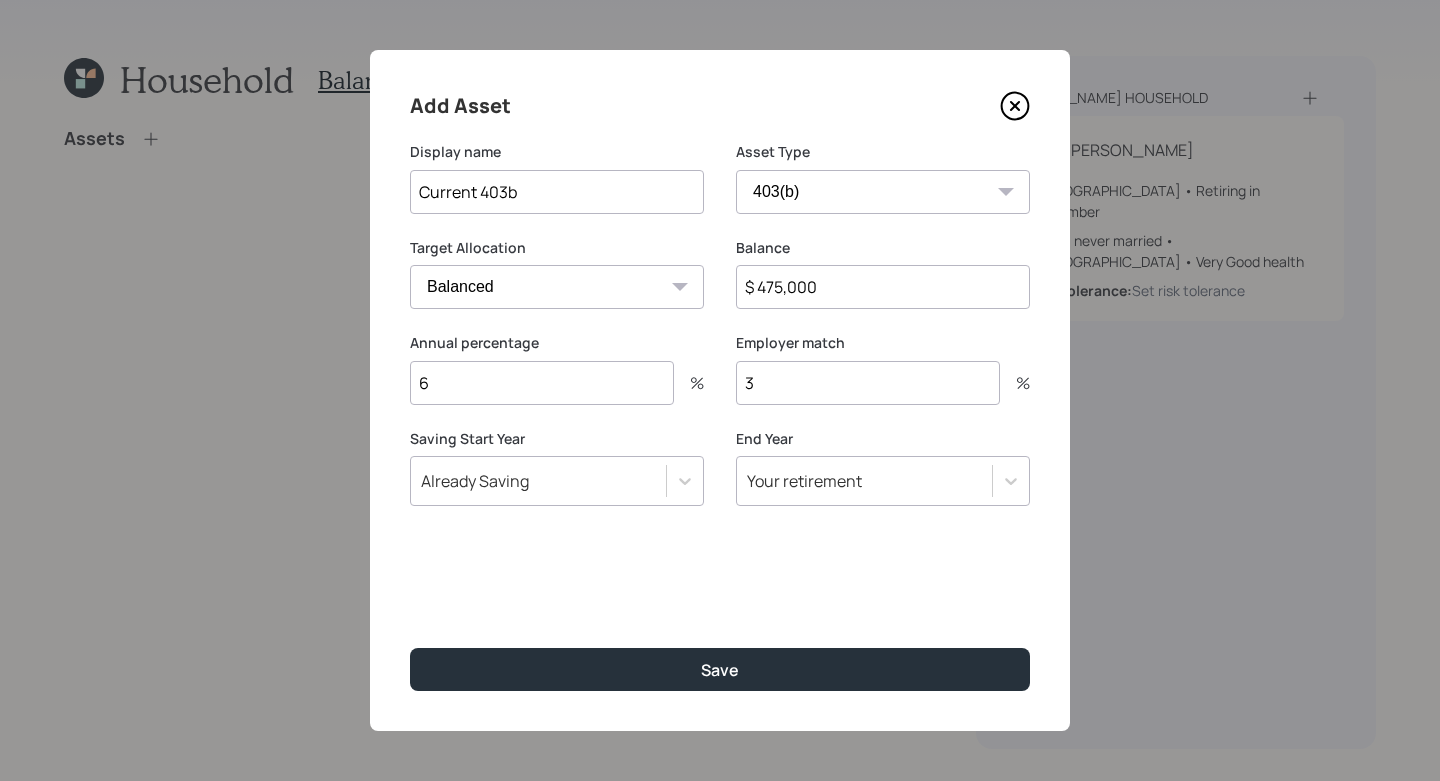 type on "3" 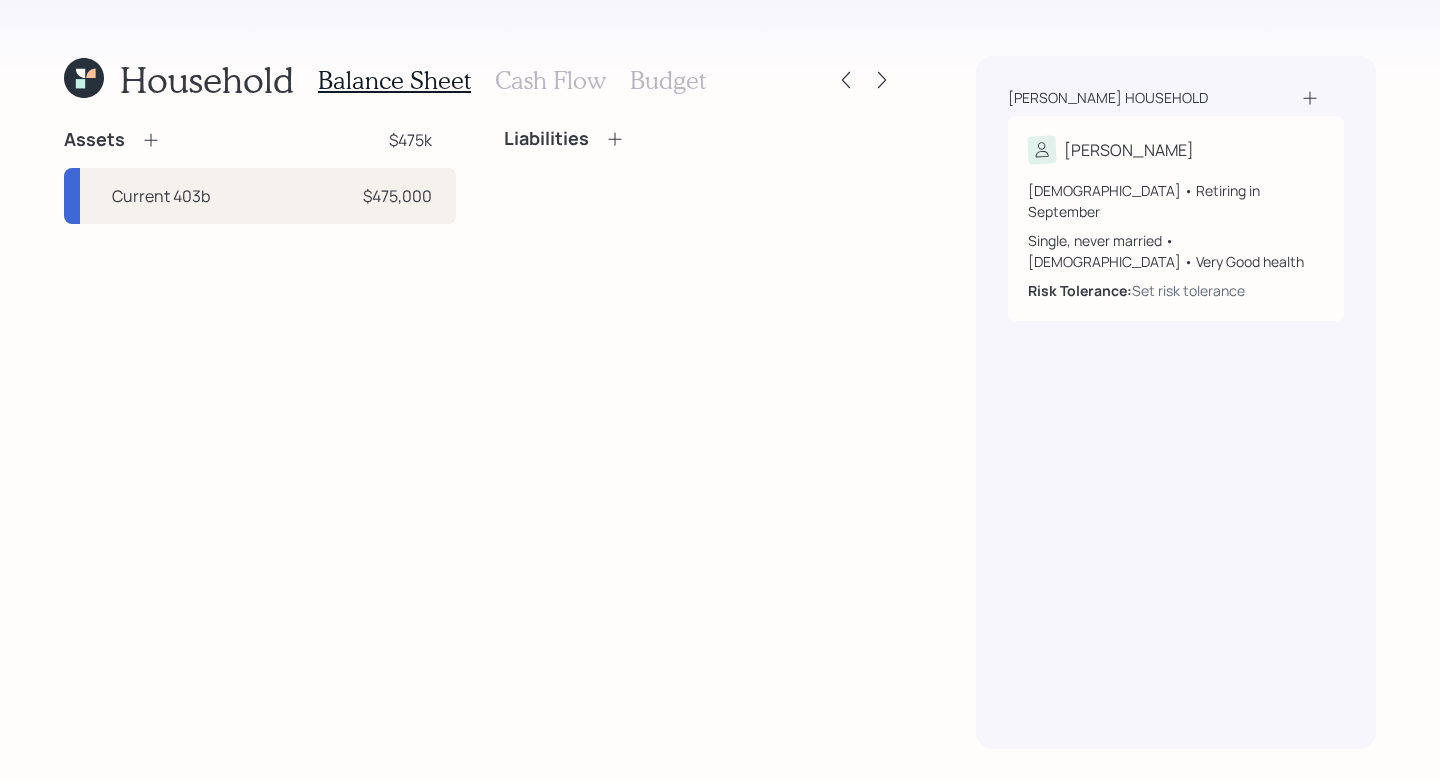 click 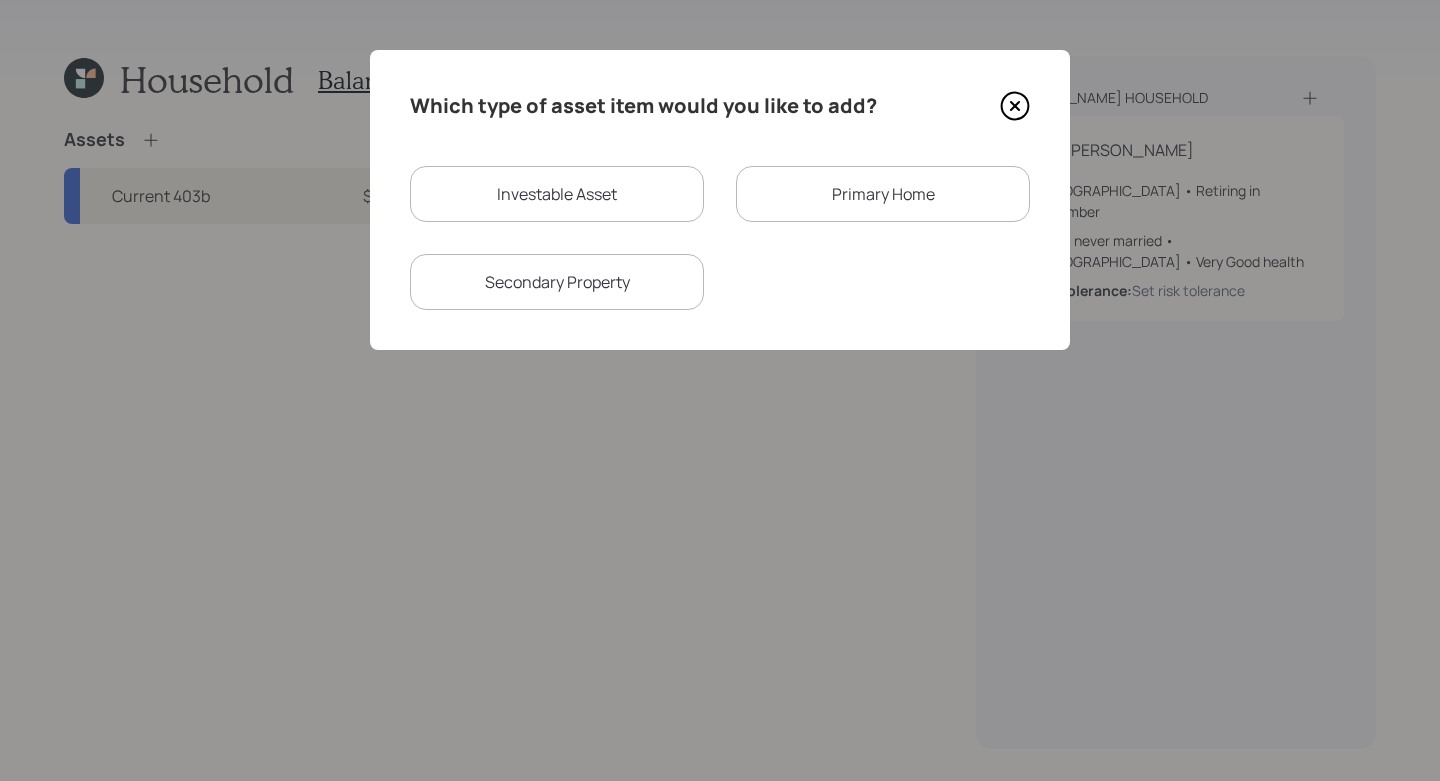 click on "Investable Asset" at bounding box center [557, 194] 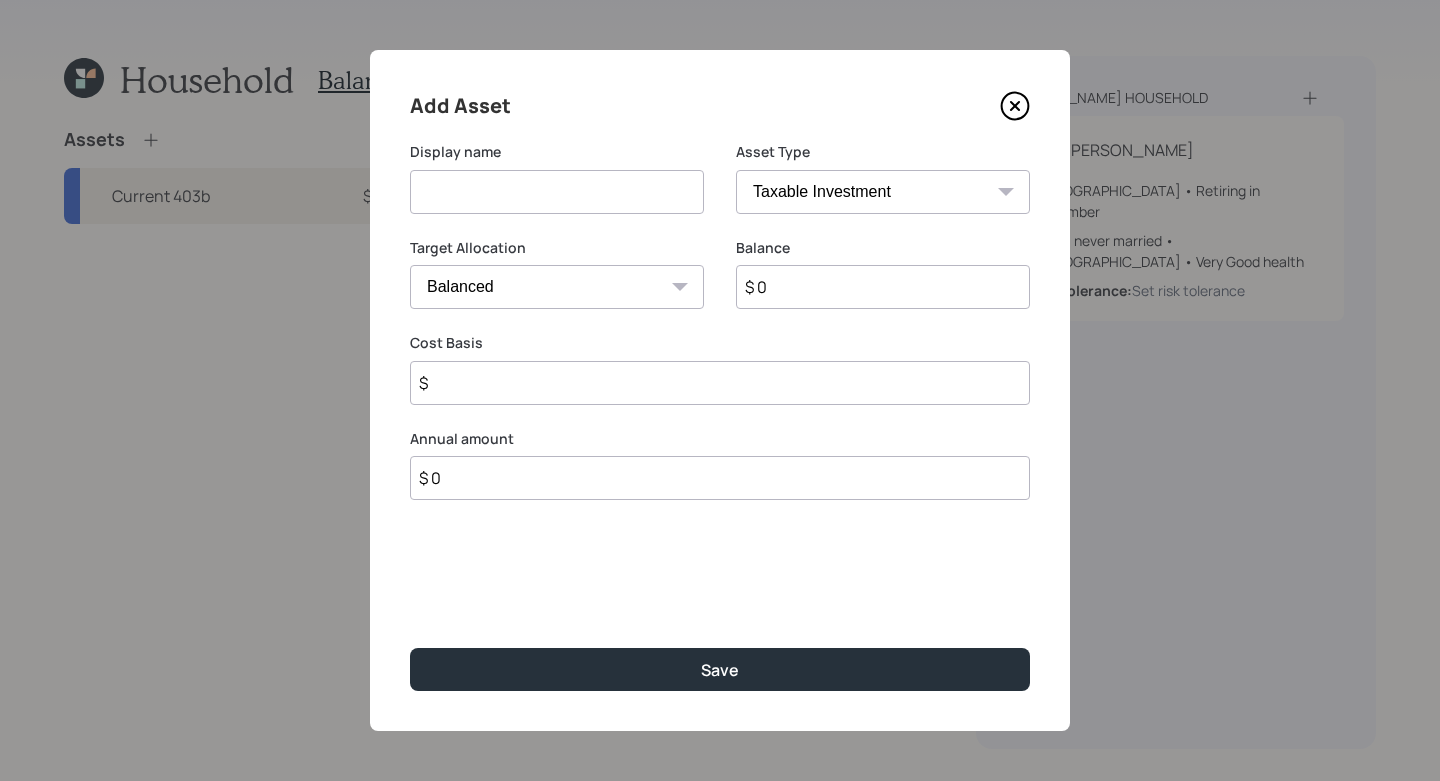 click on "Display name" at bounding box center (557, 190) 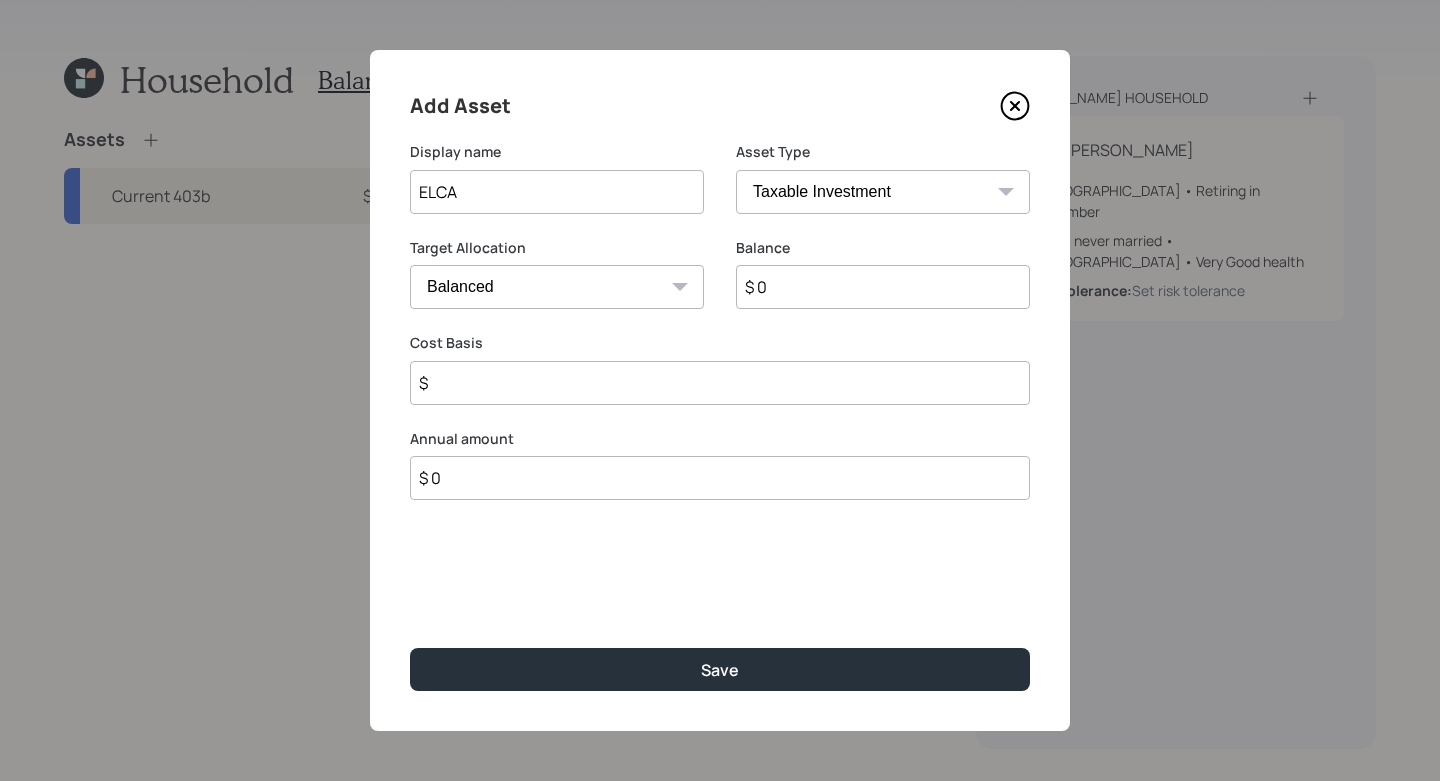 type on "ELCA" 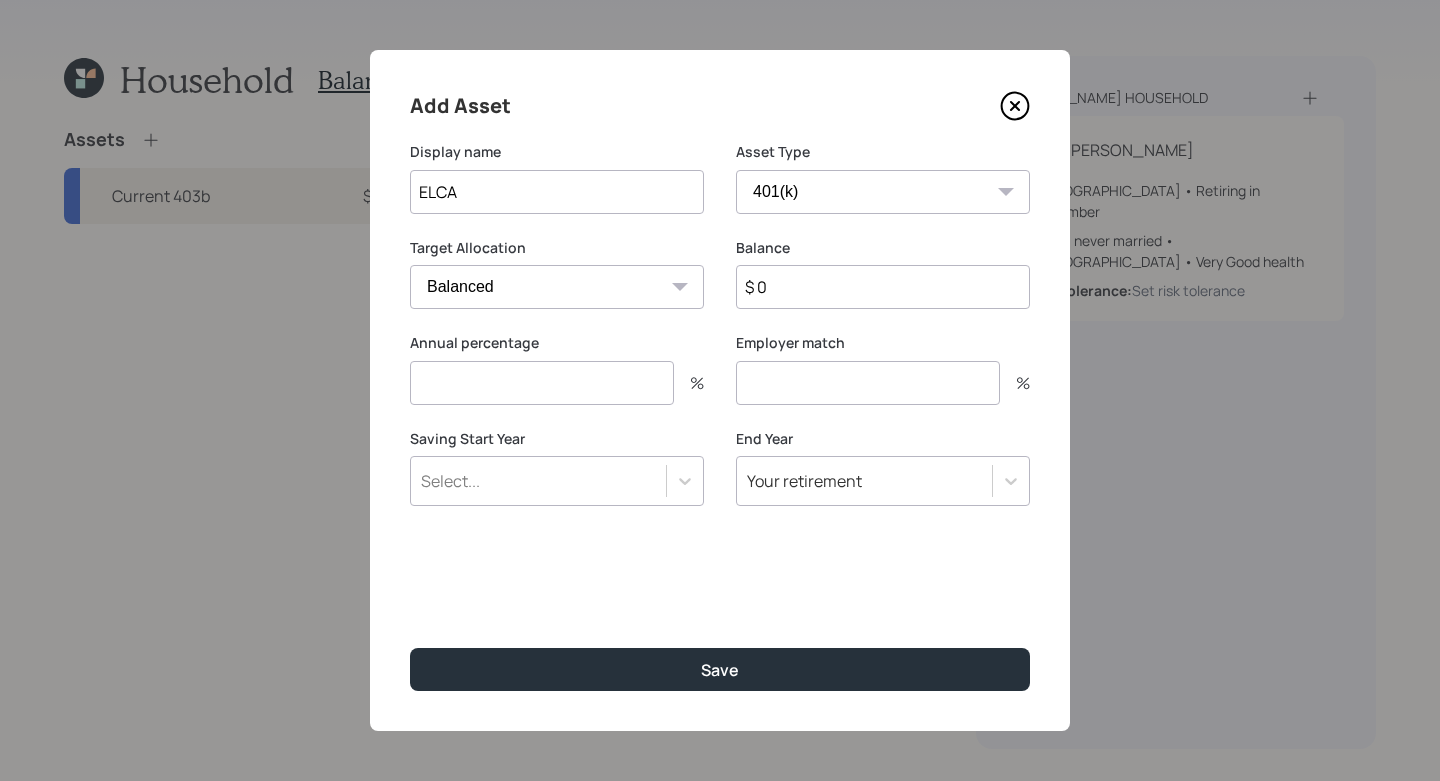 click on "ELCA" at bounding box center [557, 192] 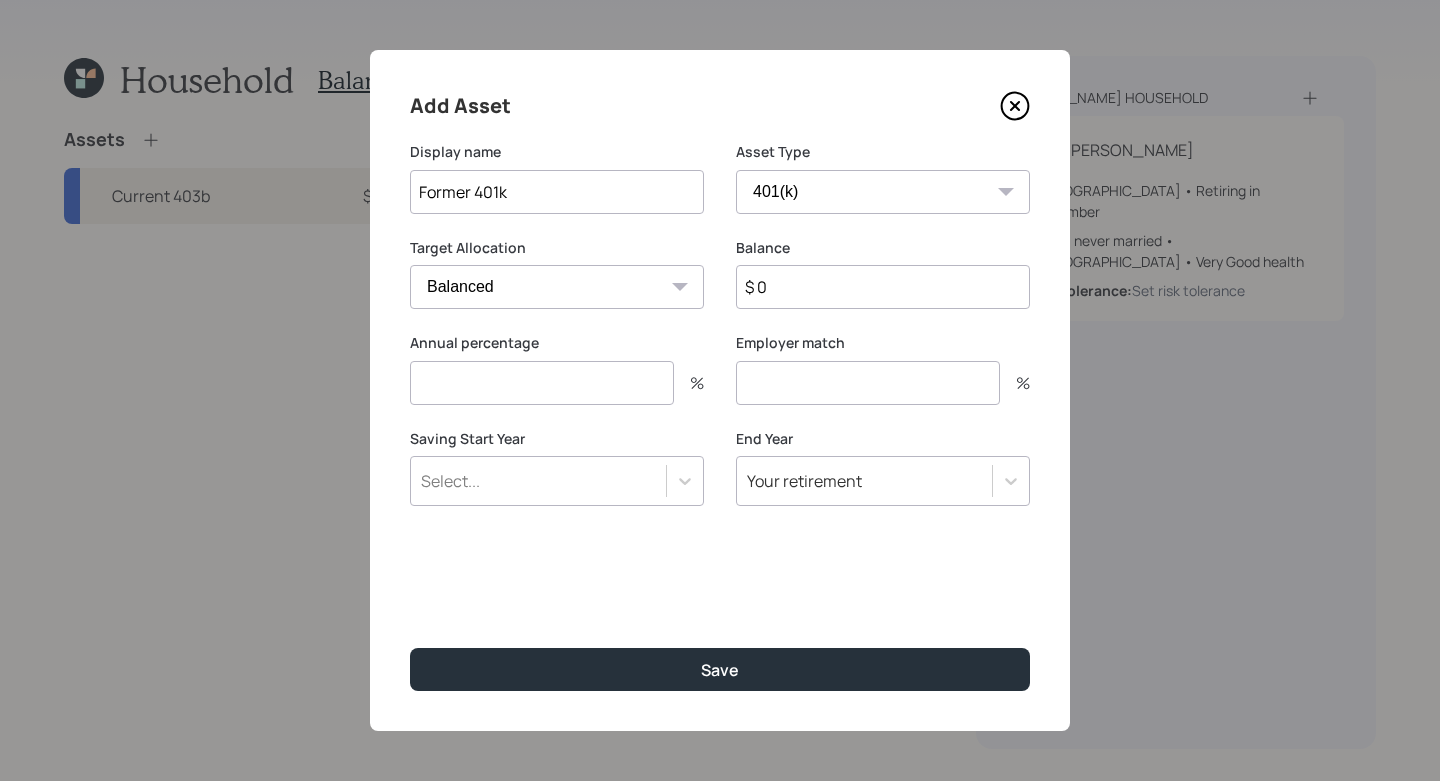click on "$ 0" at bounding box center (883, 287) 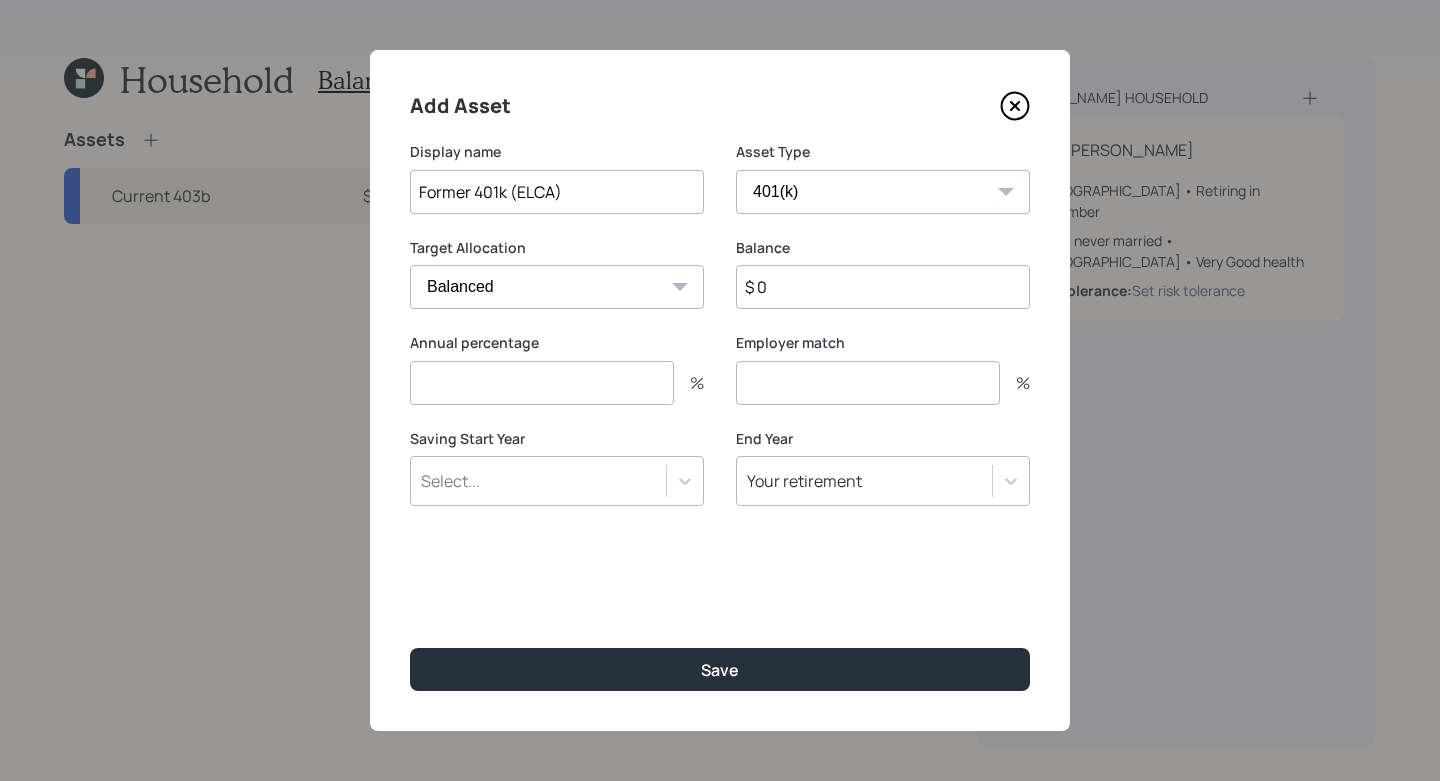 type on "Former 401k (ELCA)" 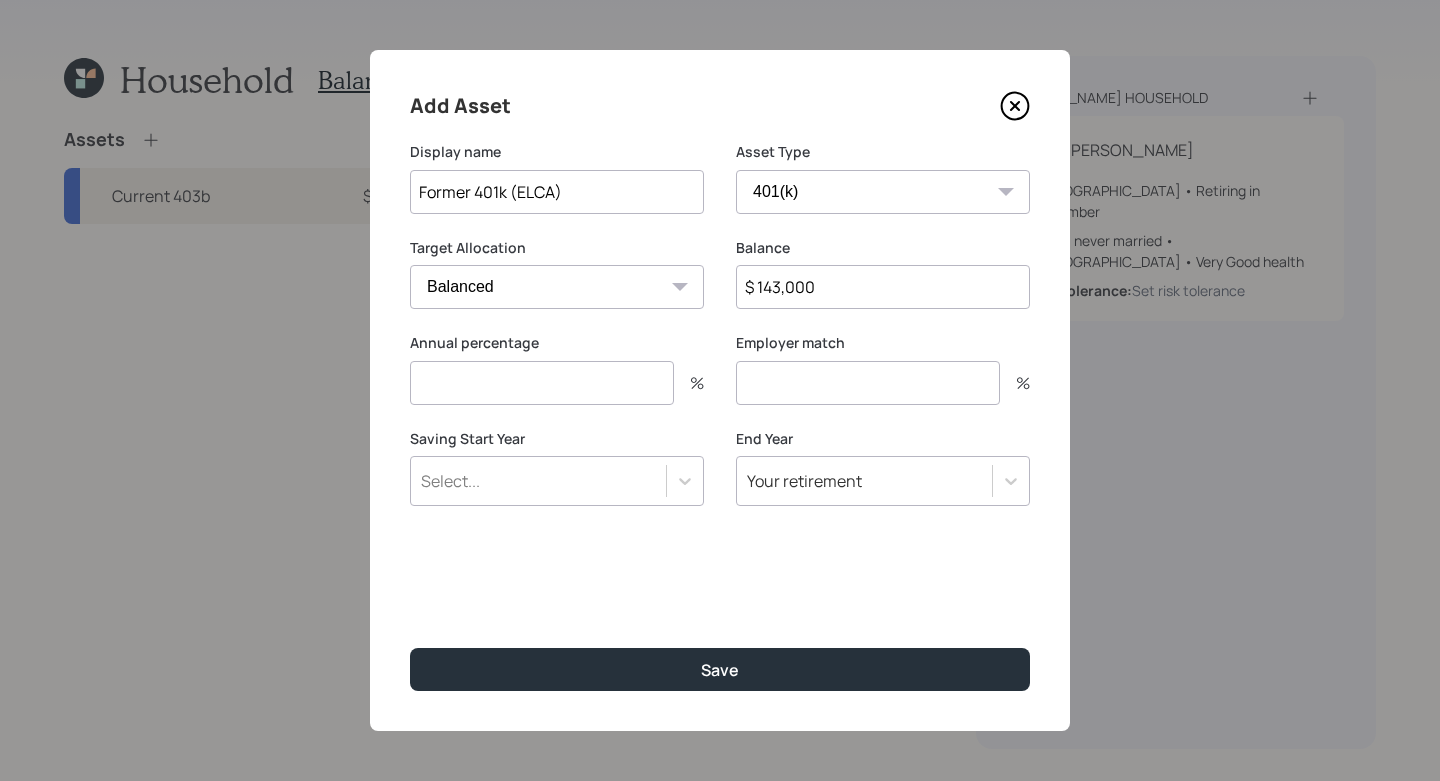 type on "$ 143,000" 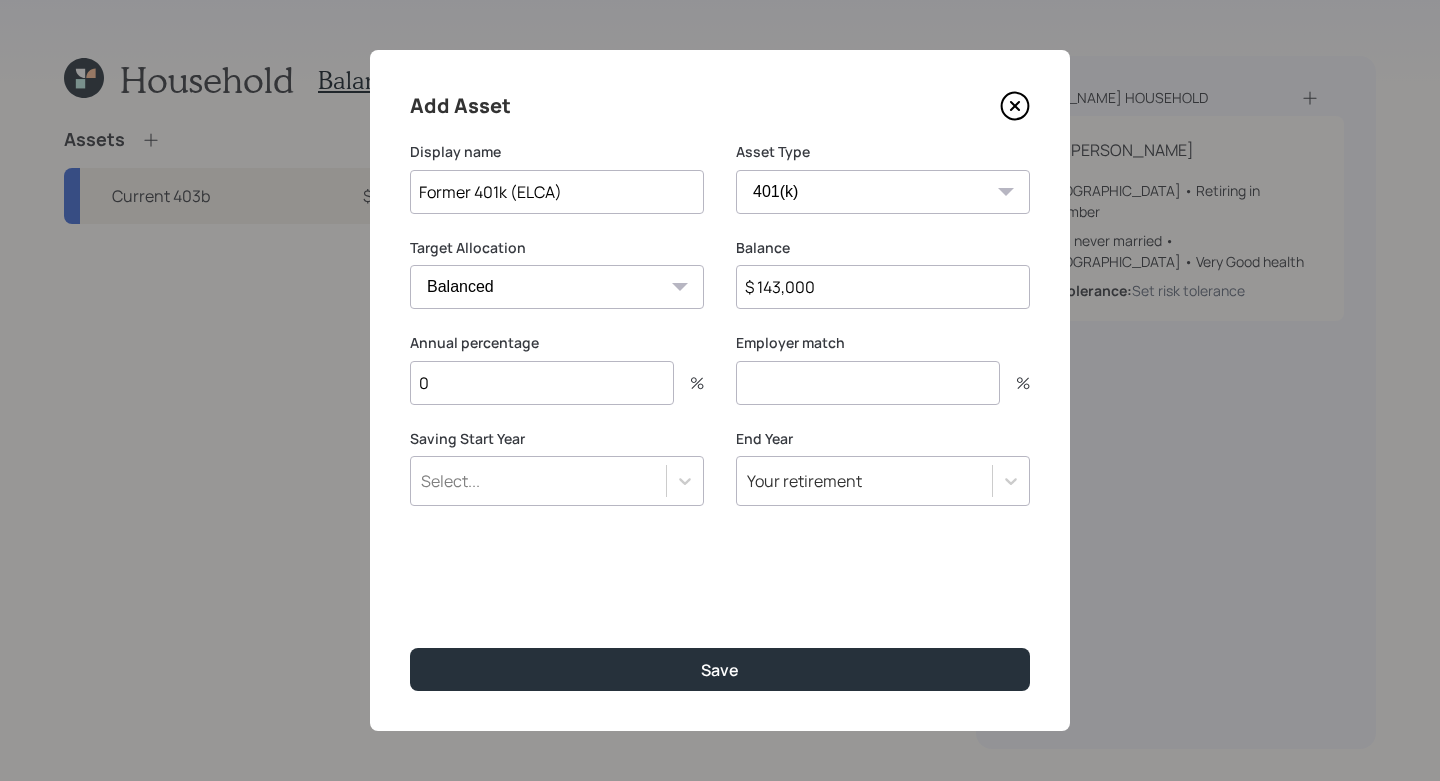 type on "0" 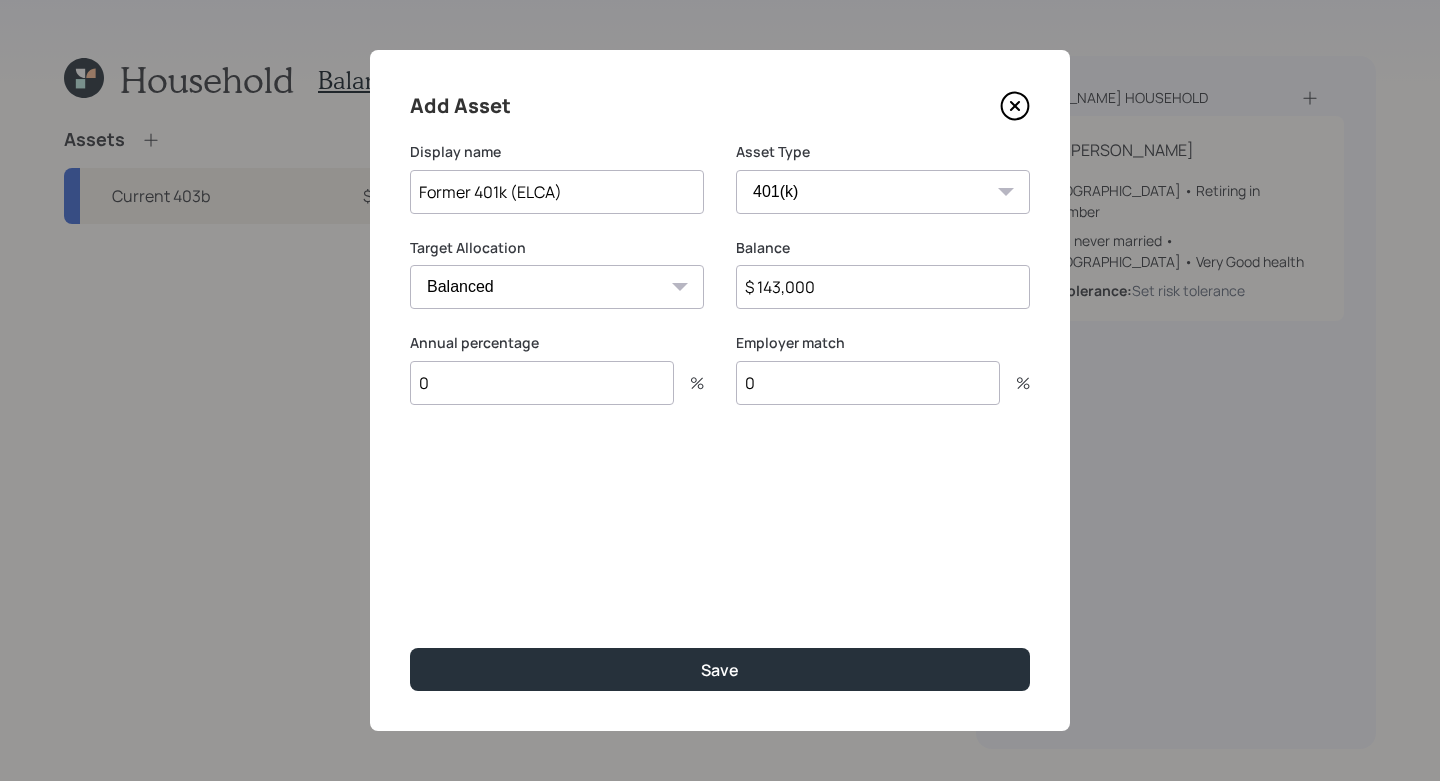 type on "0" 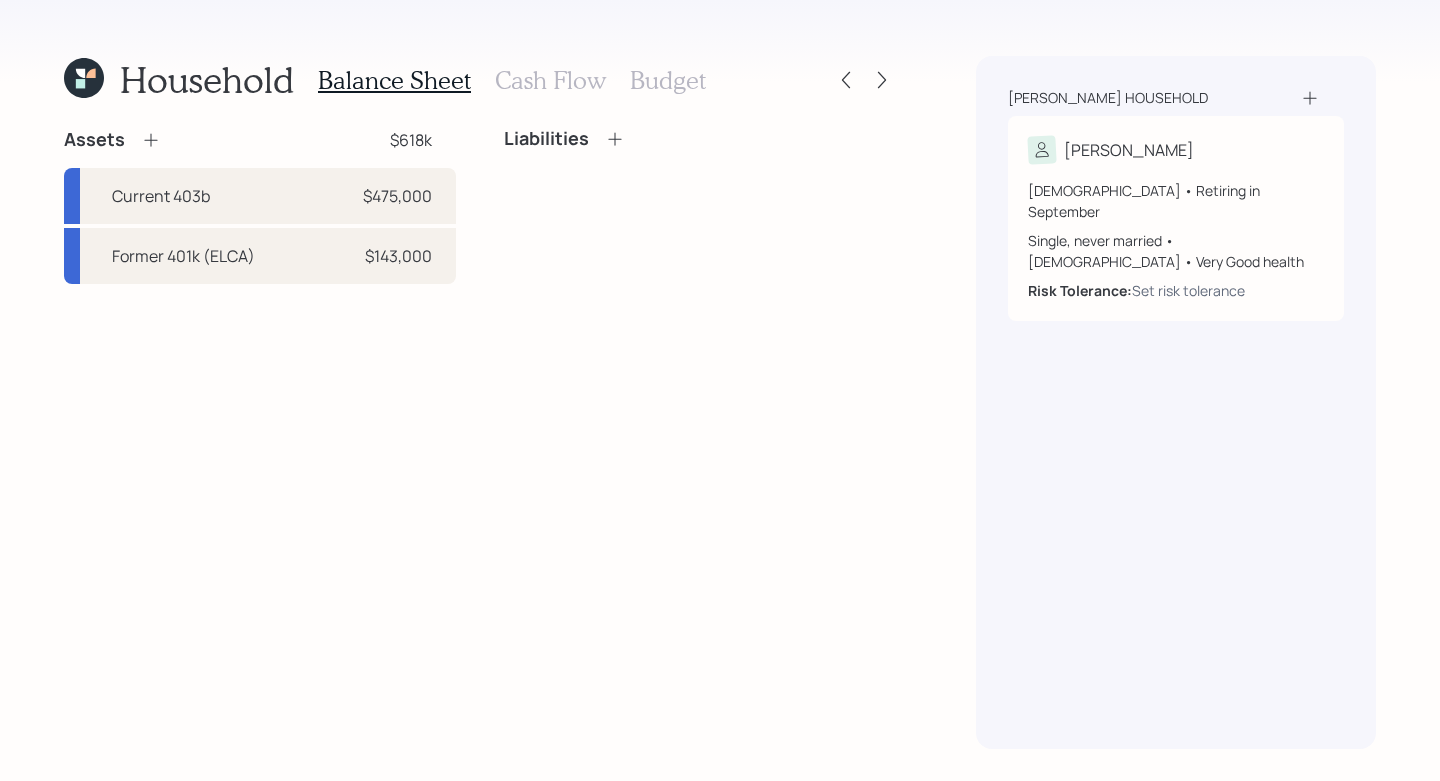 click on "Assets" at bounding box center [112, 140] 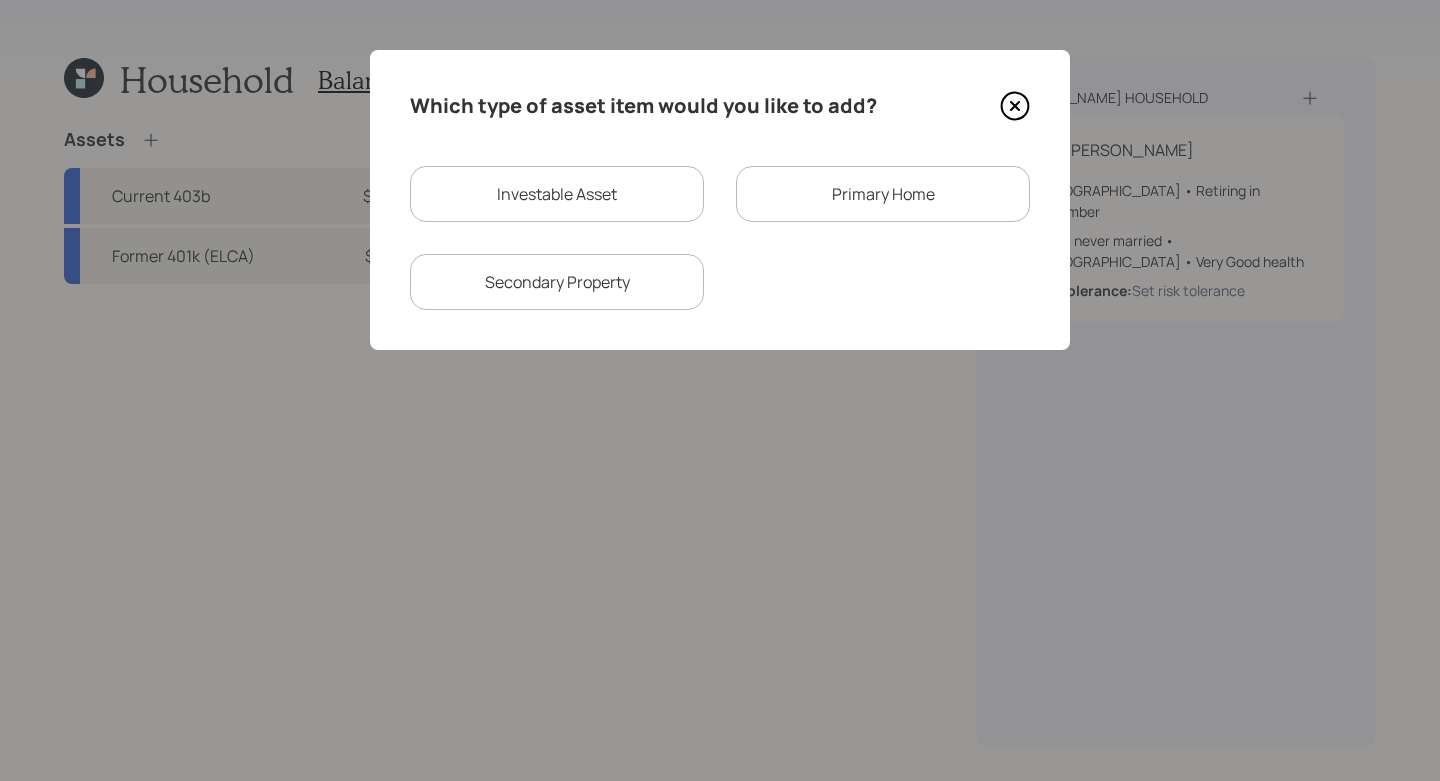 click on "Investable Asset" at bounding box center (557, 194) 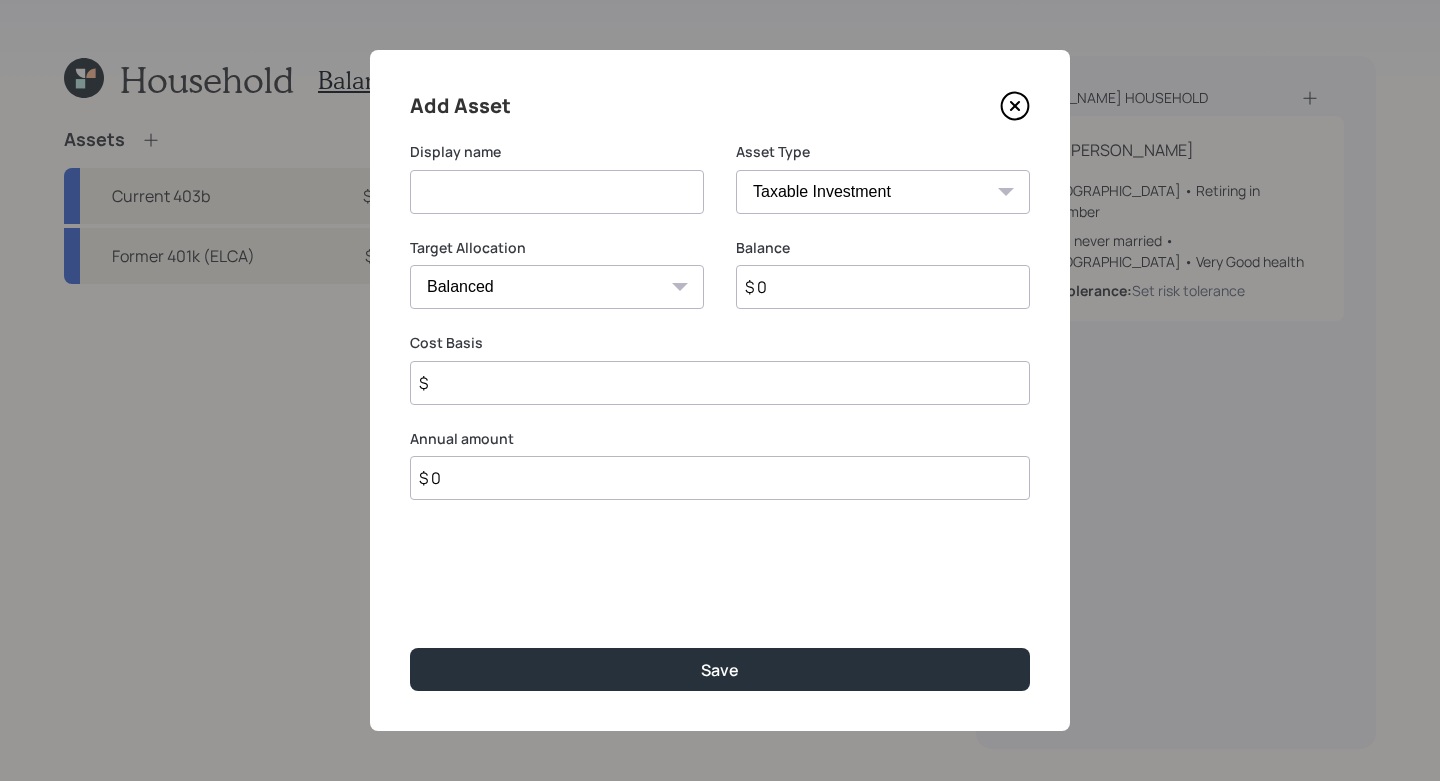 click at bounding box center (557, 192) 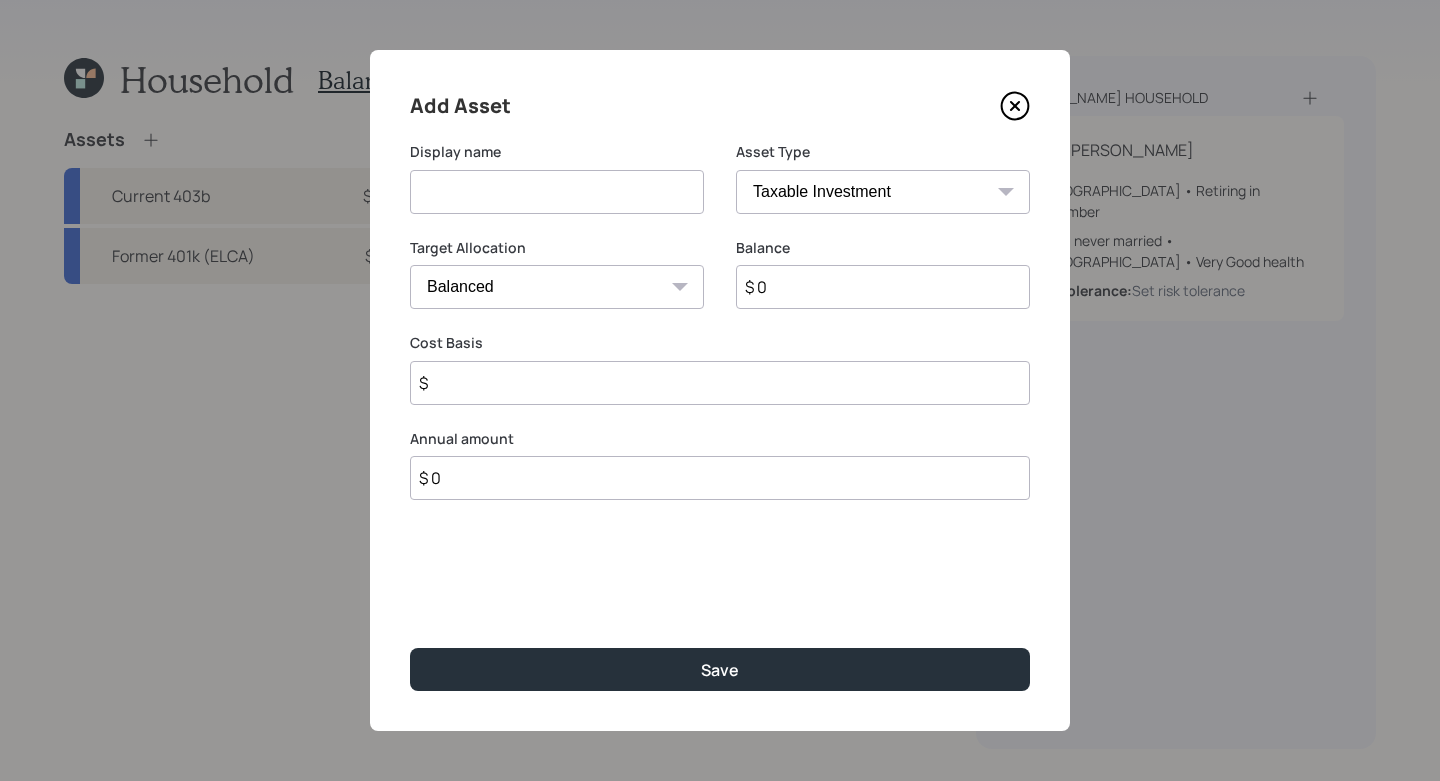 click on "SEP [PERSON_NAME] IRA 401(k) [PERSON_NAME] 401(k) 403(b) [PERSON_NAME] 403(b) 457(b) [PERSON_NAME] 457(b) Health Savings Account 529 Taxable Investment Checking / Savings Emergency Fund" at bounding box center [883, 192] 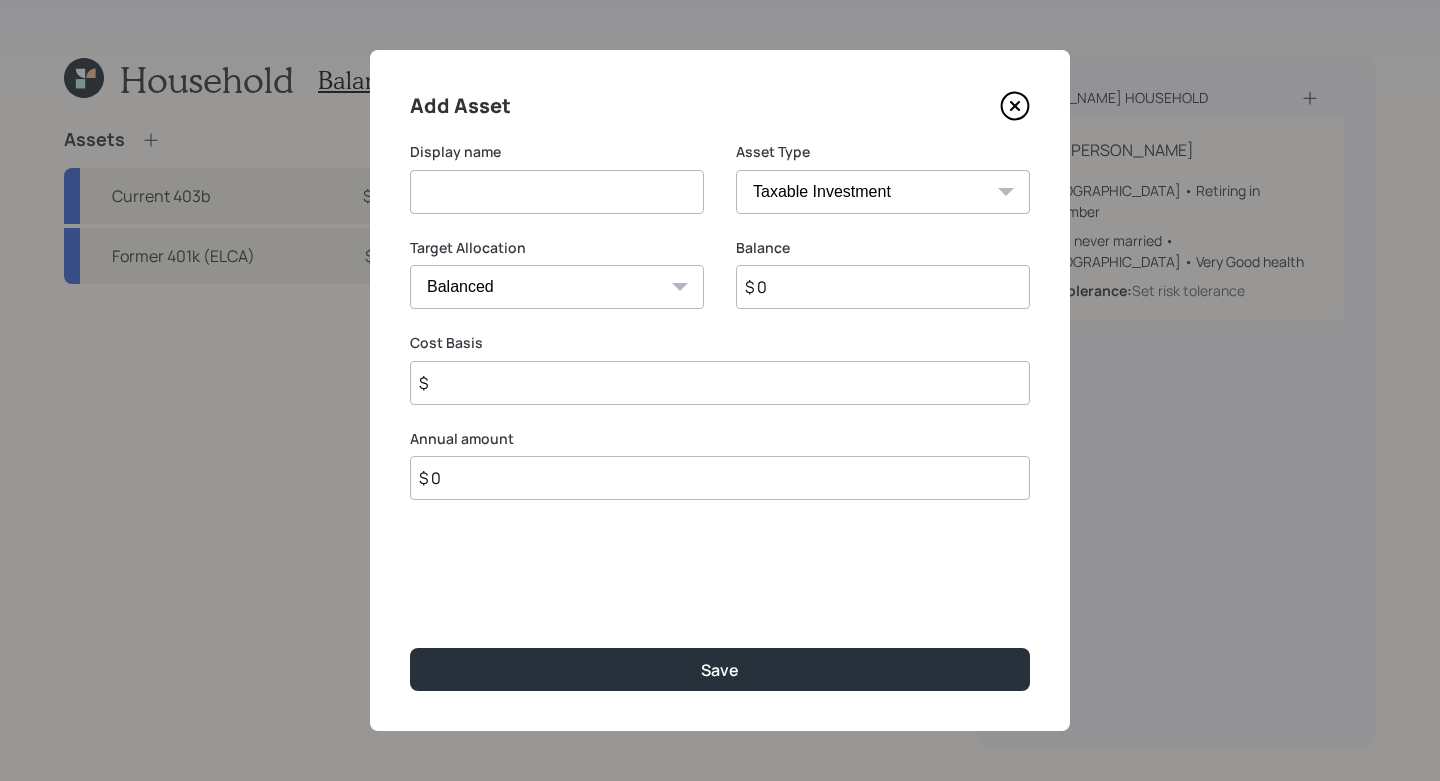 select on "cash" 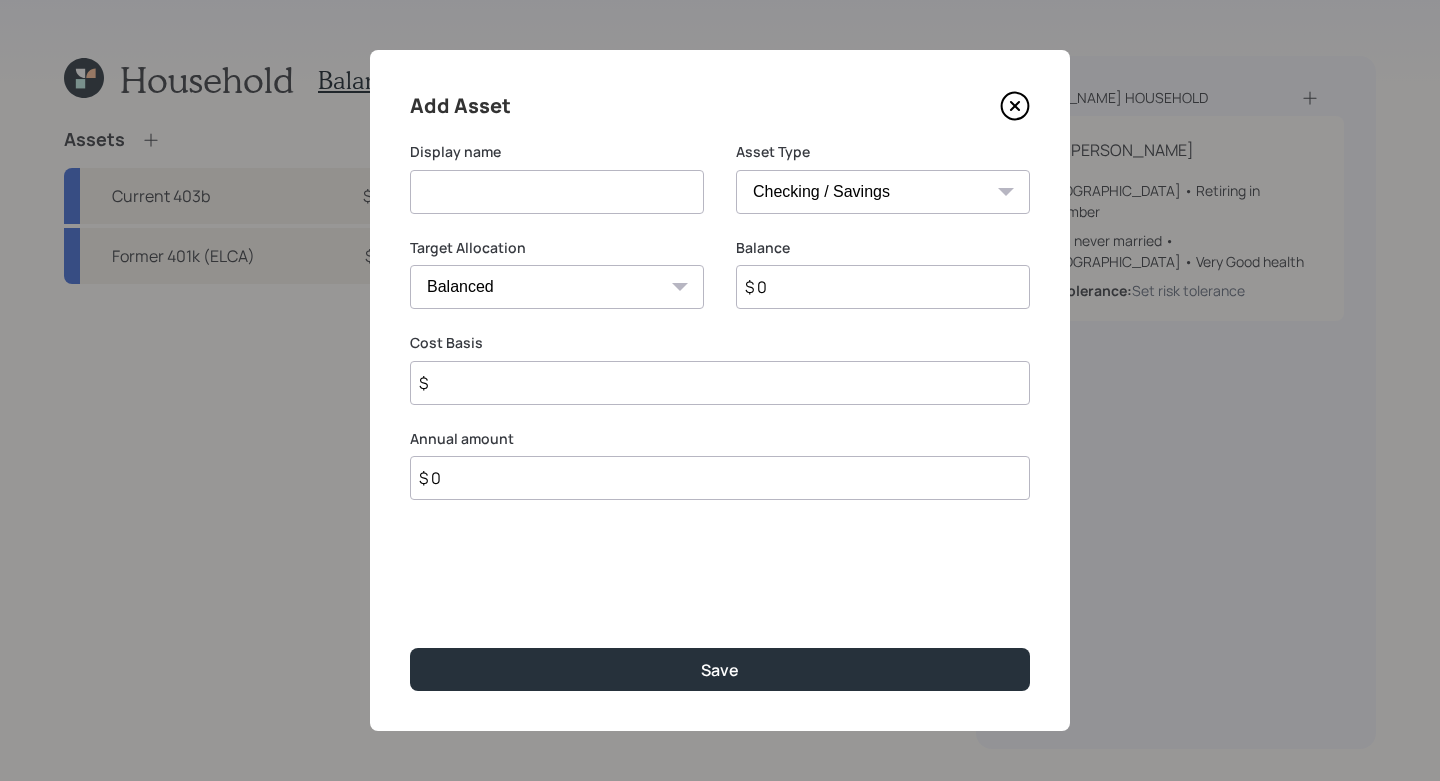 type on "$" 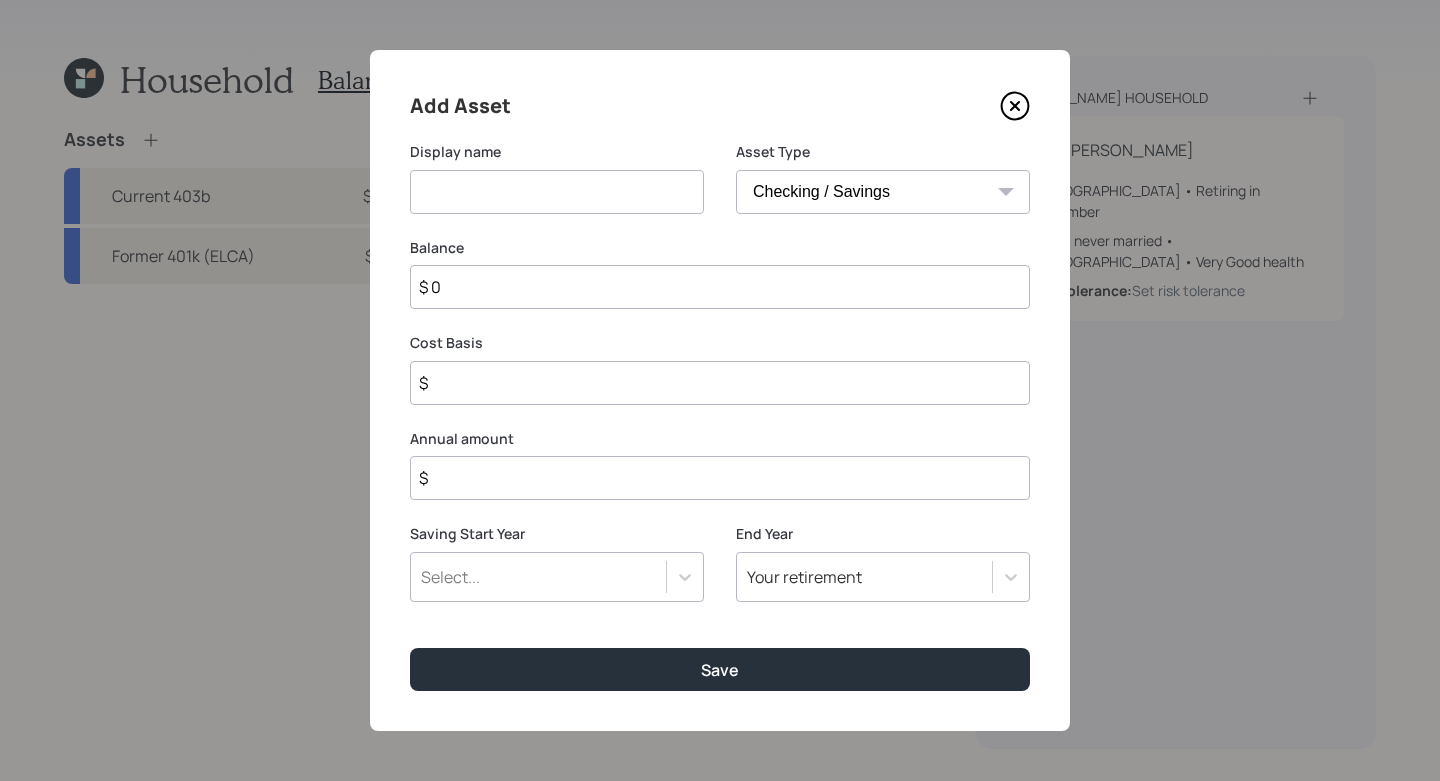 click at bounding box center (557, 192) 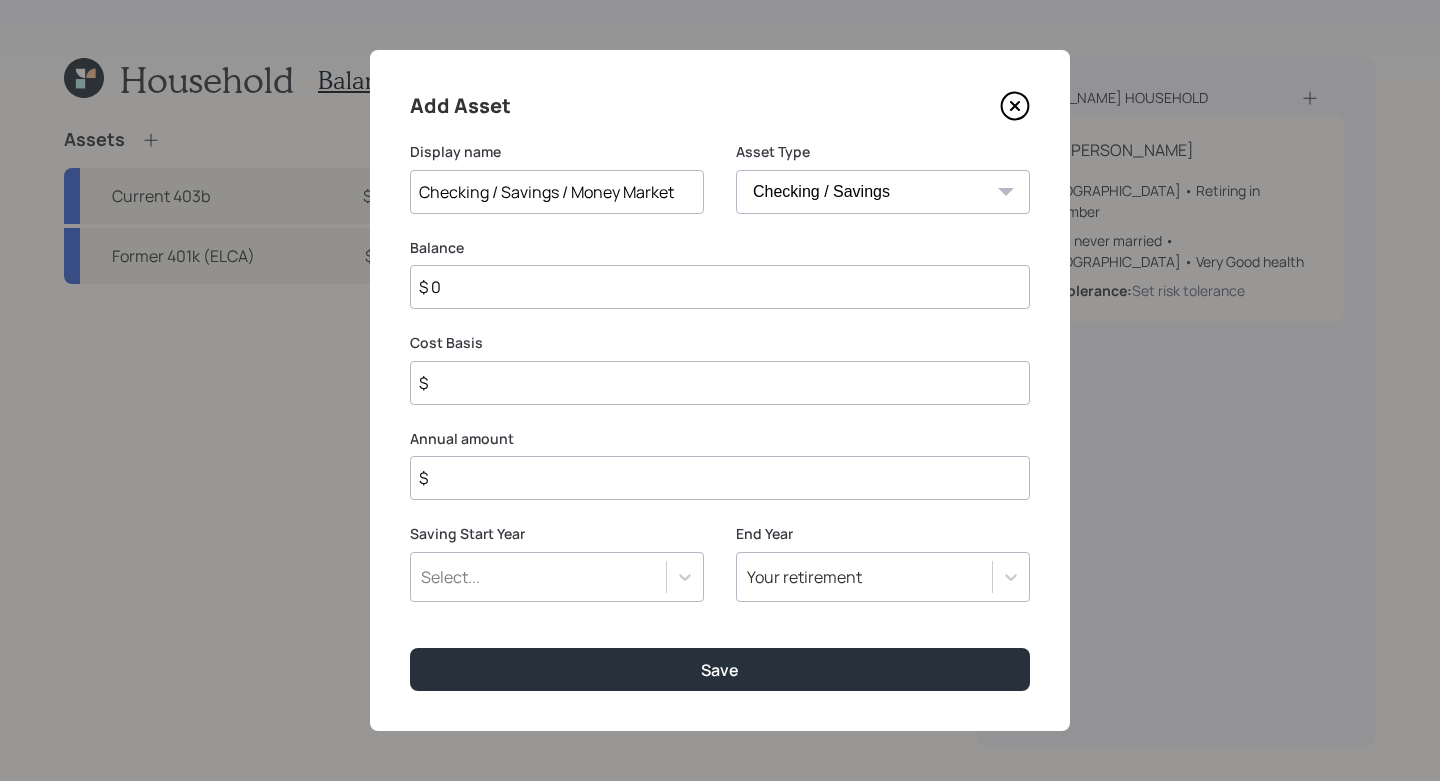 type on "Checking / Savings / Money Market" 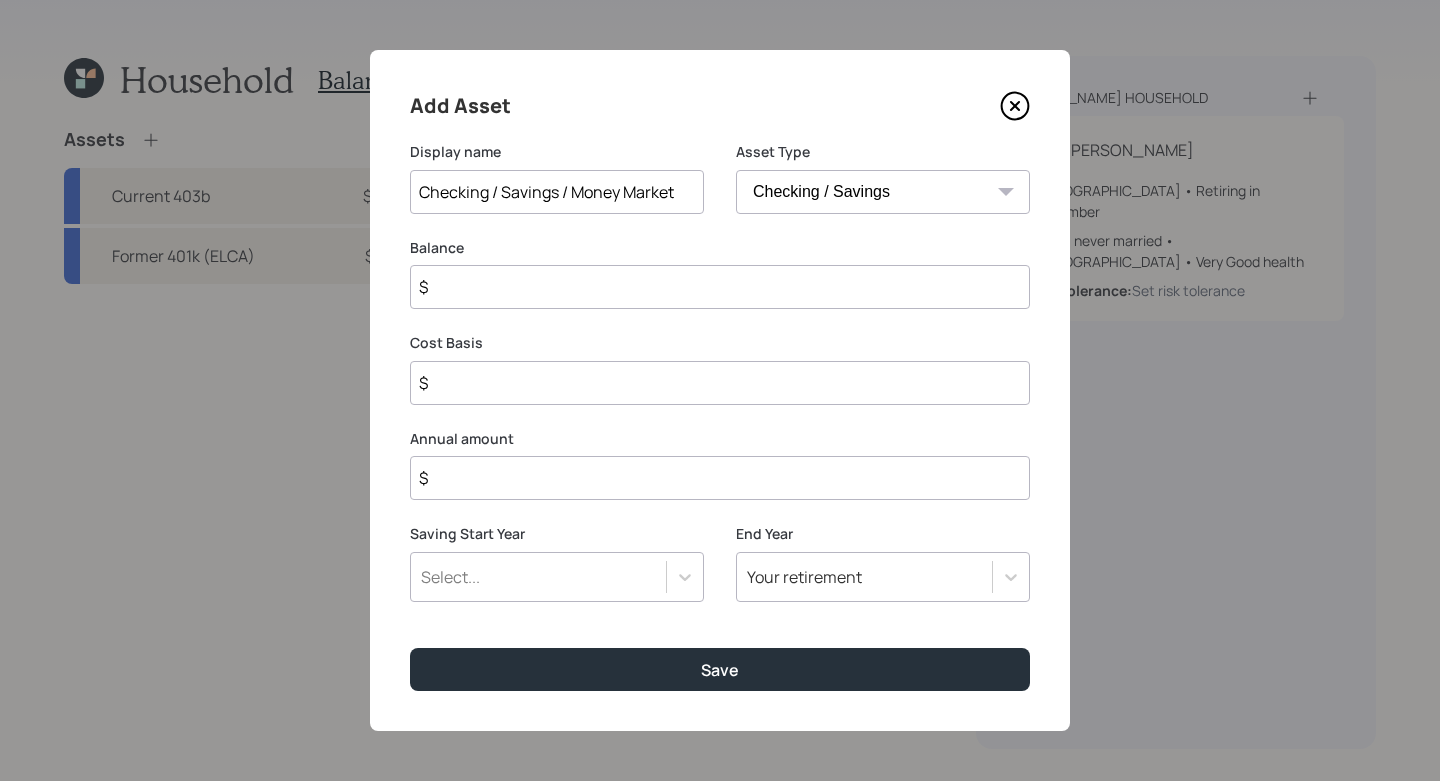 type on "$ 9" 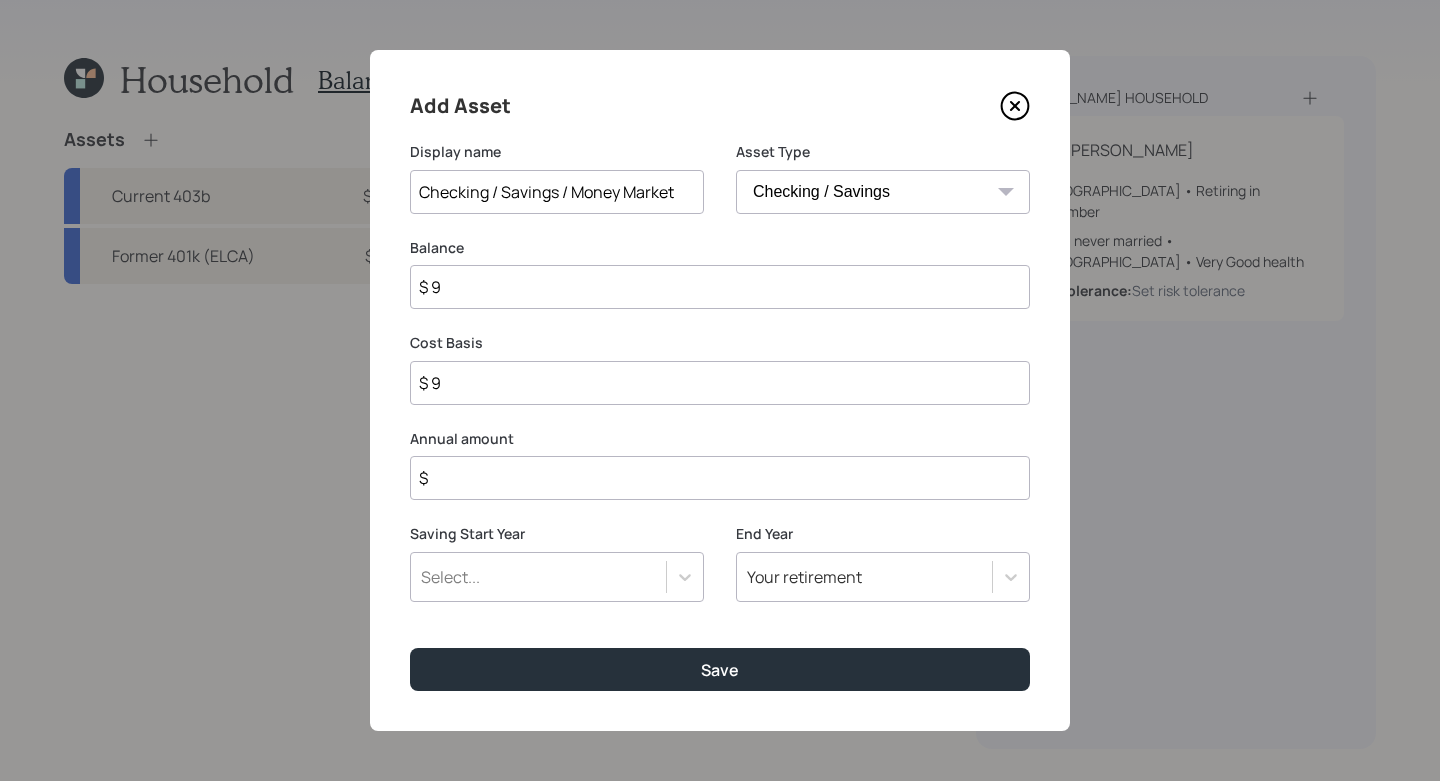 type on "$ 96" 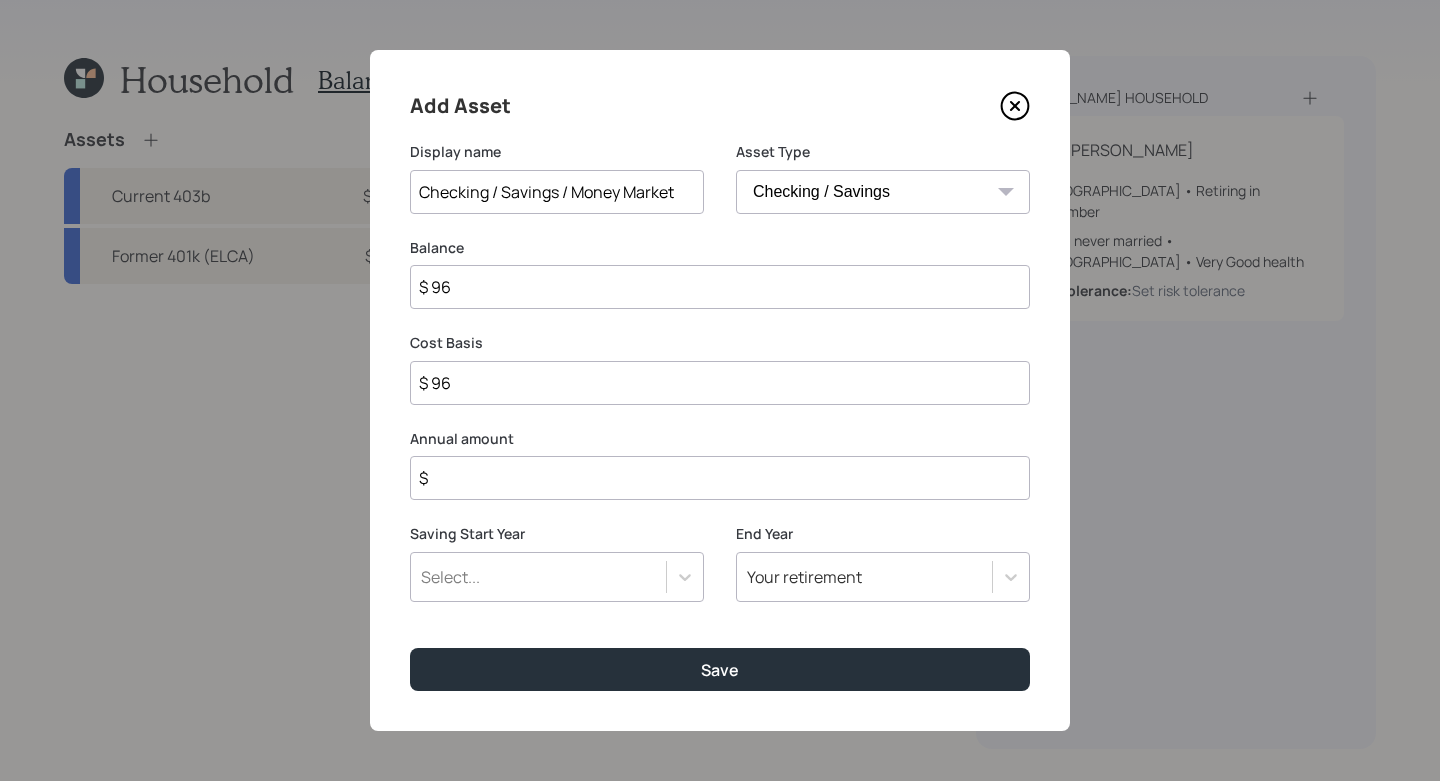 type on "$ 967" 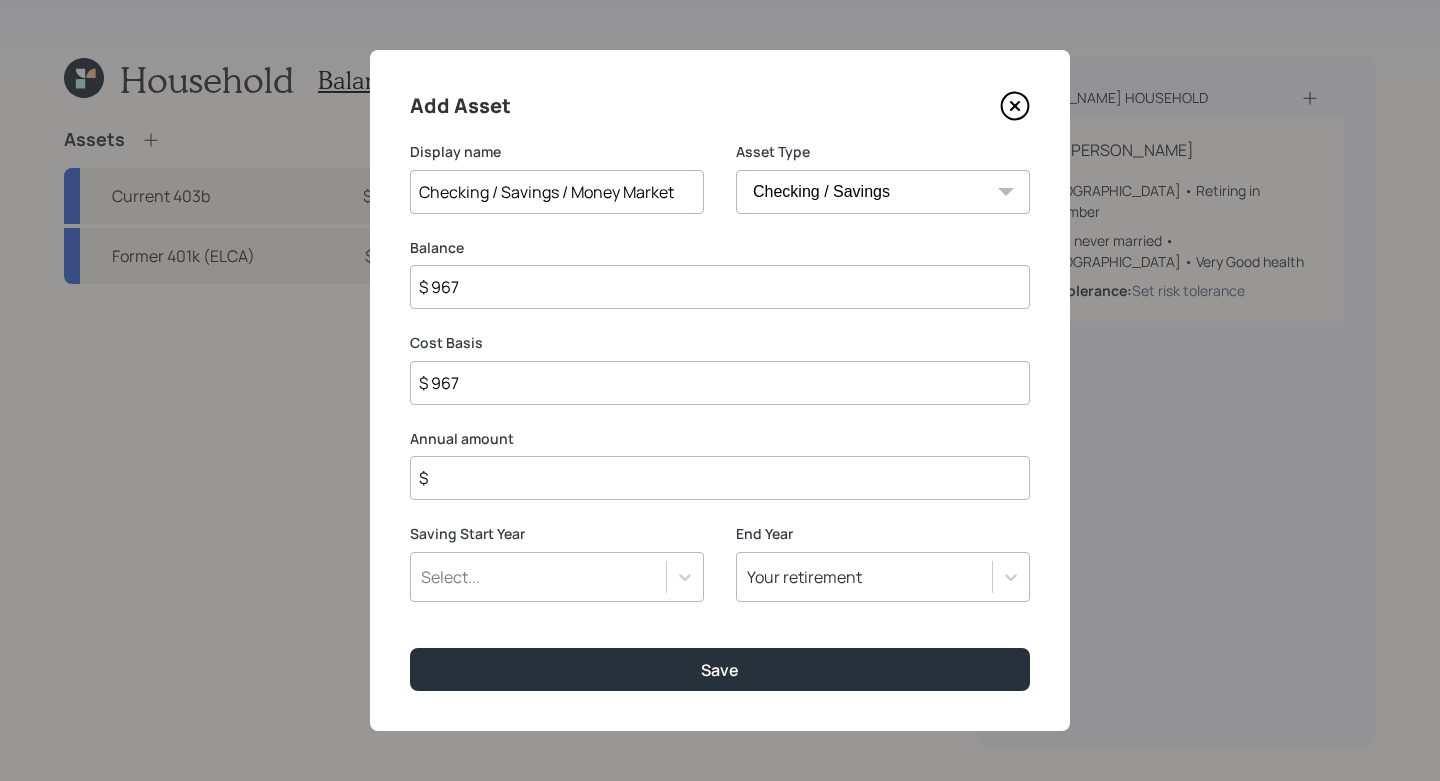 type on "$ 9,670" 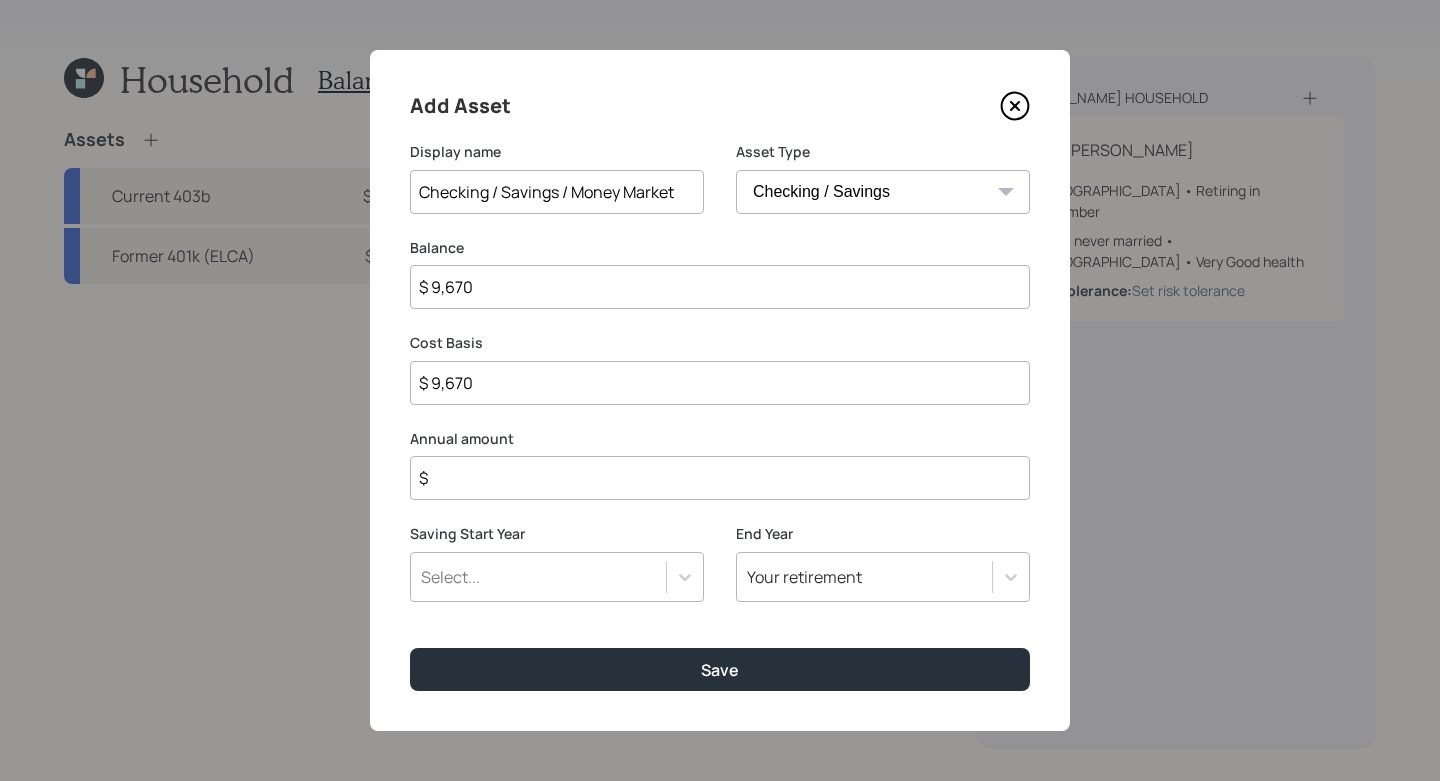 type on "$ 96,700" 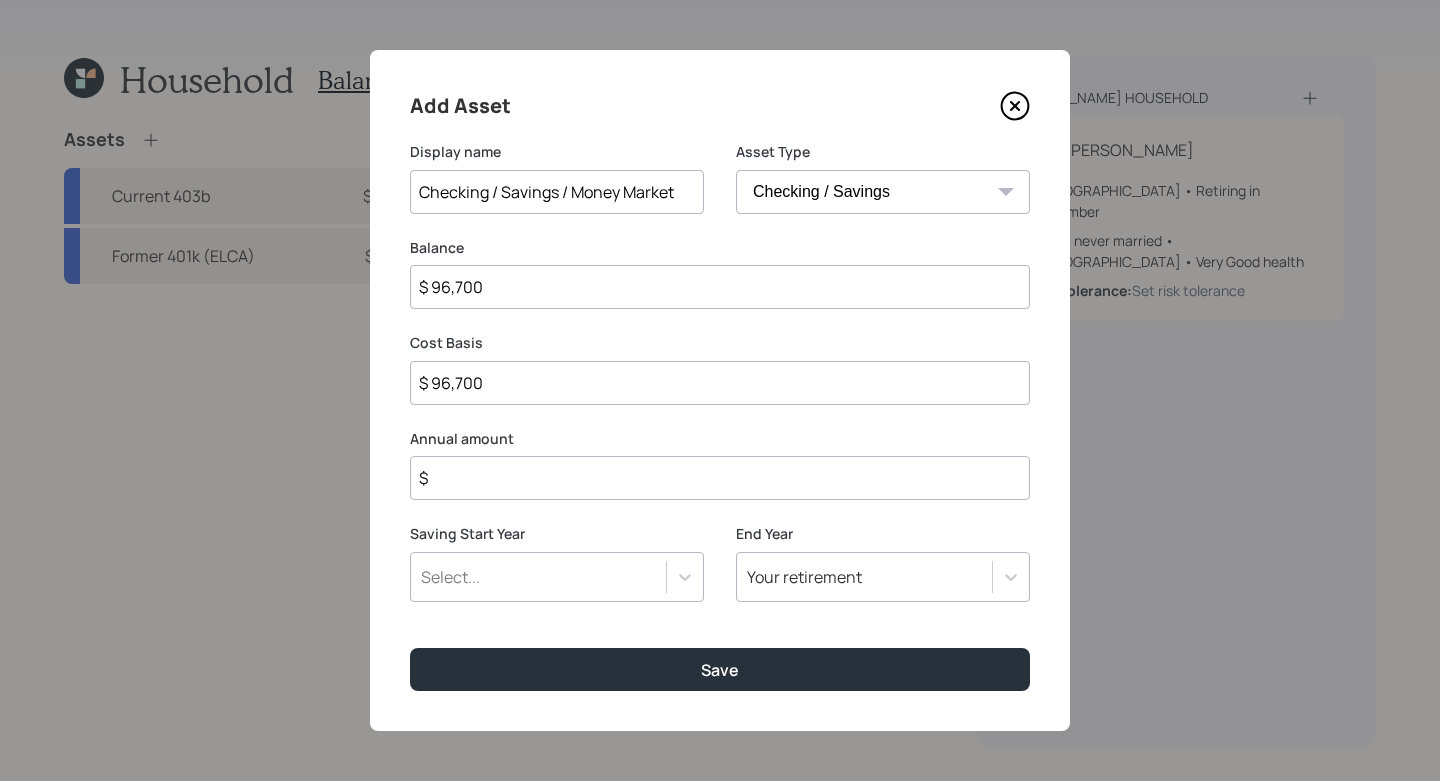 type on "$ 96,700" 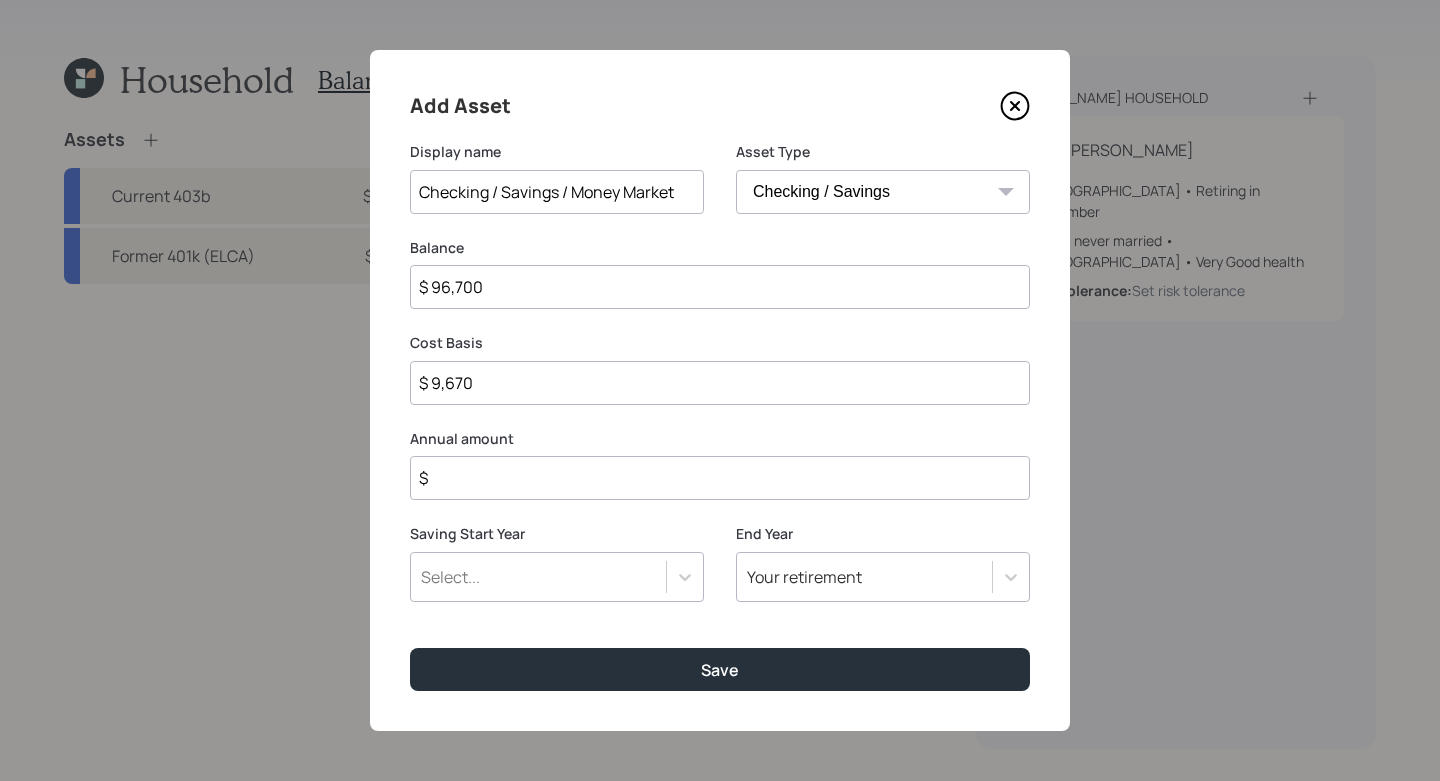 type on "$ 96,700" 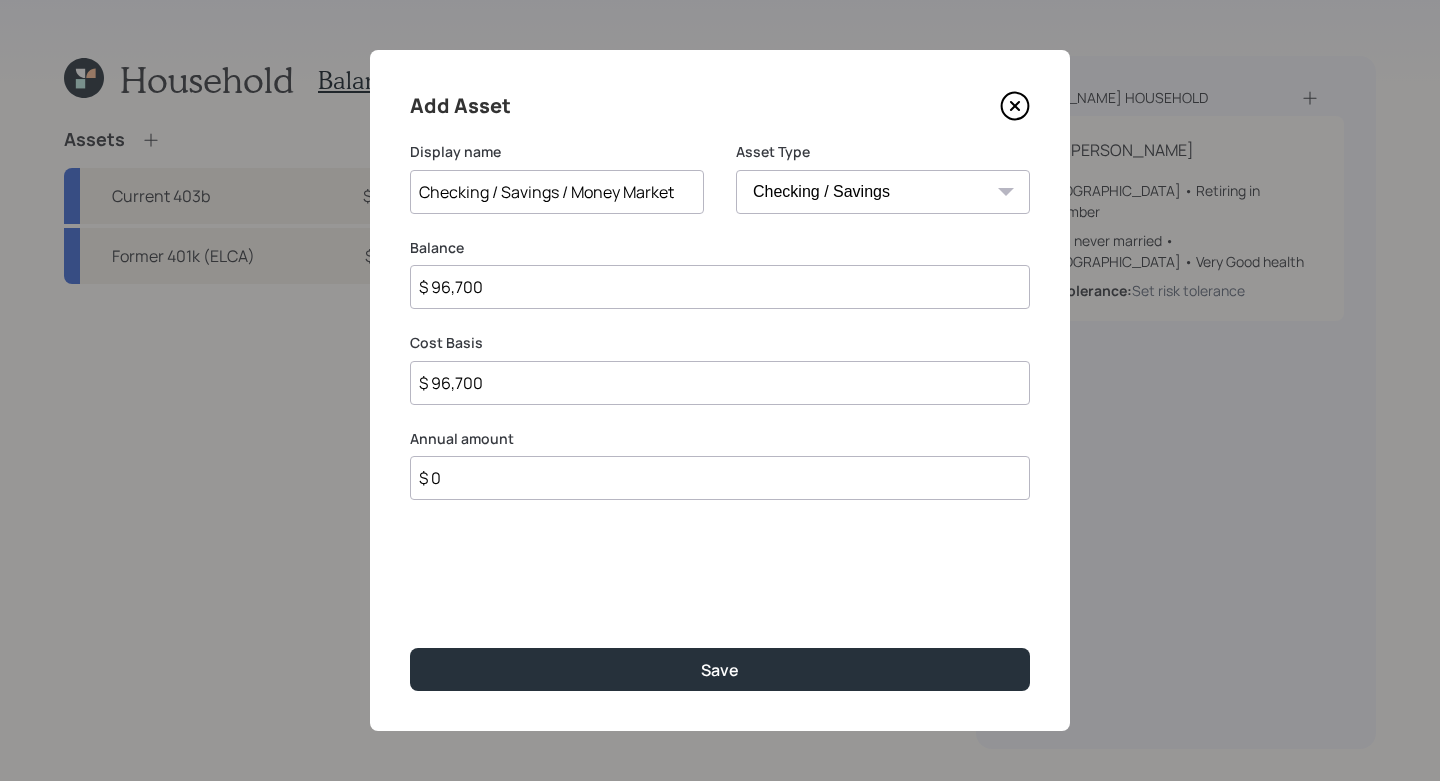 type on "$ 0" 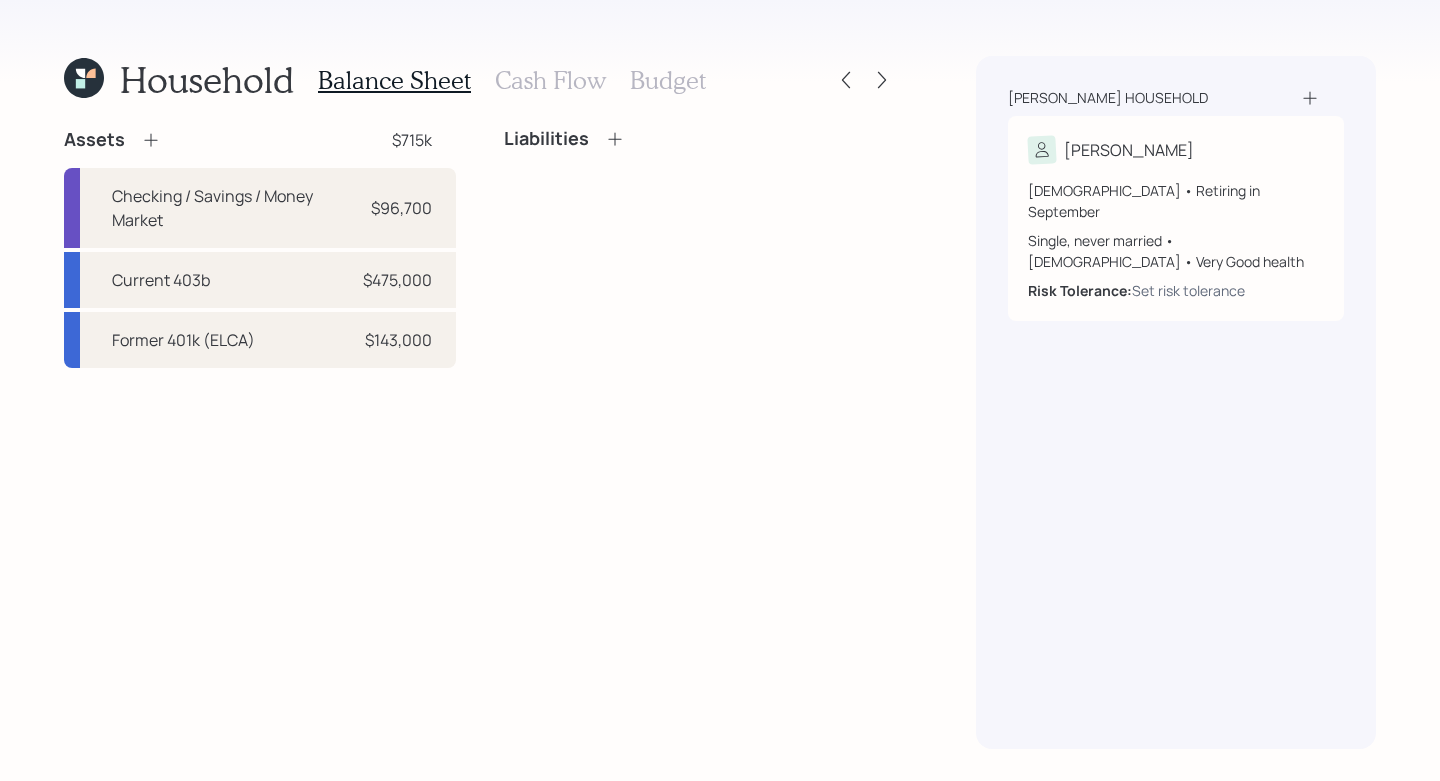 click 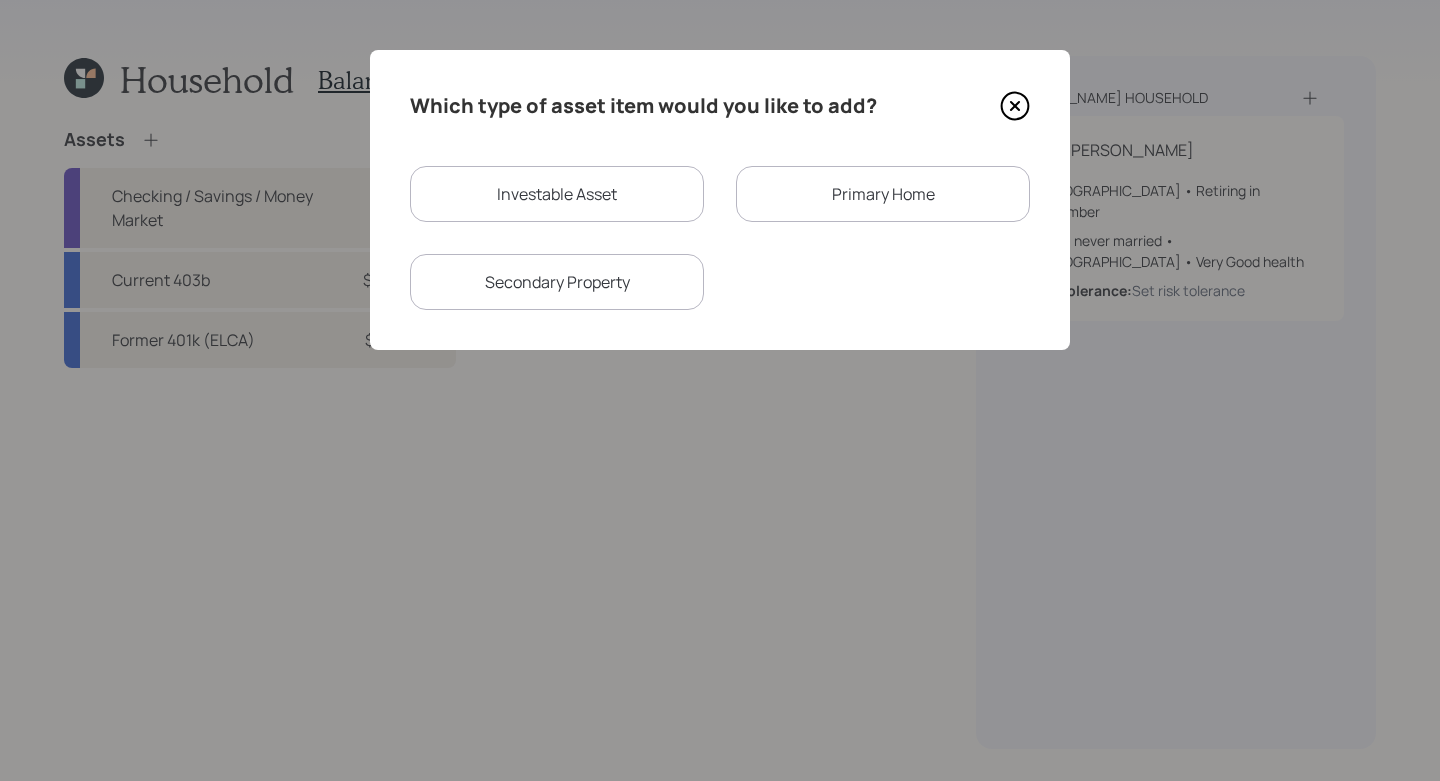 click on "Investable Asset" at bounding box center [557, 194] 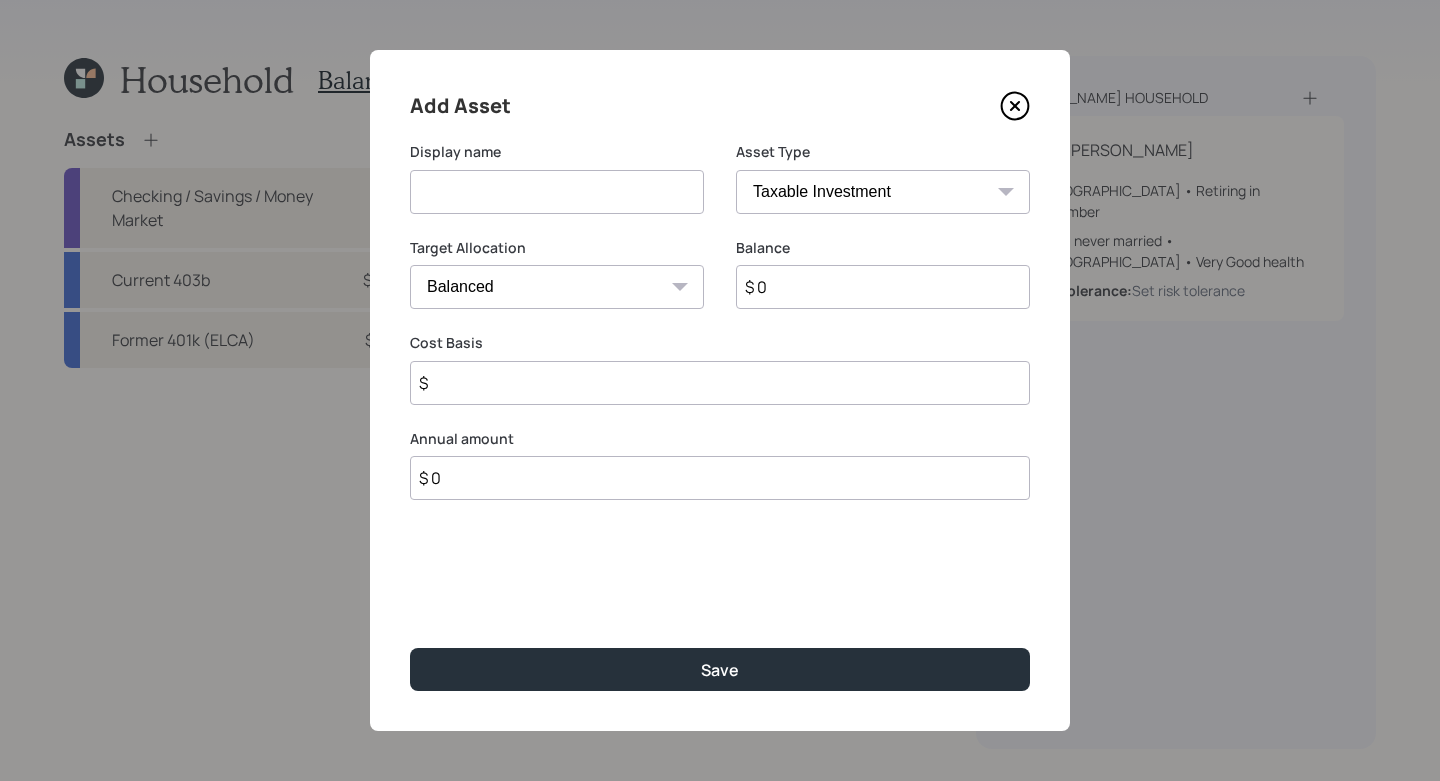 click at bounding box center (557, 192) 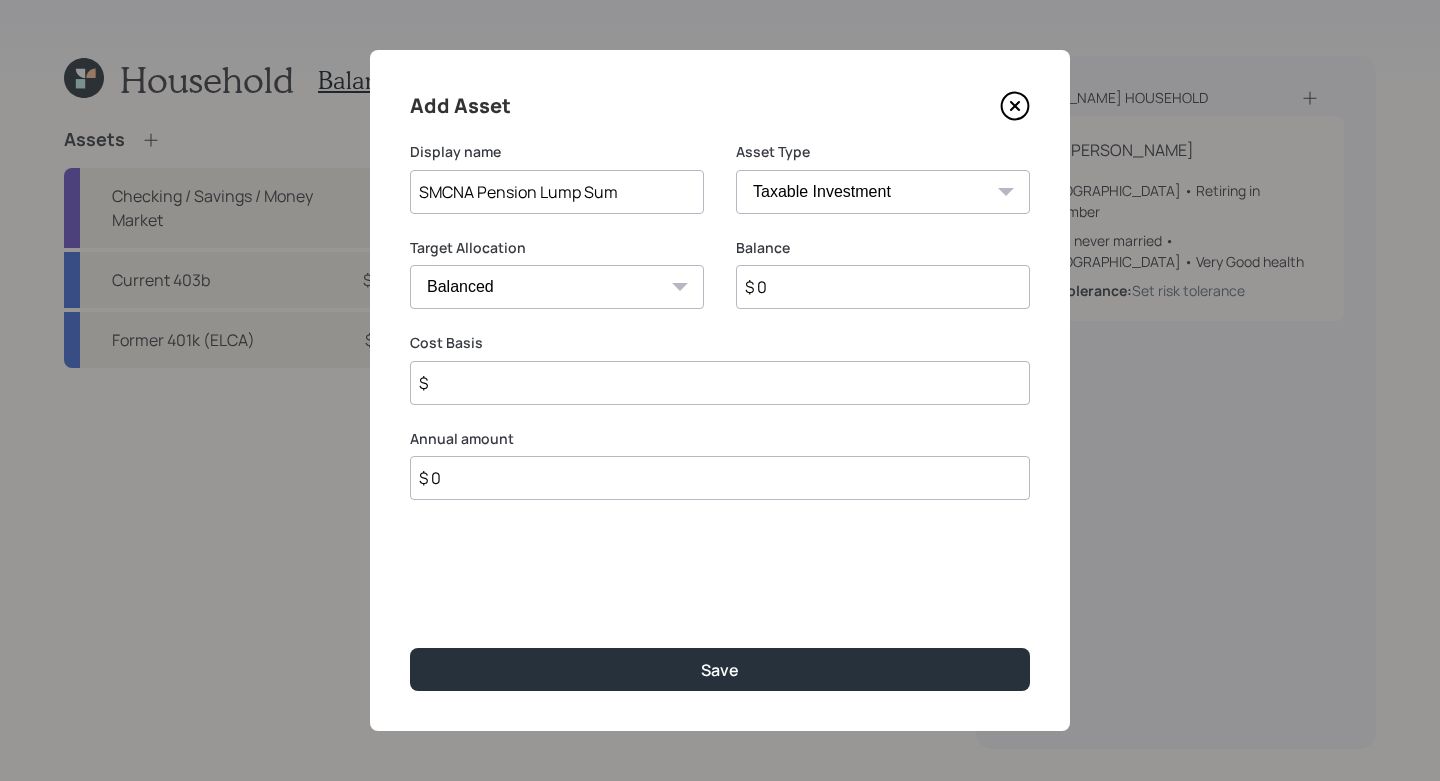 type on "SMCNA Pension Lump Sum" 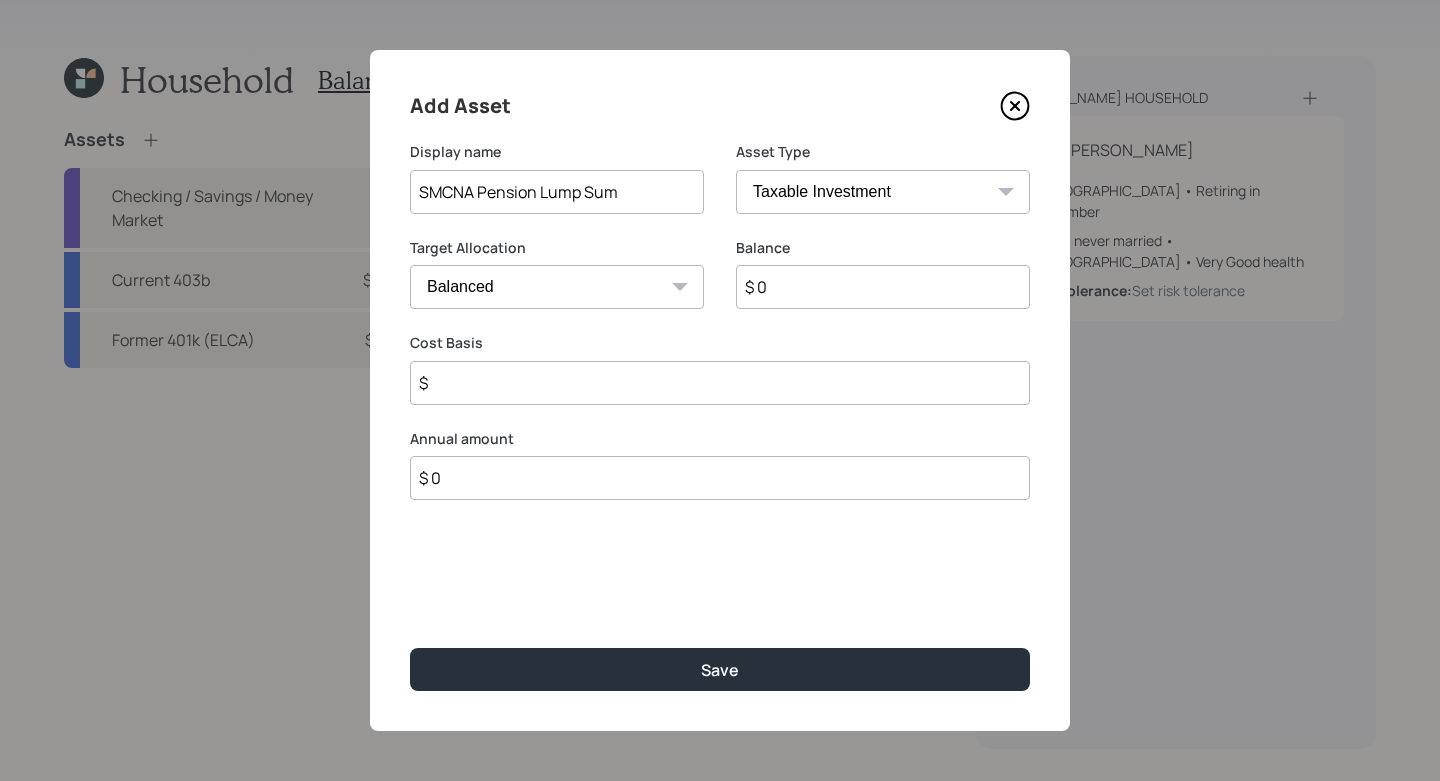 click on "SEP [PERSON_NAME] IRA 401(k) [PERSON_NAME] 401(k) 403(b) [PERSON_NAME] 403(b) 457(b) [PERSON_NAME] 457(b) Health Savings Account 529 Taxable Investment Checking / Savings Emergency Fund" at bounding box center (883, 192) 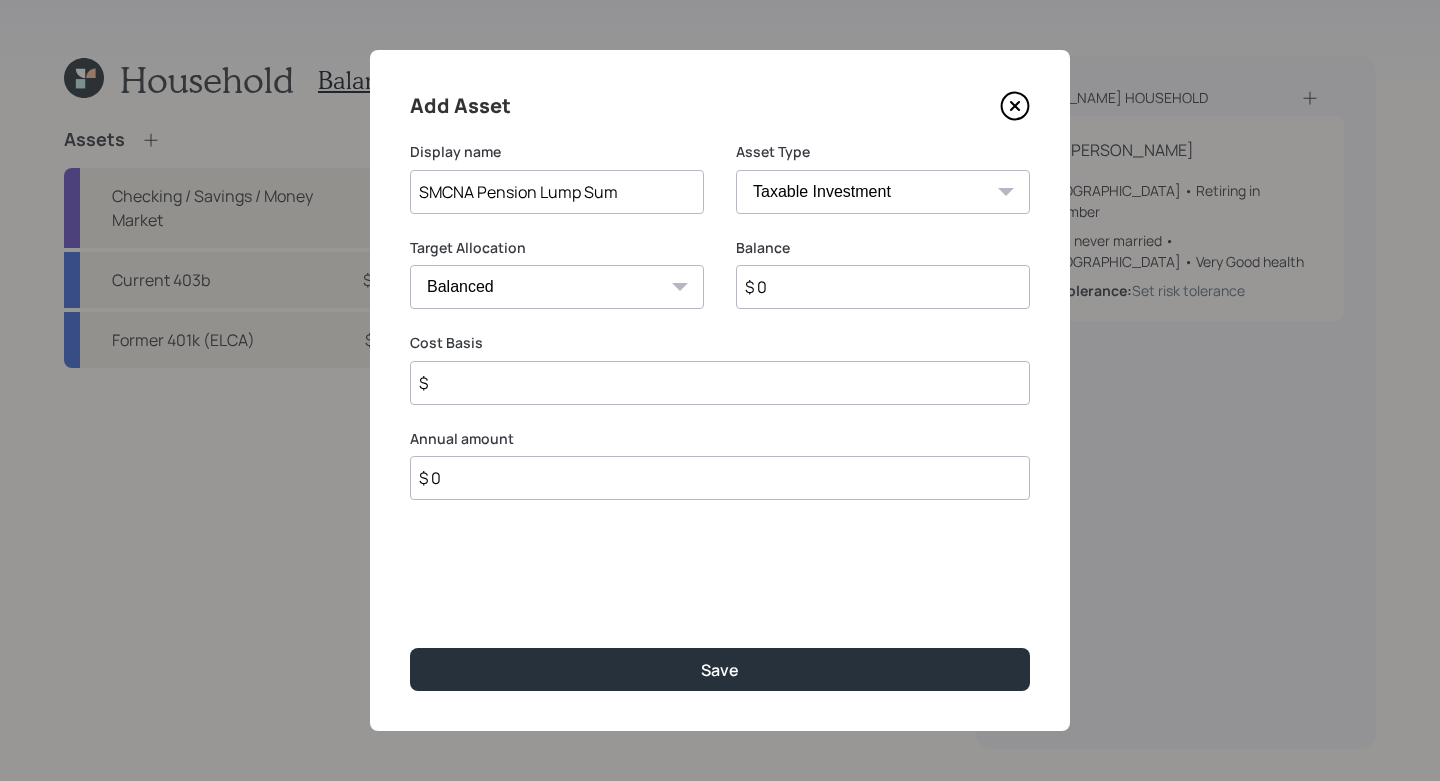 select on "ira" 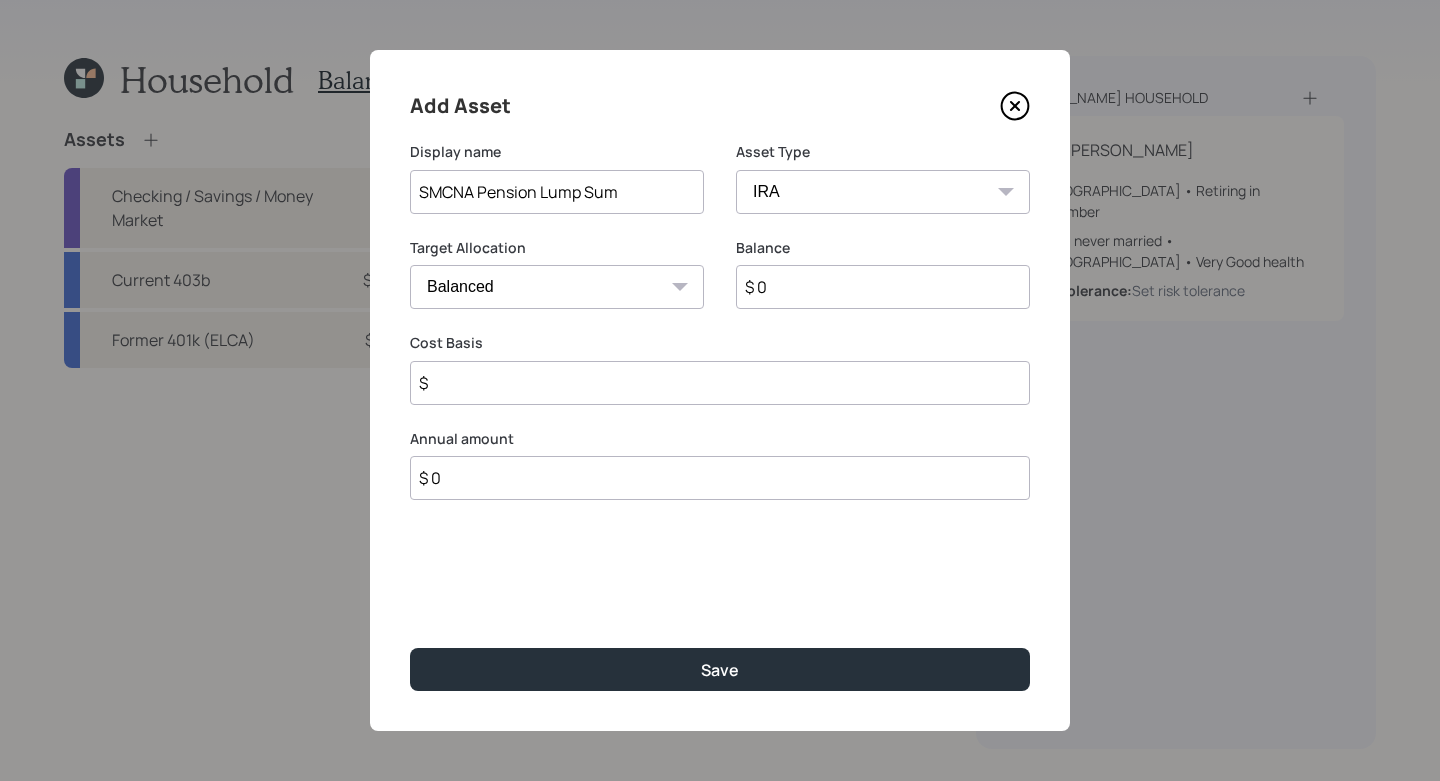 type on "$" 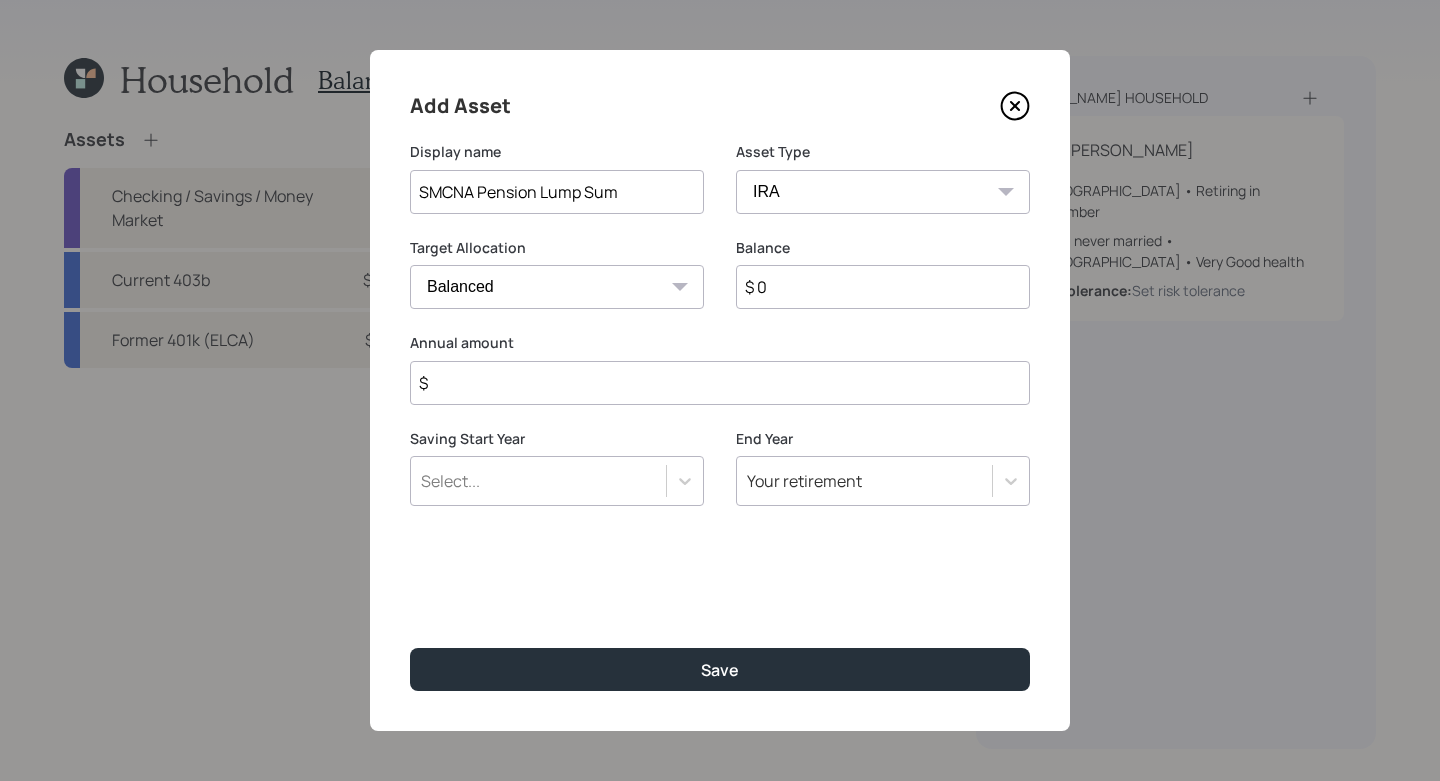 click on "$ 0" at bounding box center (883, 287) 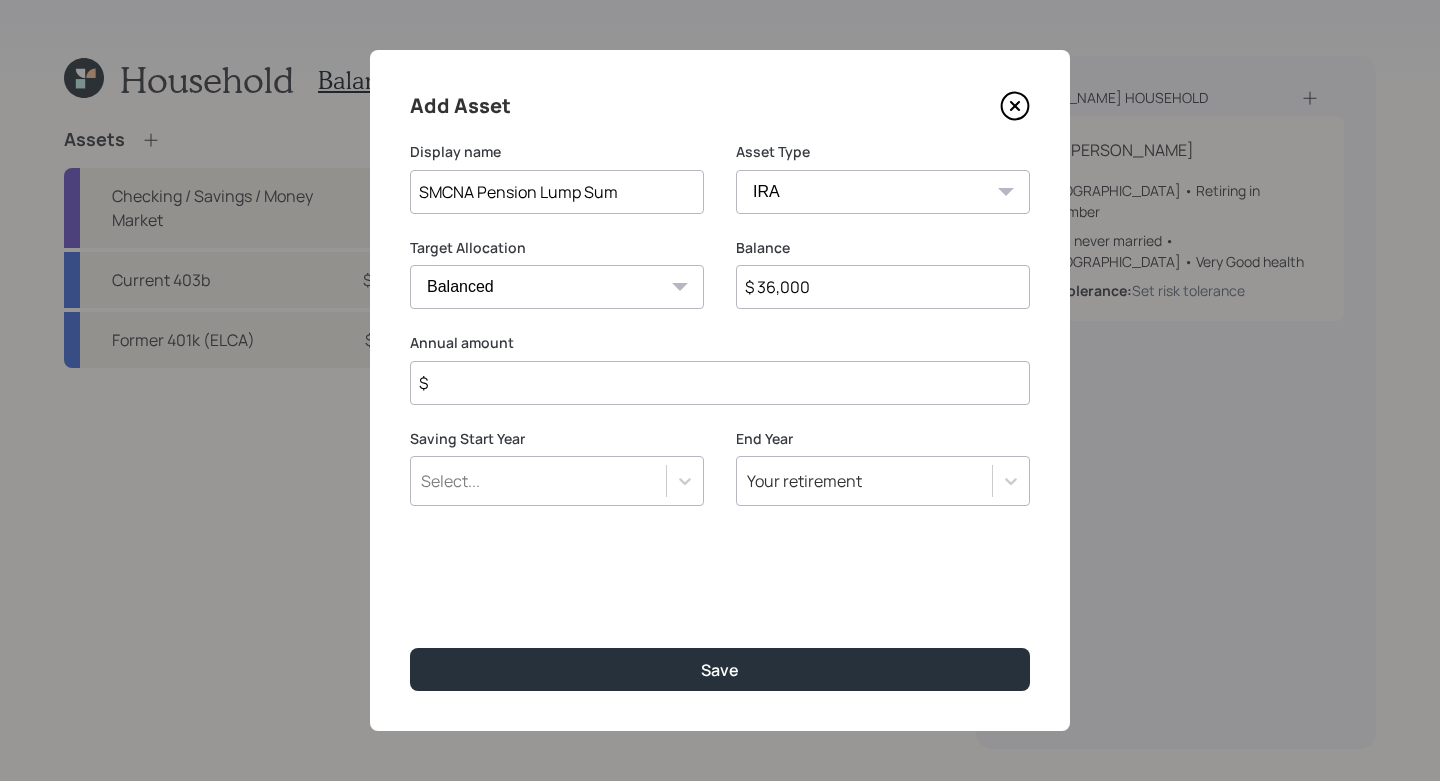 type on "$ 36,000" 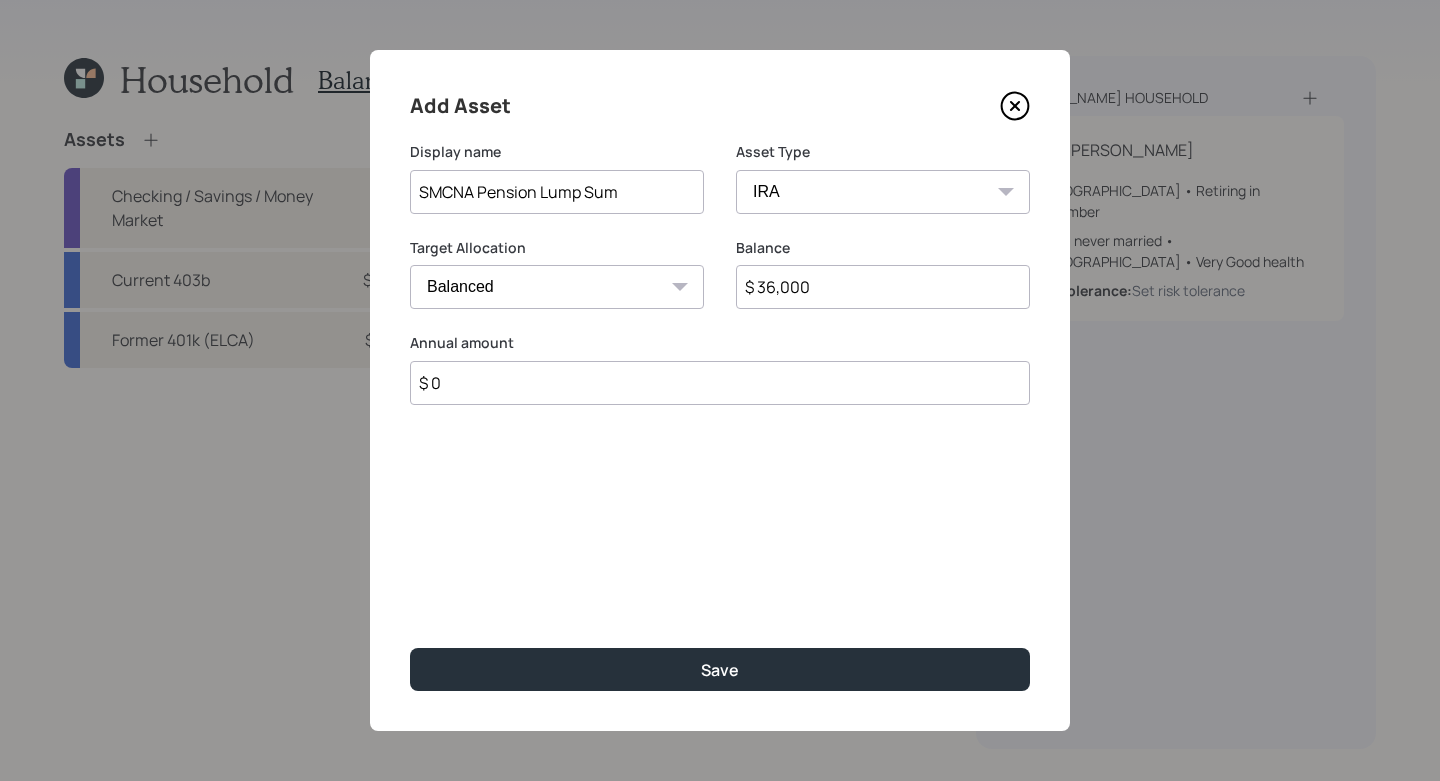 type on "$ 0" 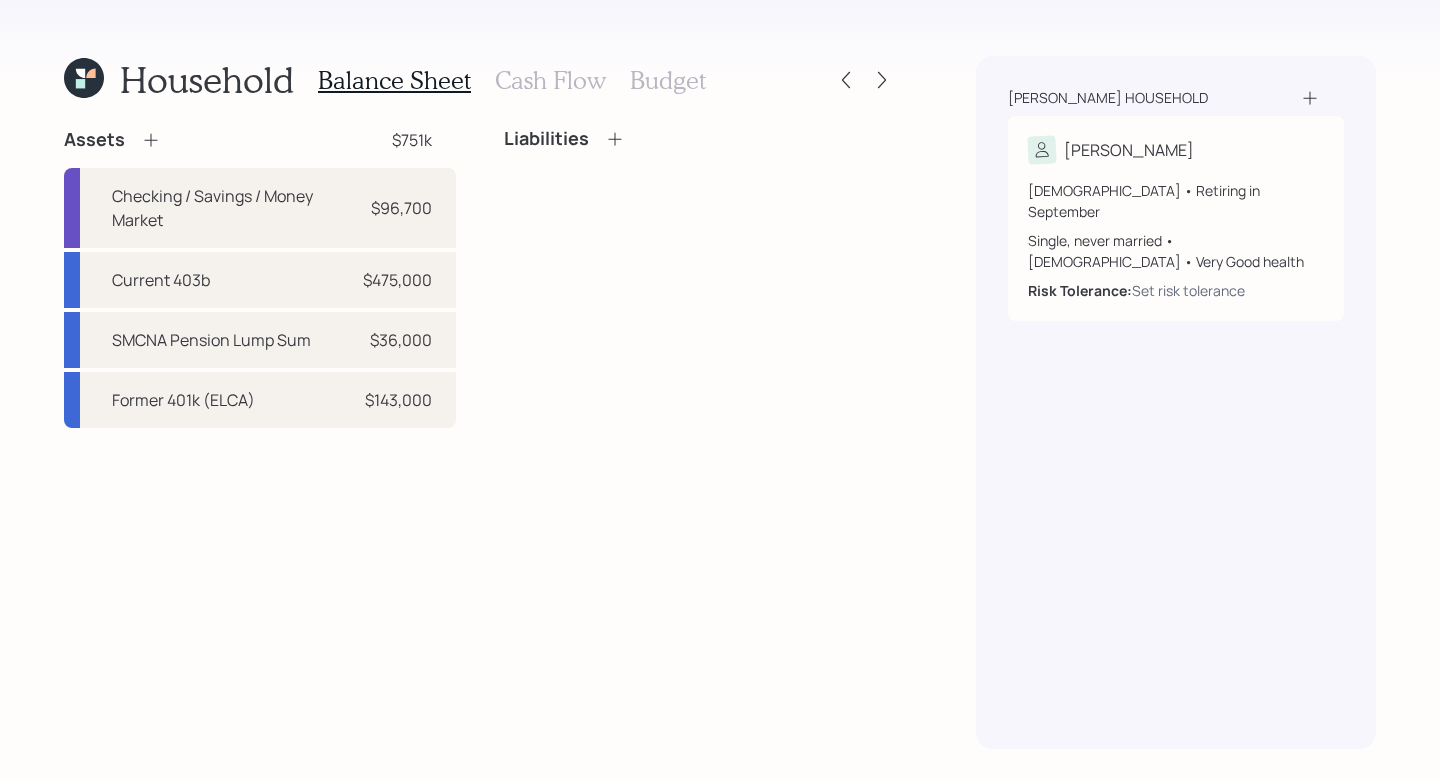 click 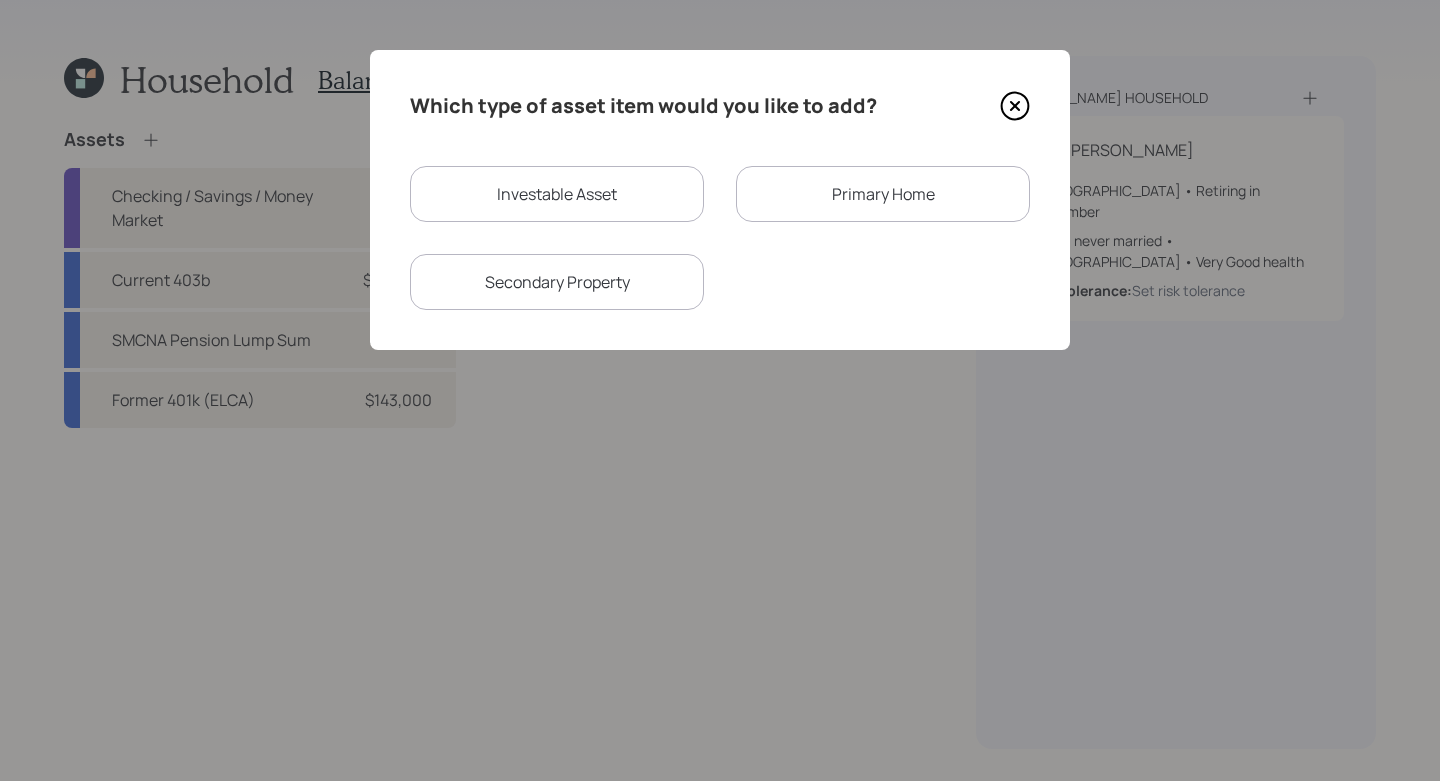 click on "Primary Home" at bounding box center [883, 194] 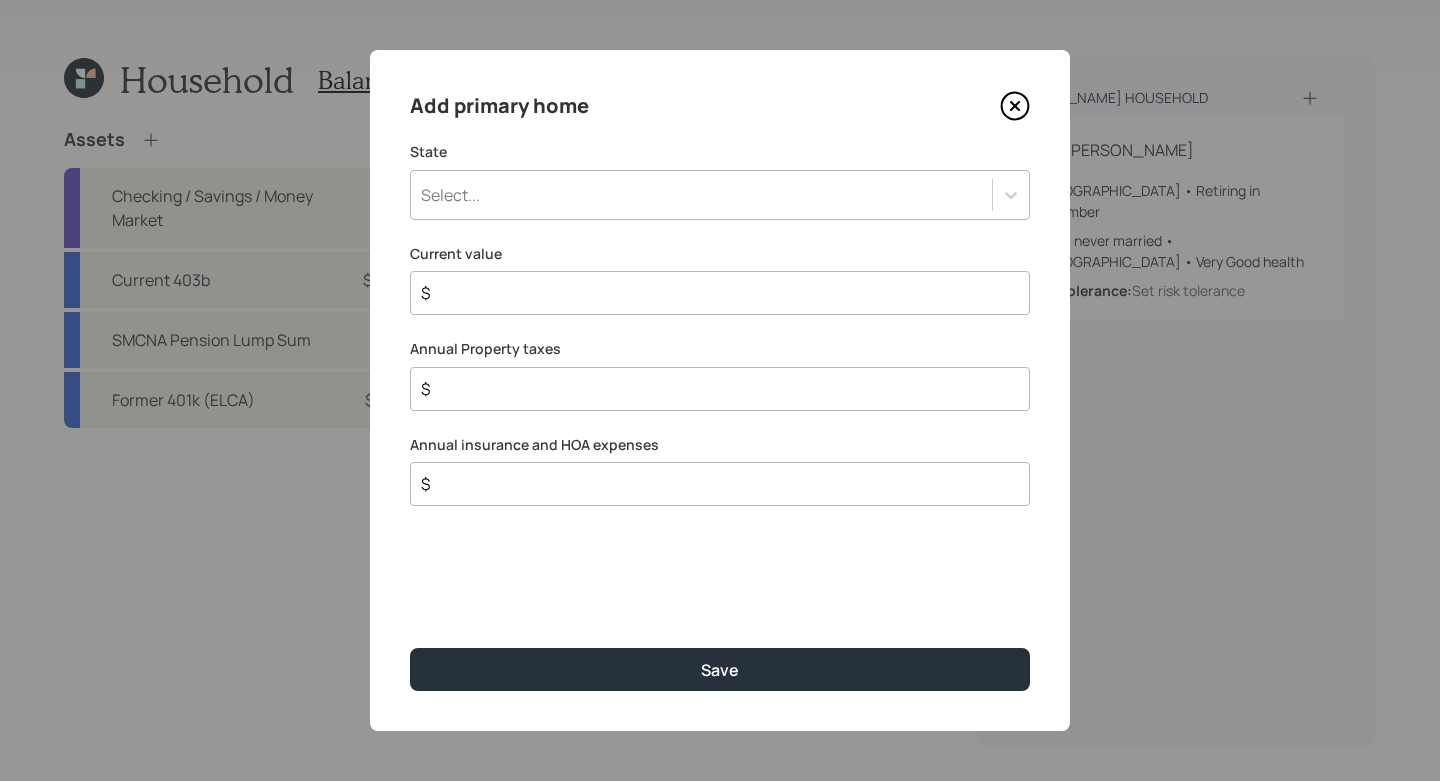 click on "State" at bounding box center (720, 152) 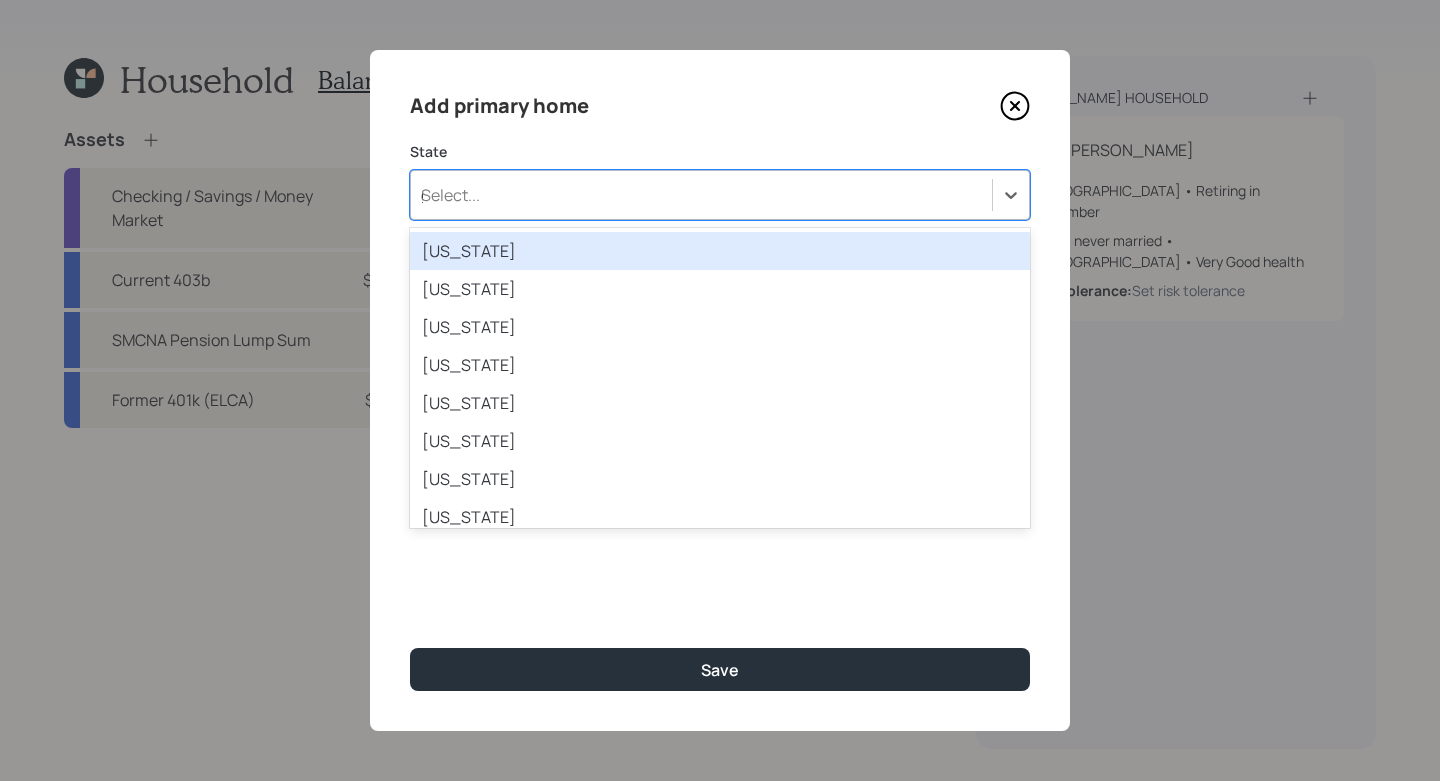 type on "ge" 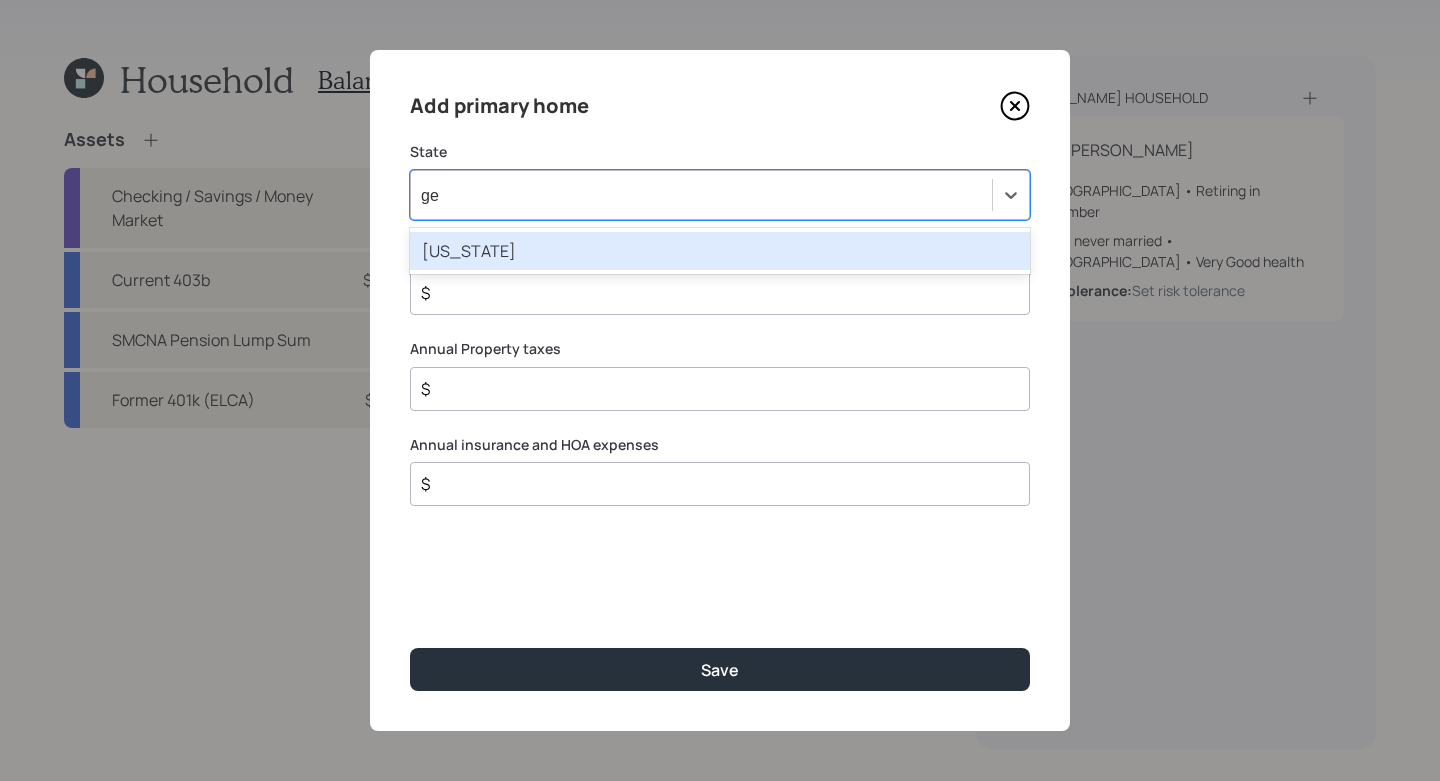 click on "[US_STATE]" at bounding box center [720, 251] 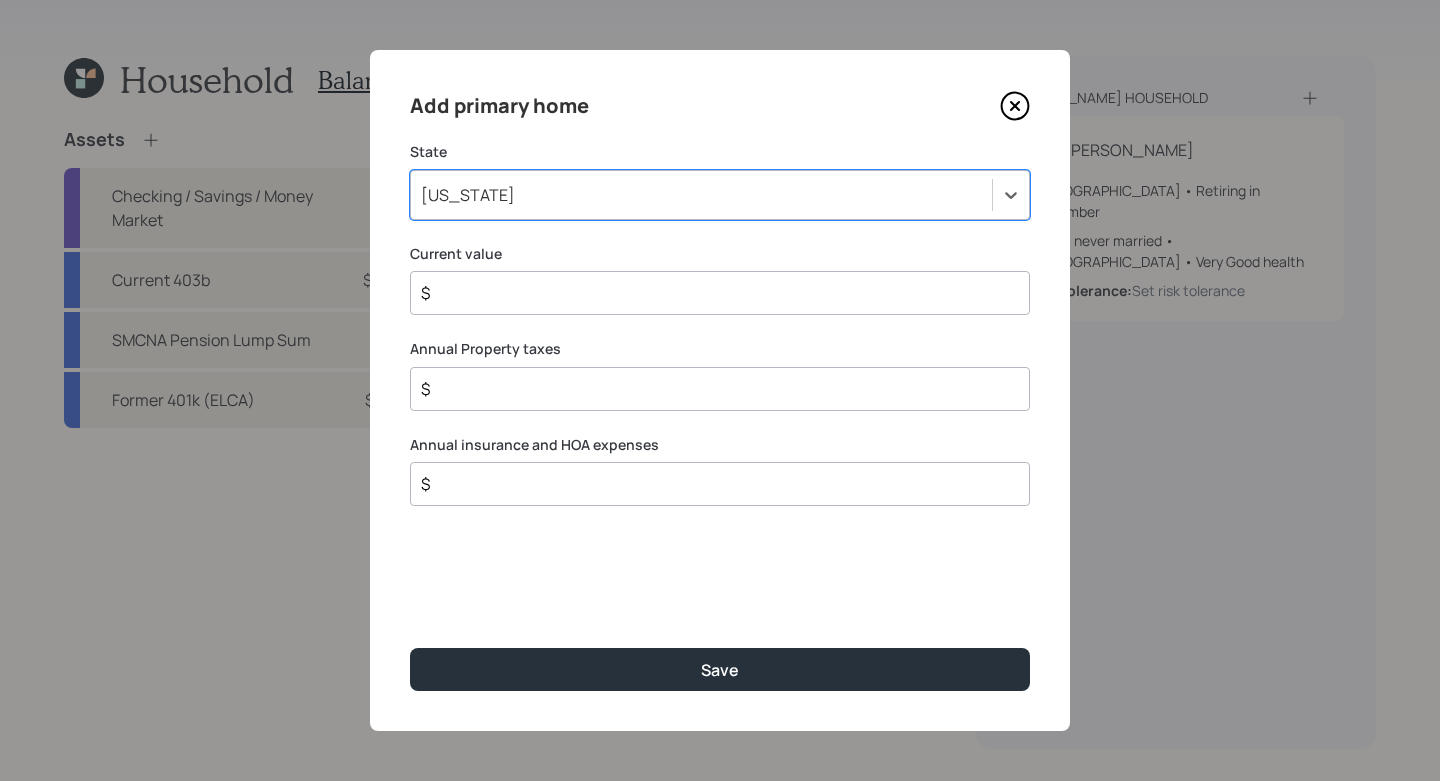 click on "[US_STATE]" at bounding box center (720, 195) 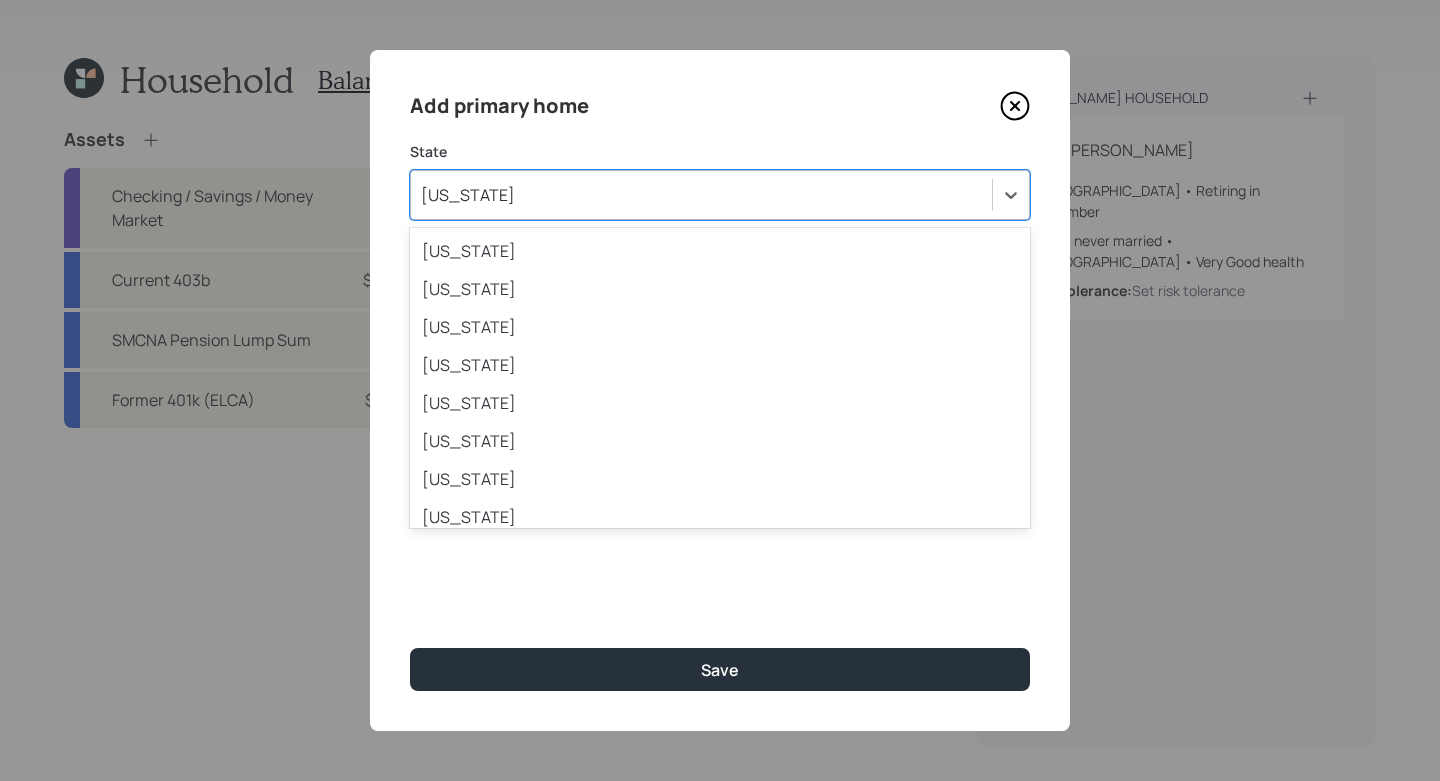 scroll, scrollTop: 96, scrollLeft: 0, axis: vertical 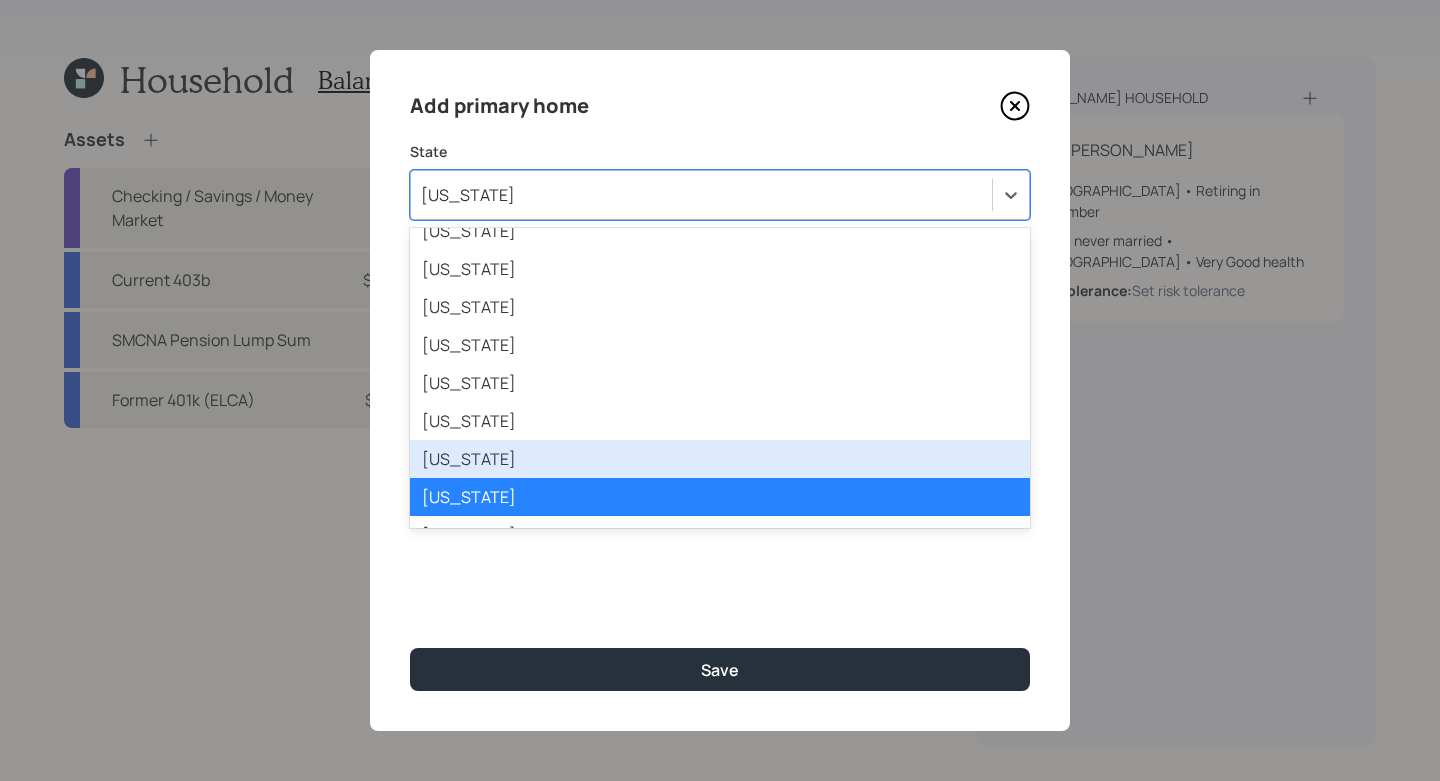 click on "[US_STATE]" at bounding box center [720, 459] 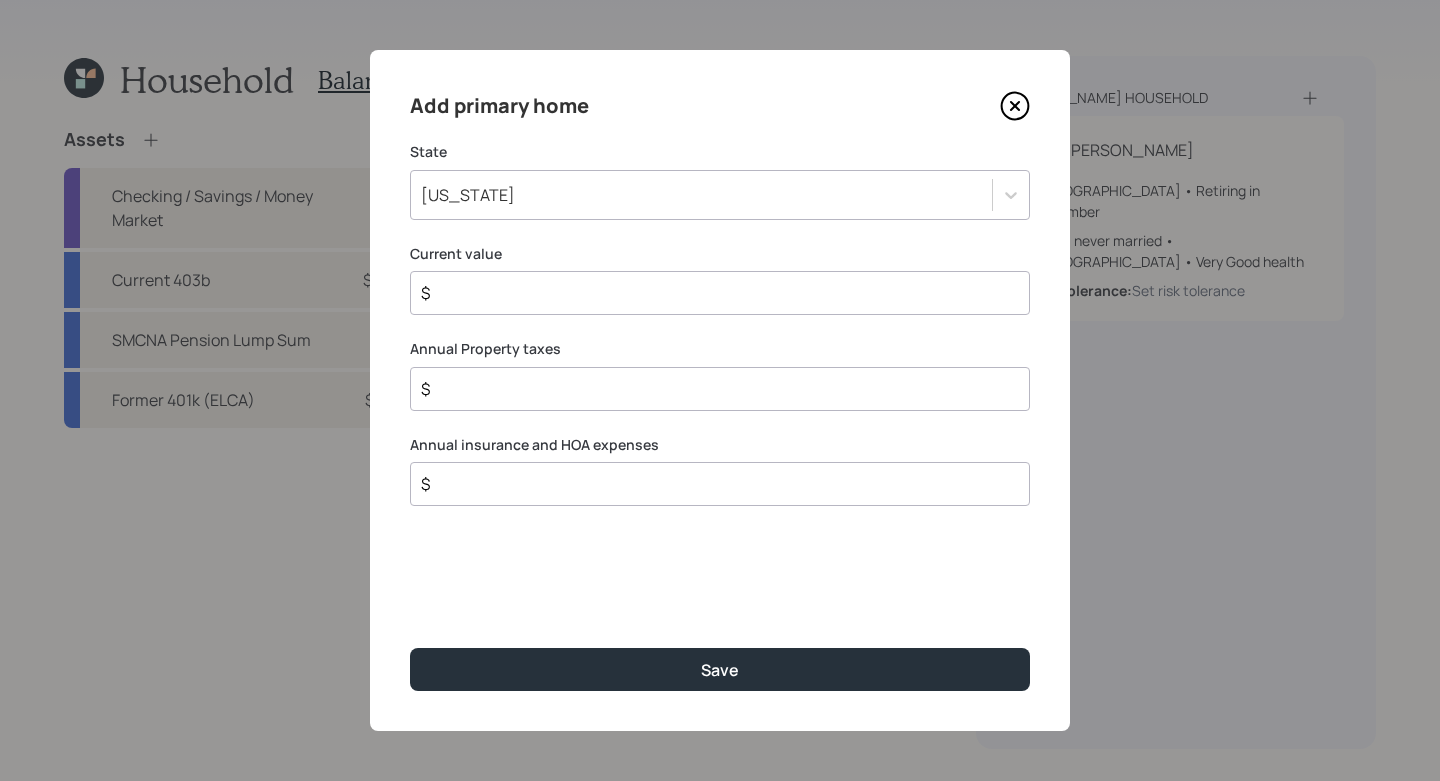click on "Add primary home State [US_STATE] Current value $ Annual Property taxes $ Annual insurance and HOA expenses $ Save" at bounding box center [720, 390] 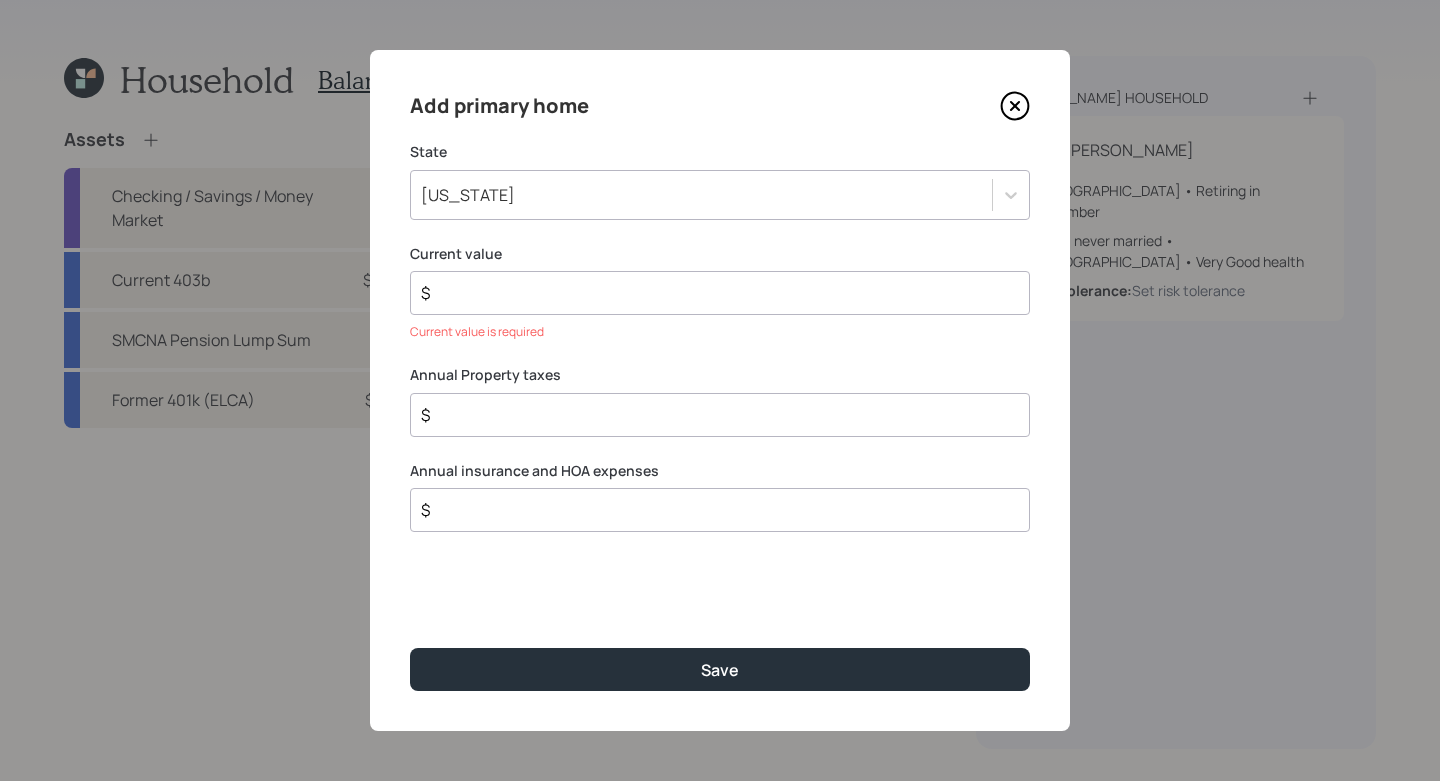 click on "$" at bounding box center [720, 293] 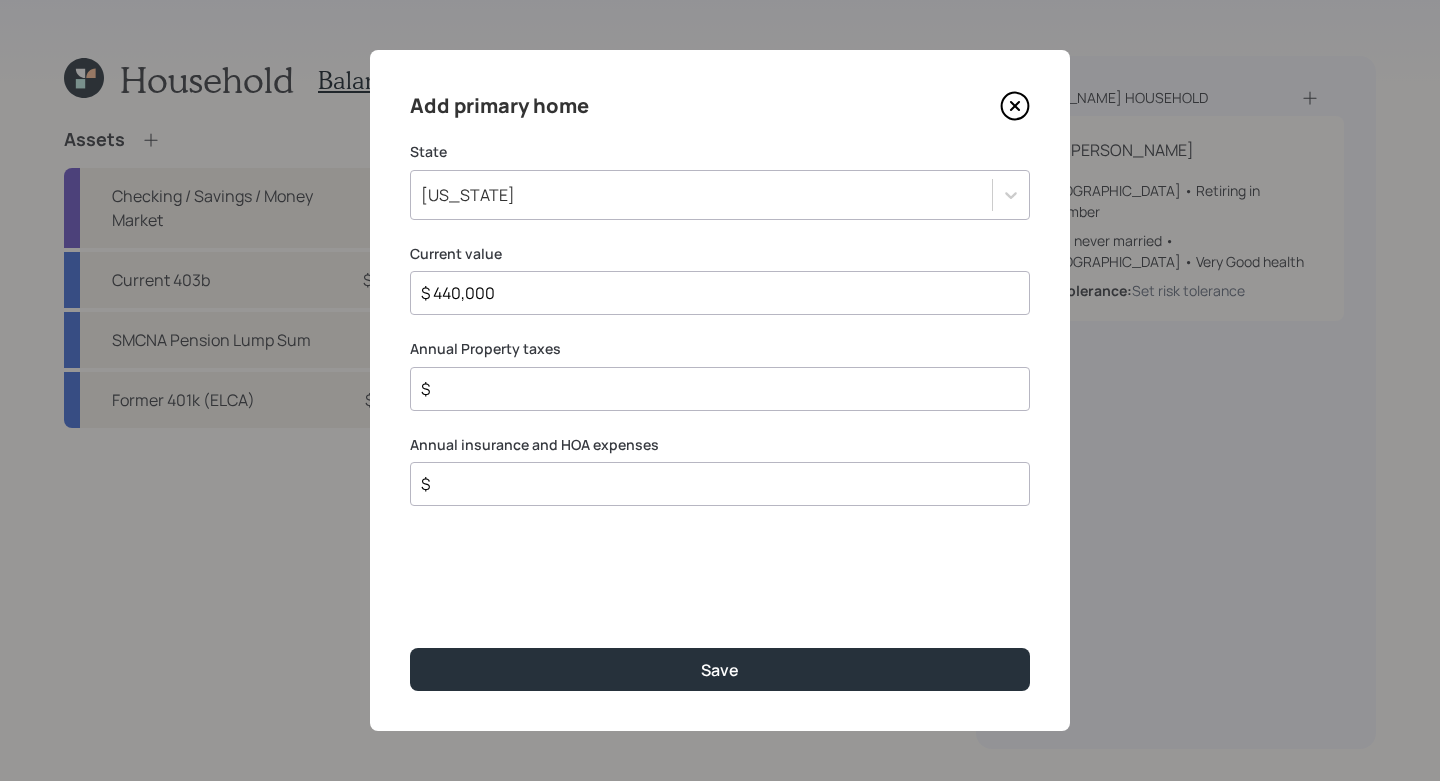 type on "$ 440,000" 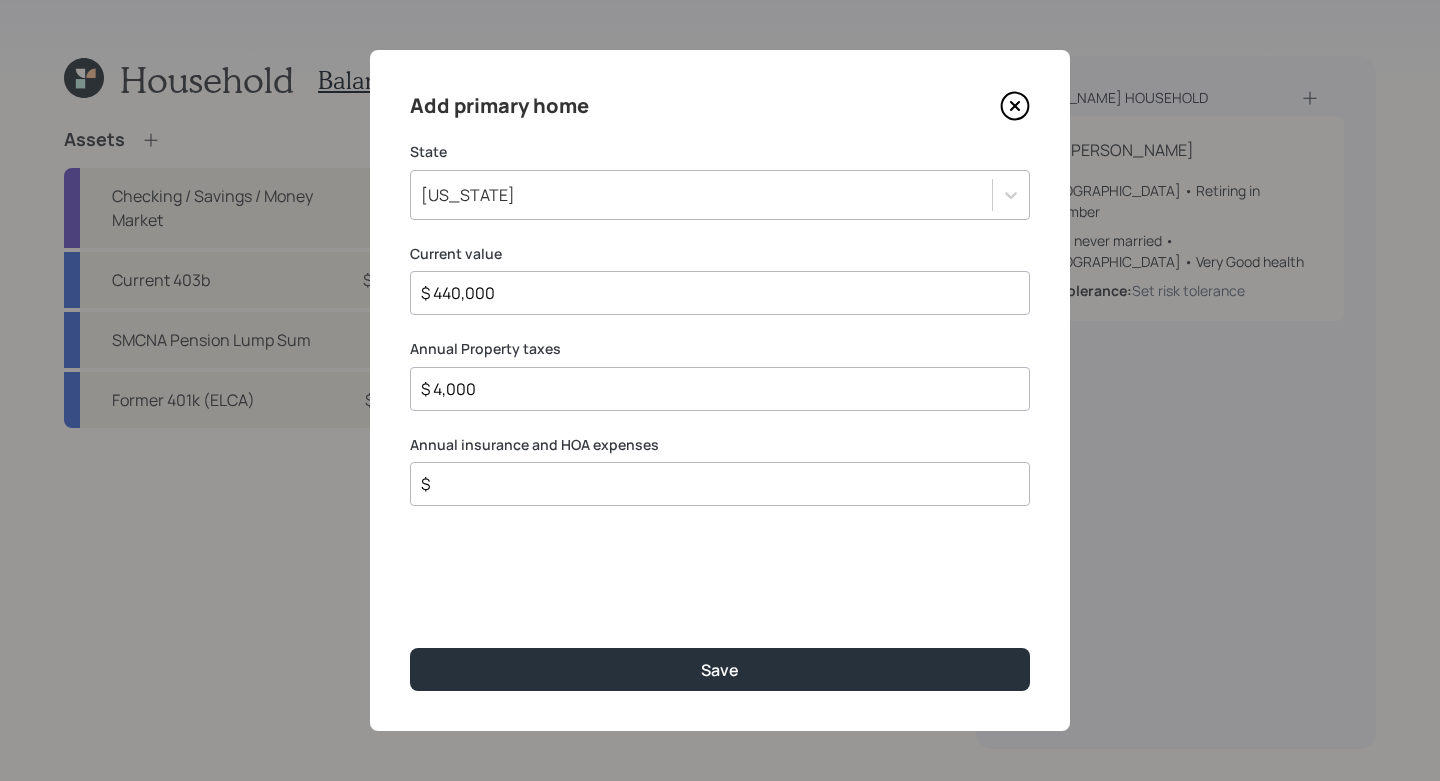 type on "$ 4,000" 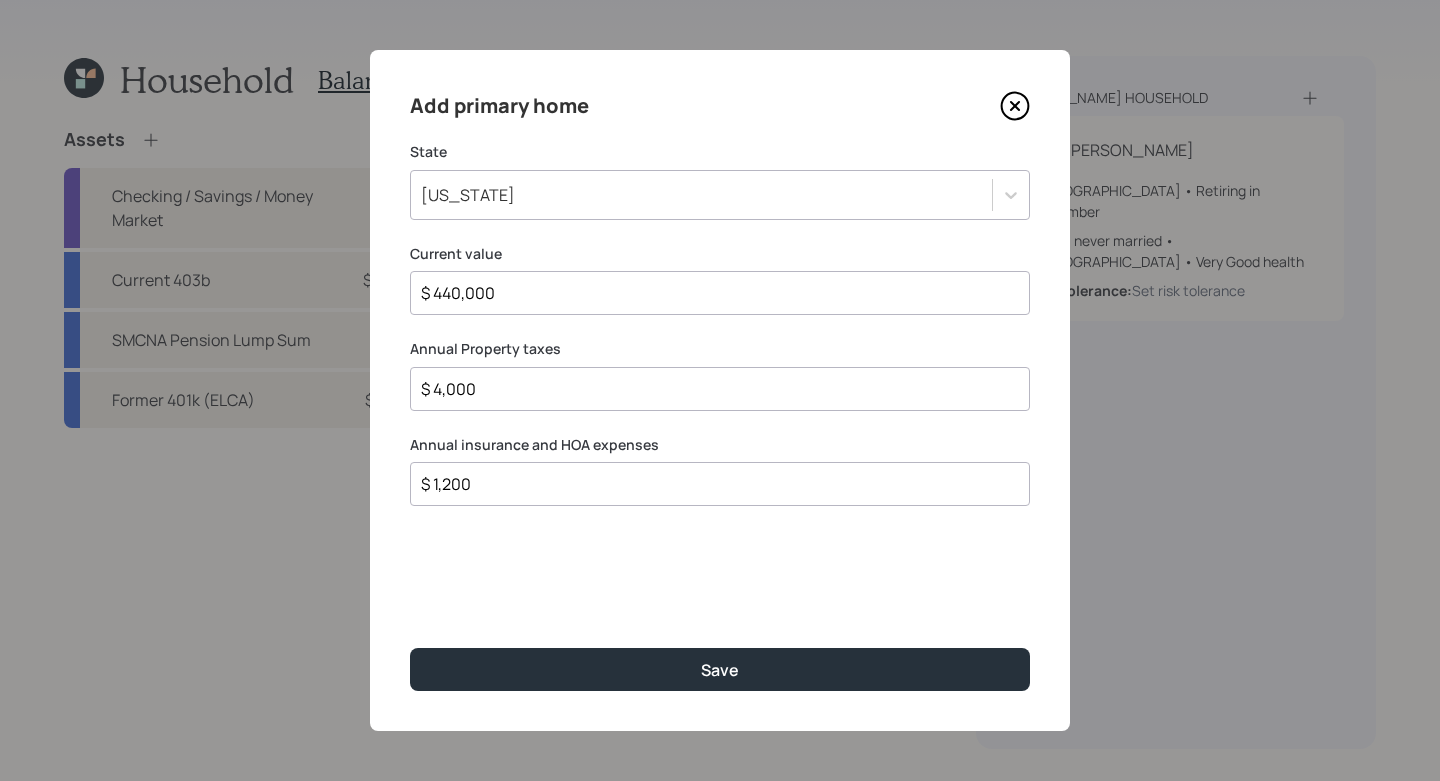 type on "$ 1,200" 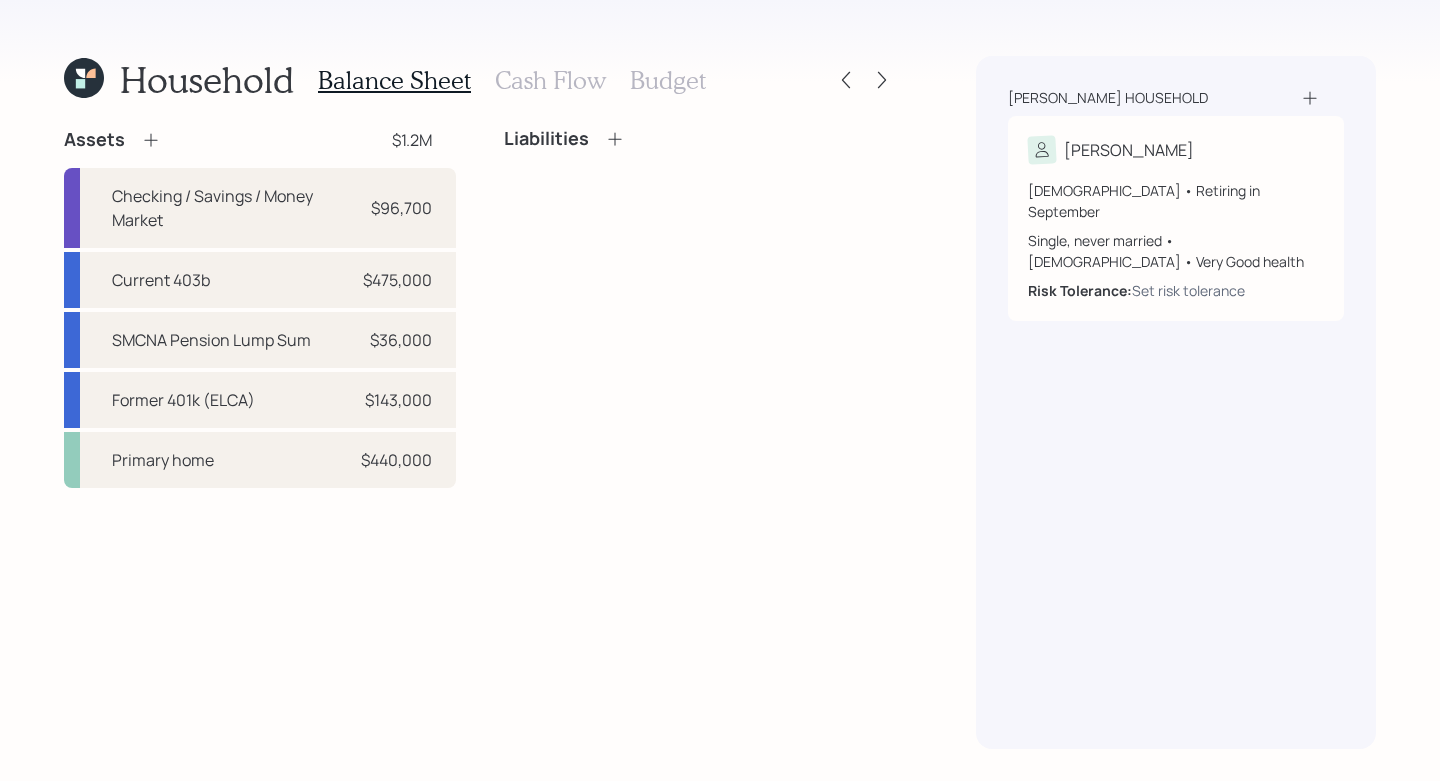 click 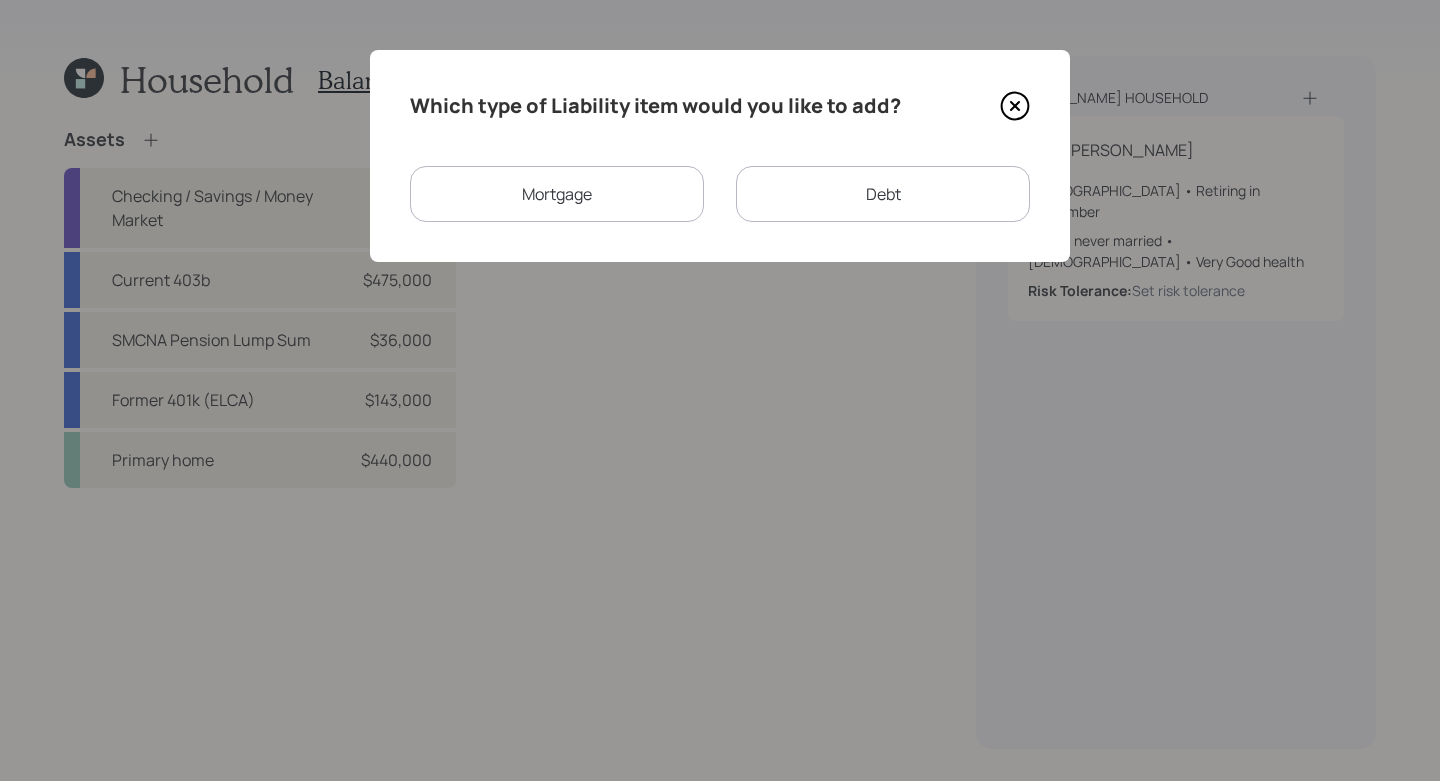 click on "Mortgage" at bounding box center [557, 194] 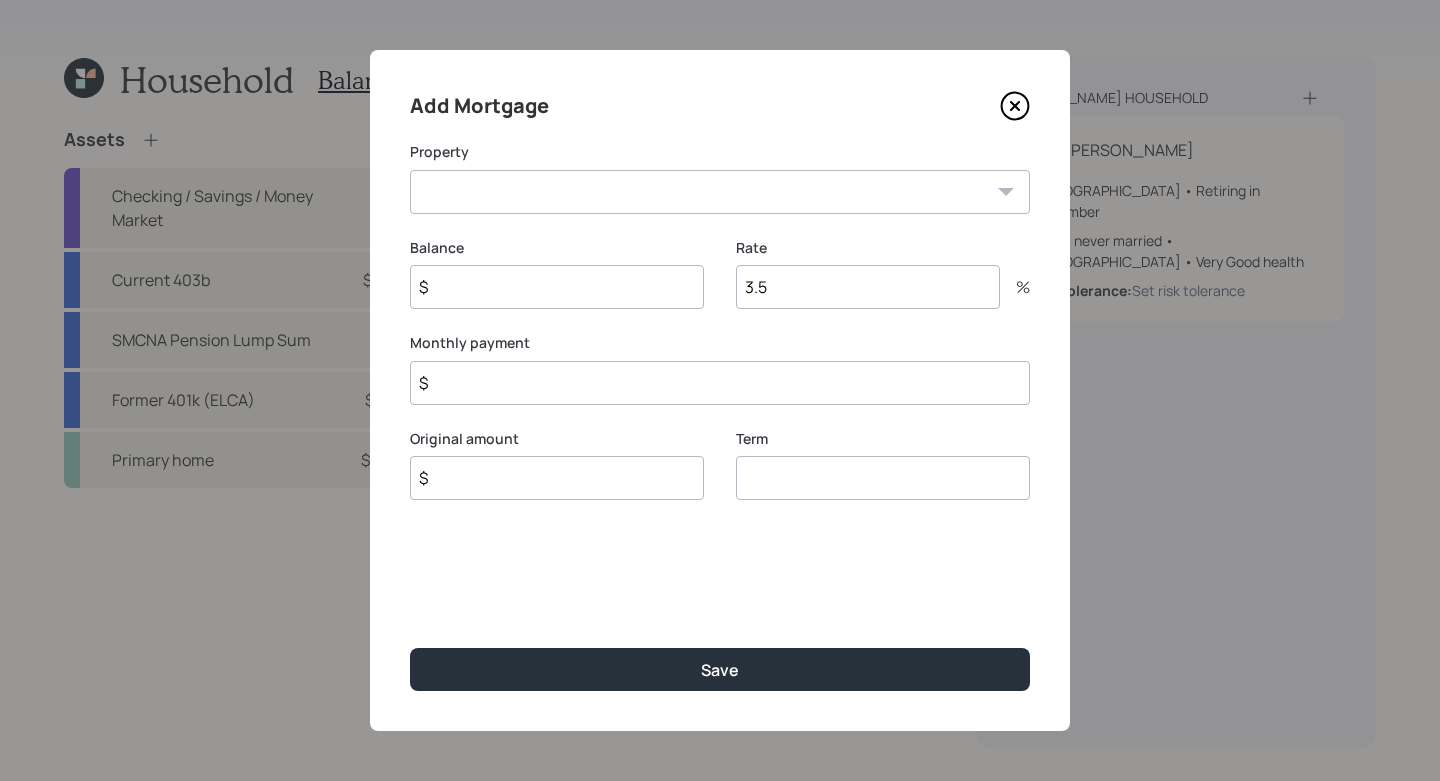 click on "FL Primary home" at bounding box center (720, 192) 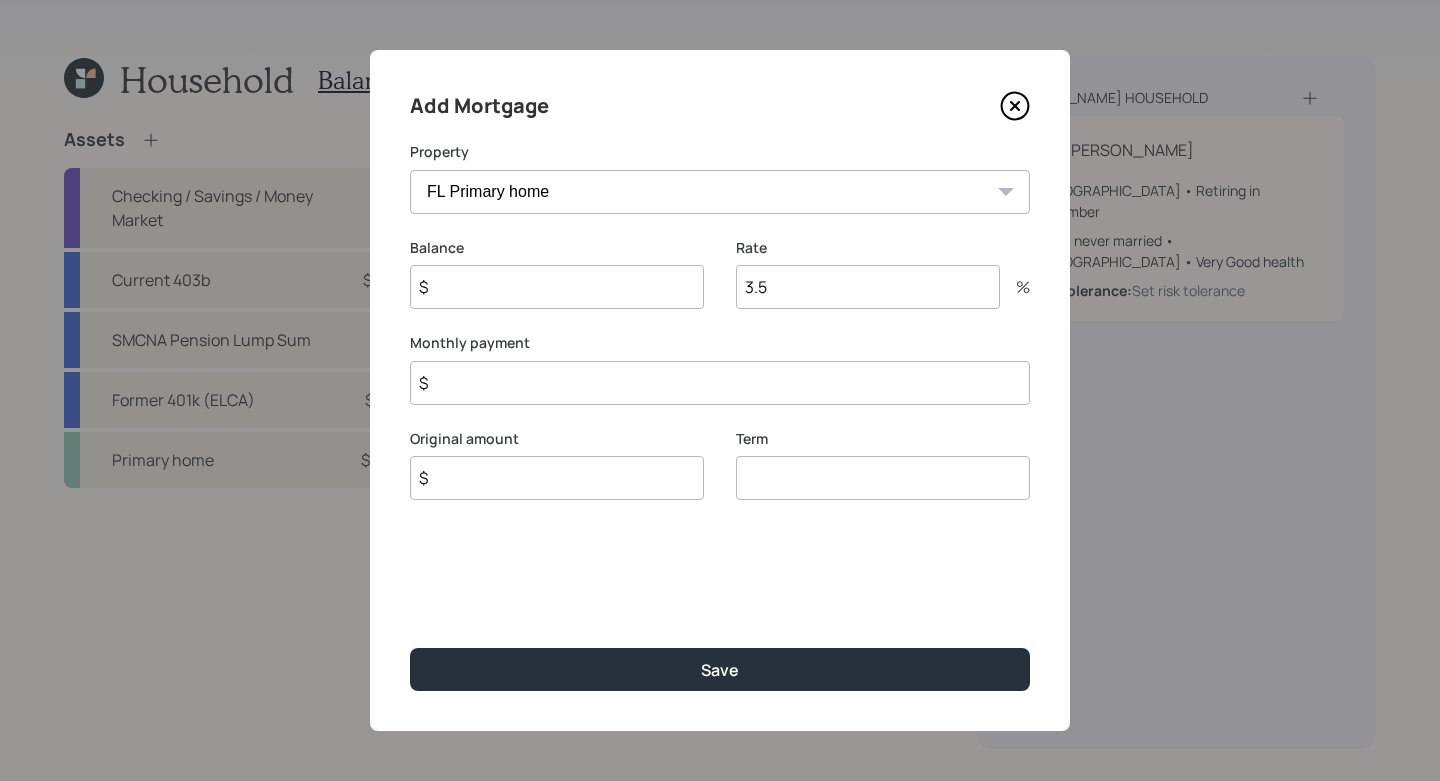 click on "$" at bounding box center (557, 287) 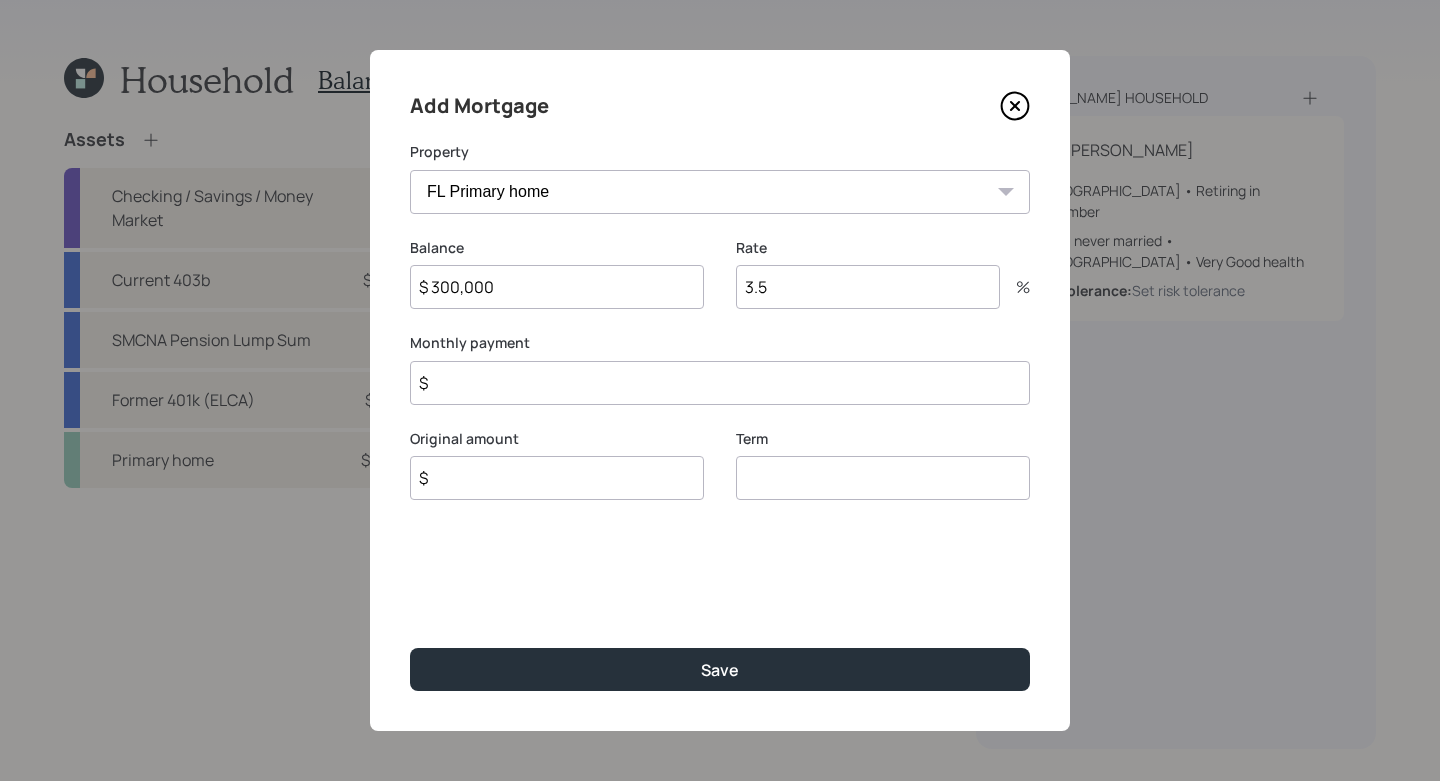 type on "$ 300,000" 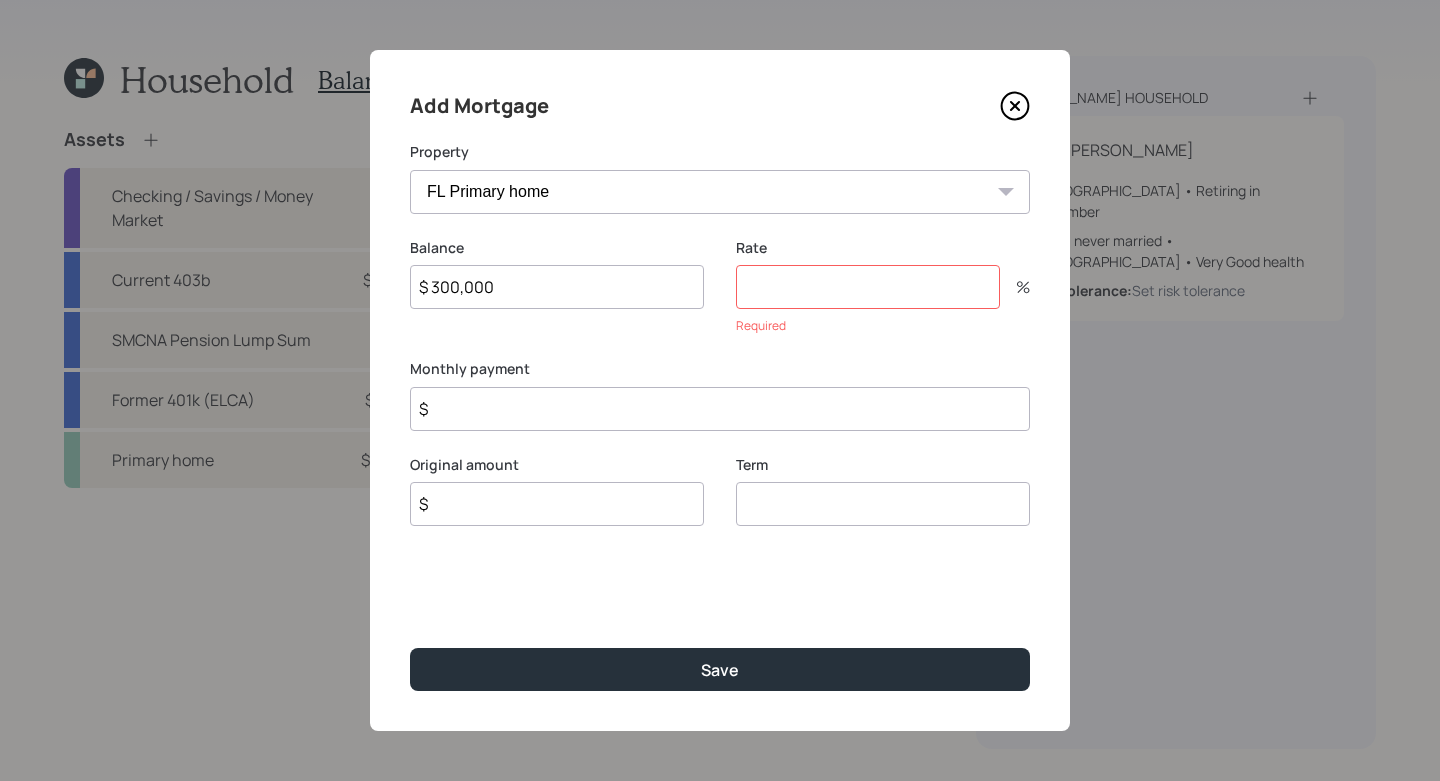 click at bounding box center (868, 287) 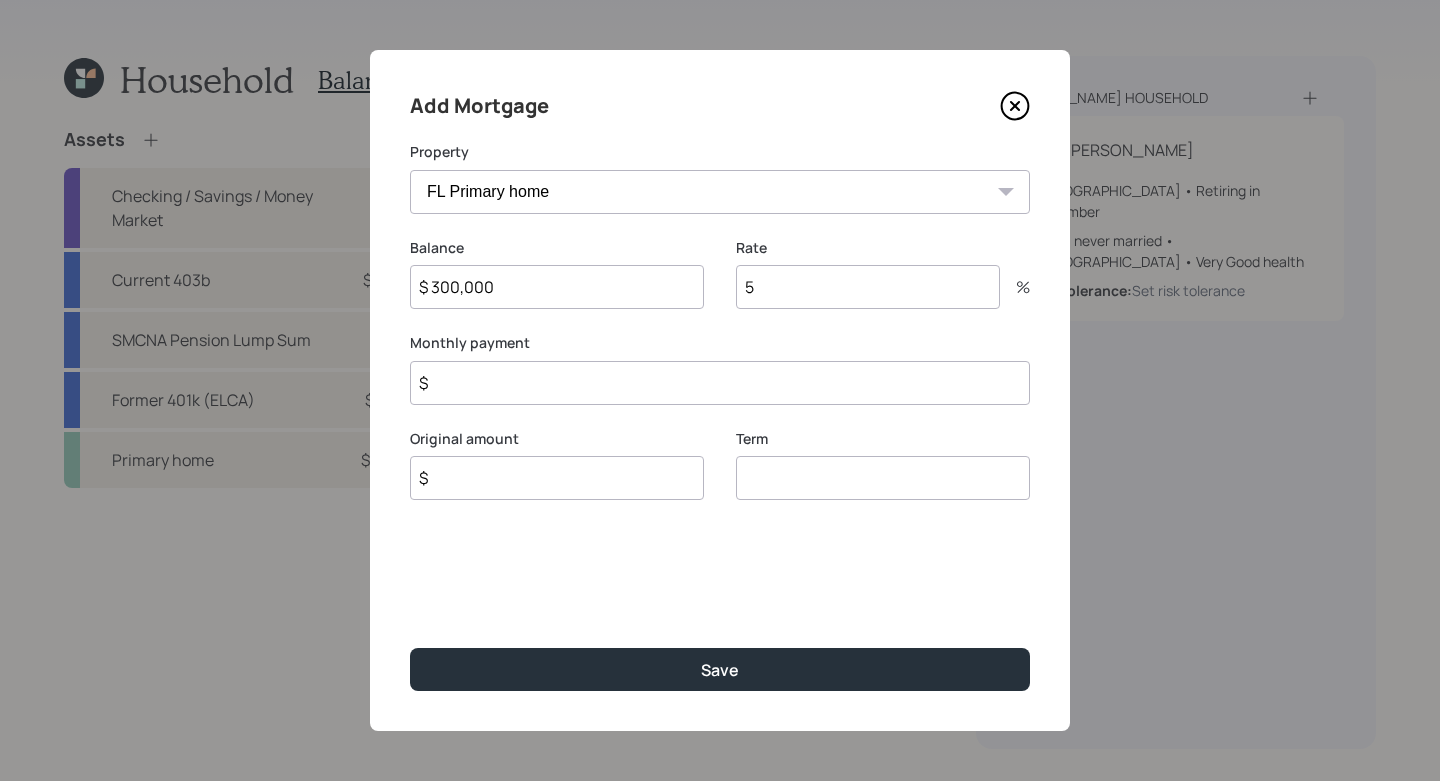 type on "5" 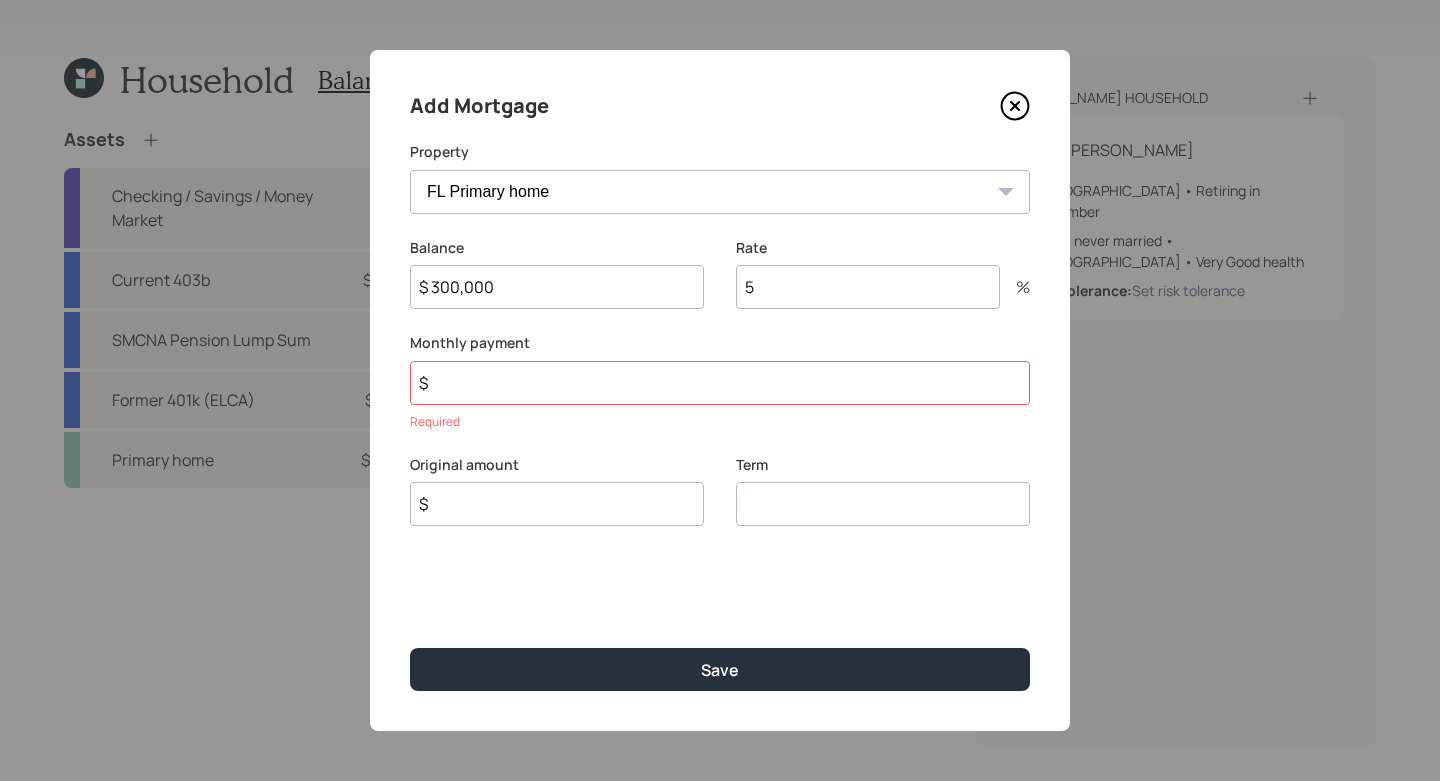 click on "$" at bounding box center (557, 504) 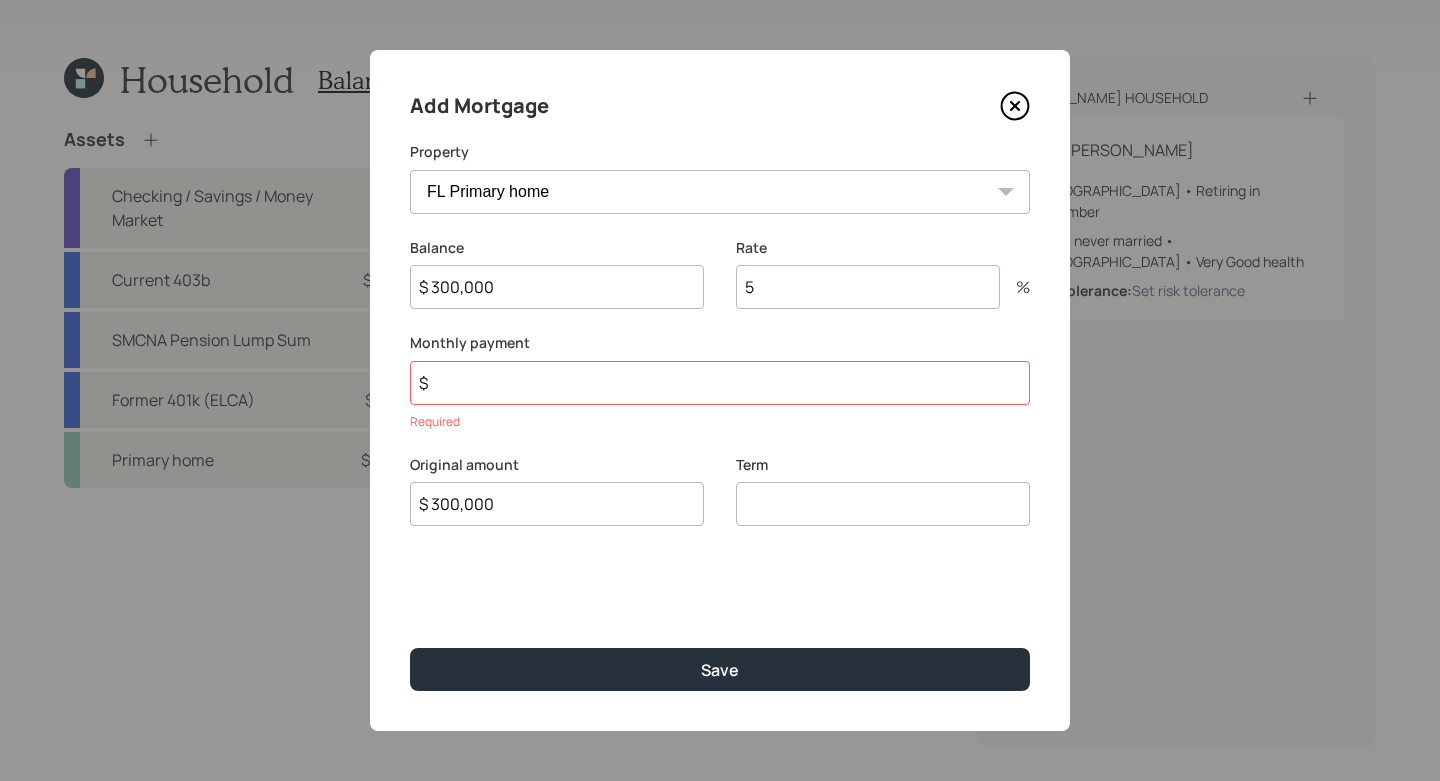 type on "$ 300,000" 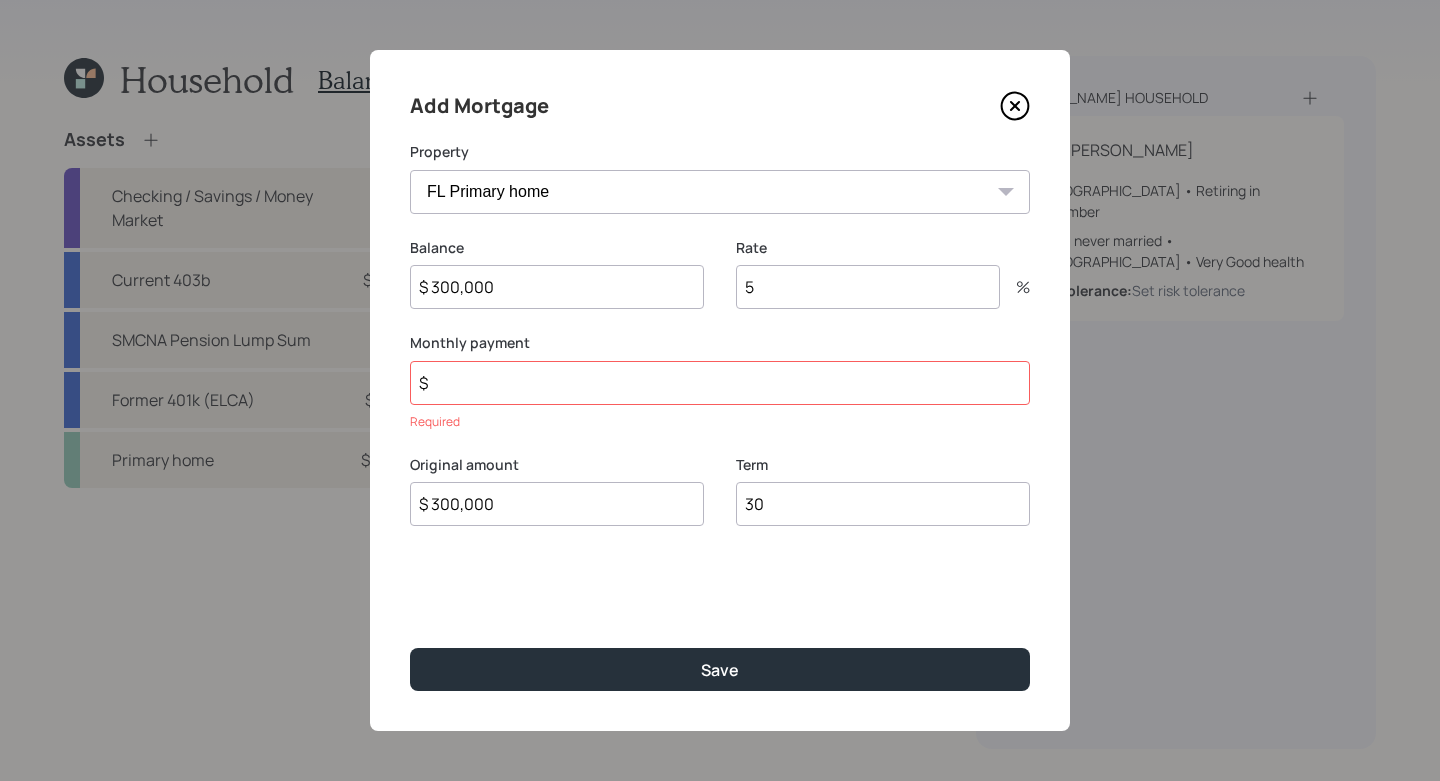 type on "30" 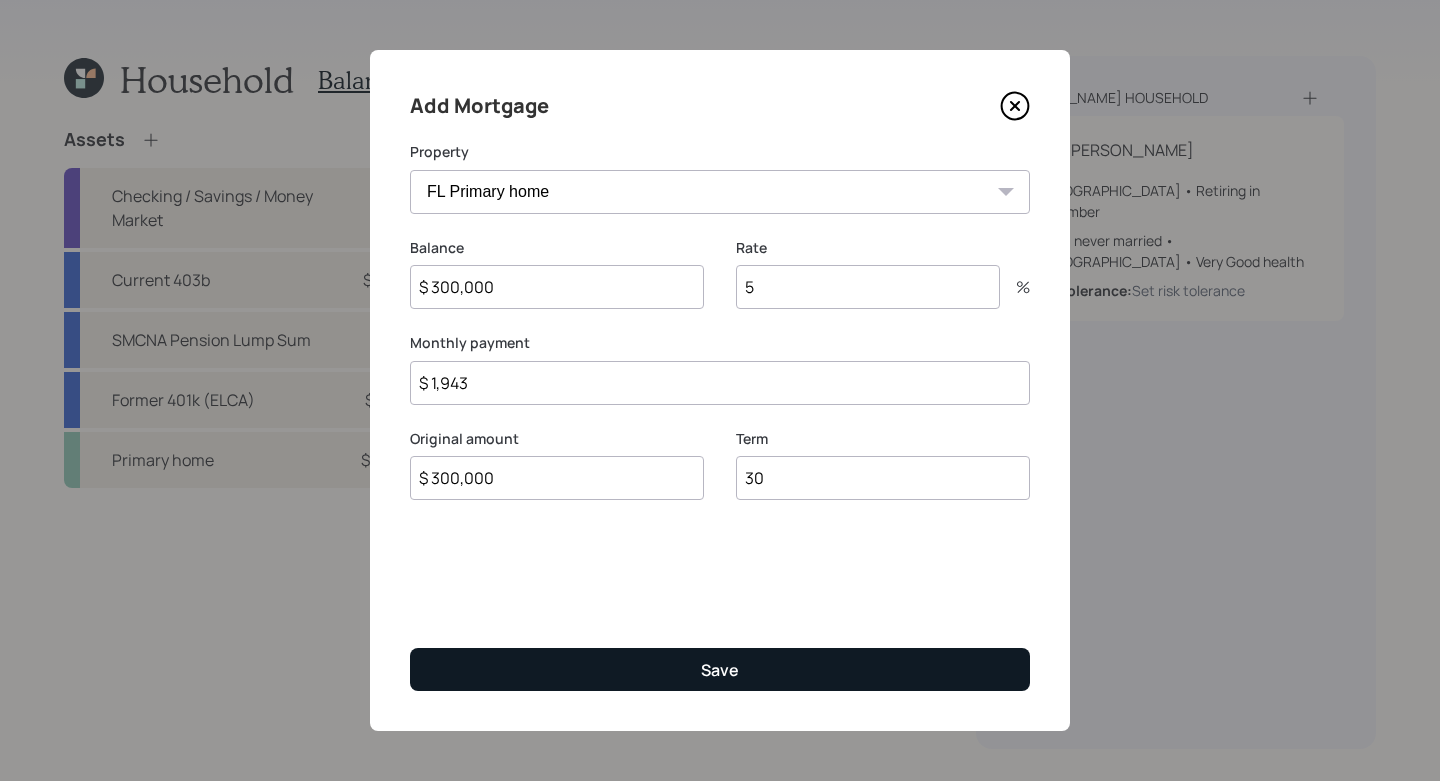 type on "$ 1,943" 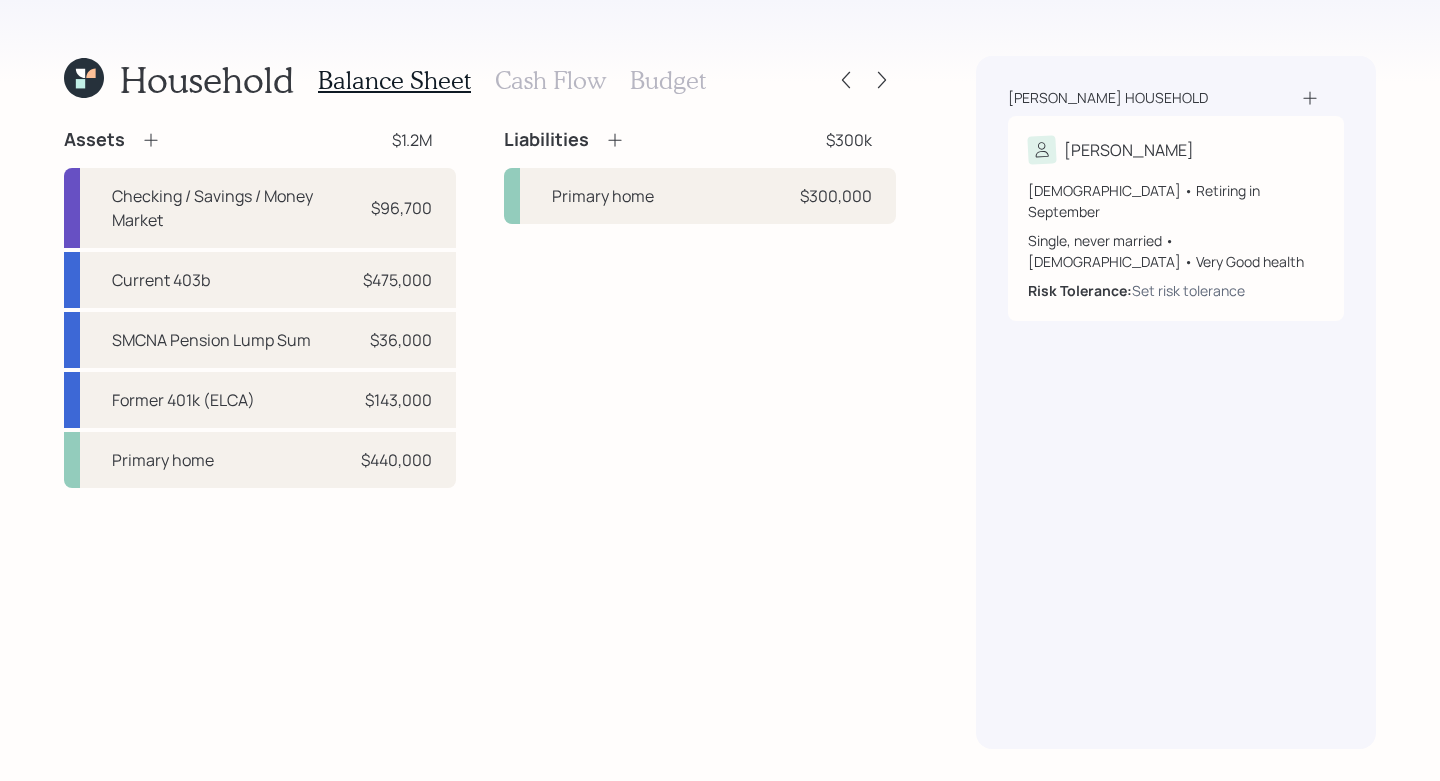 click on "Liabilities $300k" at bounding box center (700, 140) 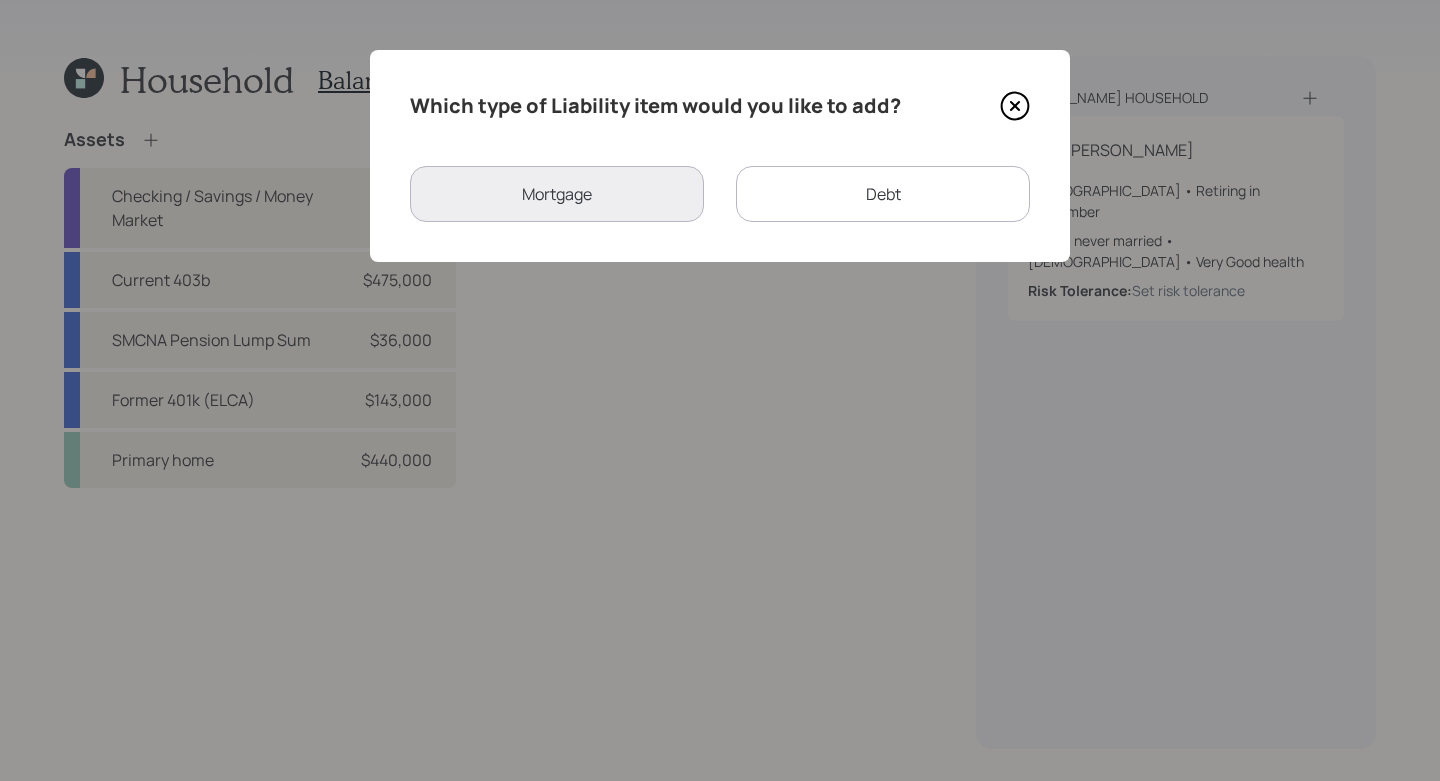 click on "Debt" at bounding box center [883, 194] 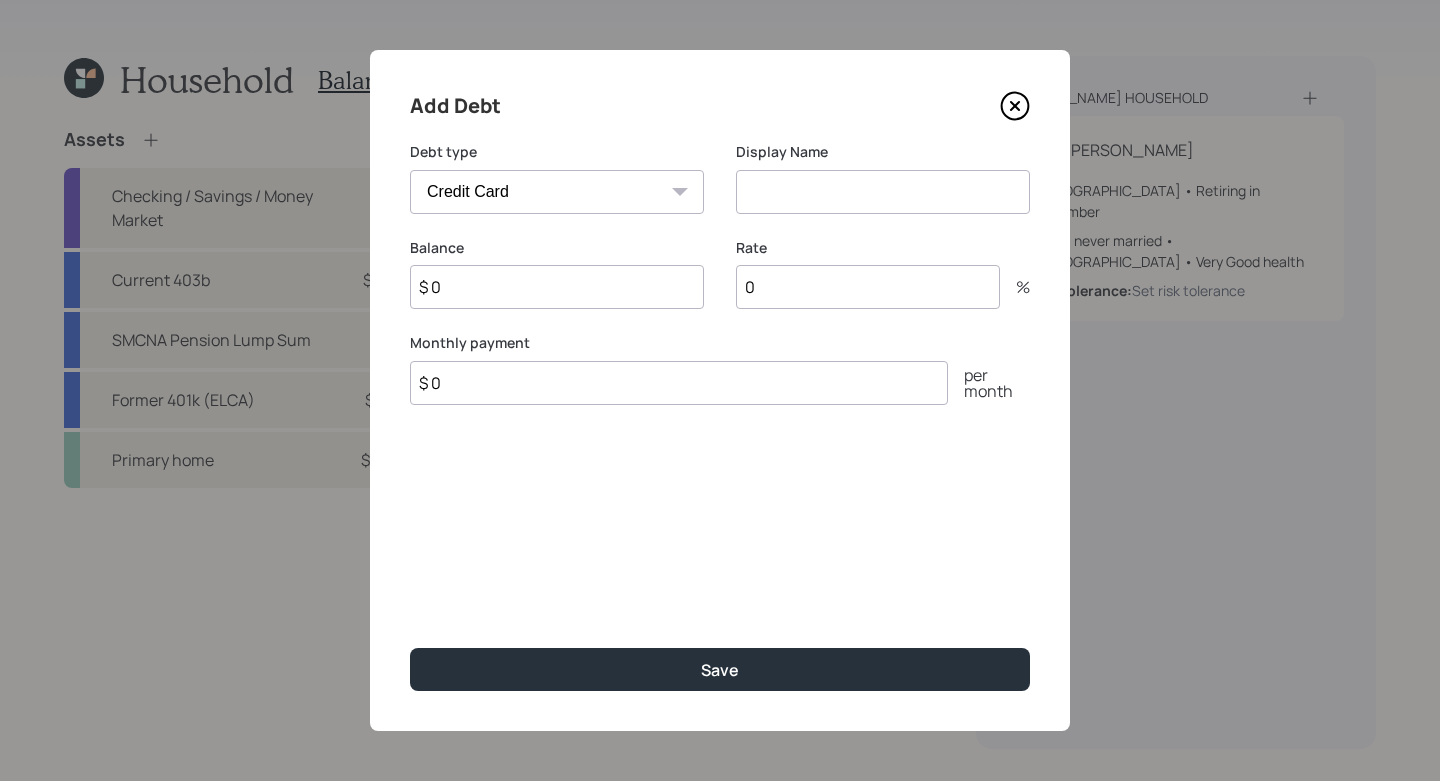 click on "Car Credit Card Medical Student Other" at bounding box center (557, 192) 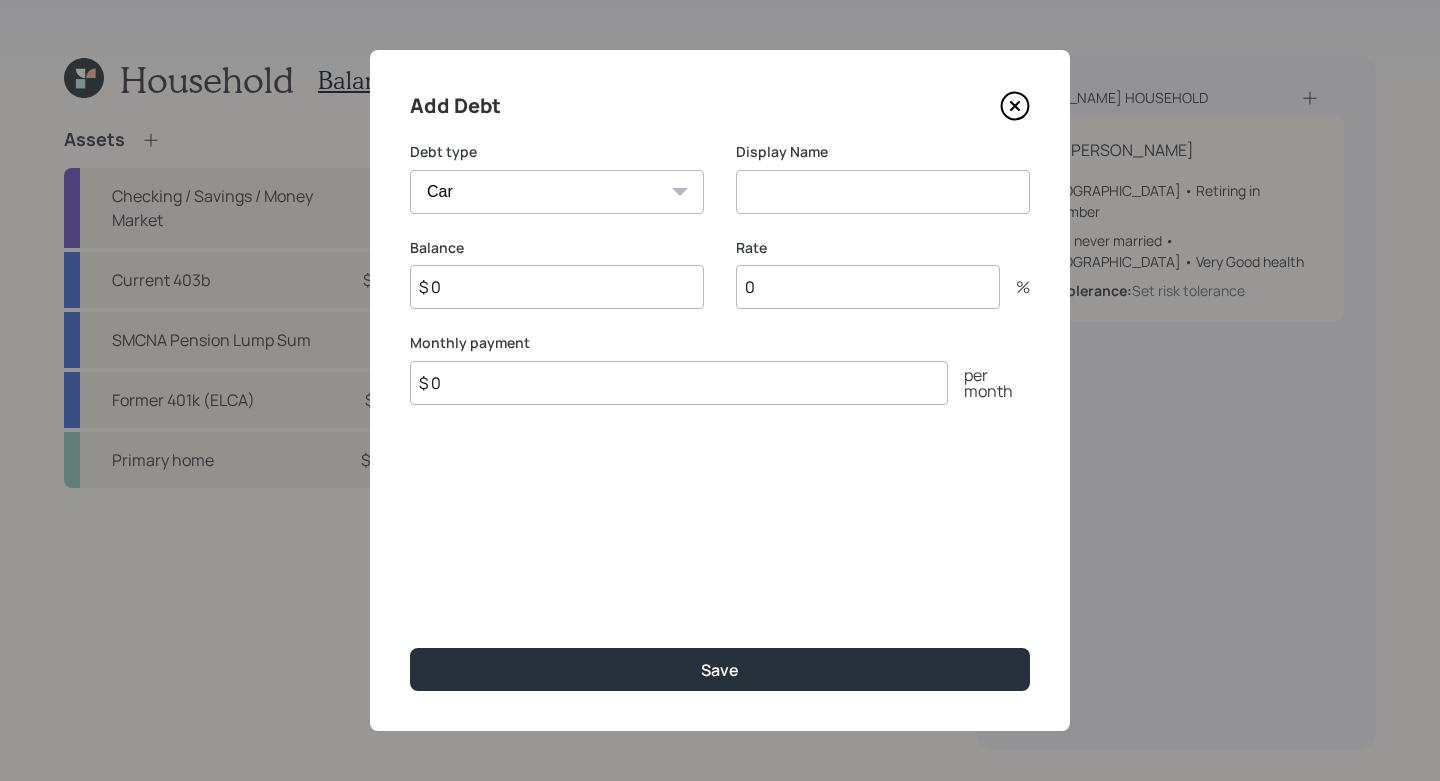 click at bounding box center [883, 192] 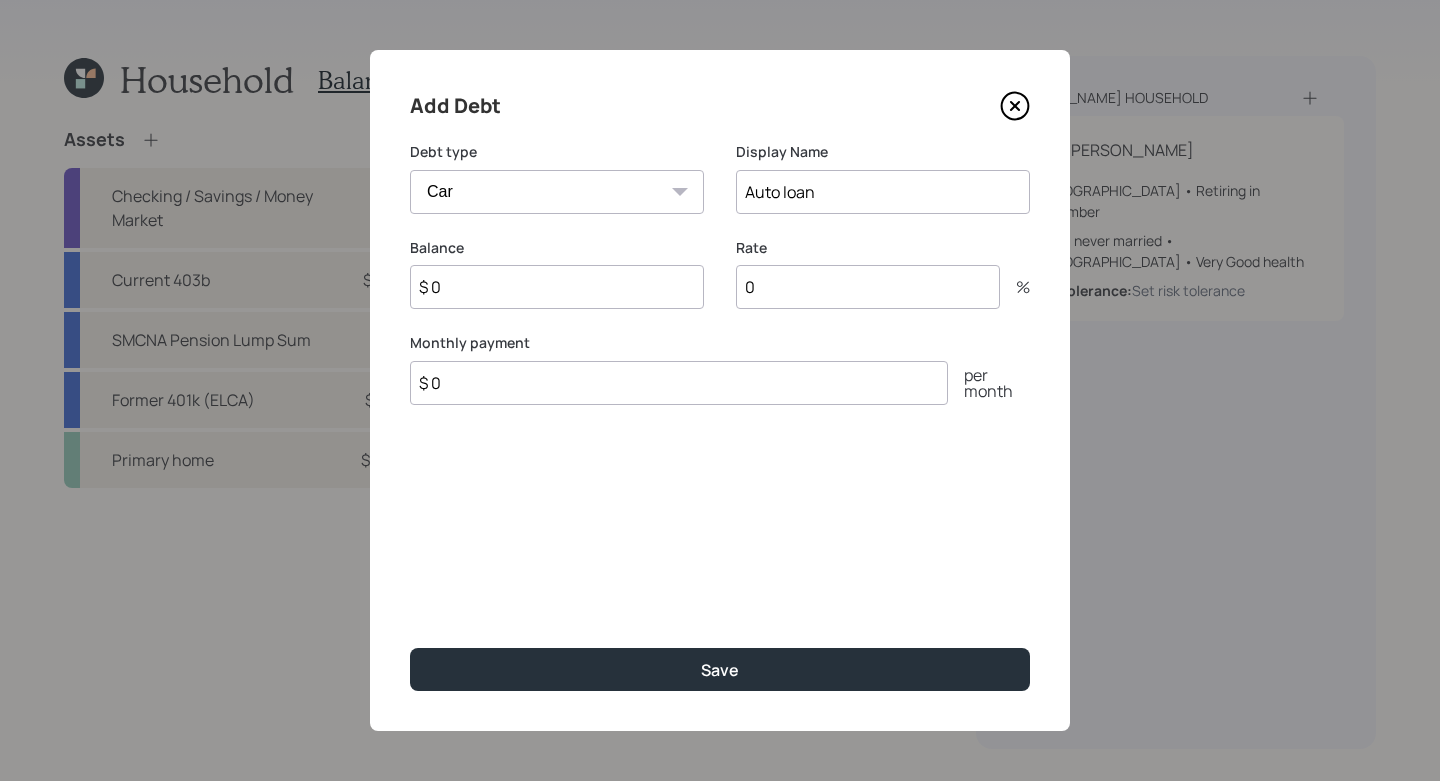 type on "Auto loan" 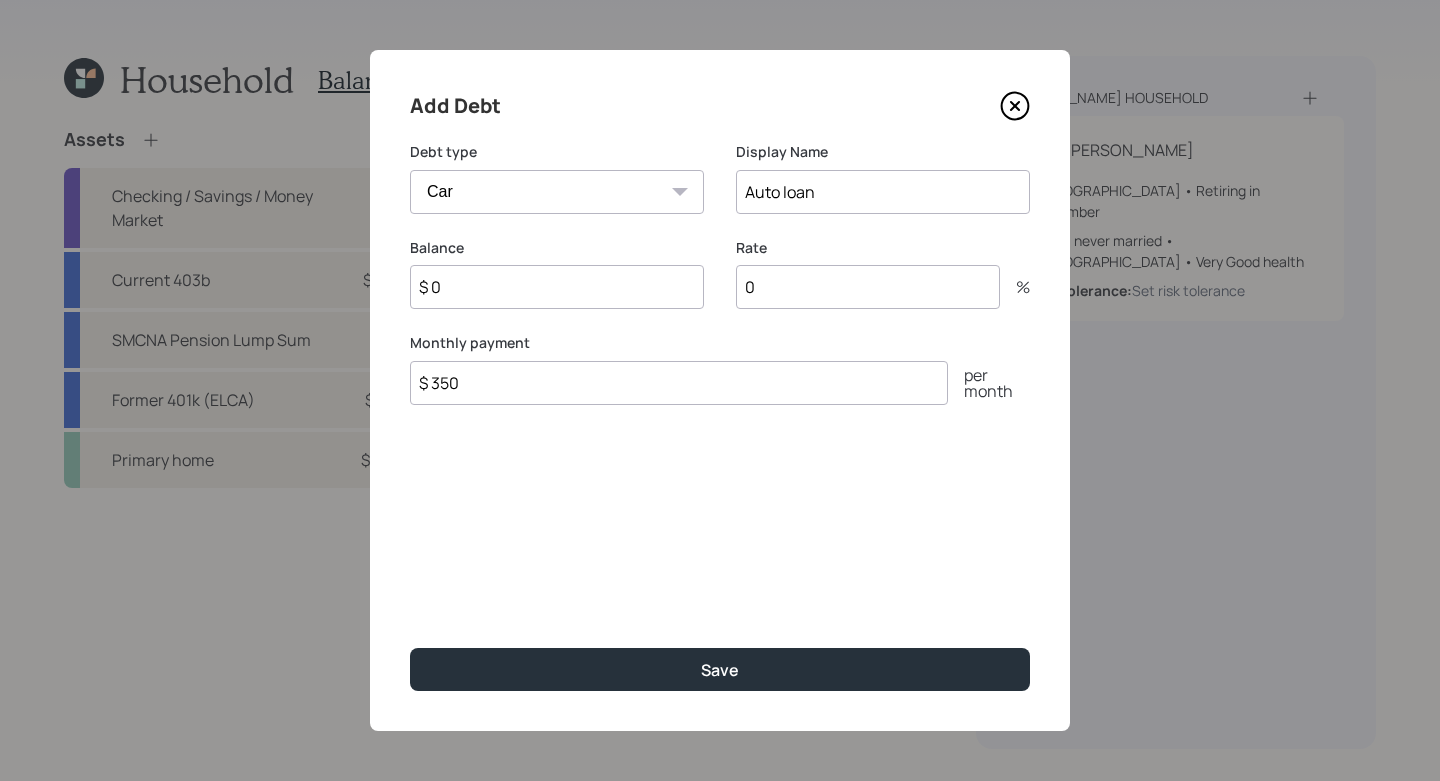 type on "$ 350" 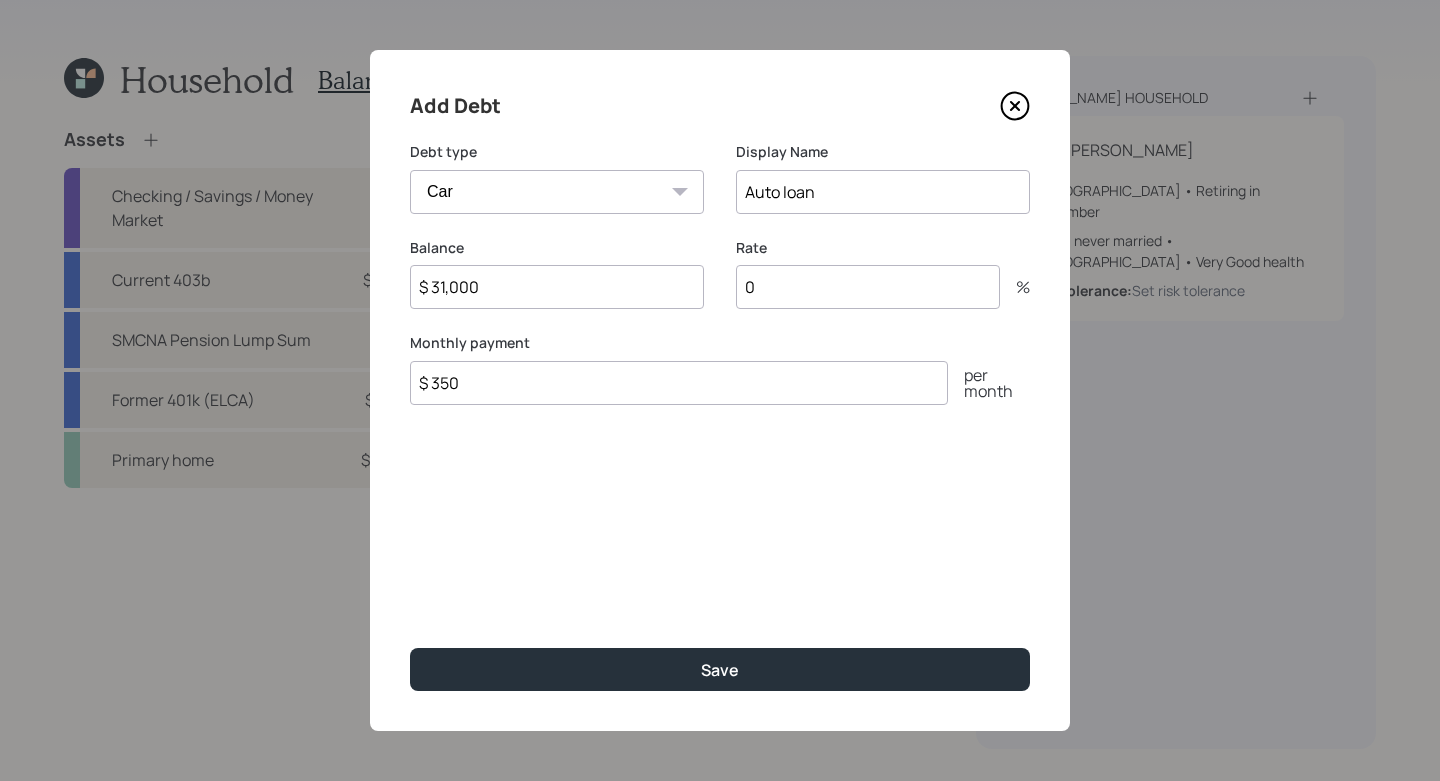 type on "$ 31,000" 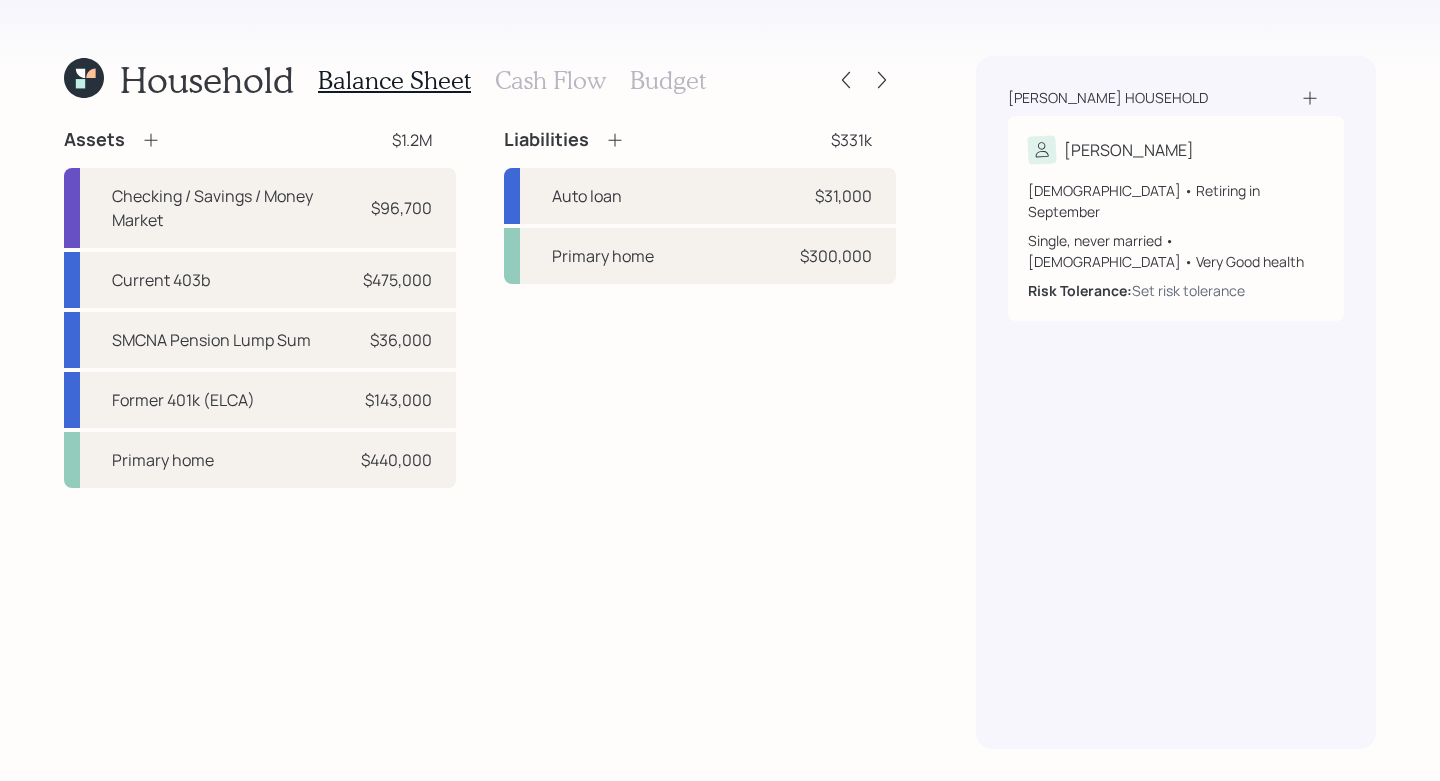click on "Cash Flow" at bounding box center [550, 80] 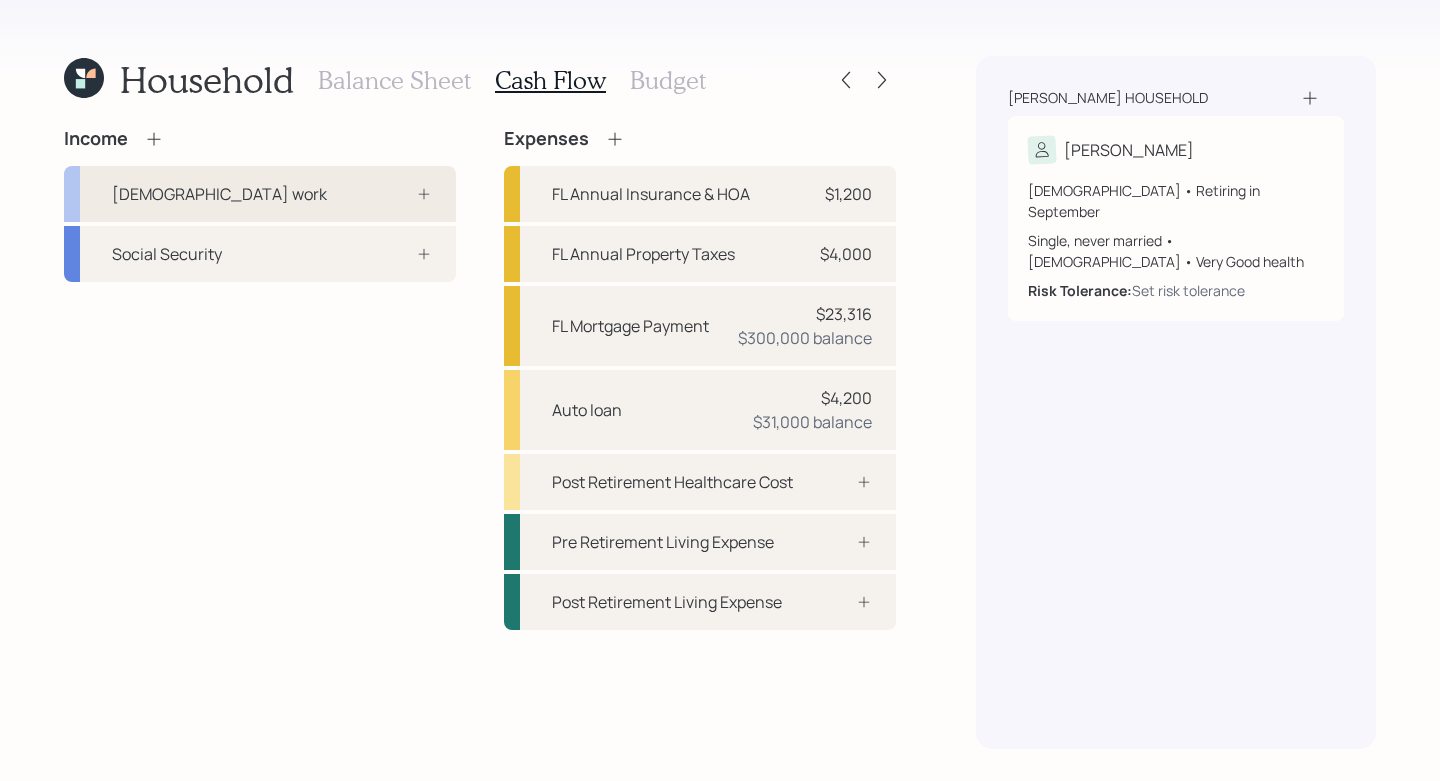 click on "[DEMOGRAPHIC_DATA] work" at bounding box center (219, 194) 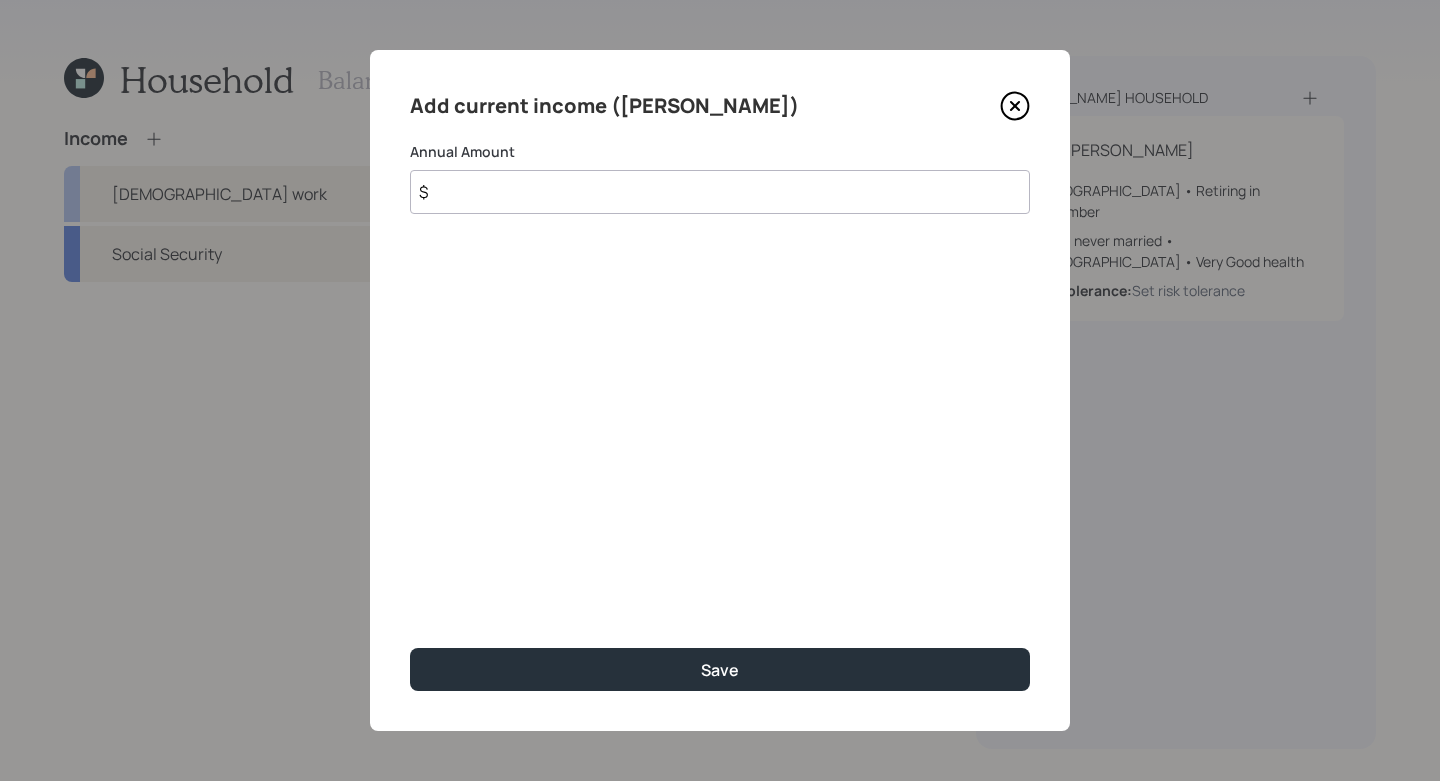 click on "$" at bounding box center (720, 192) 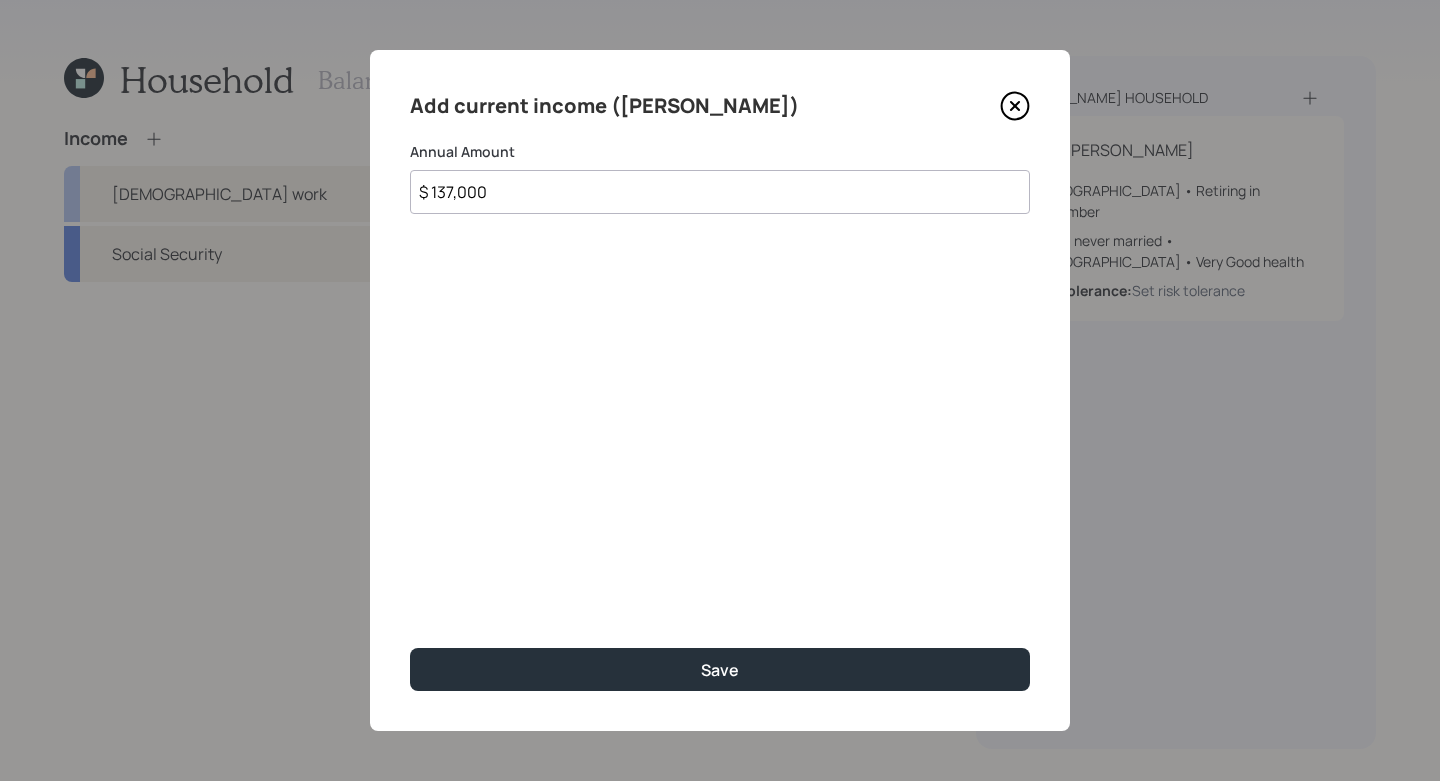 type on "$ 137,000" 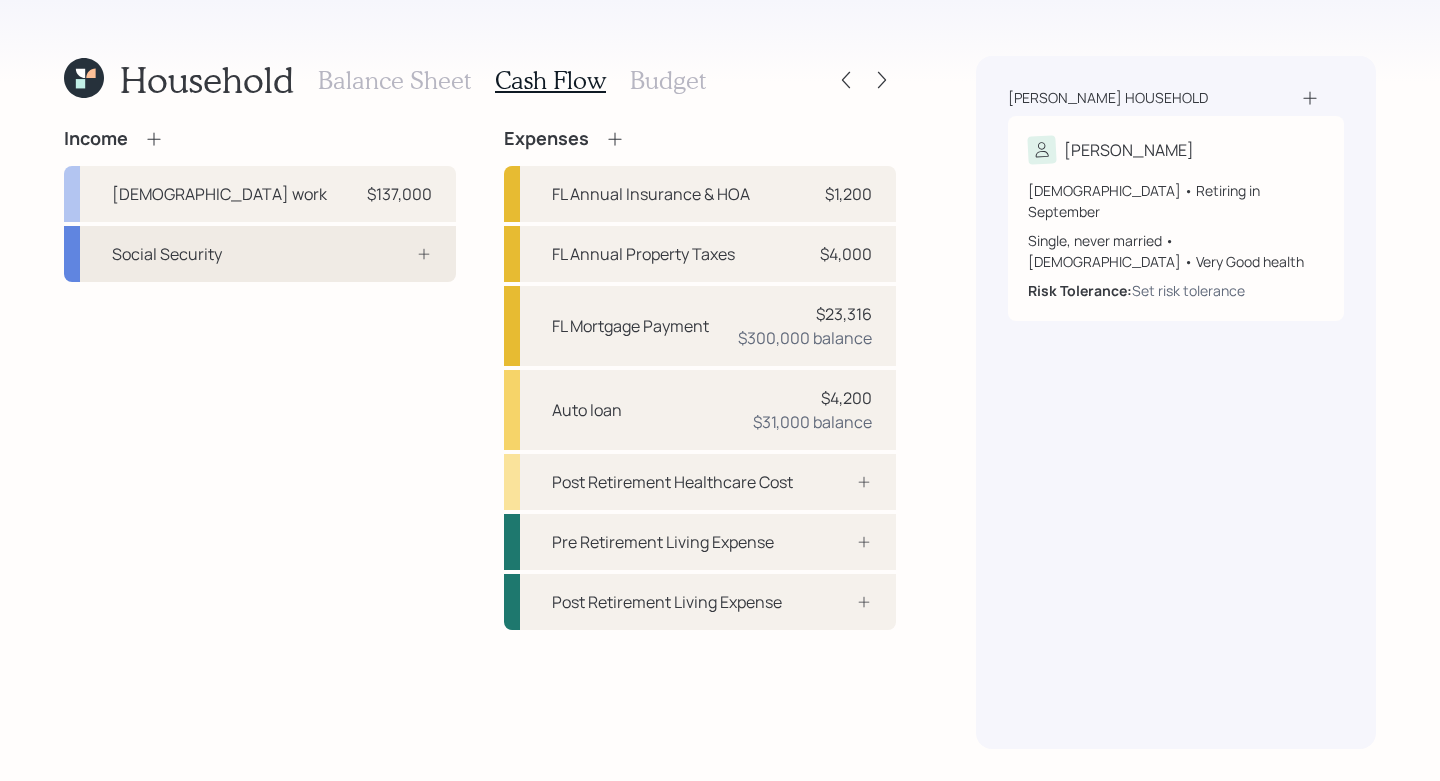 click at bounding box center (402, 254) 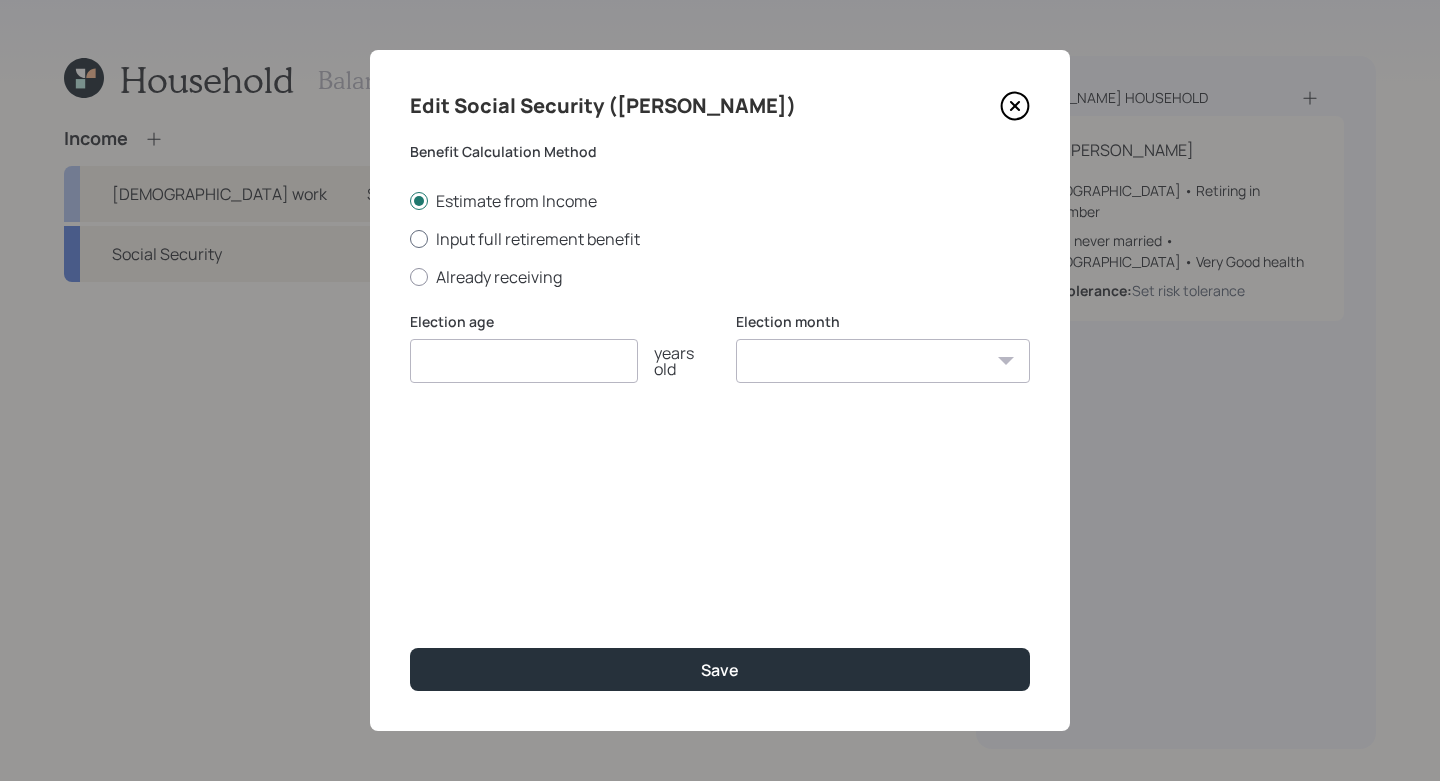 click on "Input full retirement benefit" at bounding box center [720, 239] 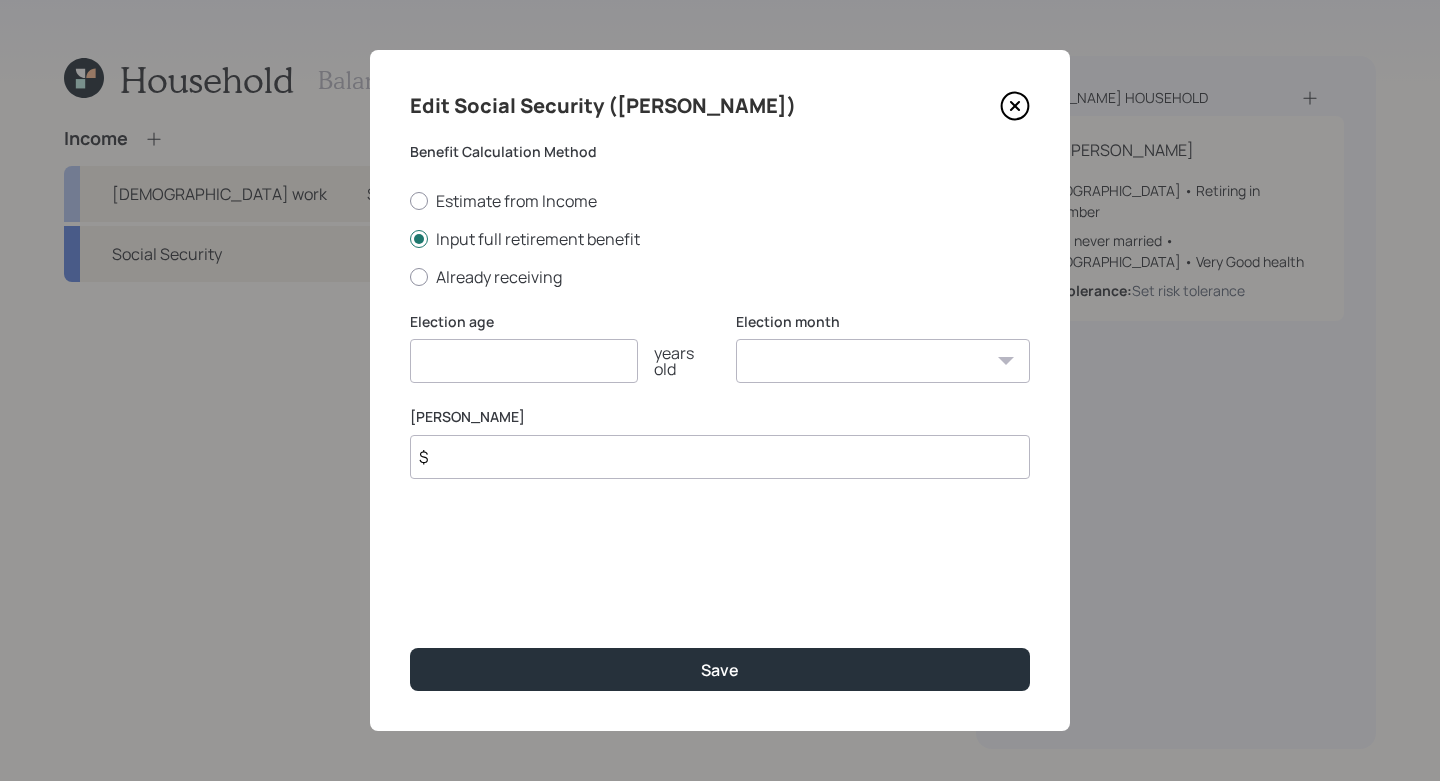 click at bounding box center (524, 361) 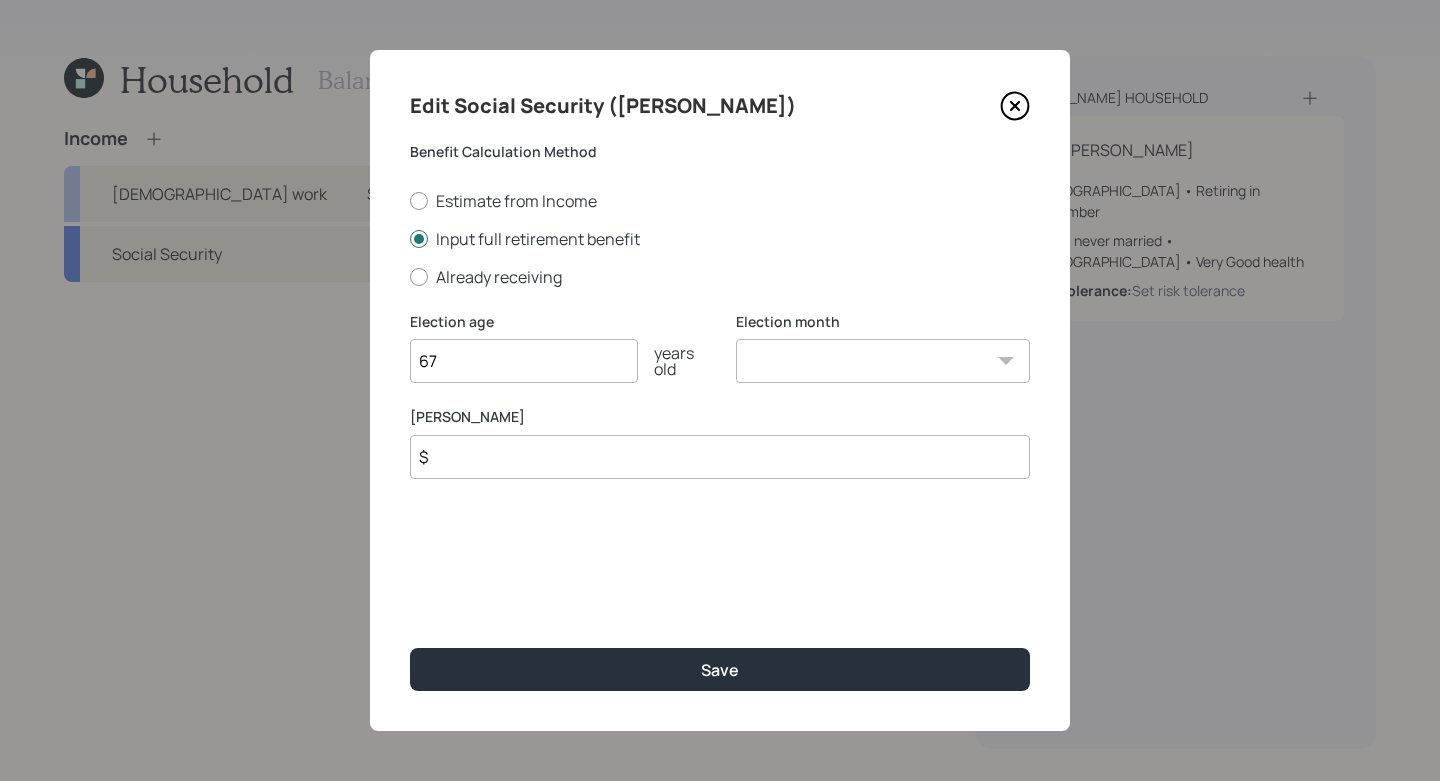 type on "67" 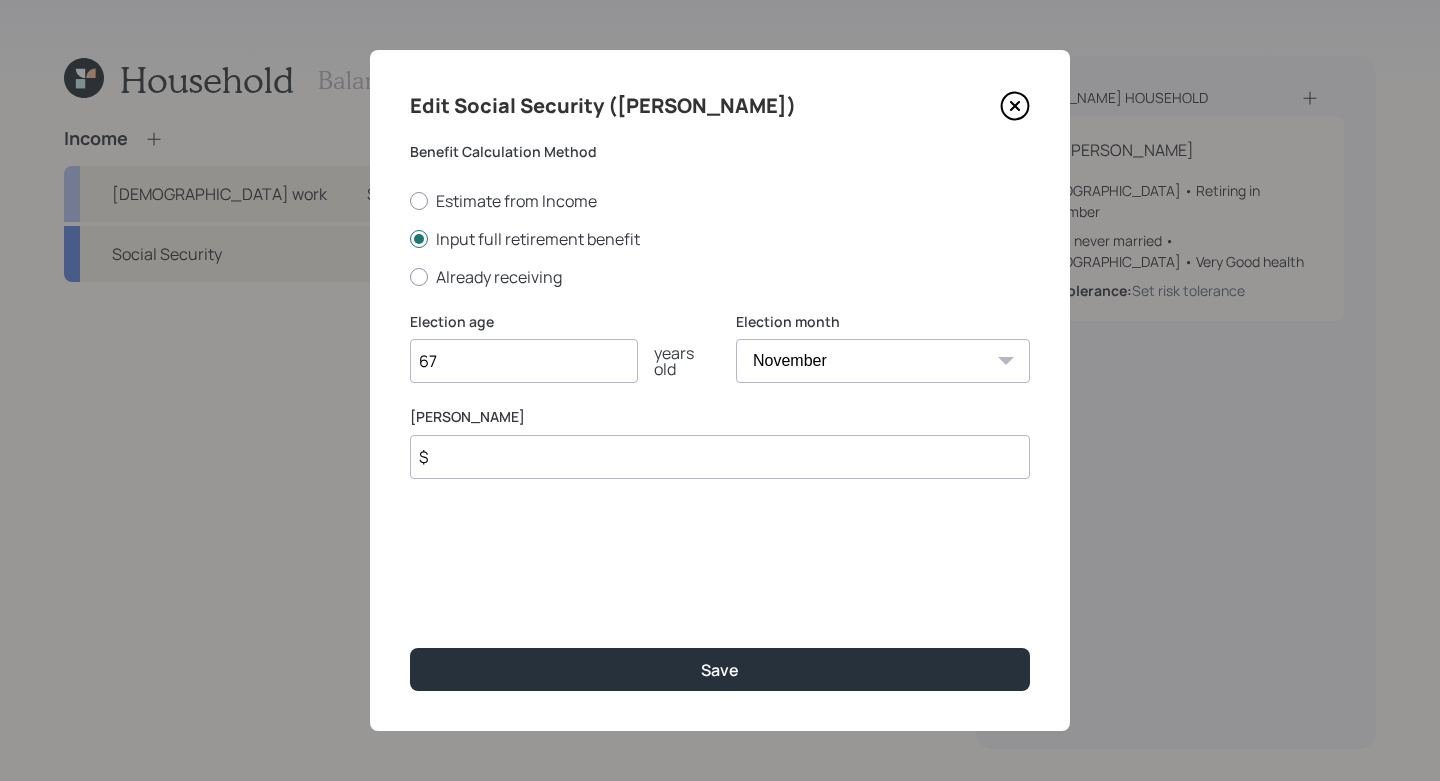 click on "$" at bounding box center [720, 457] 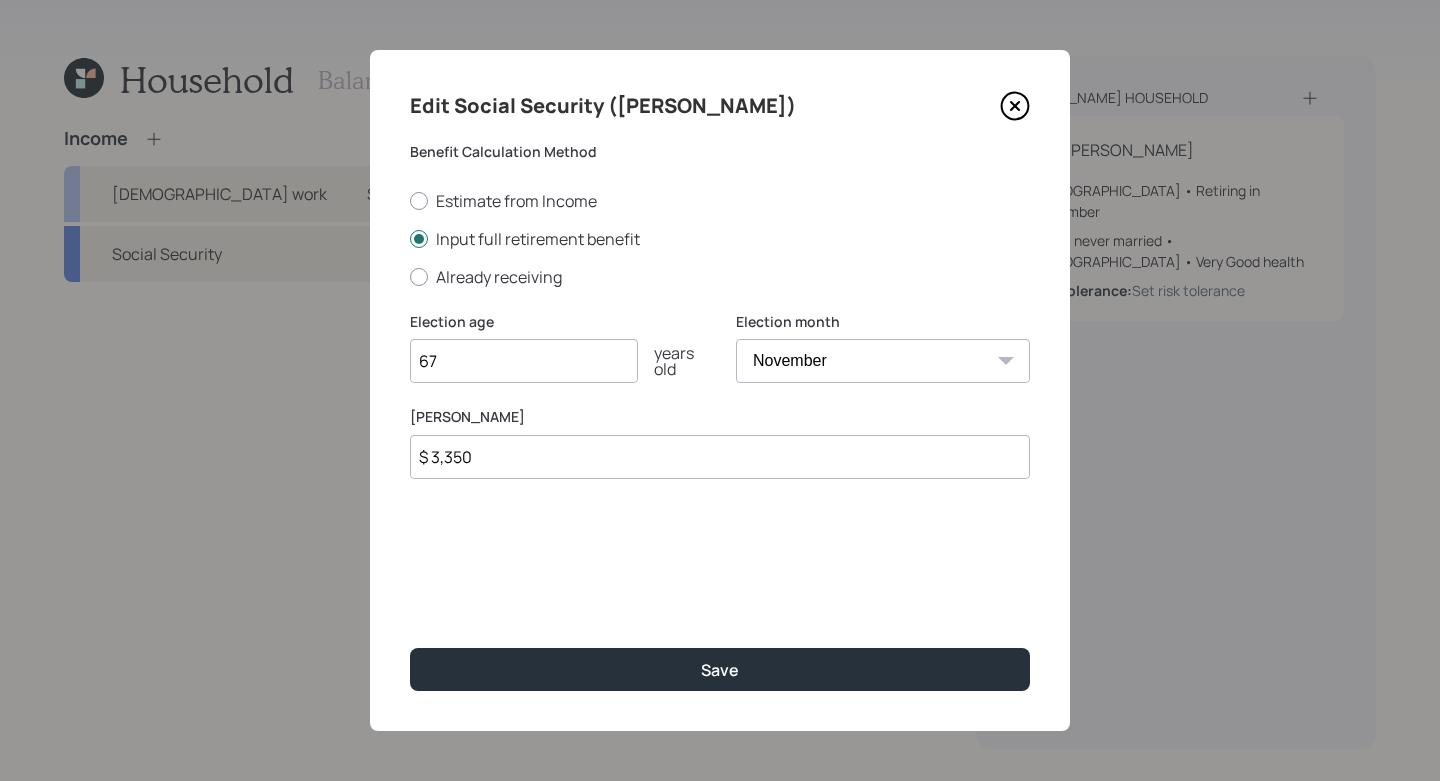 type on "$ 3,350" 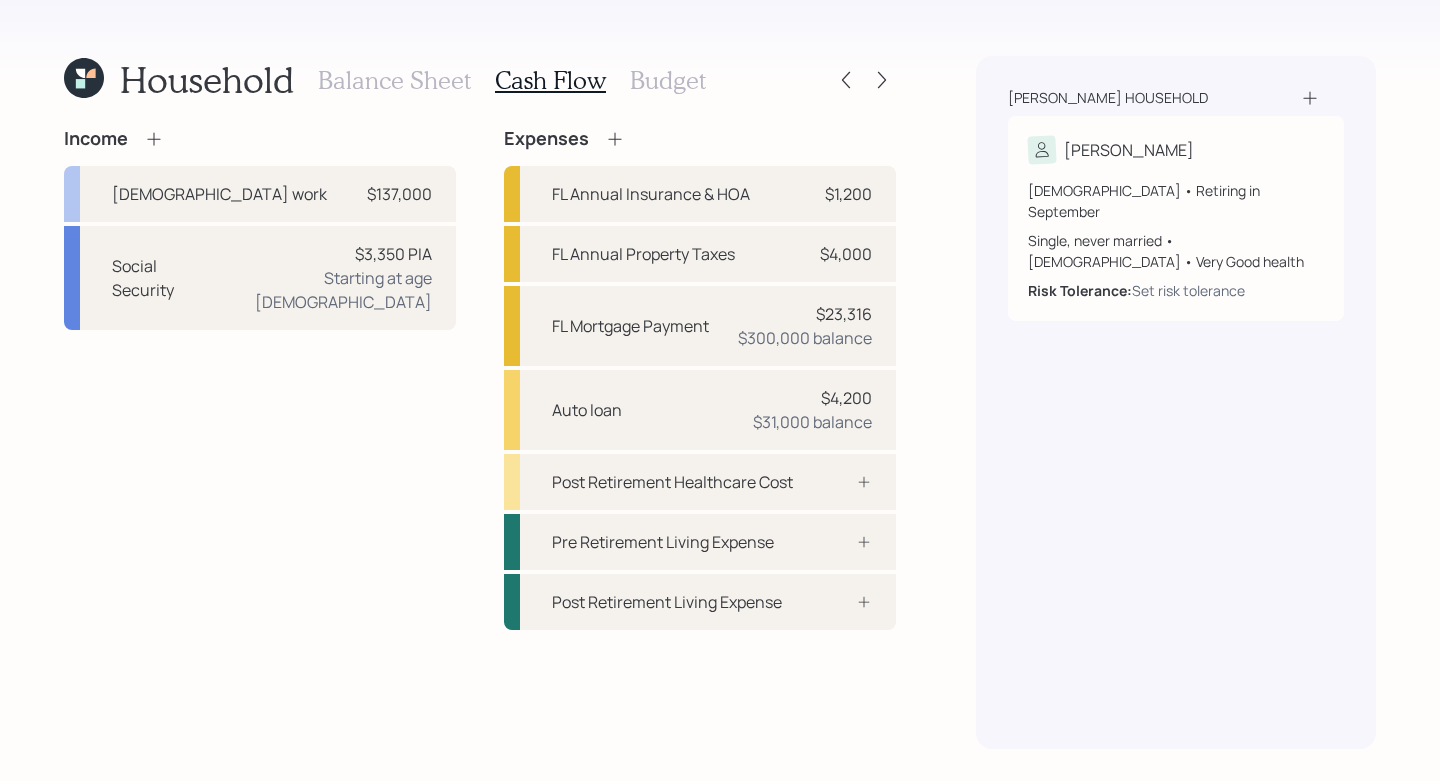 click 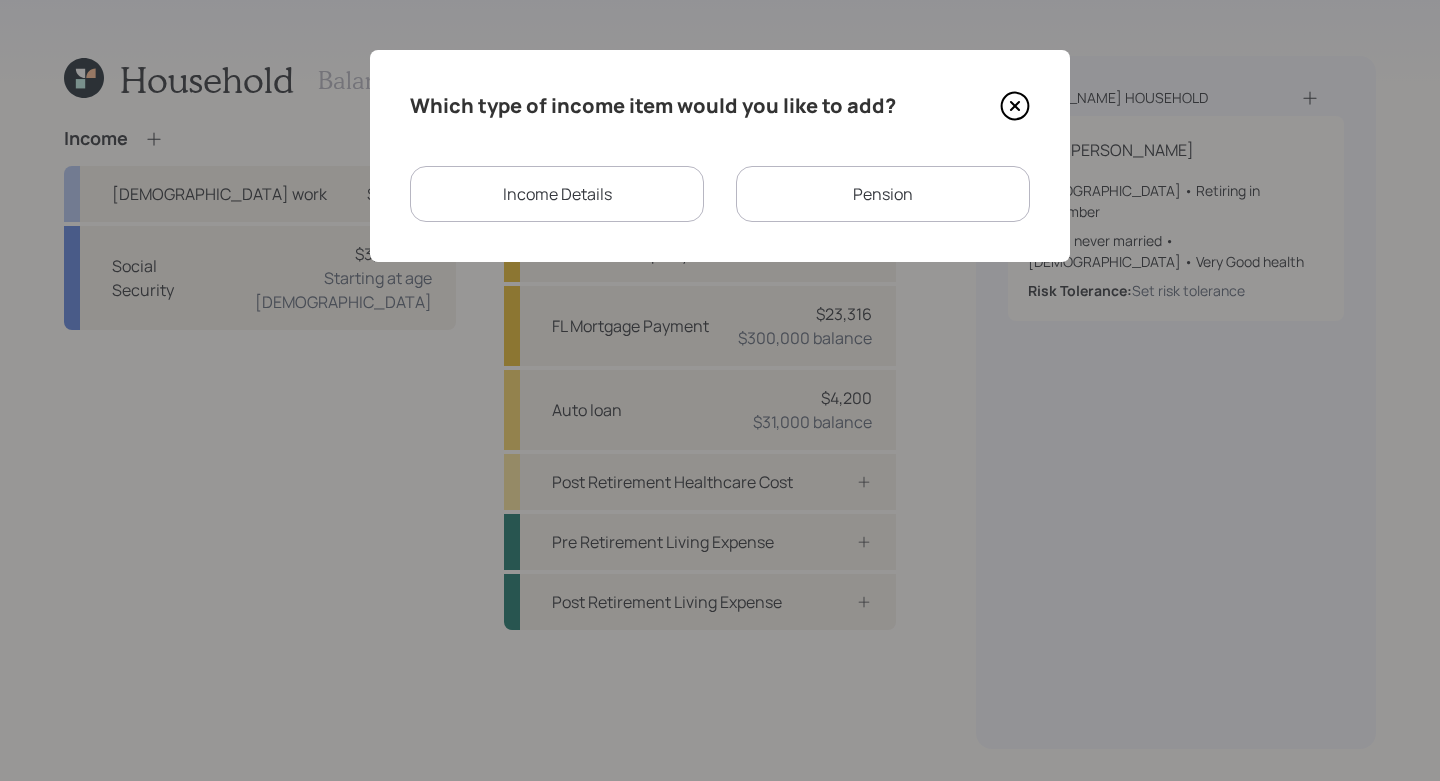 drag, startPoint x: 619, startPoint y: 212, endPoint x: 1017, endPoint y: 173, distance: 399.90625 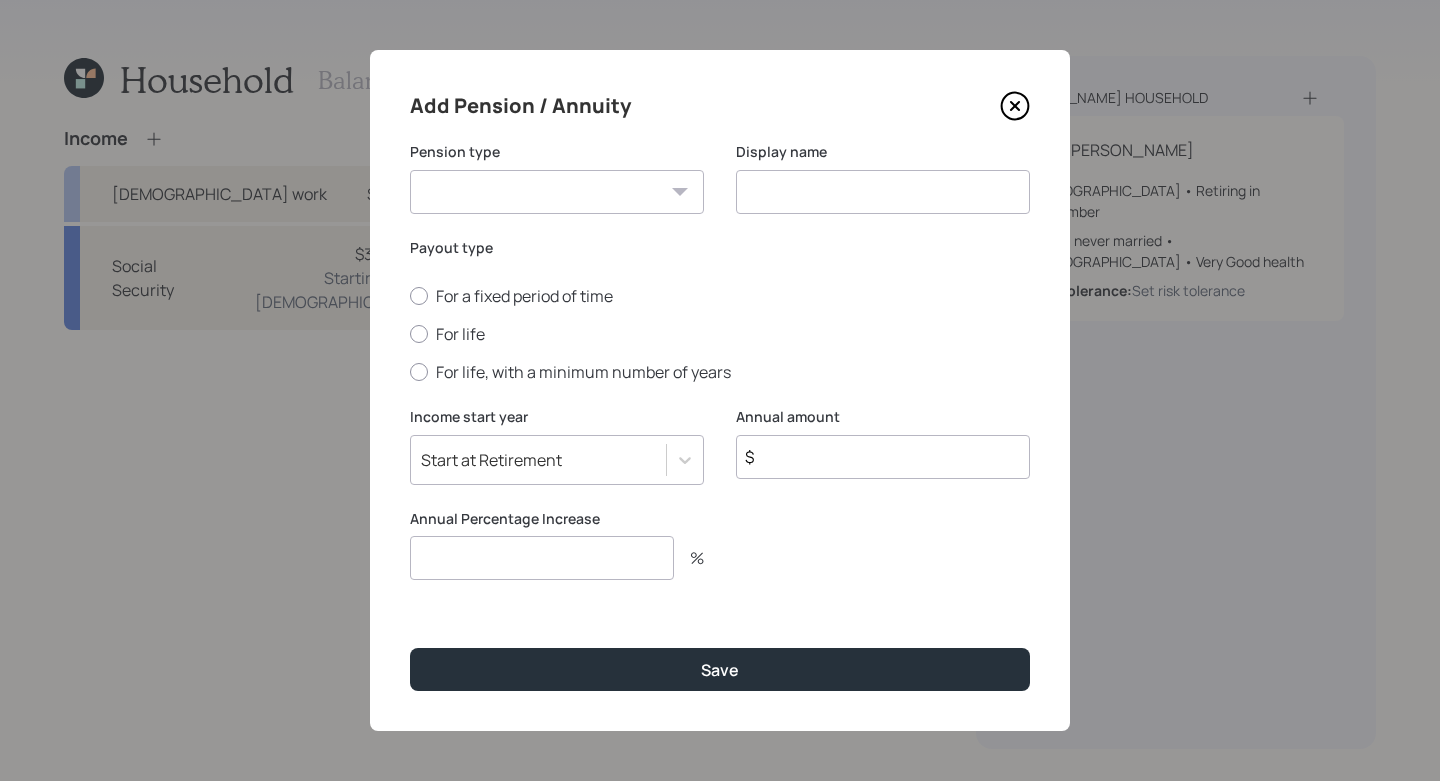 click on "Pension Annuity" at bounding box center (557, 192) 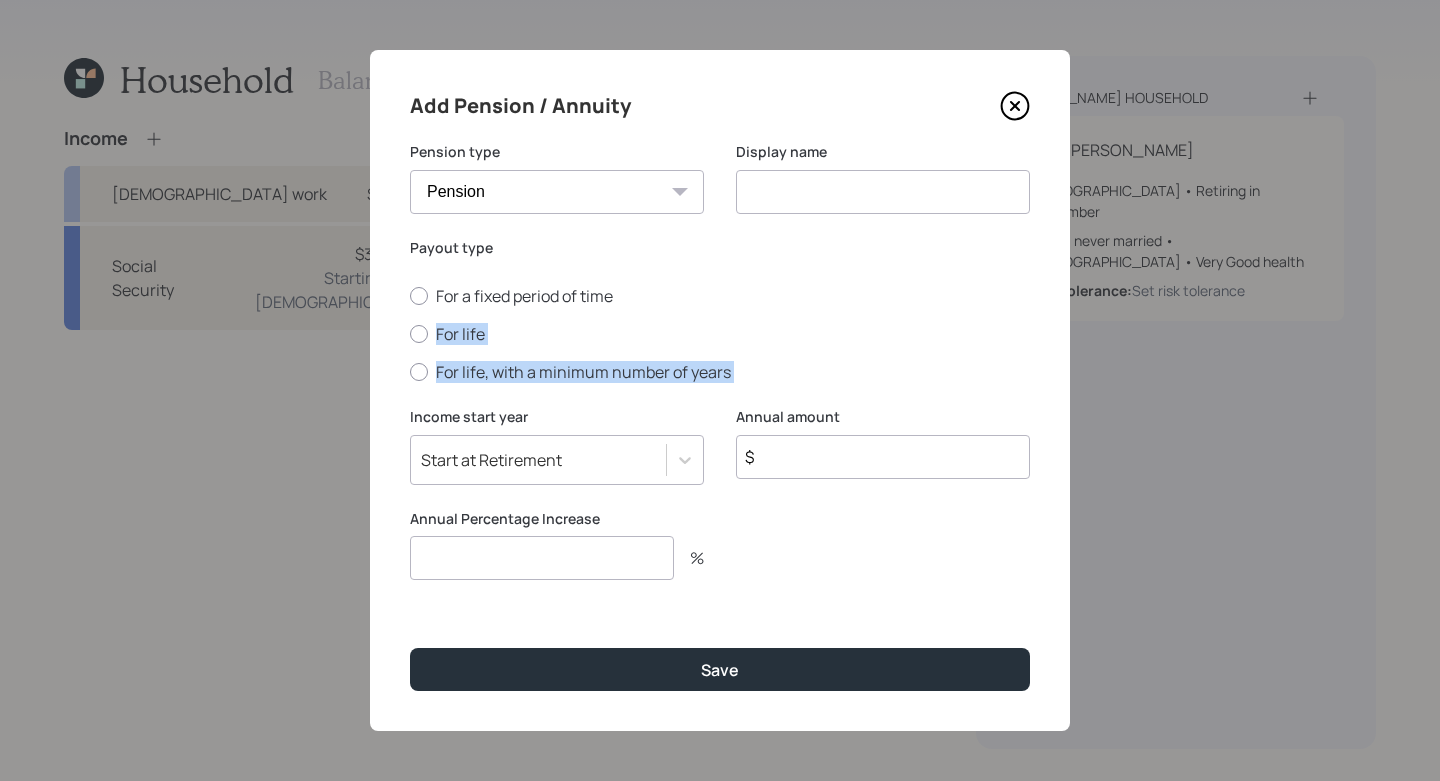 drag, startPoint x: 452, startPoint y: 313, endPoint x: 330, endPoint y: 414, distance: 158.38245 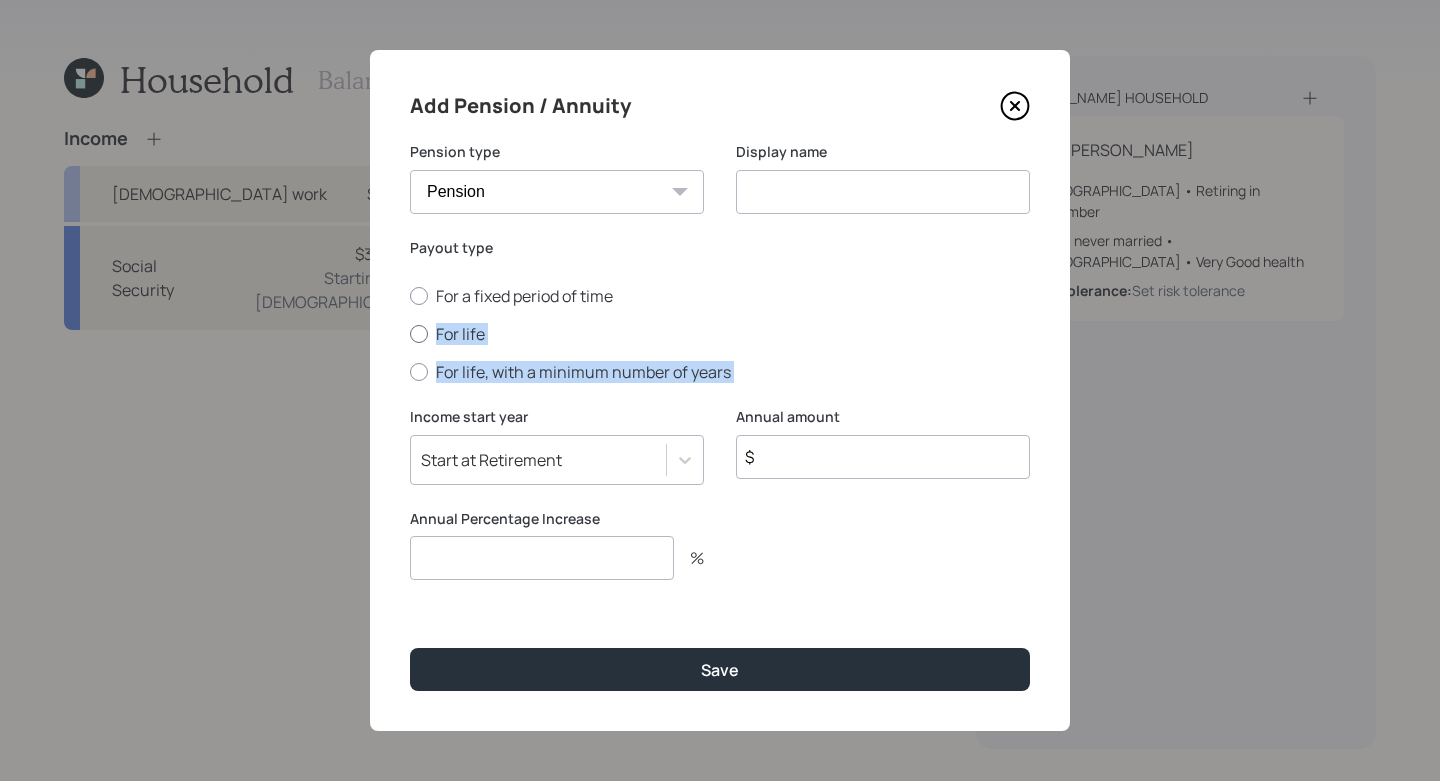 click on "For life" at bounding box center (720, 334) 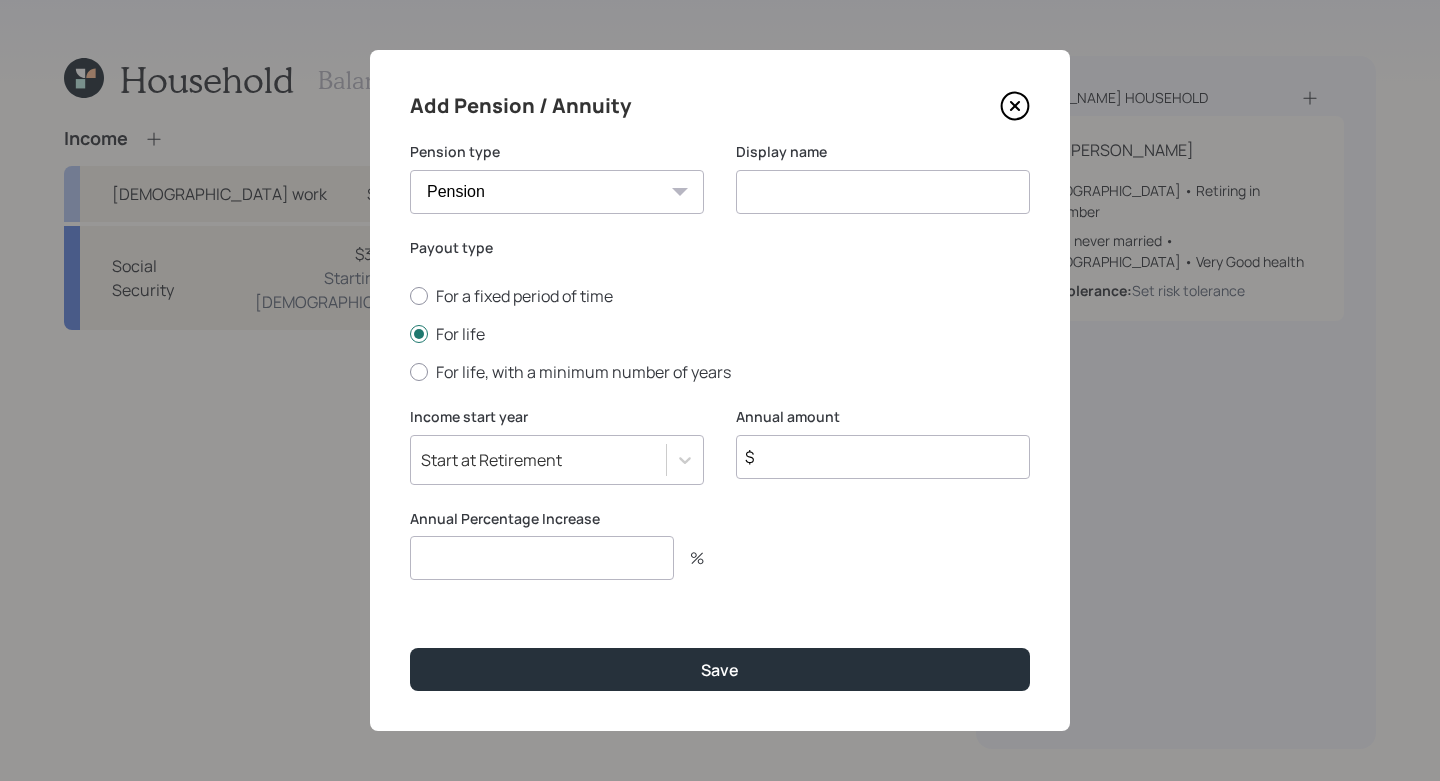 click on "$" at bounding box center (883, 457) 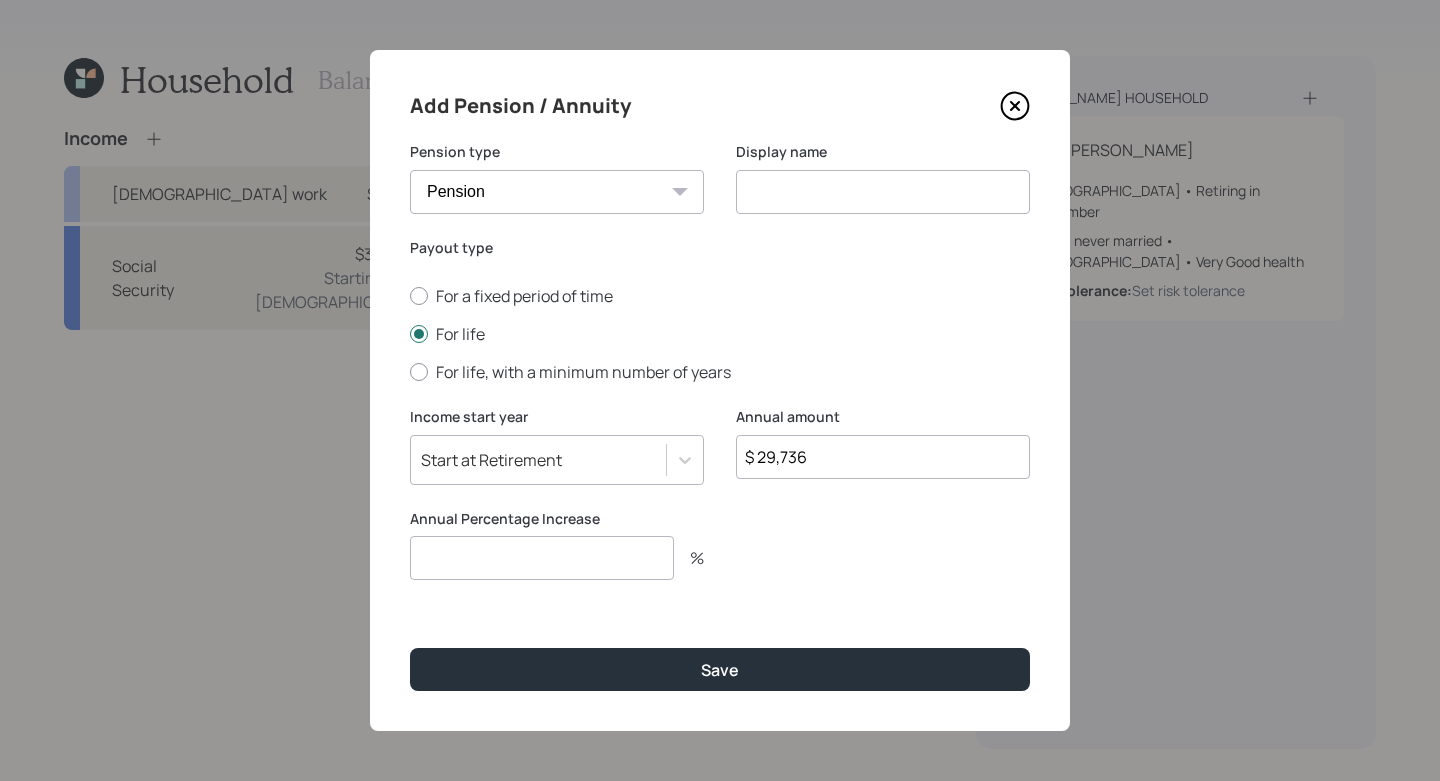 type on "$ 29,736" 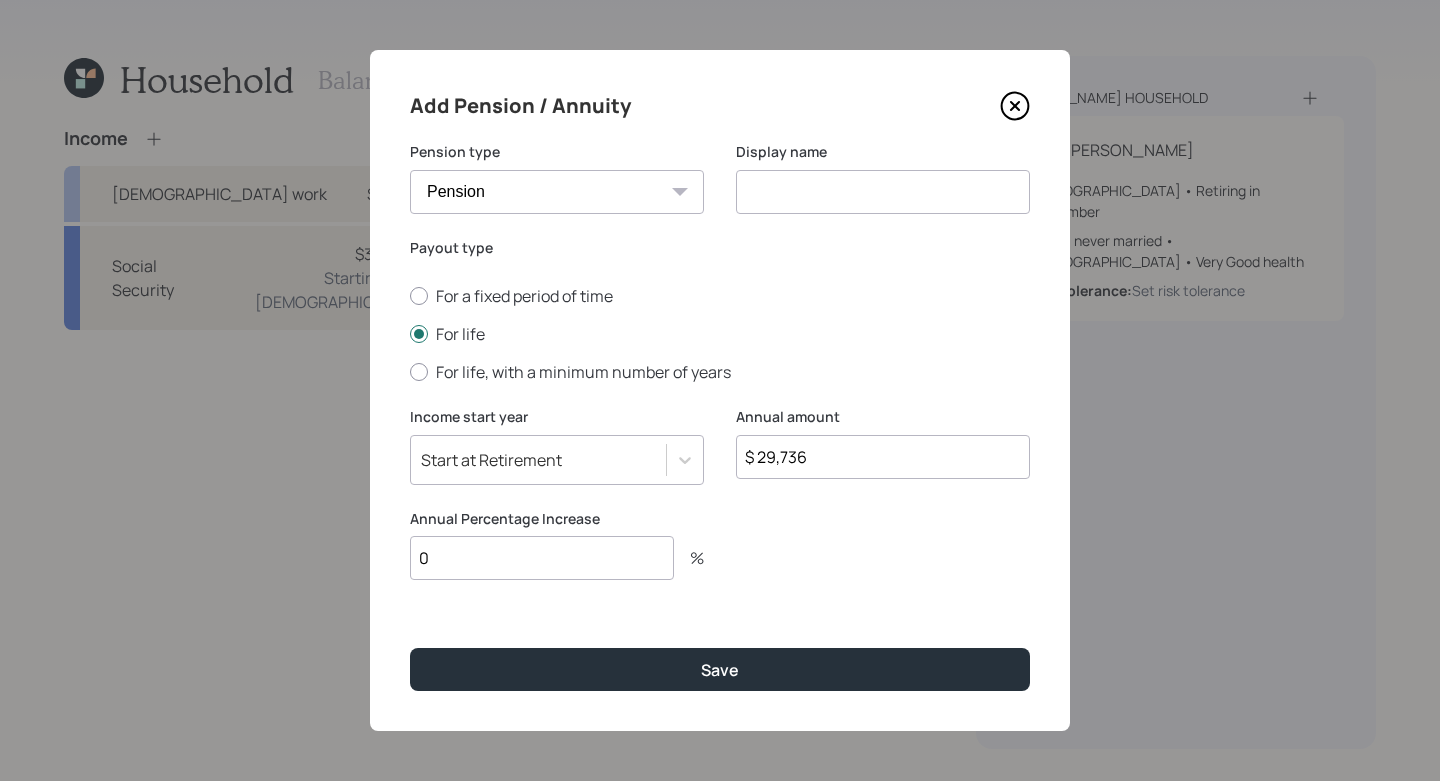 type on "0" 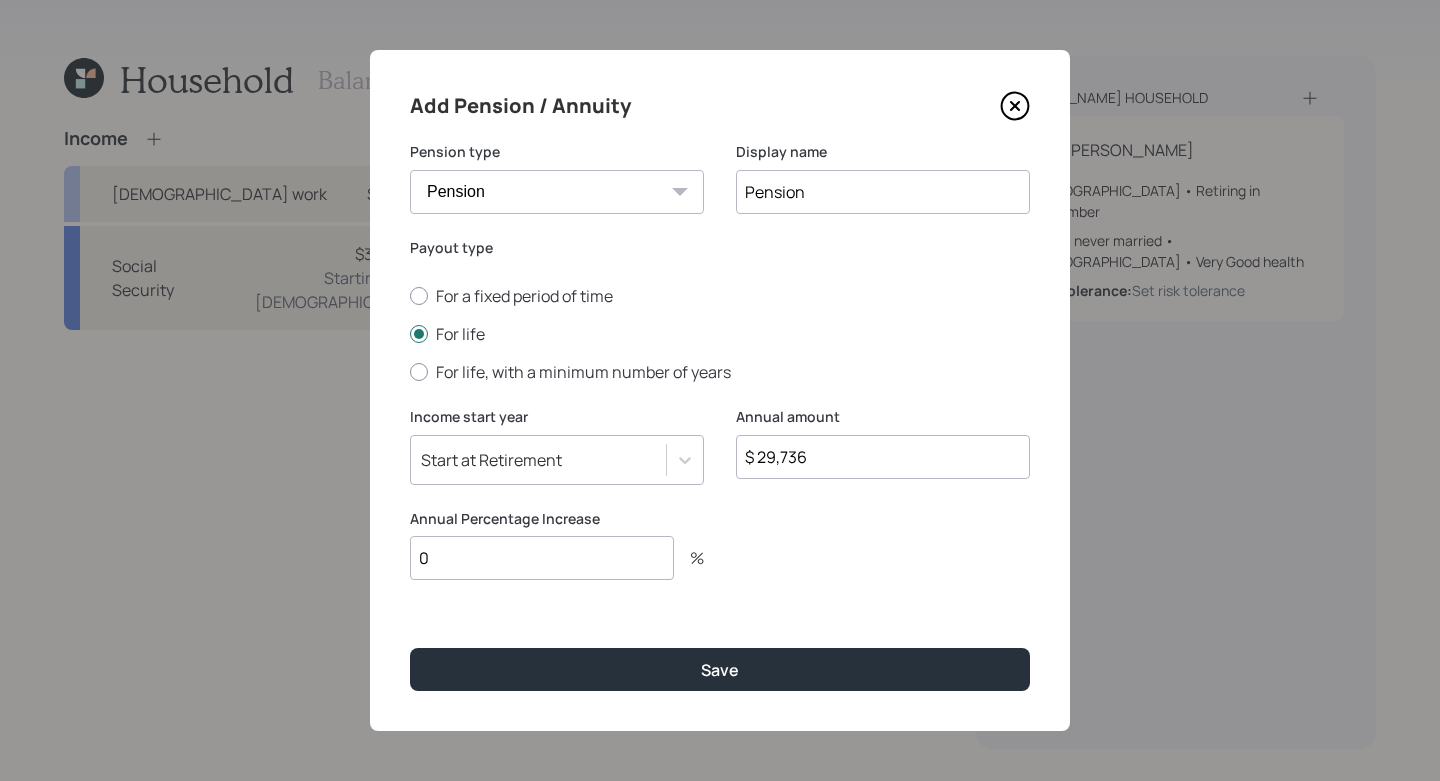 type on "Pension" 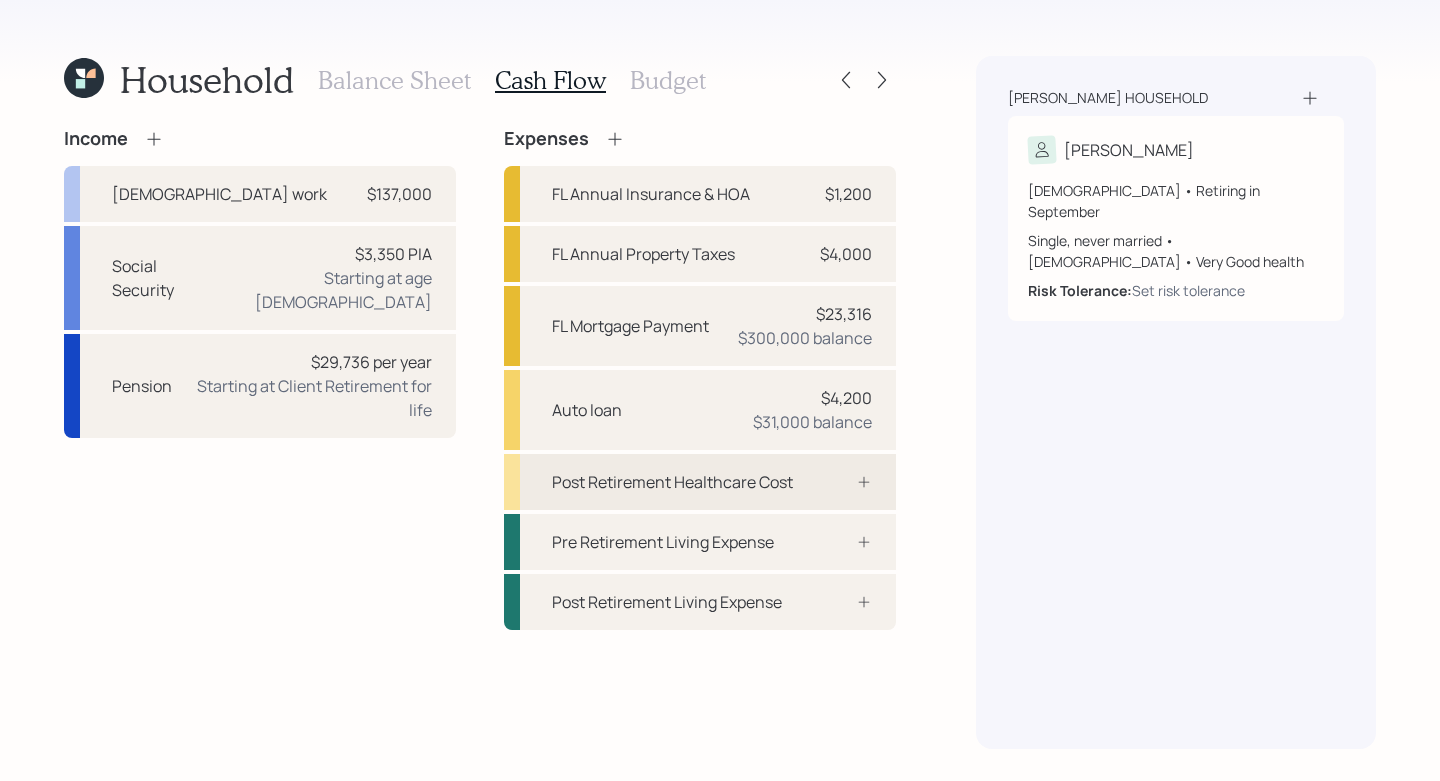 click on "Post Retirement Healthcare Cost" at bounding box center (700, 482) 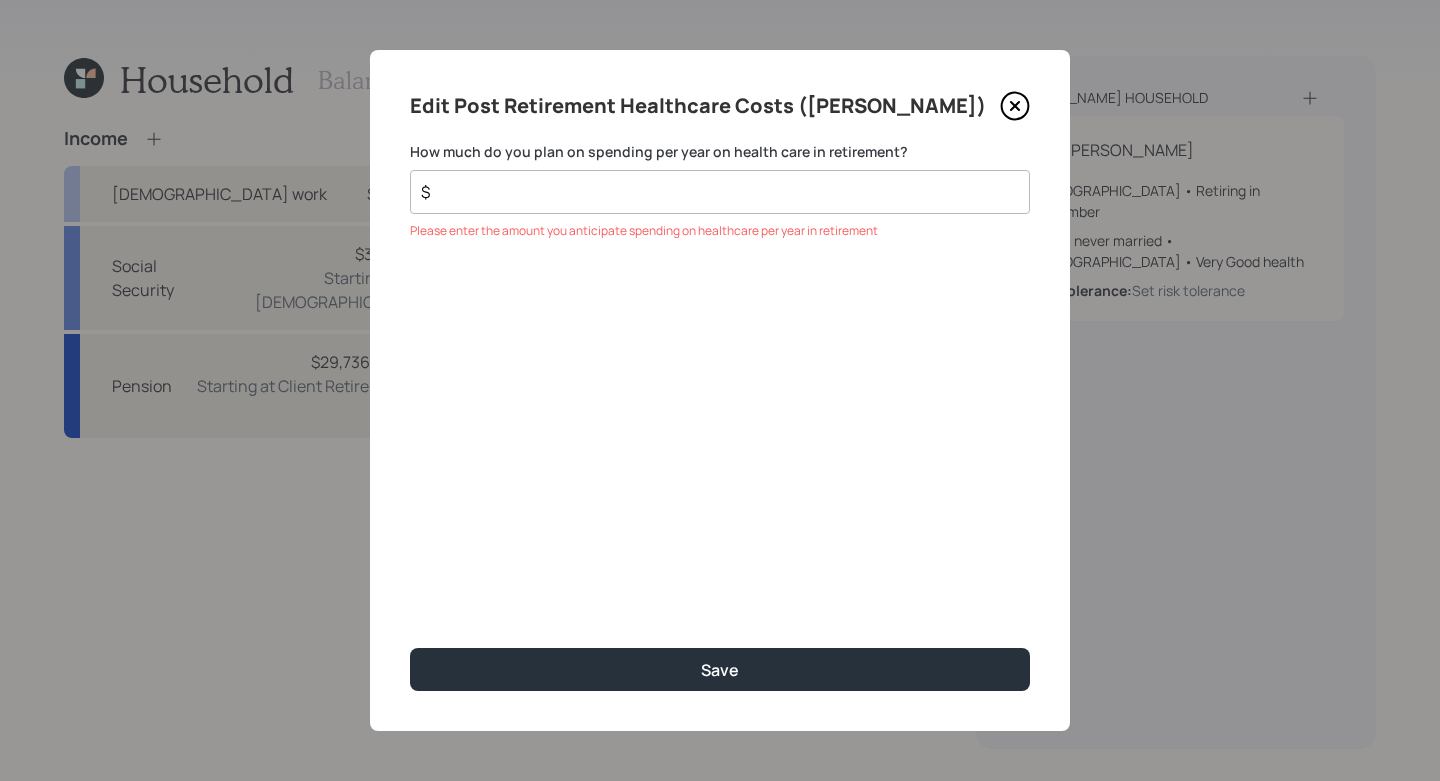 click on "How much do you plan on spending per year on health care in retirement? $ Please enter the amount you anticipate spending on healthcare per year in retirement" at bounding box center [720, 191] 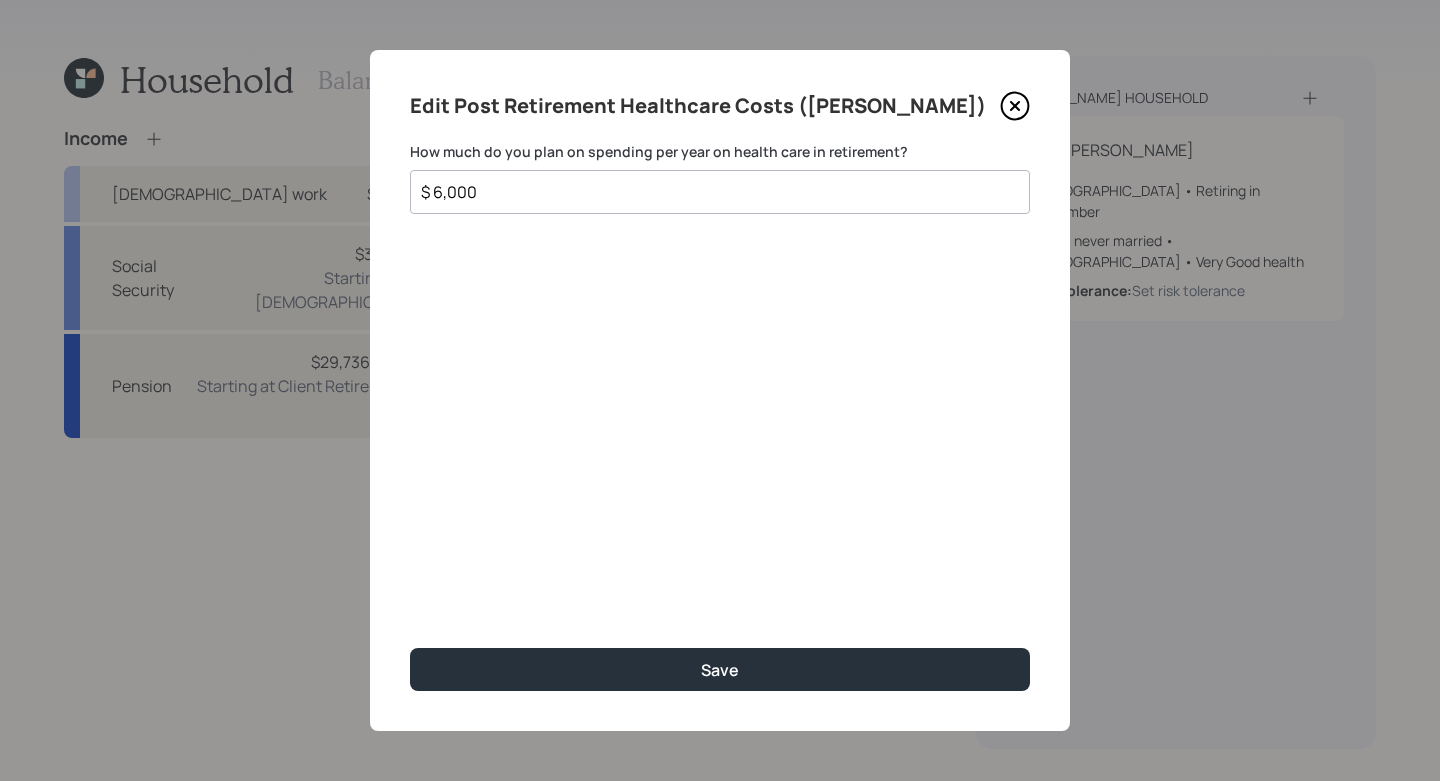 type on "$ 6,000" 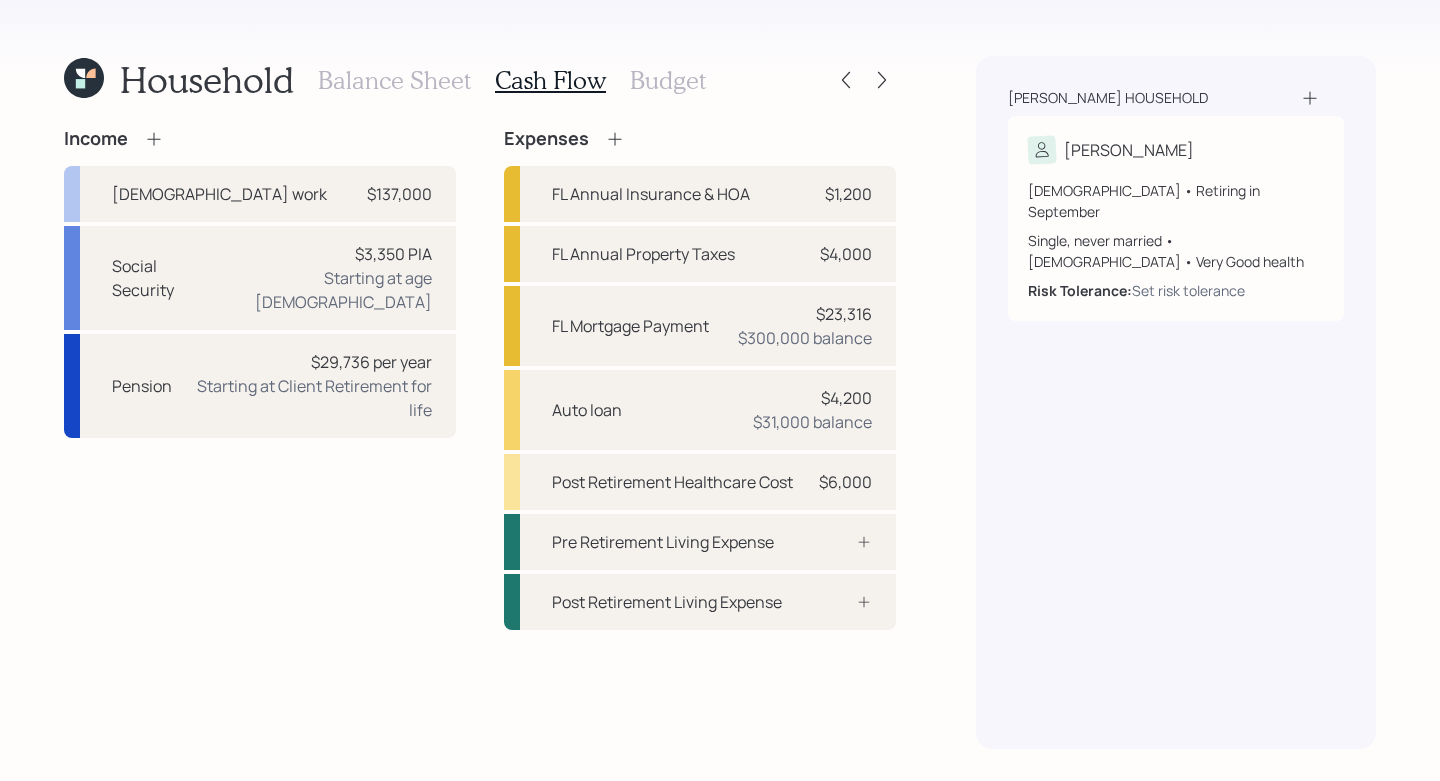 click 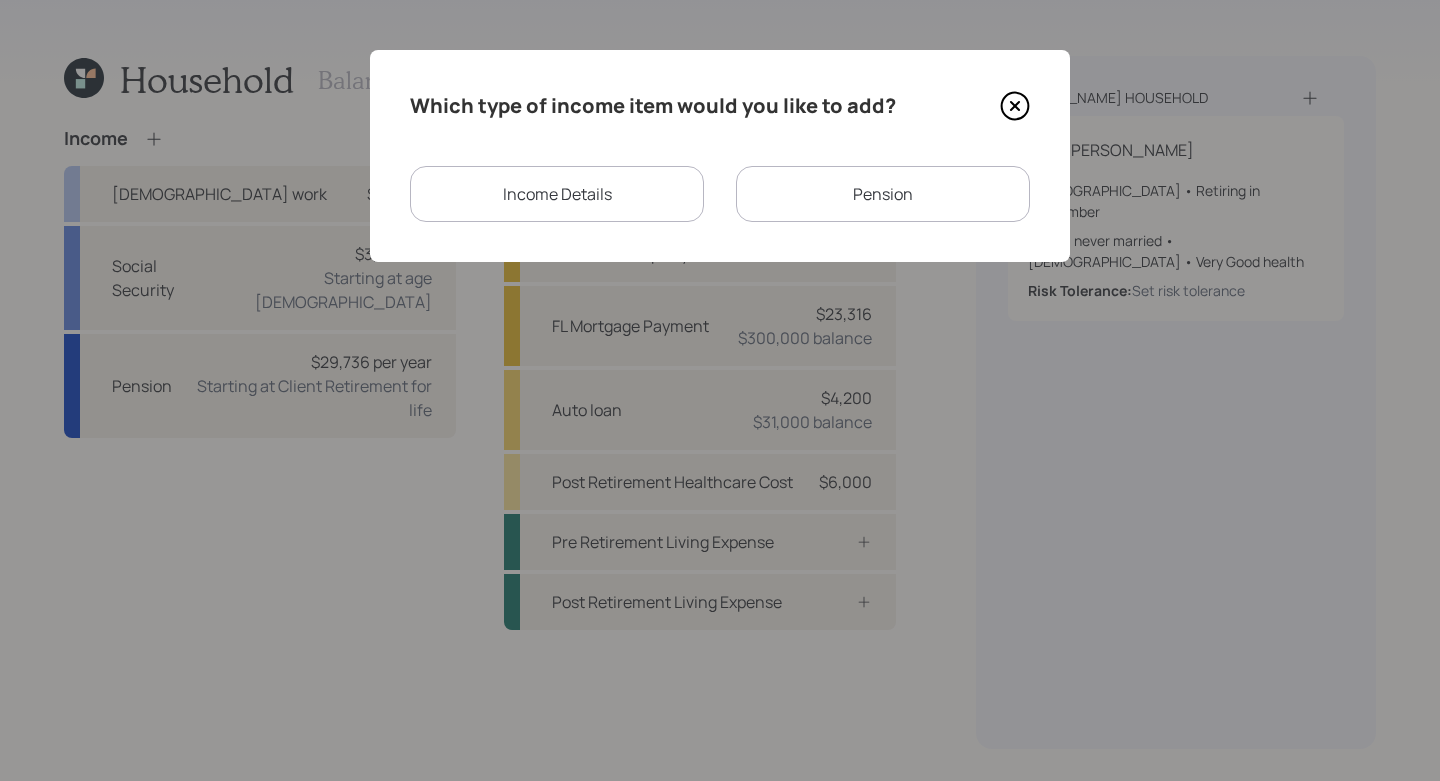 click on "Income Details" at bounding box center (557, 194) 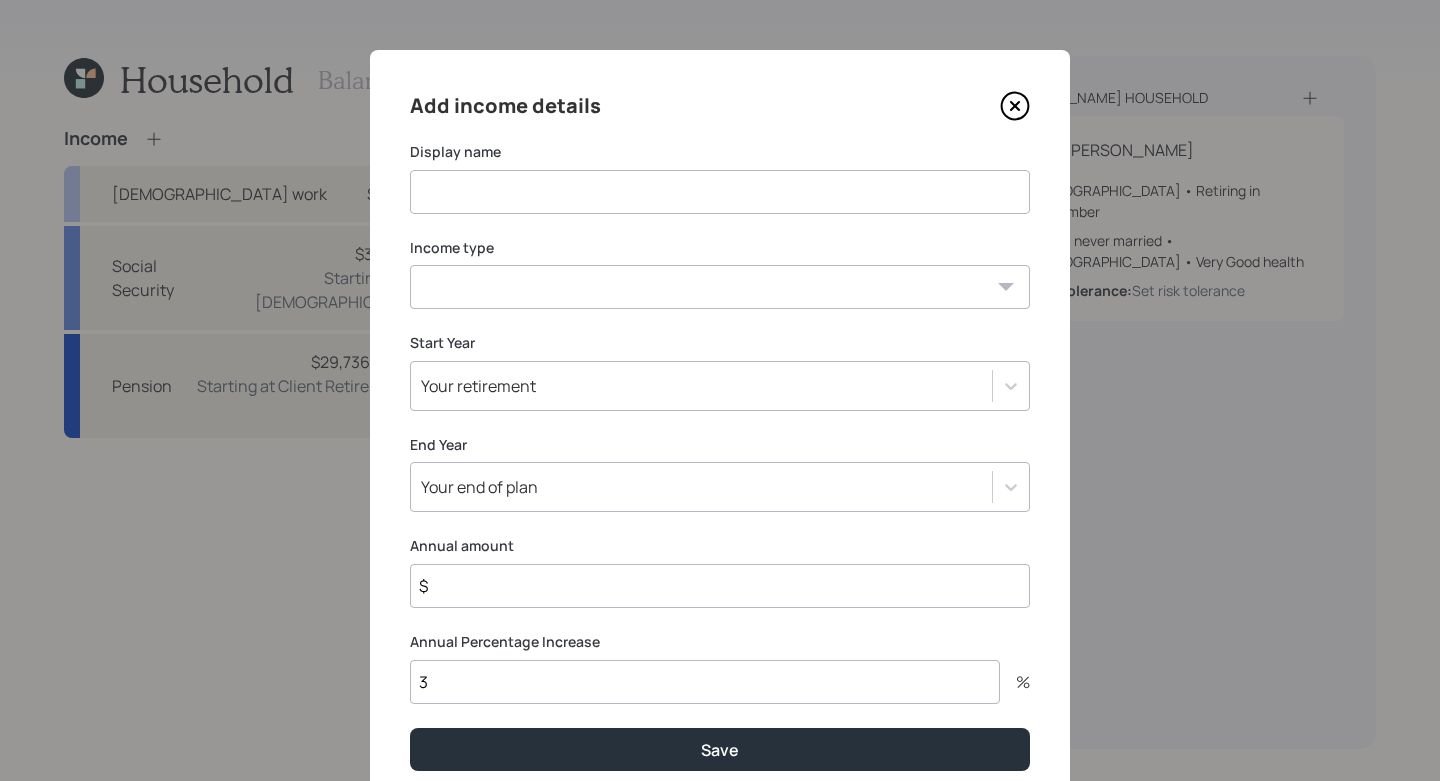 click on "Add income details Display name Income type [DEMOGRAPHIC_DATA] work [DEMOGRAPHIC_DATA] work Self employment Other Start Year Your retirement End Year Your end of plan Annual amount $ Annual Percentage Increase 3 % Save" at bounding box center (720, 430) 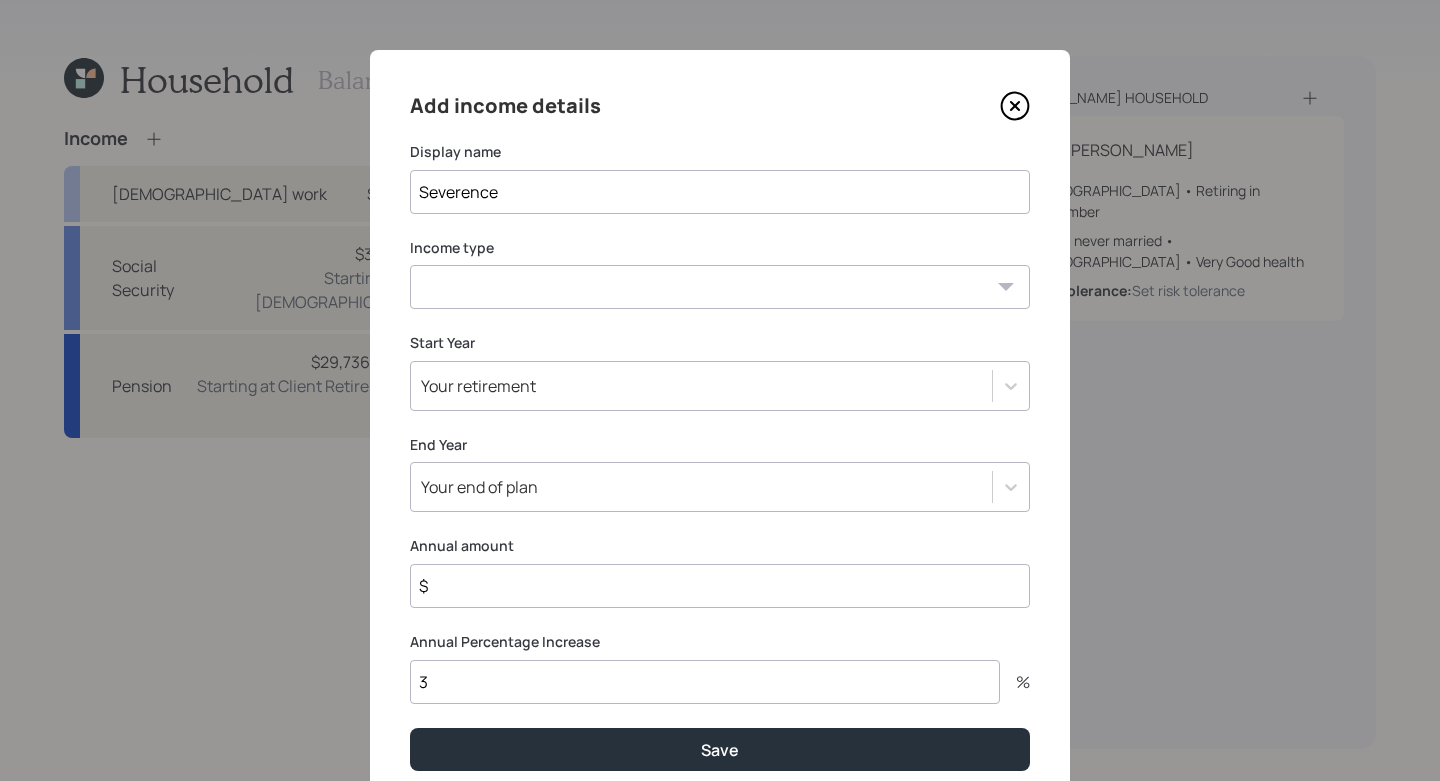type on "Severence" 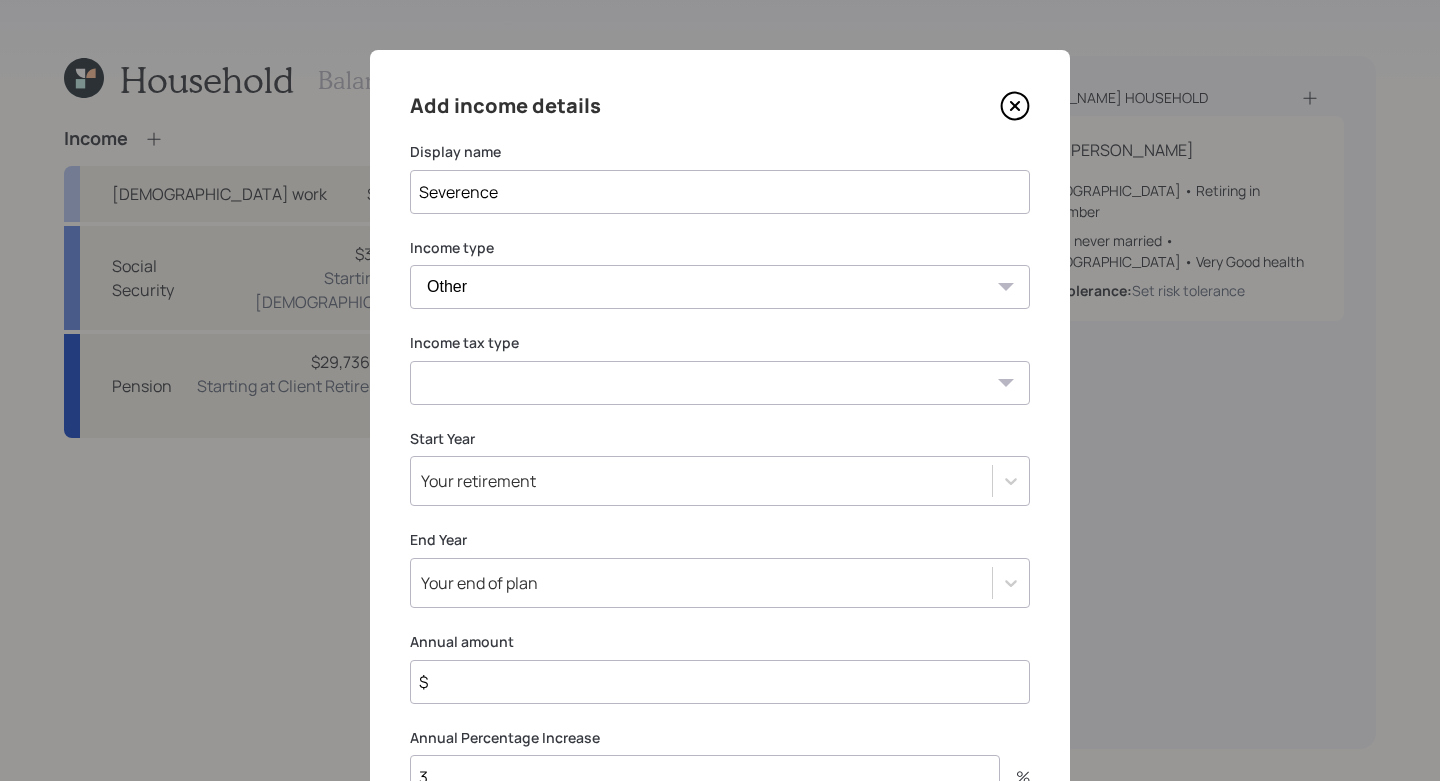 select on "earned" 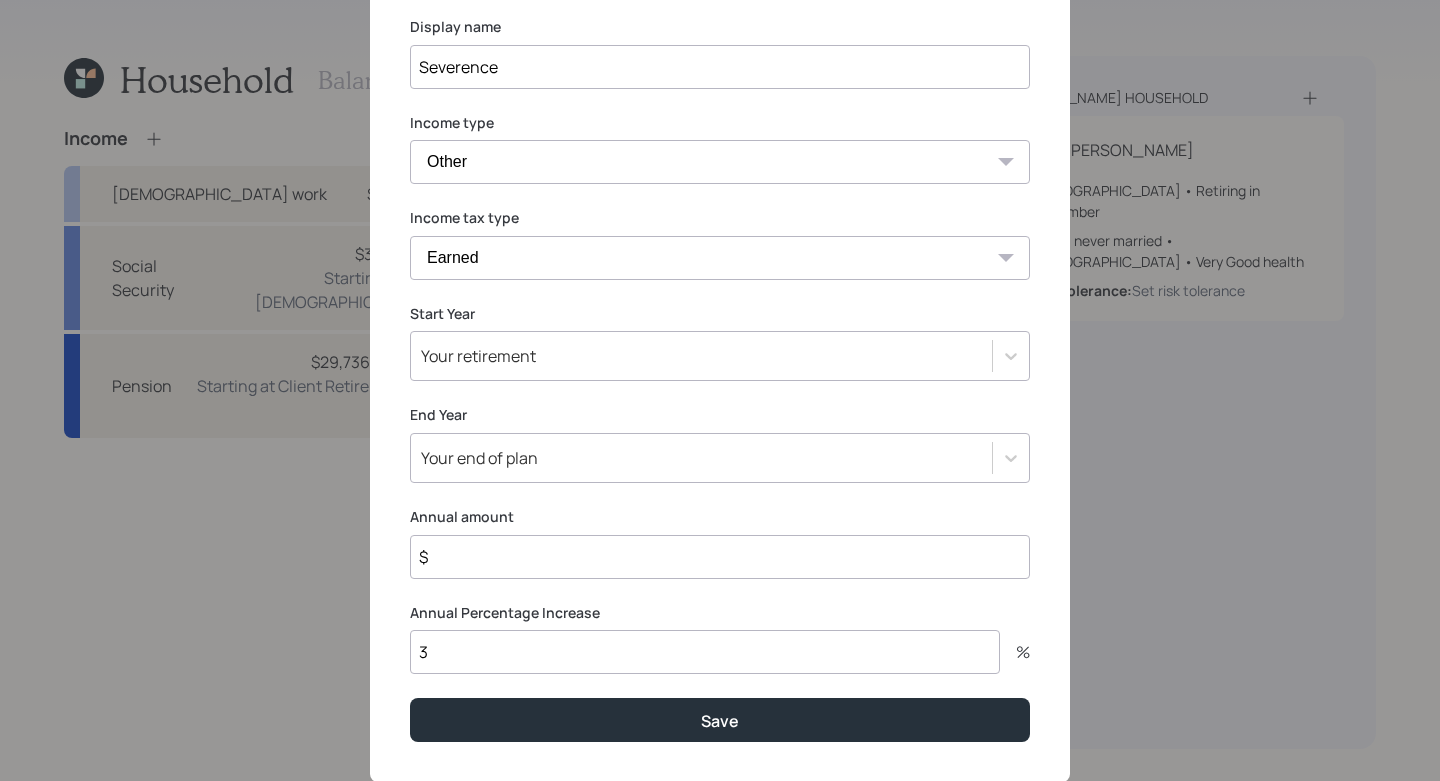 scroll, scrollTop: 129, scrollLeft: 0, axis: vertical 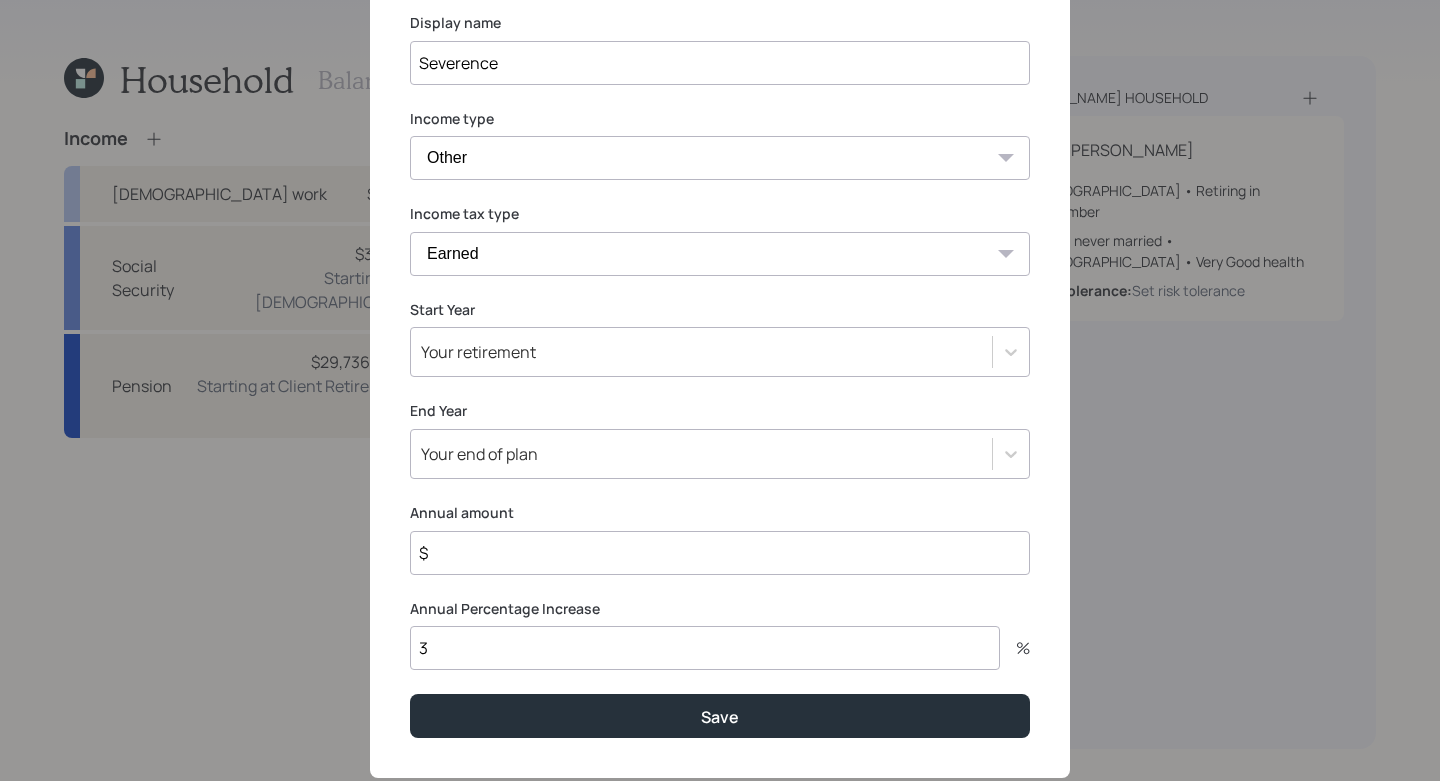 click on "Your retirement" at bounding box center (701, 352) 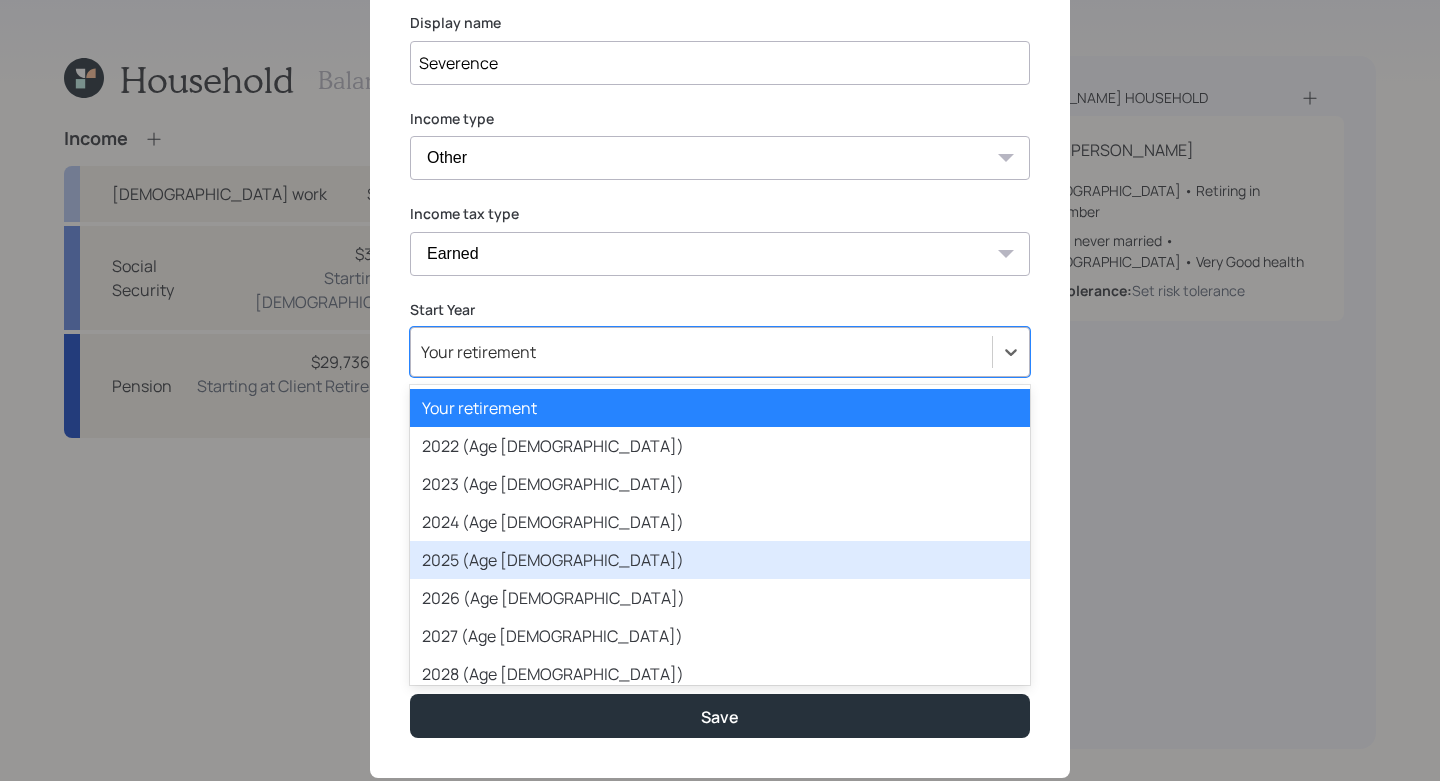 click on "2025 (Age [DEMOGRAPHIC_DATA])" at bounding box center (720, 560) 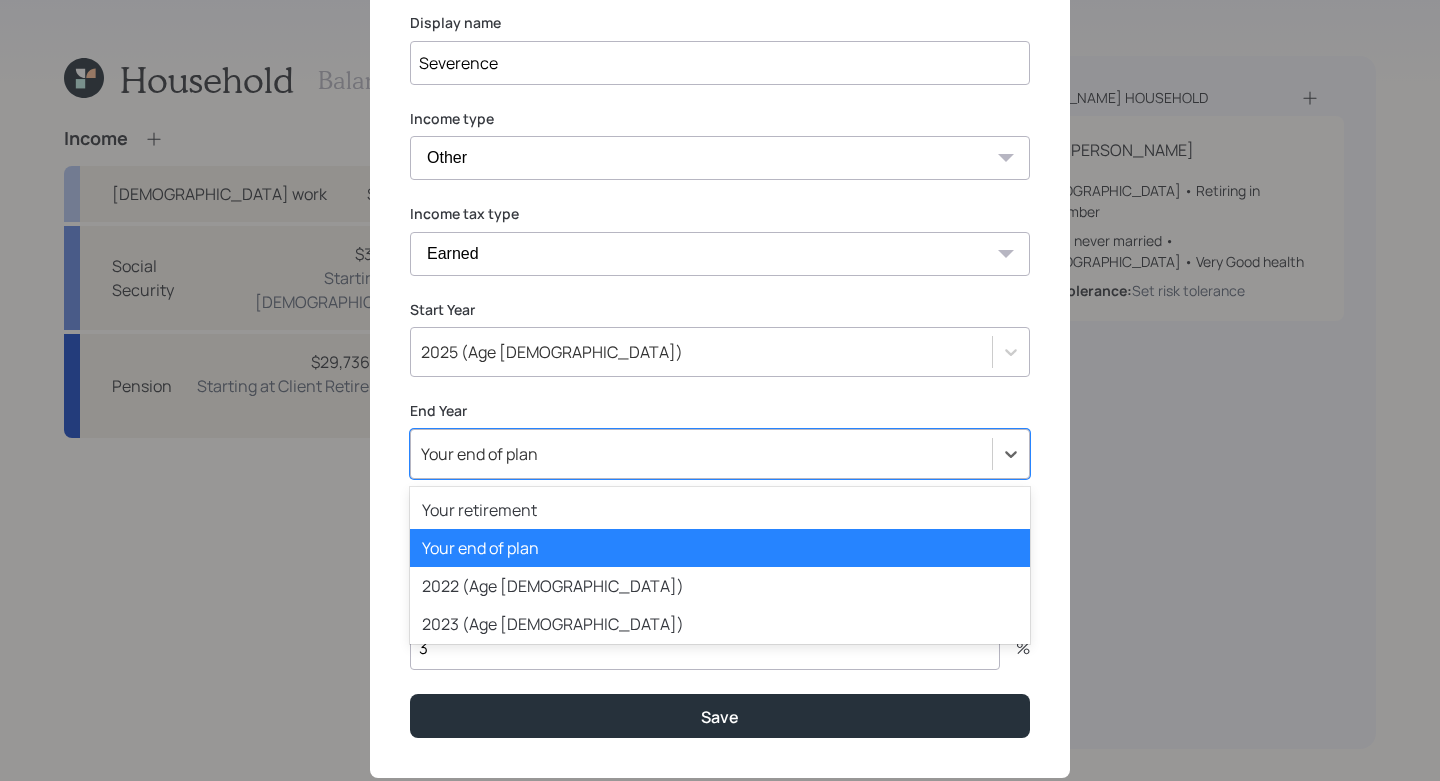 scroll, scrollTop: 143, scrollLeft: 0, axis: vertical 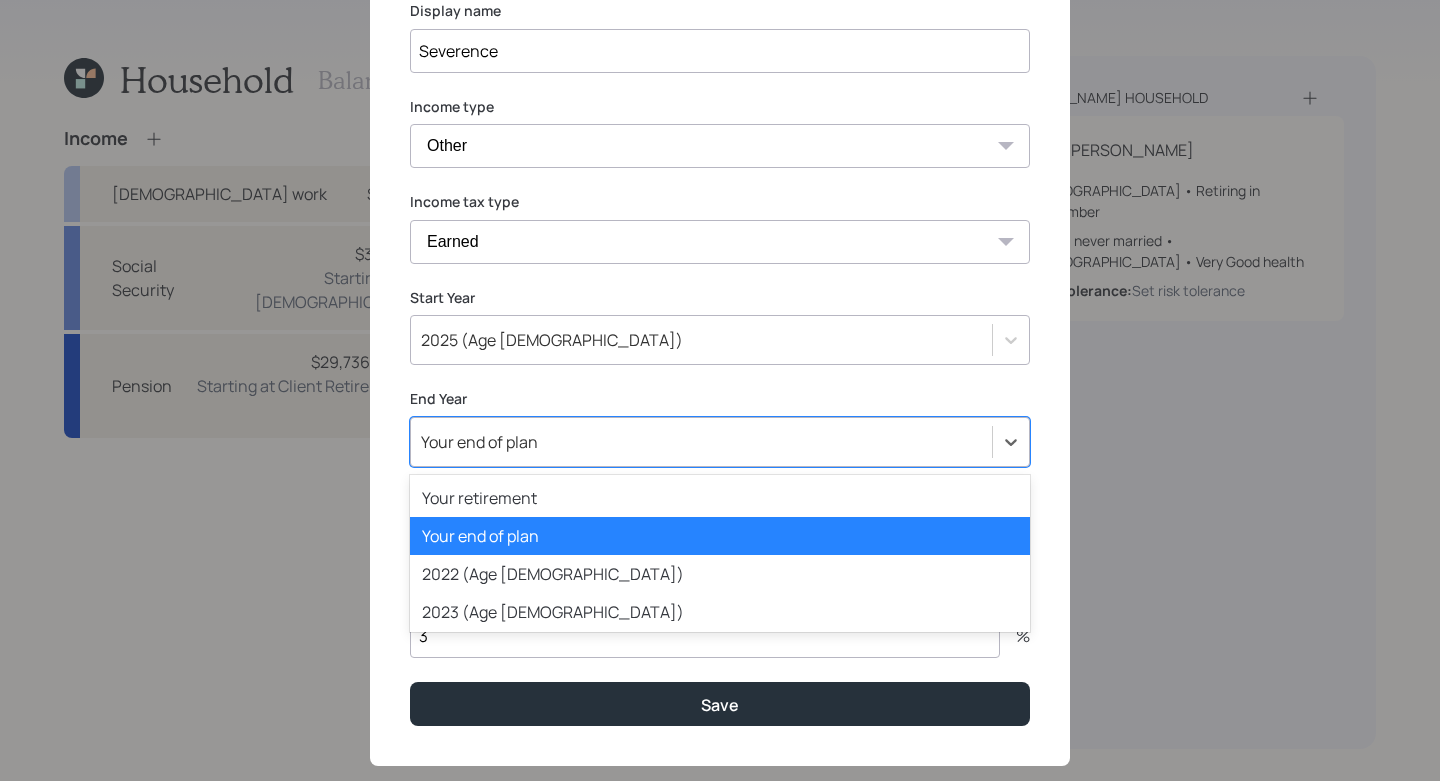 click on "Your end of plan" at bounding box center (720, 442) 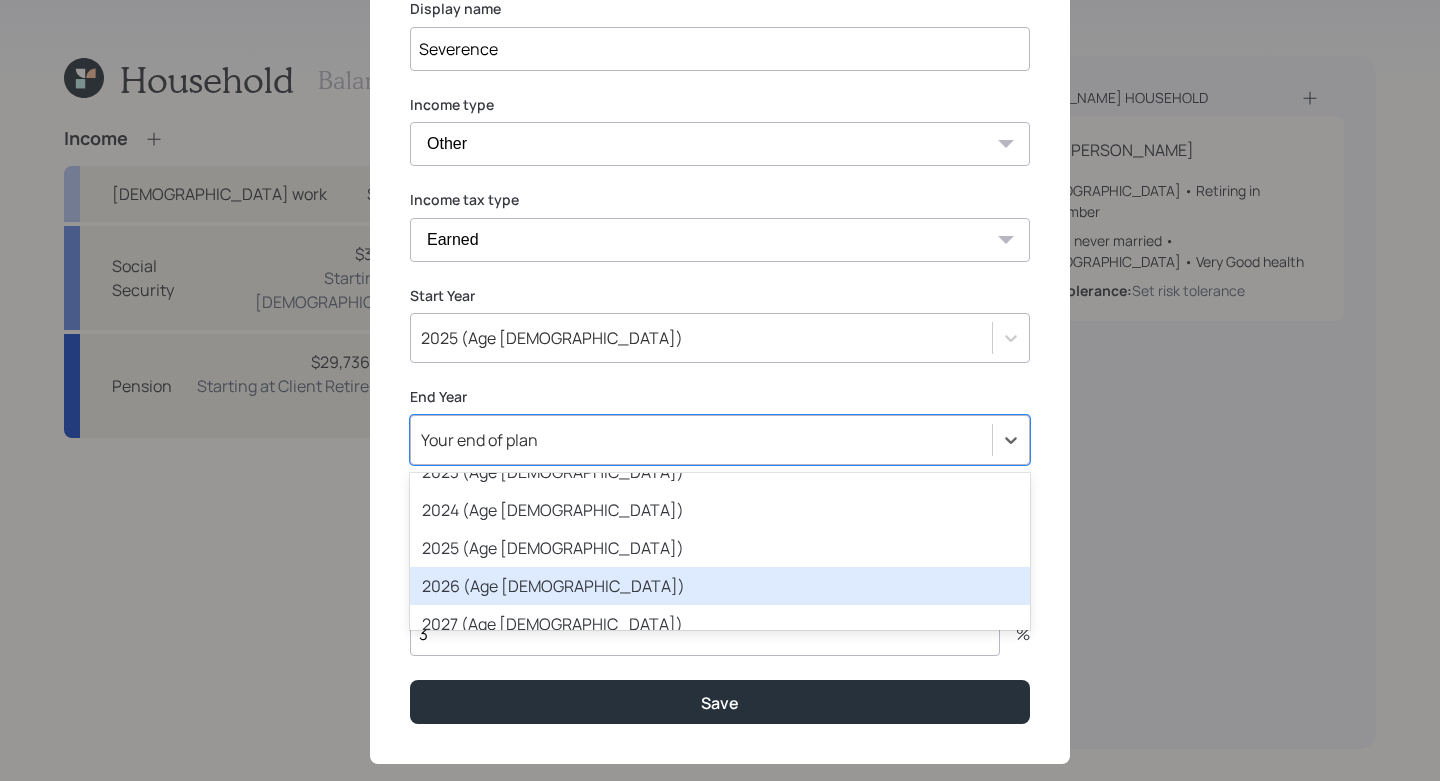 scroll, scrollTop: 139, scrollLeft: 0, axis: vertical 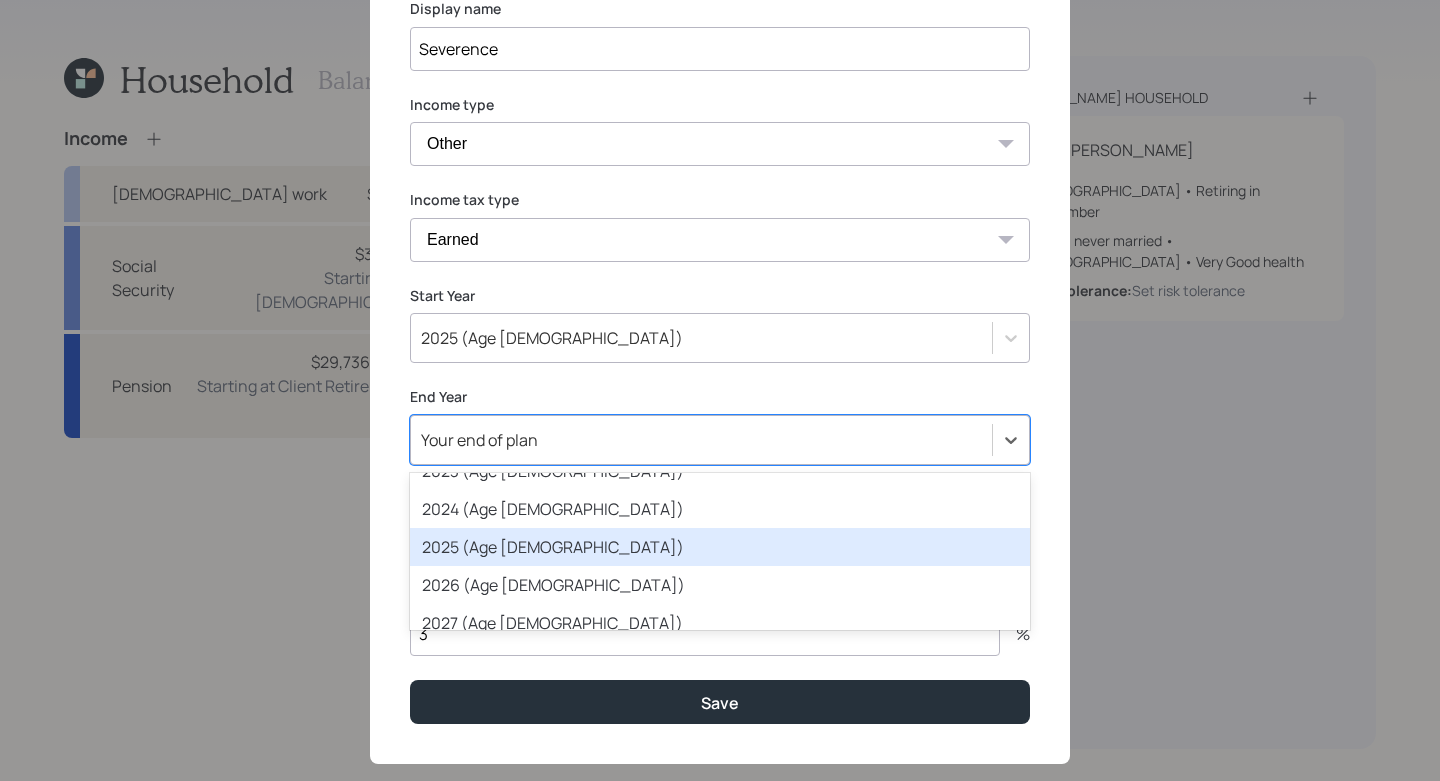 click on "2025 (Age [DEMOGRAPHIC_DATA])" at bounding box center (720, 547) 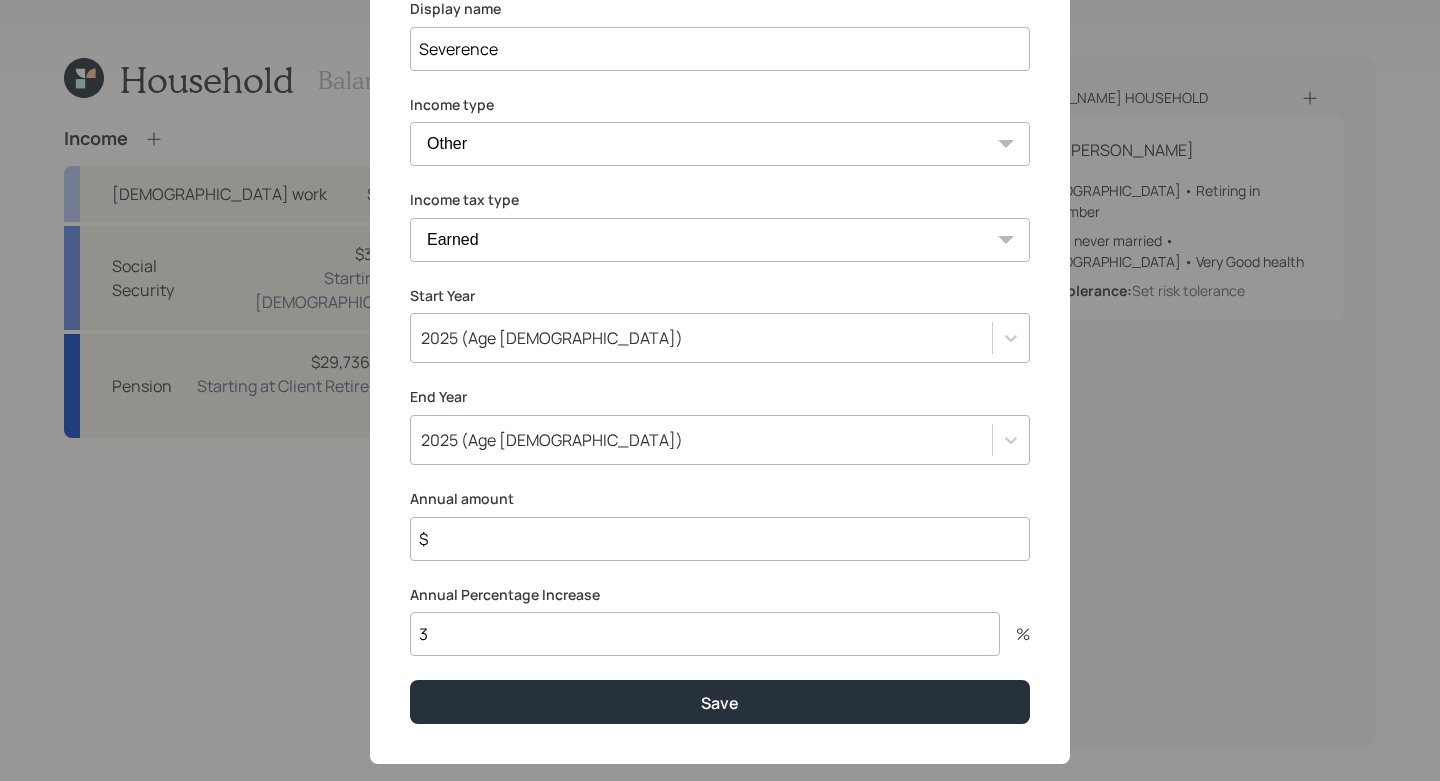 click on "$" at bounding box center (720, 539) 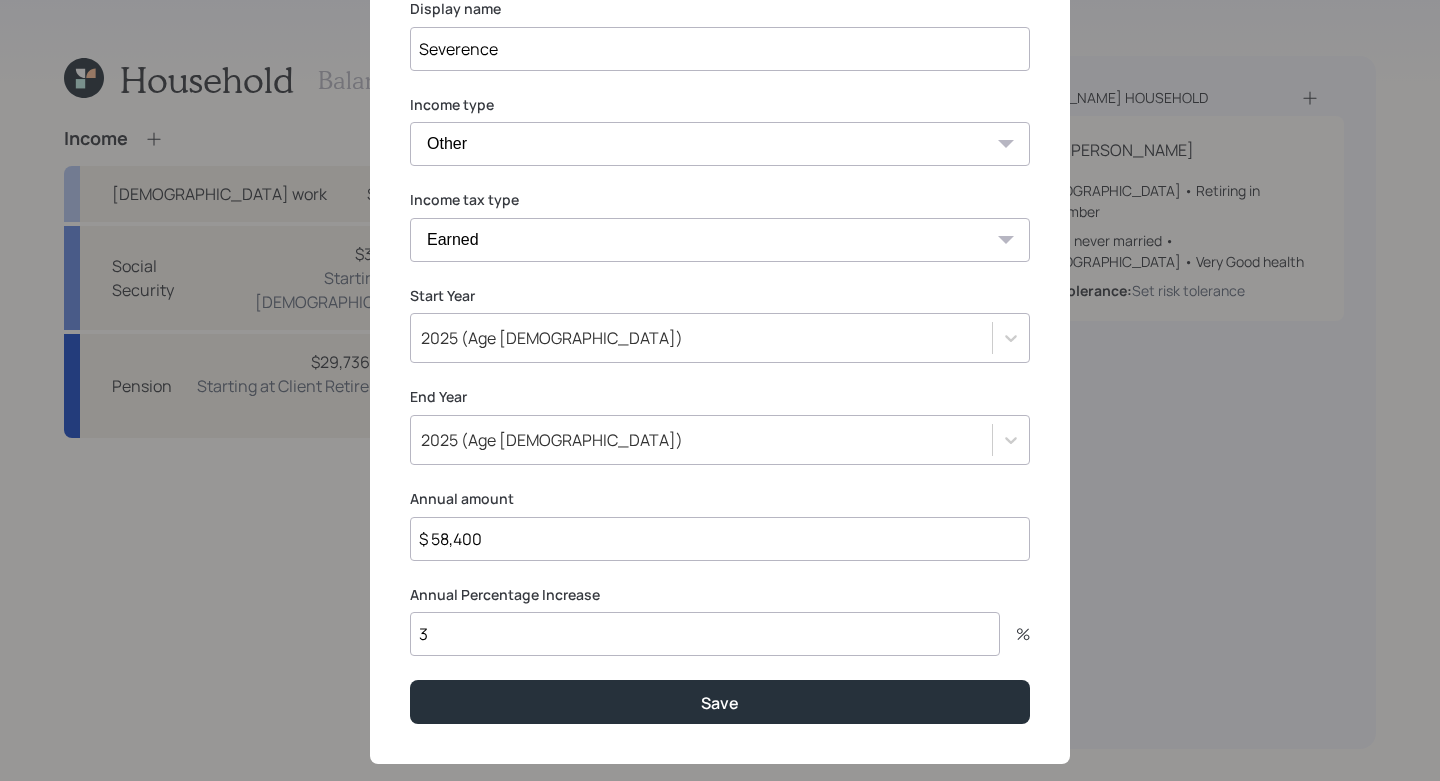 type on "$ 58,400" 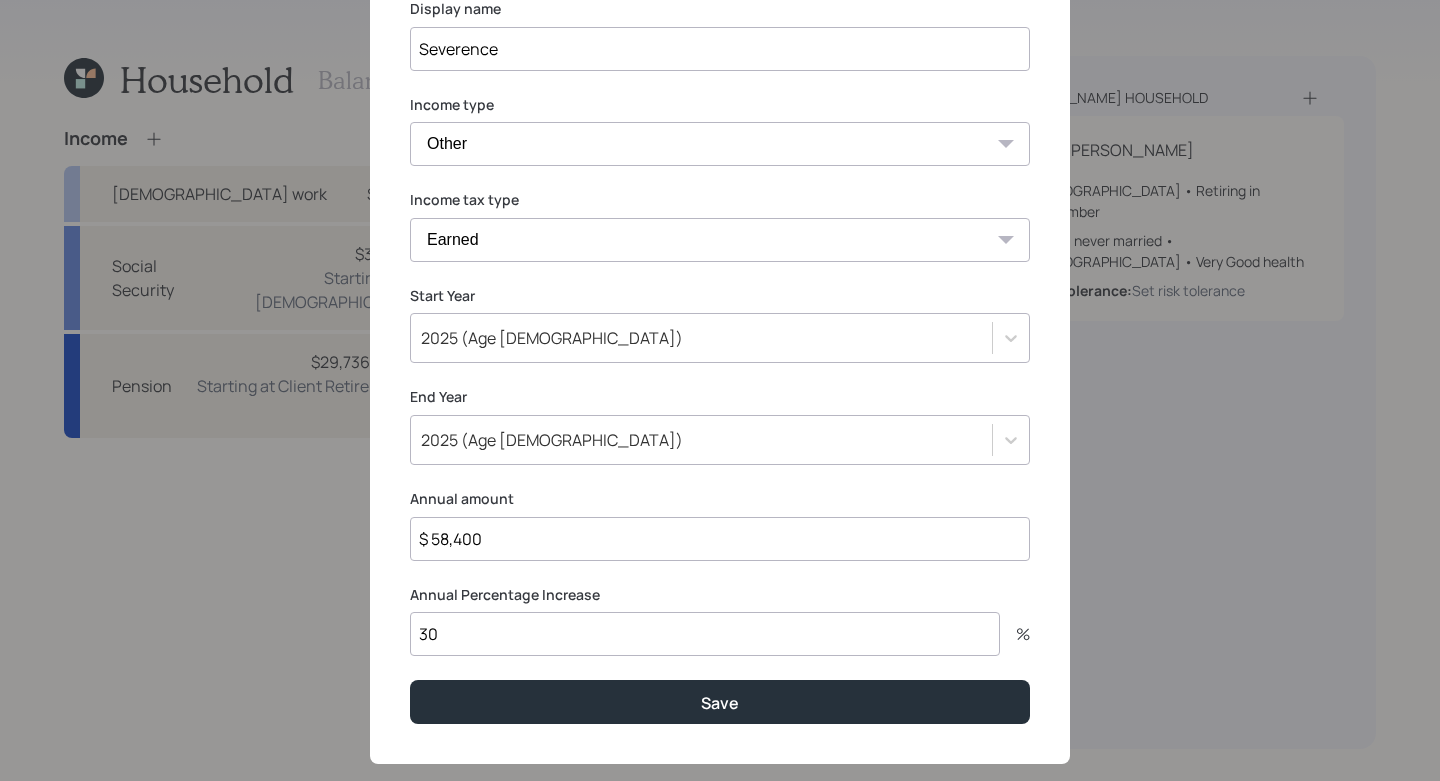 type on "3" 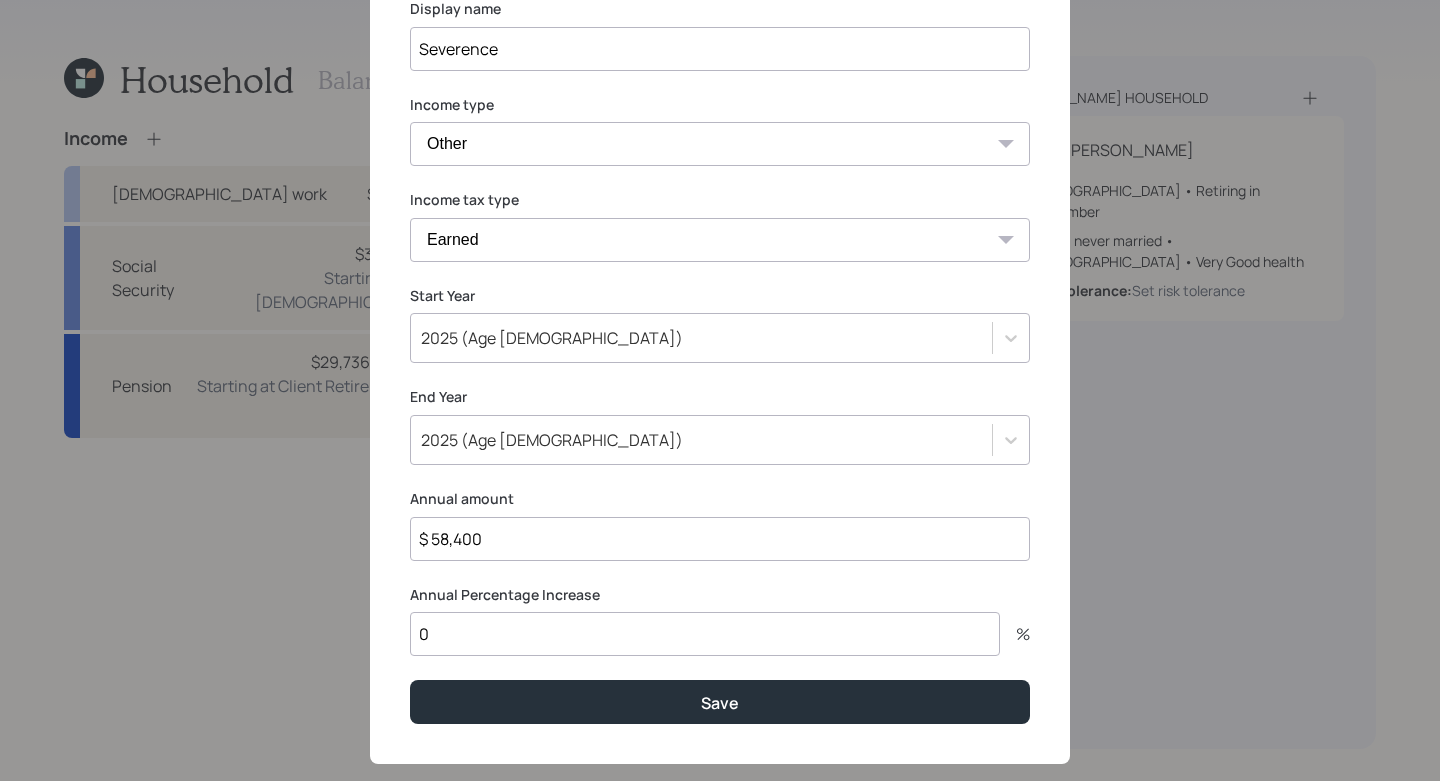 type on "0" 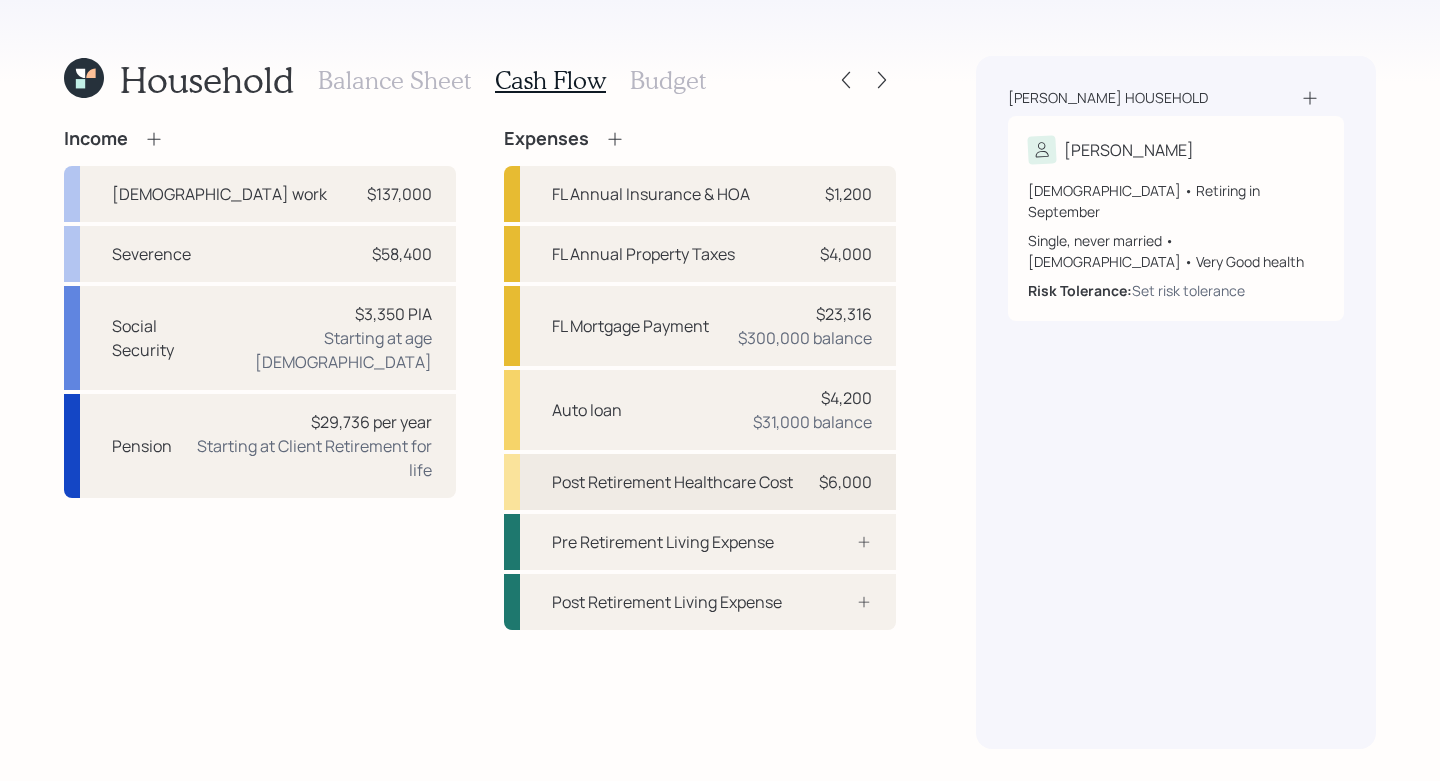 click on "Post Retirement Healthcare Cost" at bounding box center [672, 482] 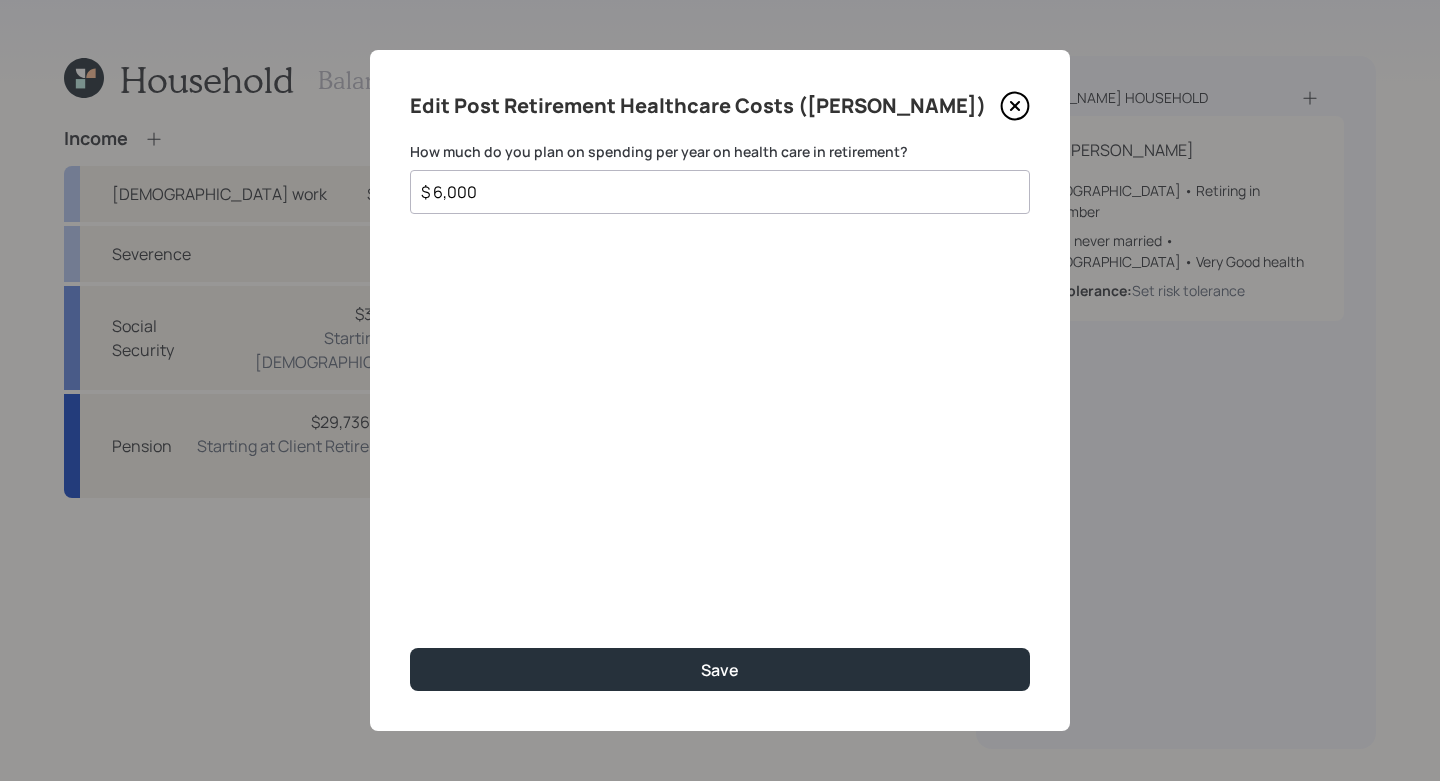 click 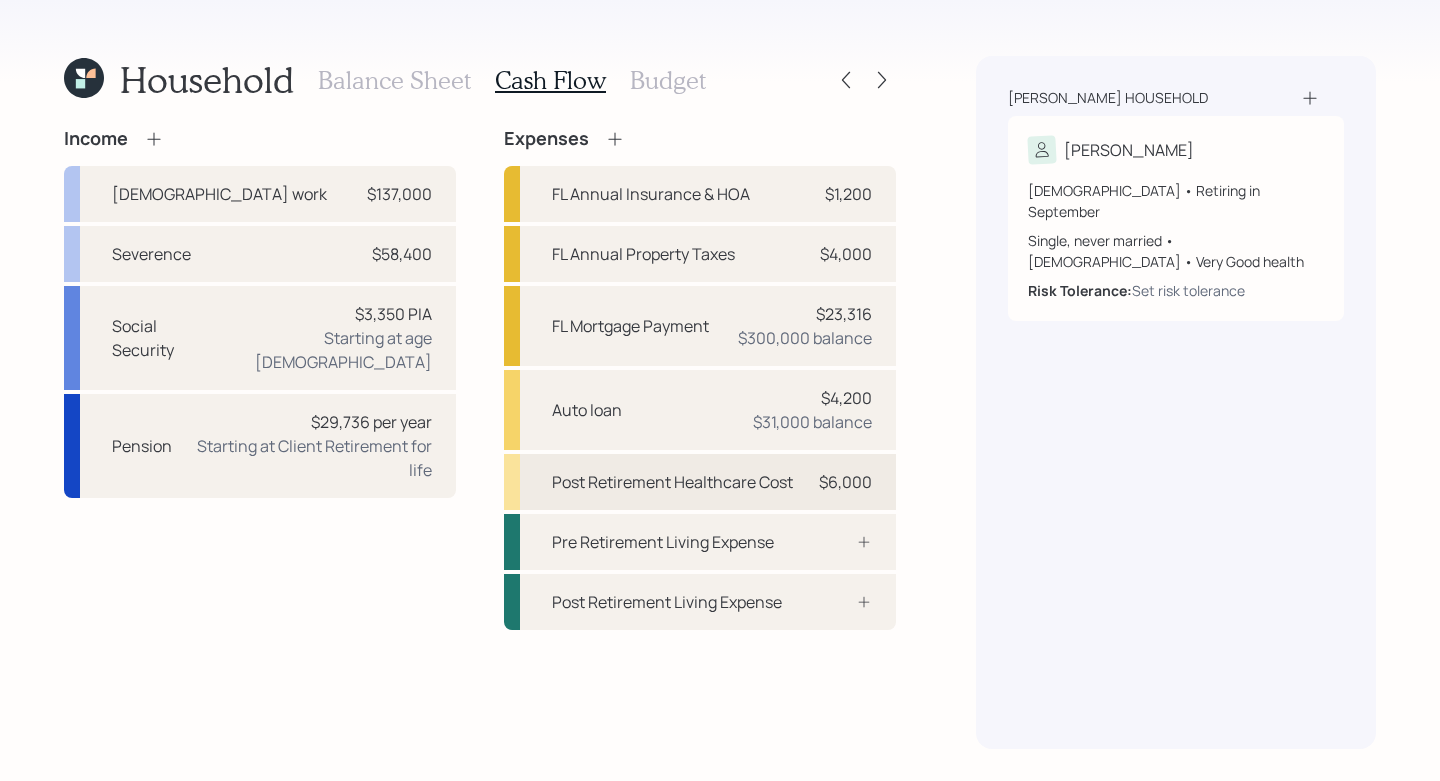 click on "$6,000" at bounding box center [842, 482] 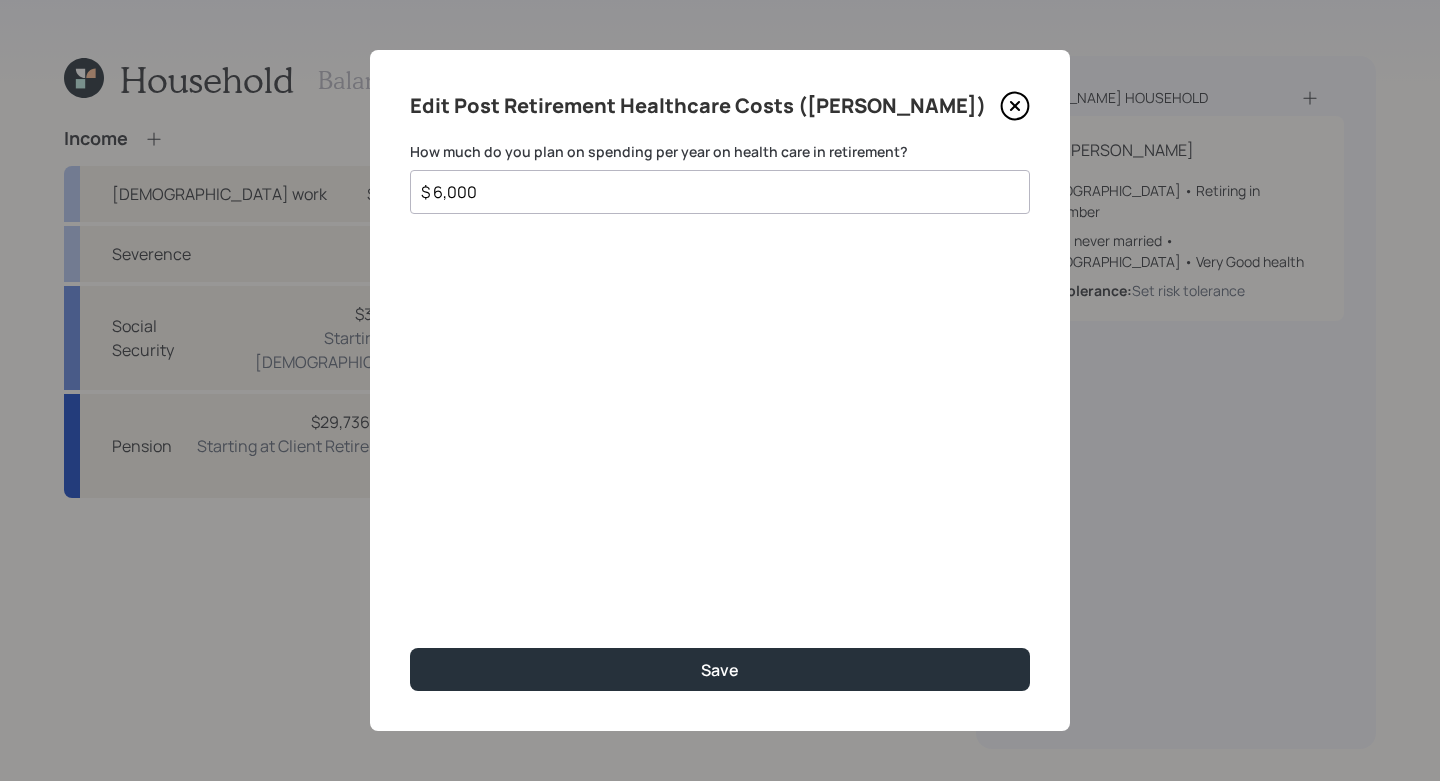 click 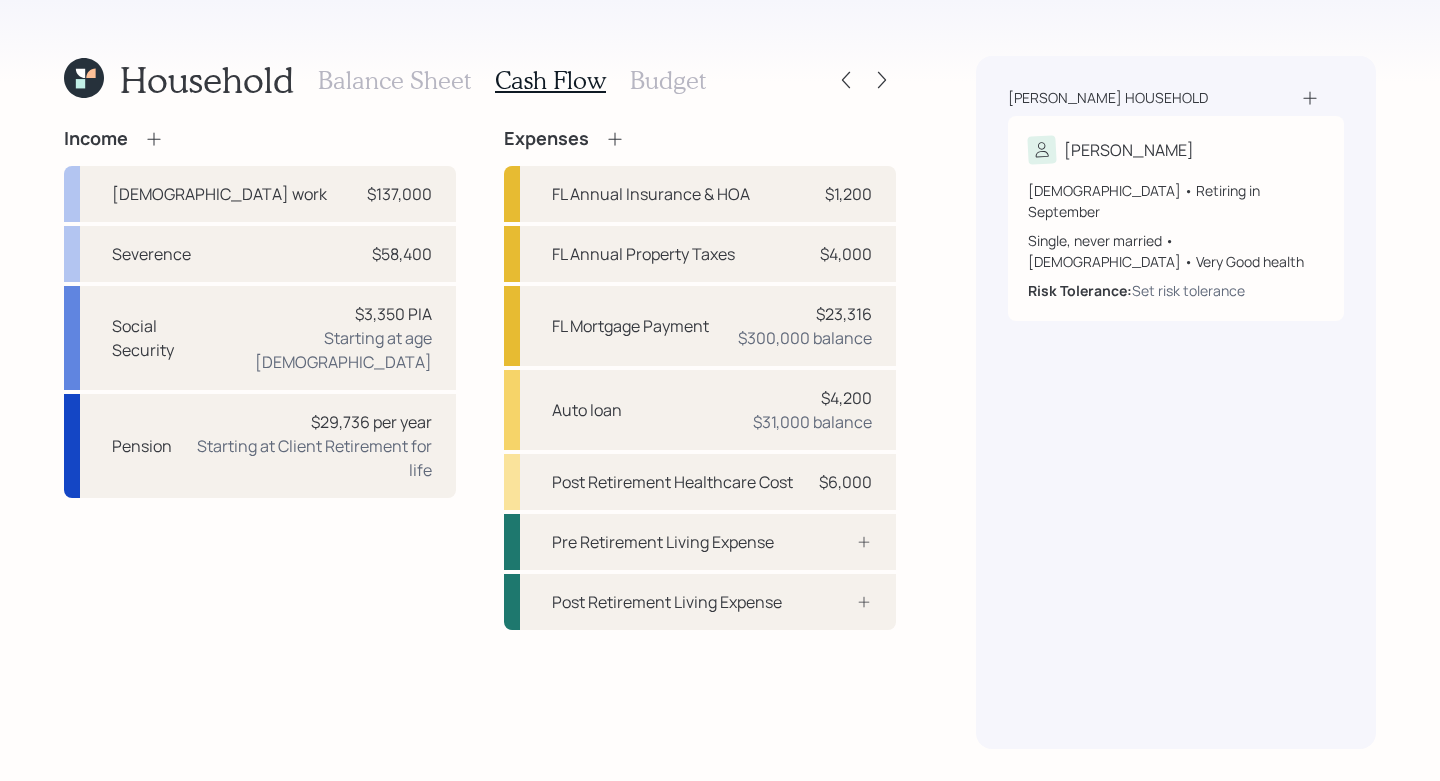click 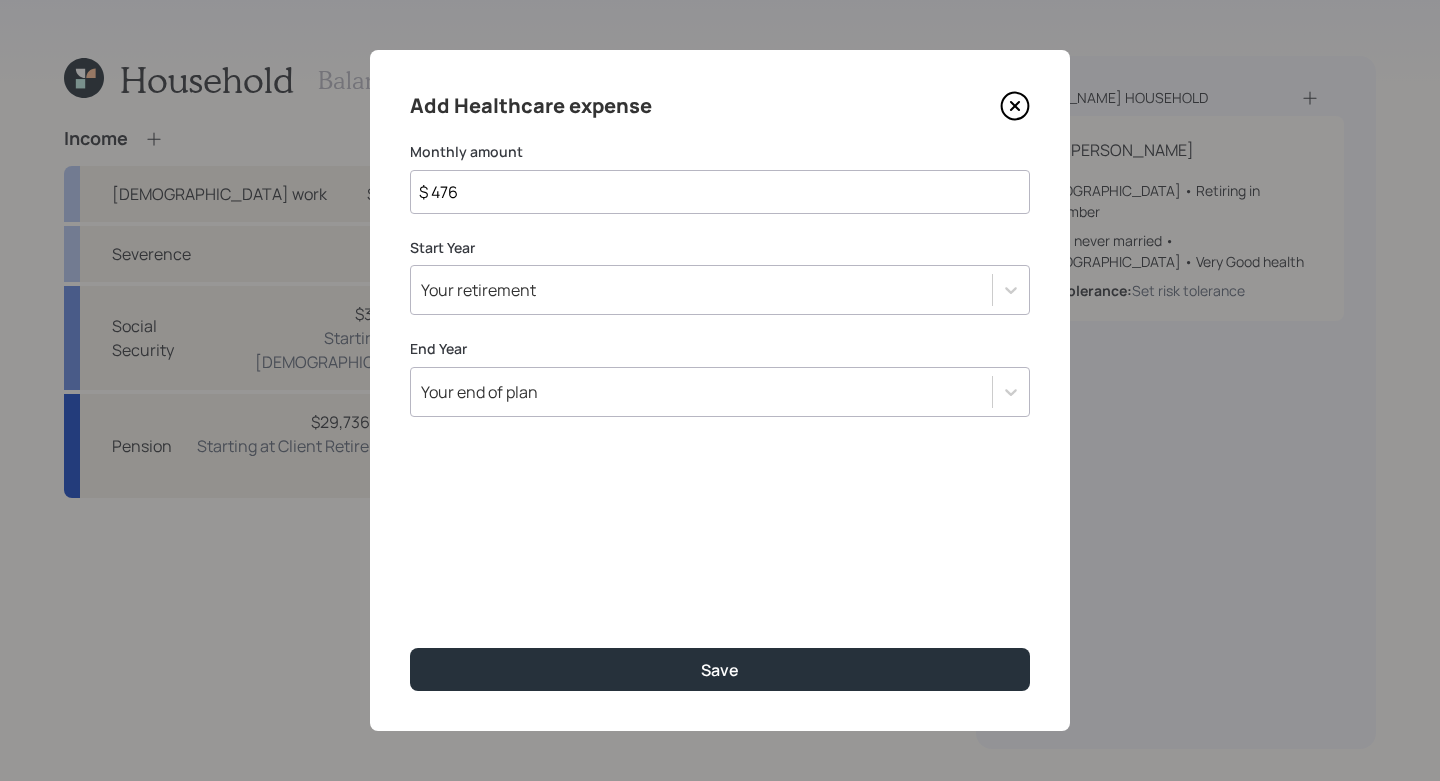 drag, startPoint x: 524, startPoint y: 190, endPoint x: 211, endPoint y: 174, distance: 313.4087 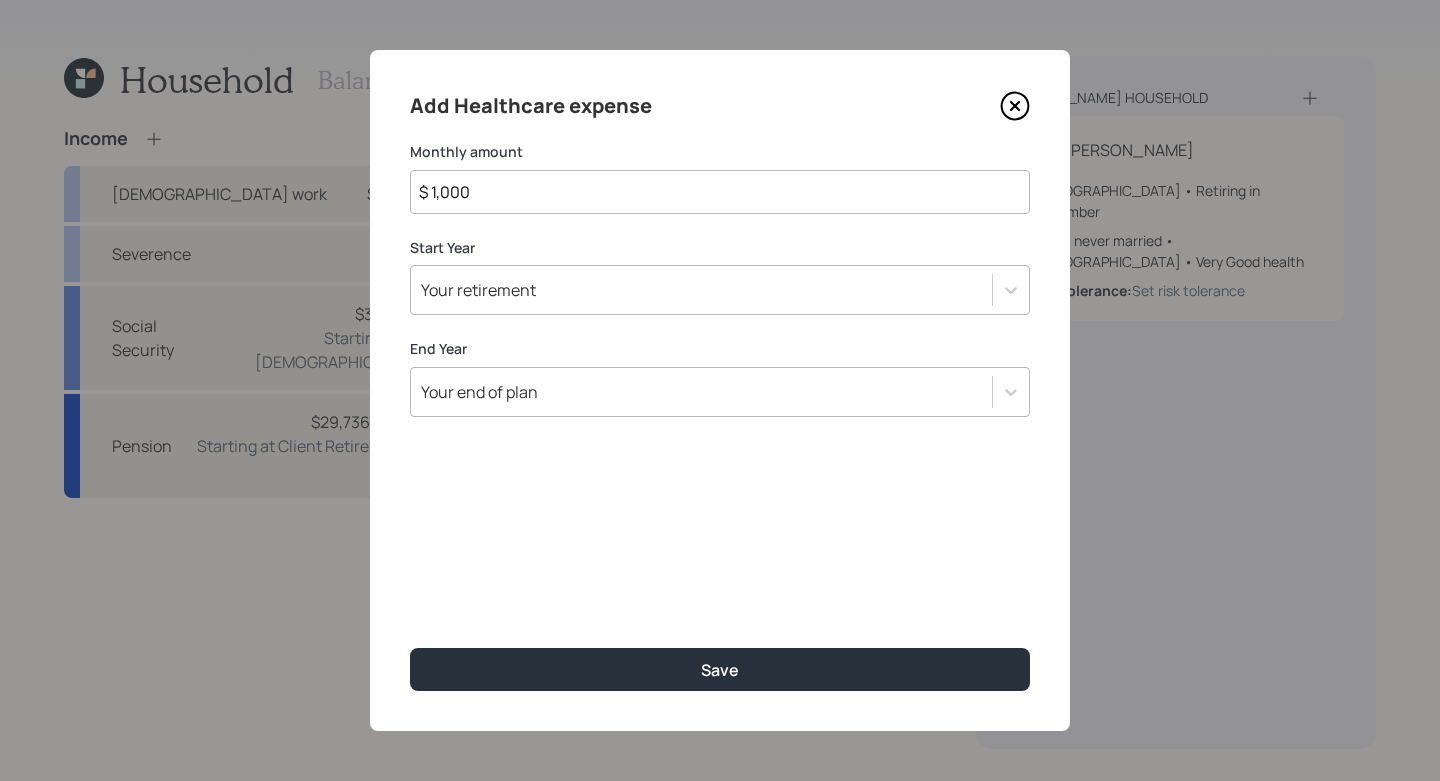 type on "$ 1,000" 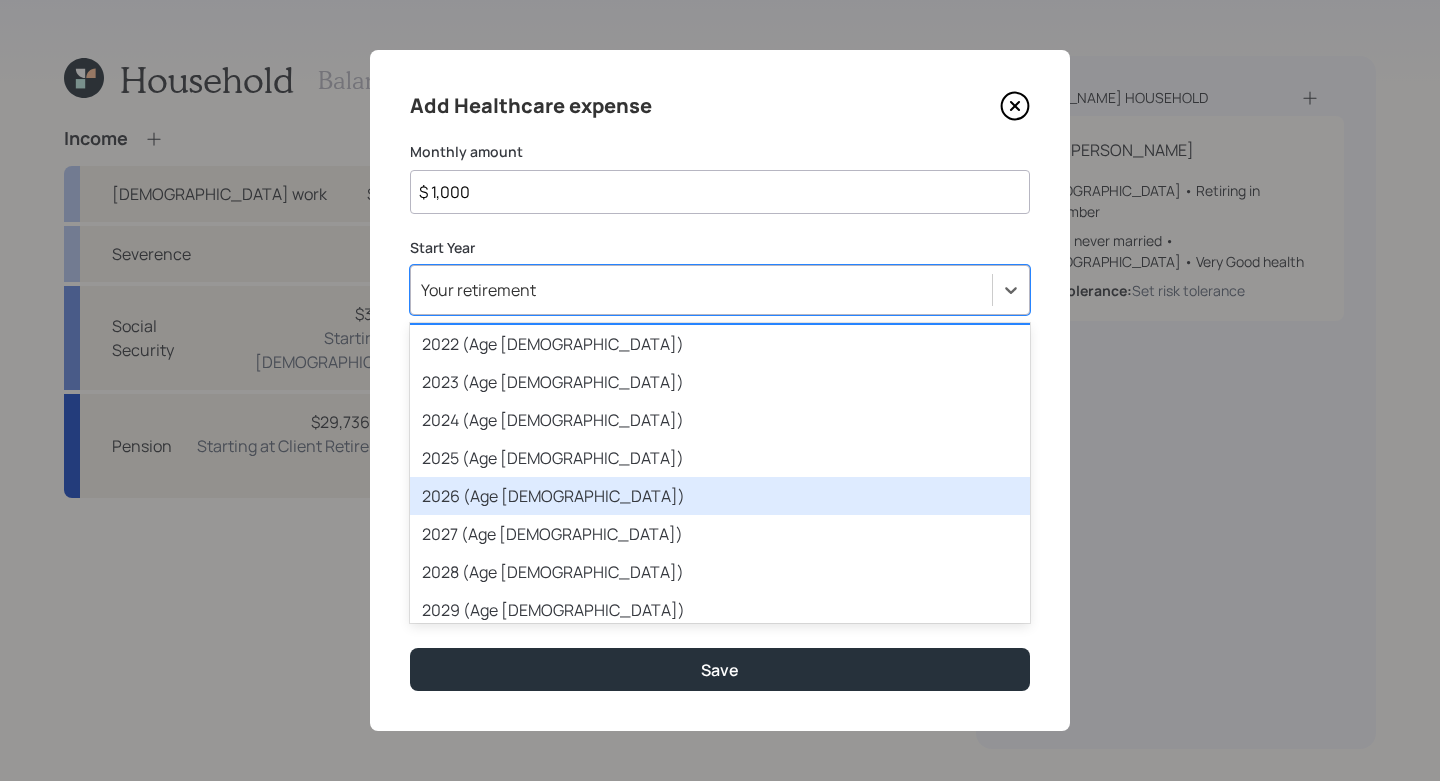 scroll, scrollTop: 61, scrollLeft: 0, axis: vertical 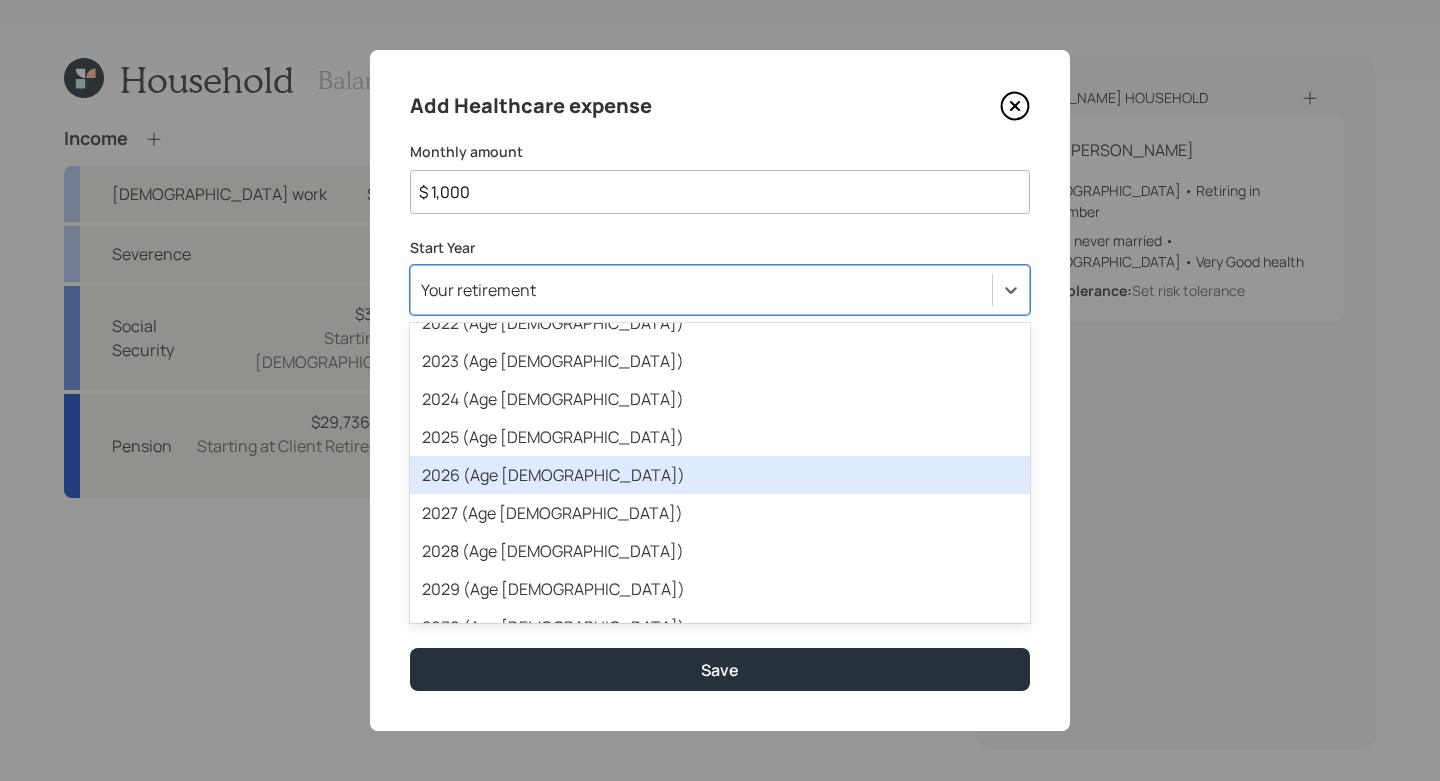 click on "2026 (Age [DEMOGRAPHIC_DATA])" at bounding box center (720, 475) 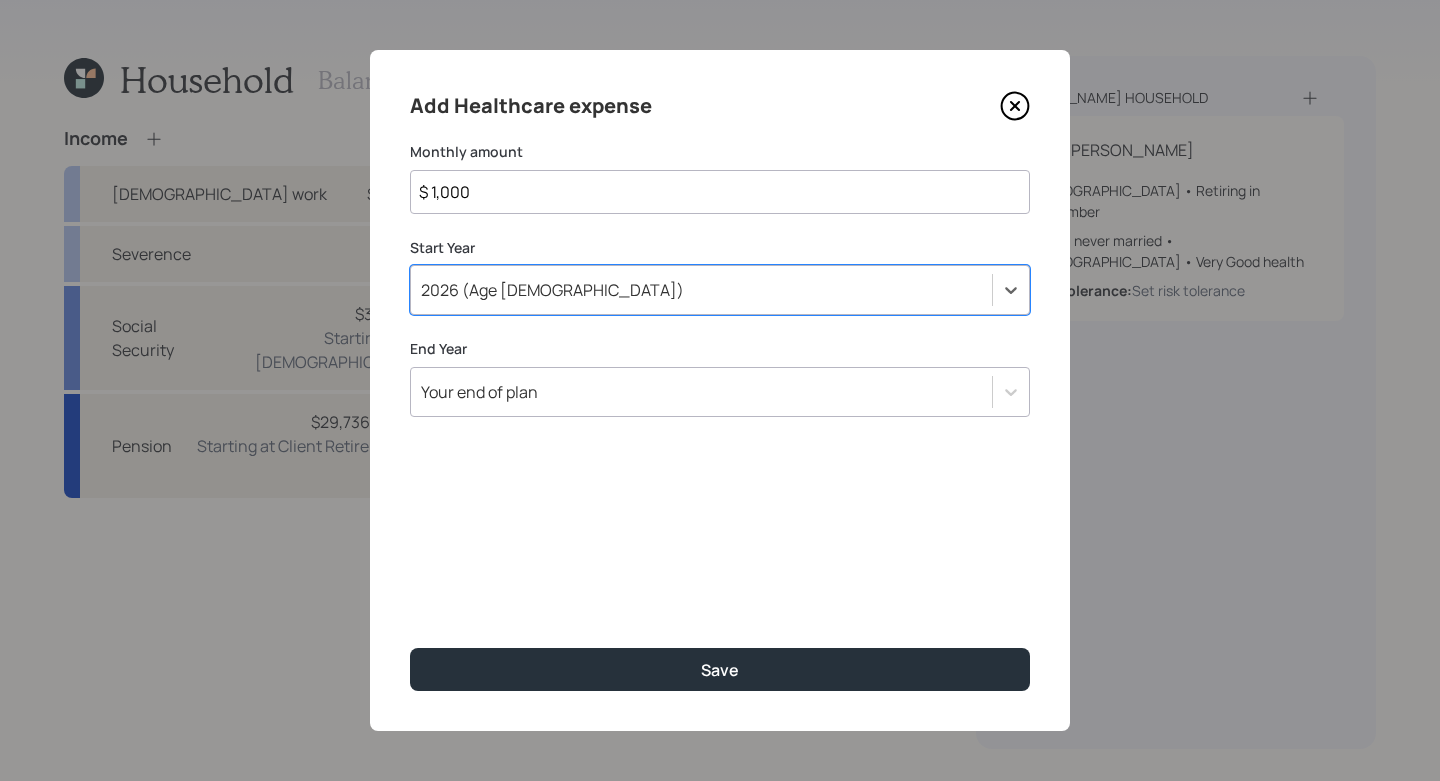 click on "Your end of plan" at bounding box center [701, 392] 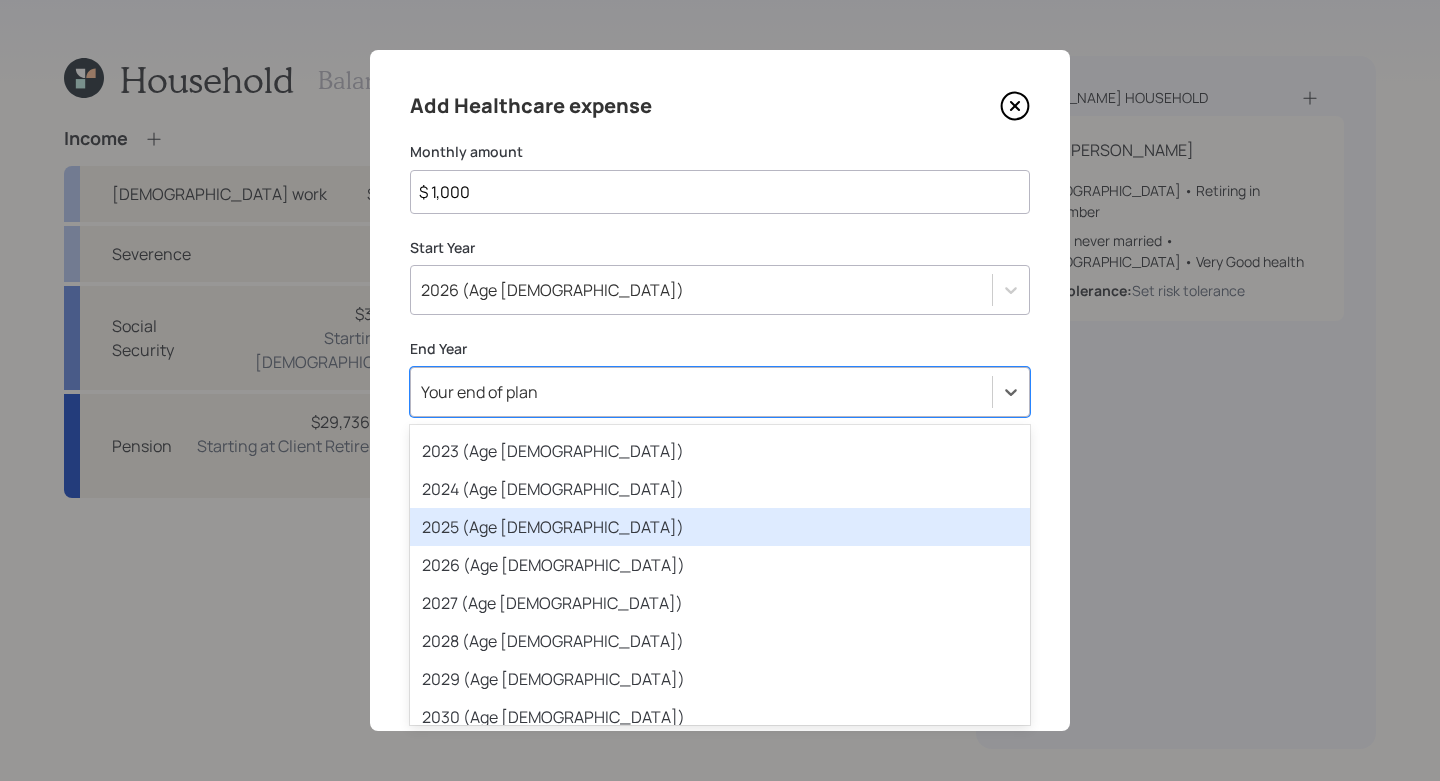 scroll, scrollTop: 119, scrollLeft: 0, axis: vertical 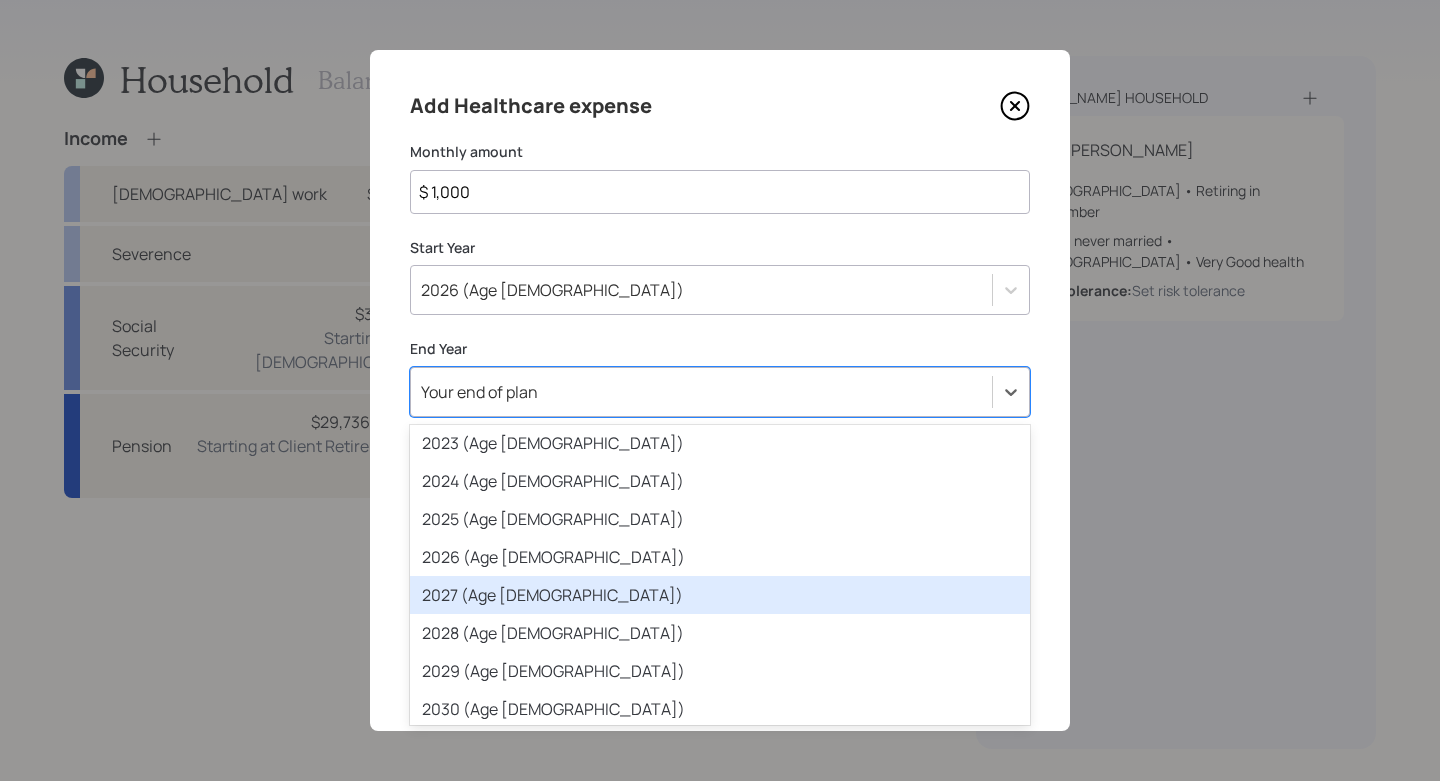 click on "2027 (Age [DEMOGRAPHIC_DATA])" at bounding box center (720, 595) 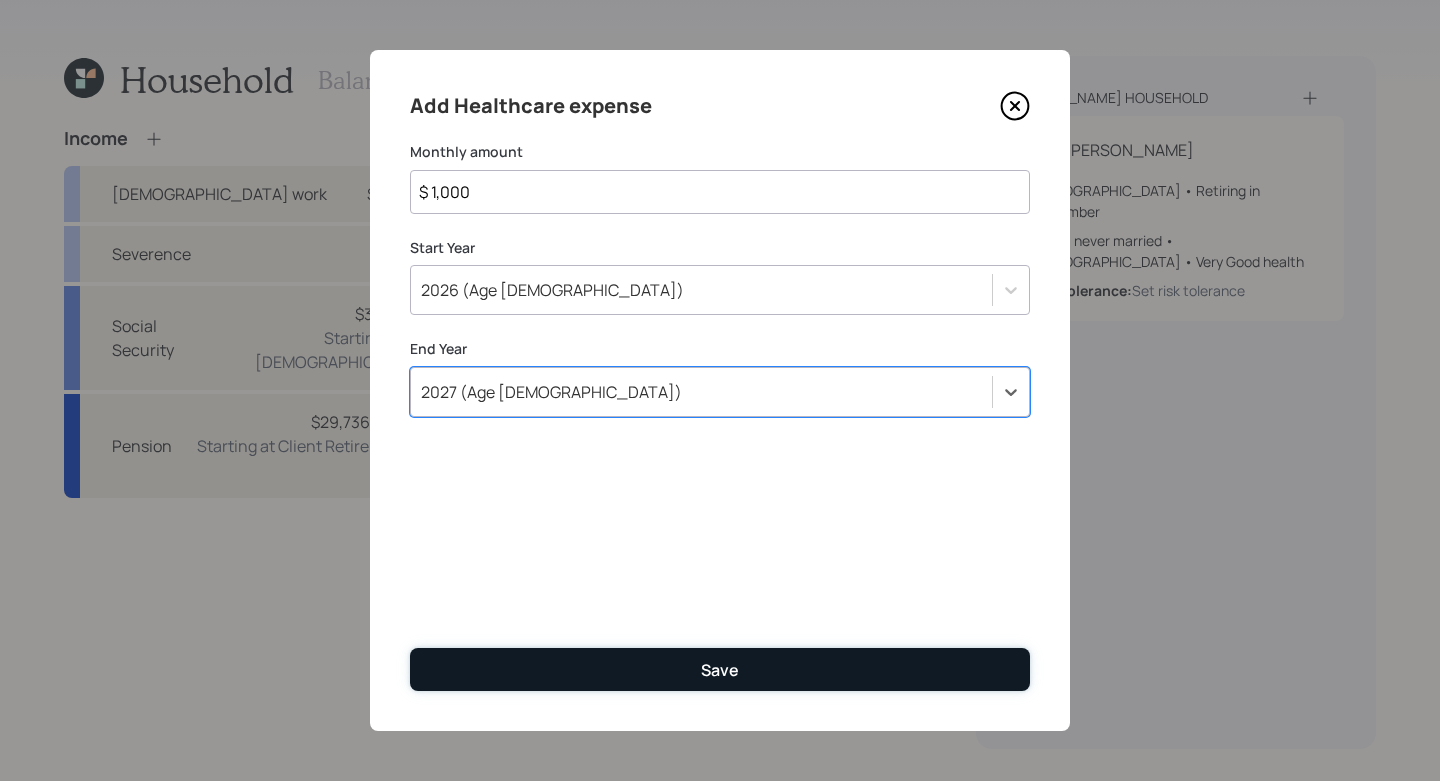 click on "Save" at bounding box center [720, 669] 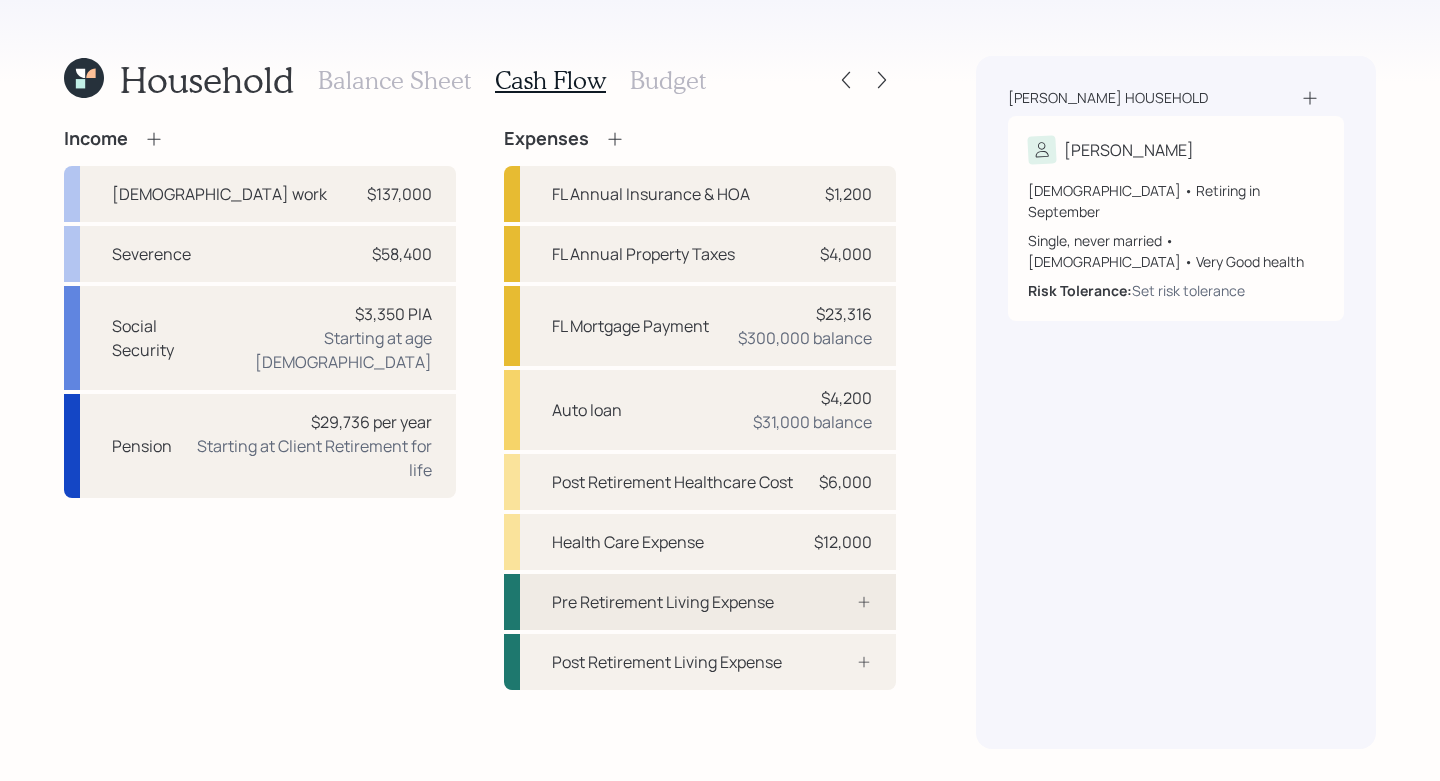 click on "Pre Retirement Living Expense" at bounding box center (700, 602) 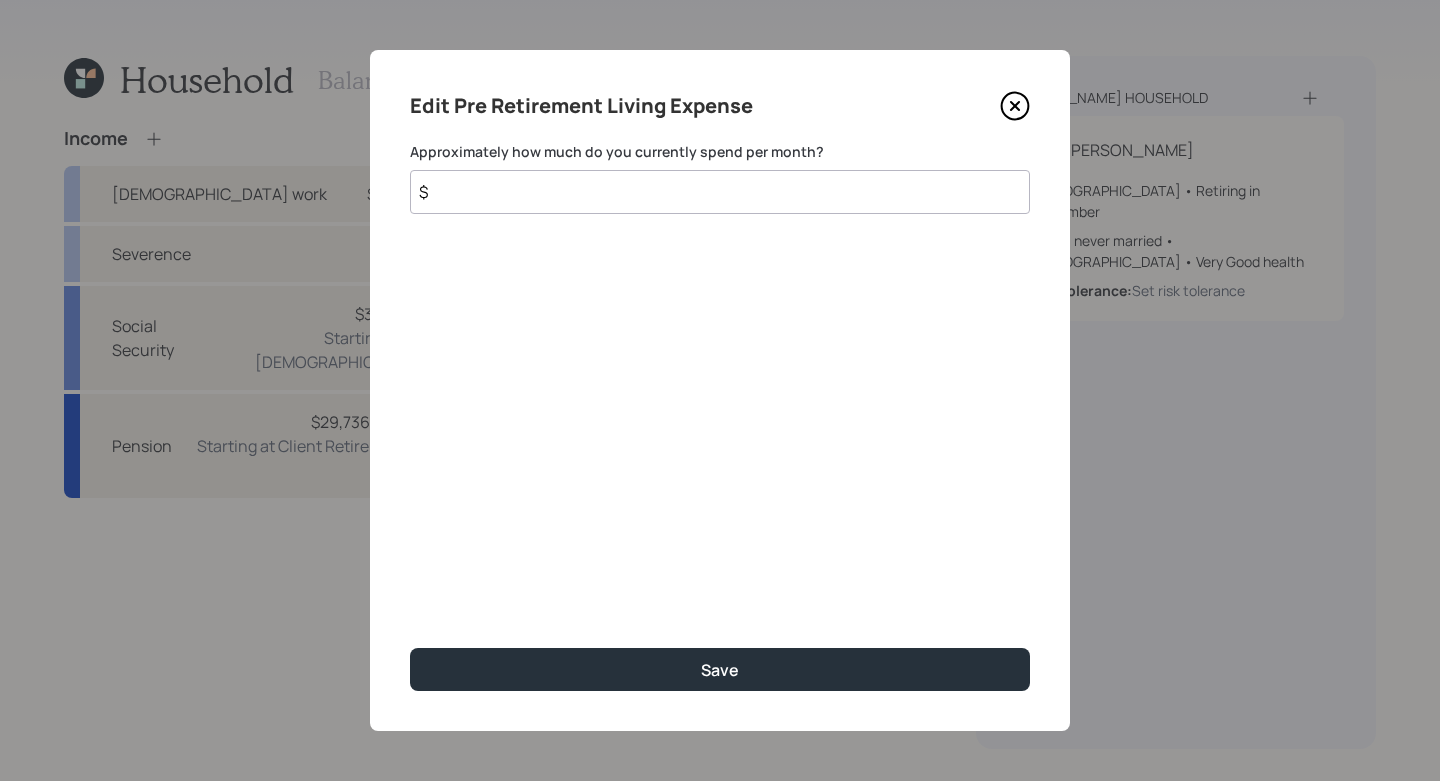click 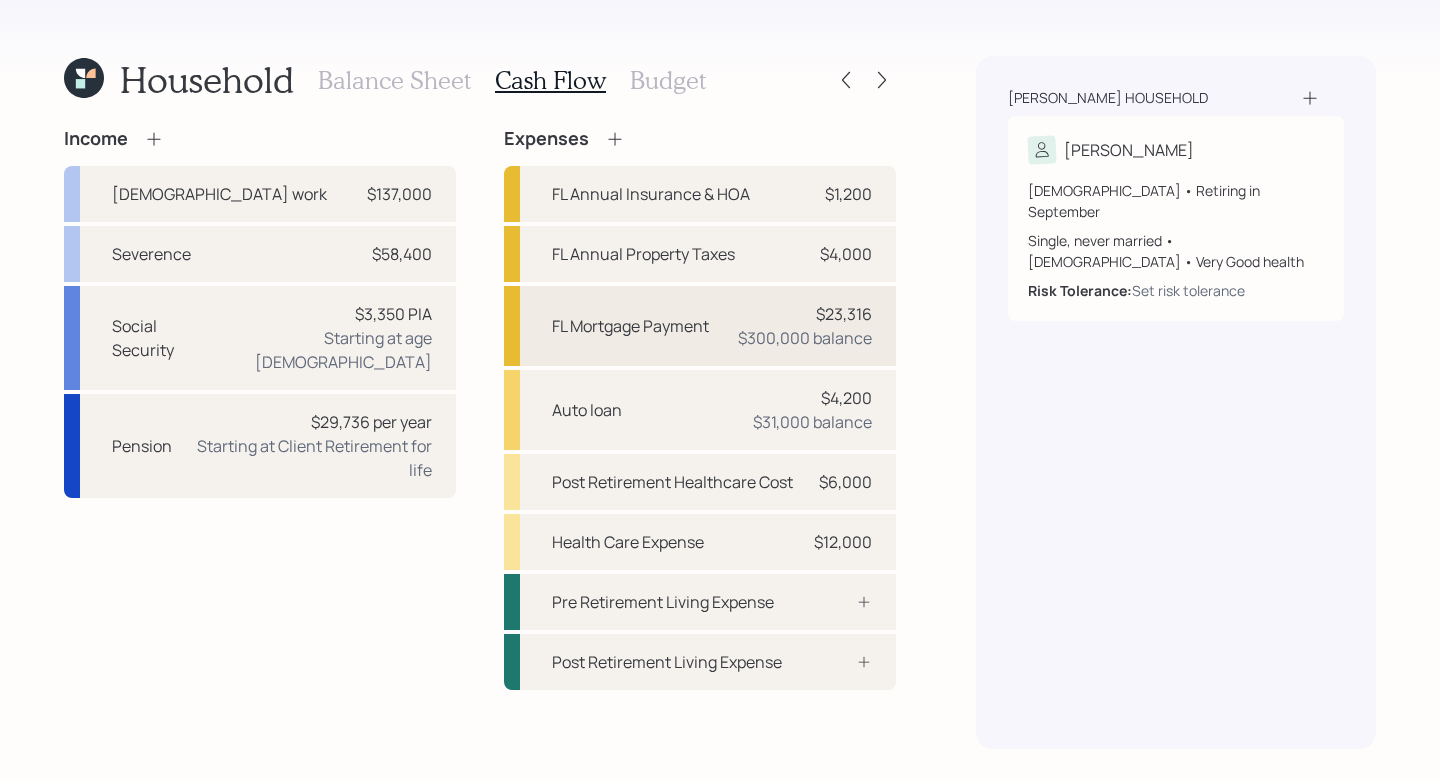 click on "FL Mortgage Payment" at bounding box center (630, 326) 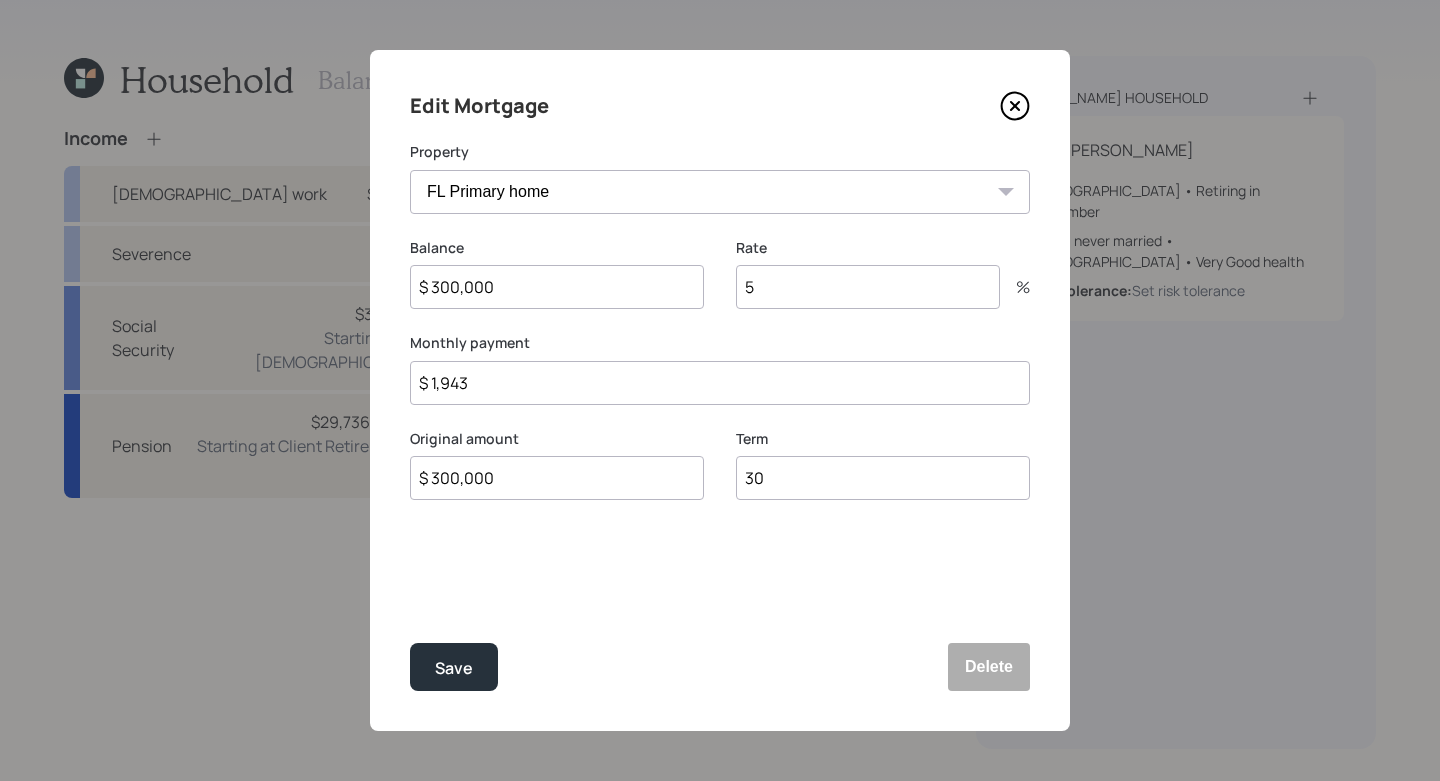 click 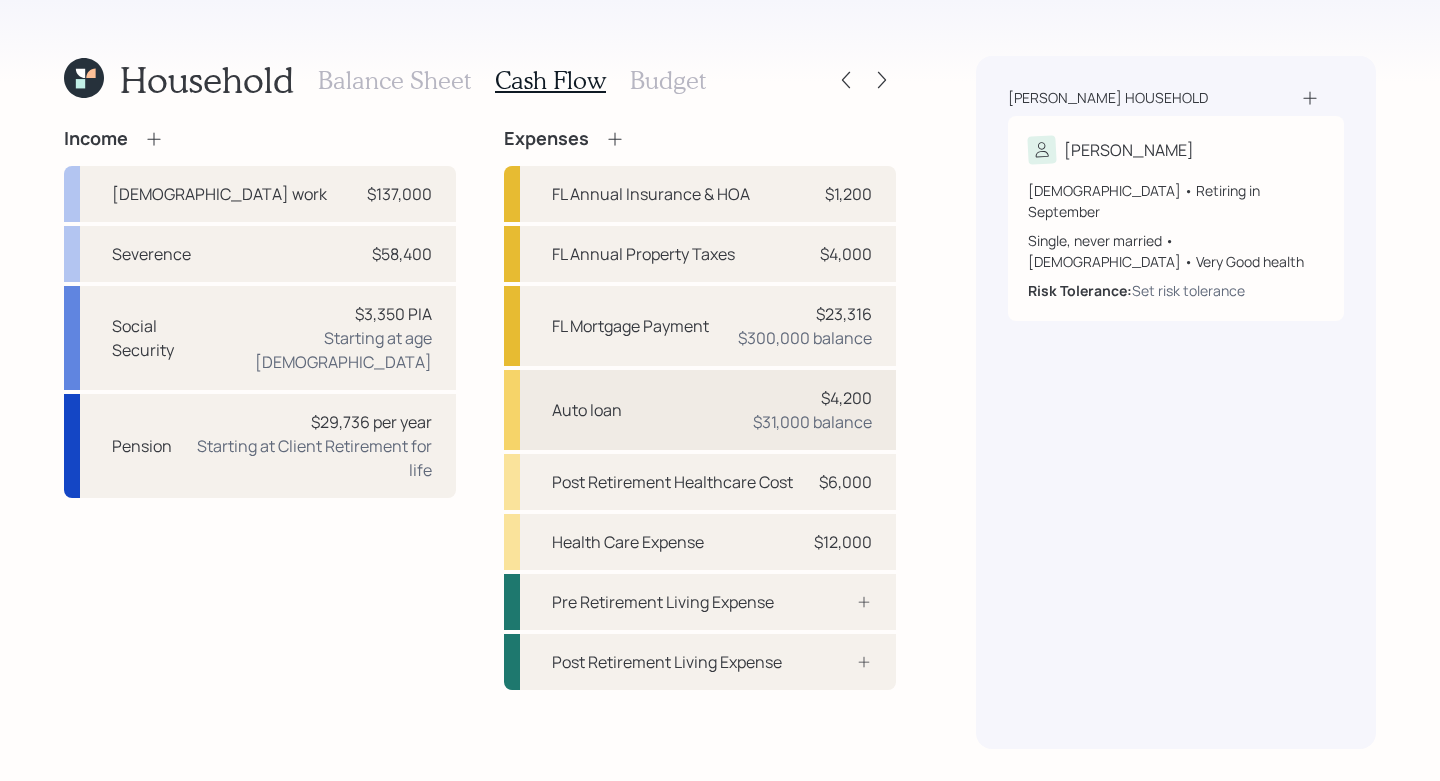 click on "Auto loan $4,200 $31,000 balance" at bounding box center [700, 410] 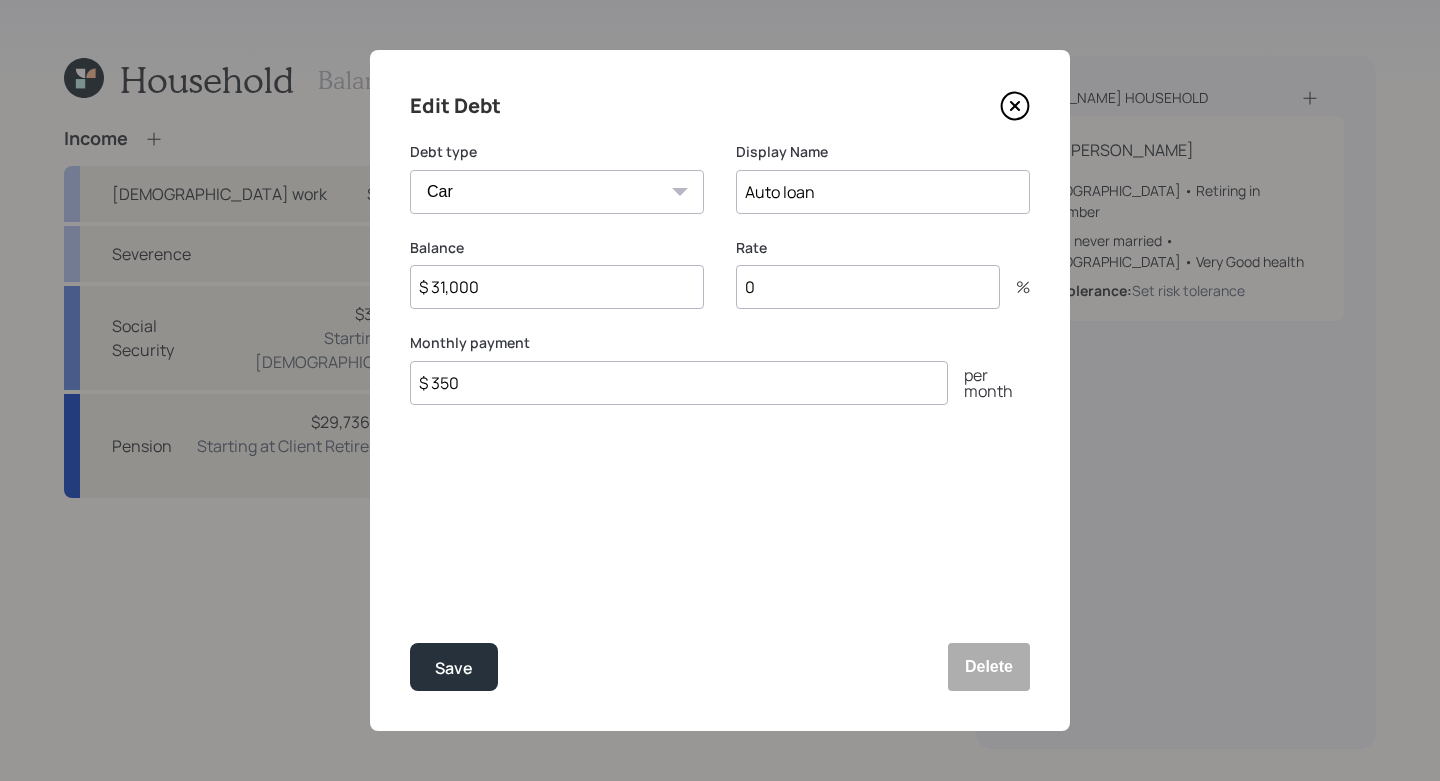click 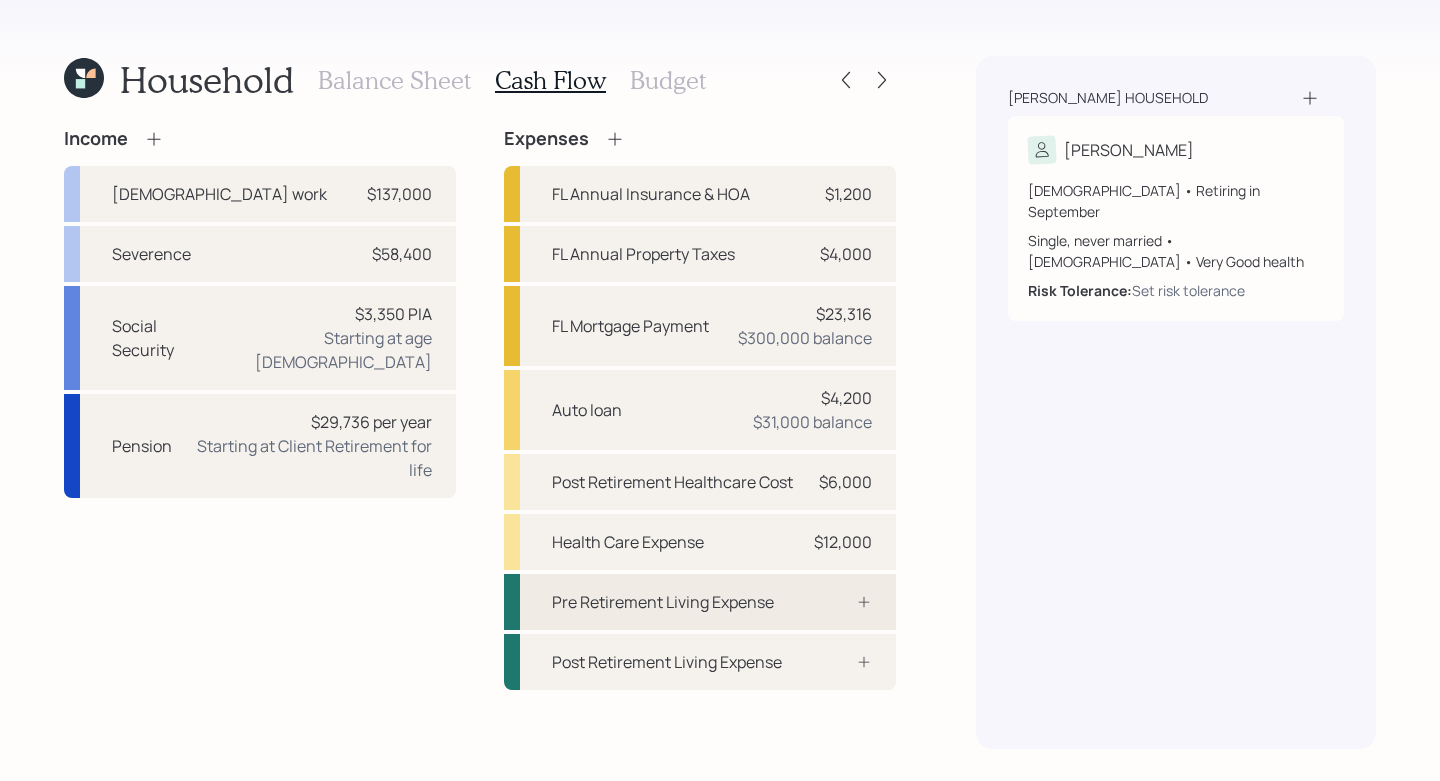 click on "Pre Retirement Living Expense" at bounding box center (663, 602) 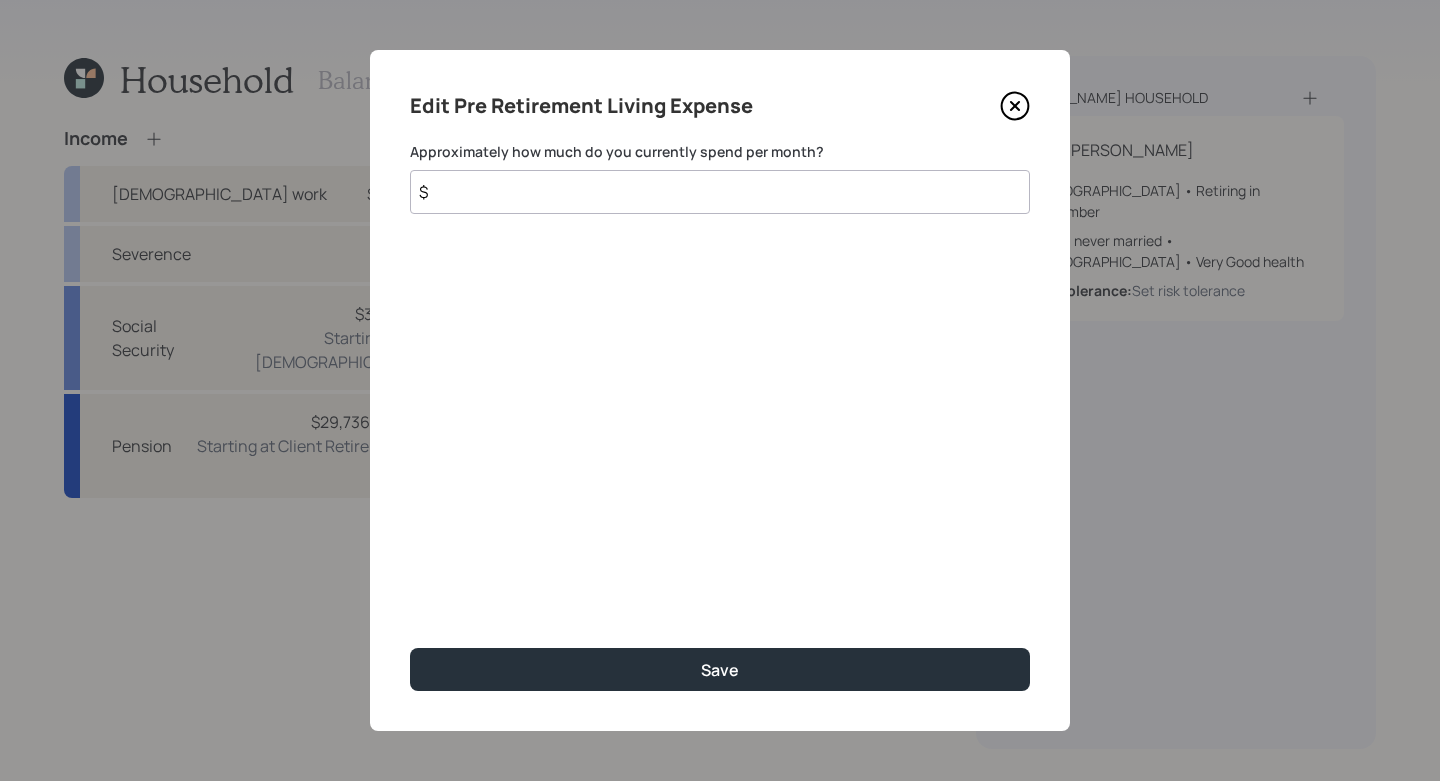 click on "$" at bounding box center [720, 192] 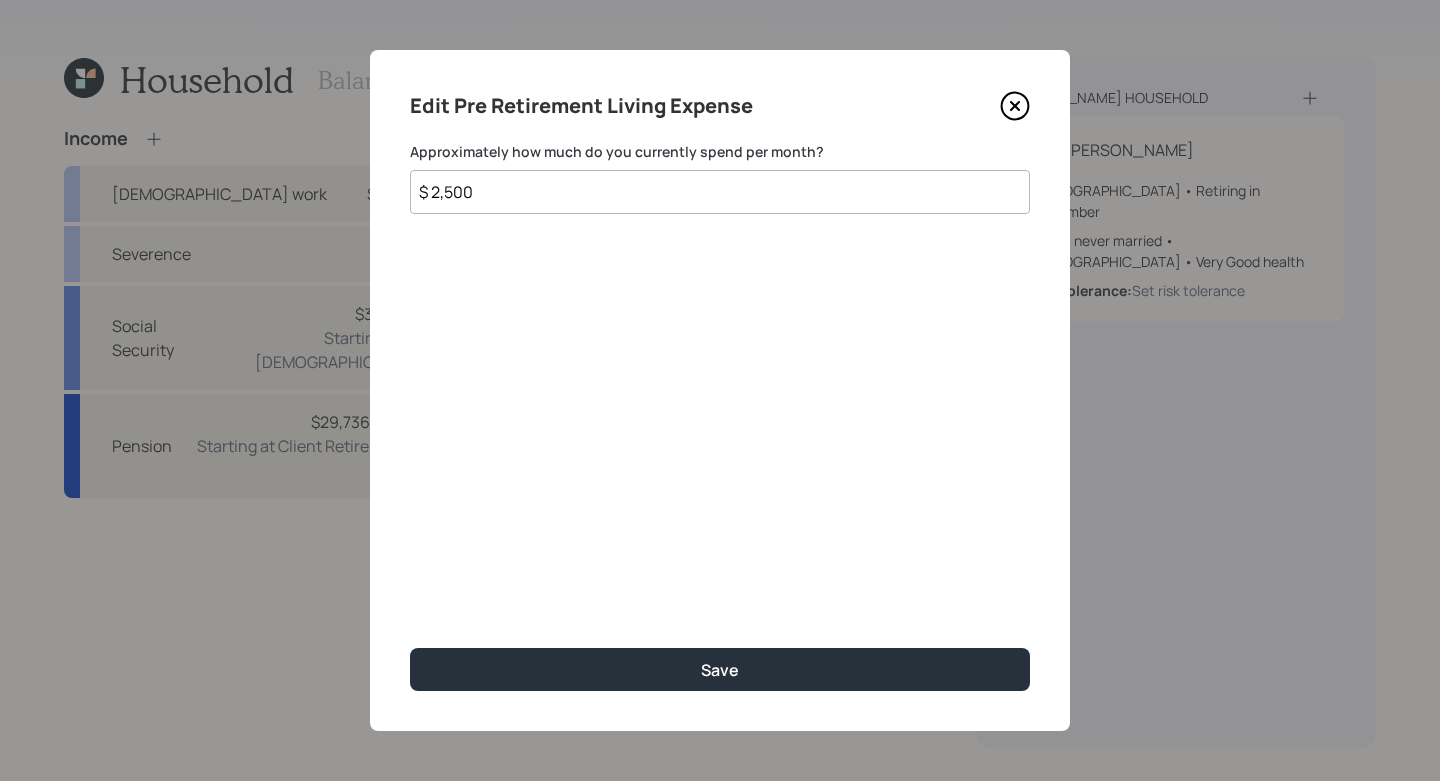 type on "$ 2,500" 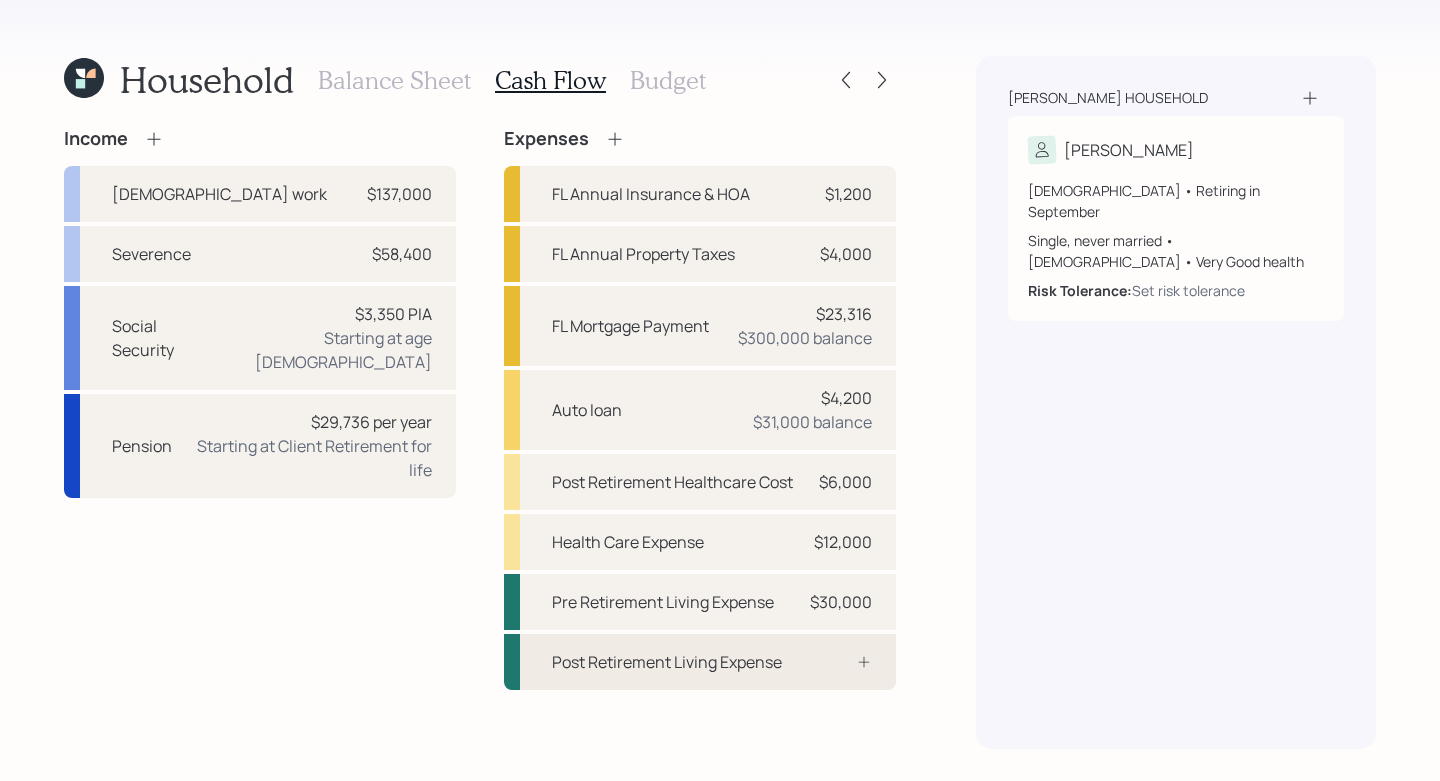 click on "Post Retirement Living Expense" at bounding box center (700, 662) 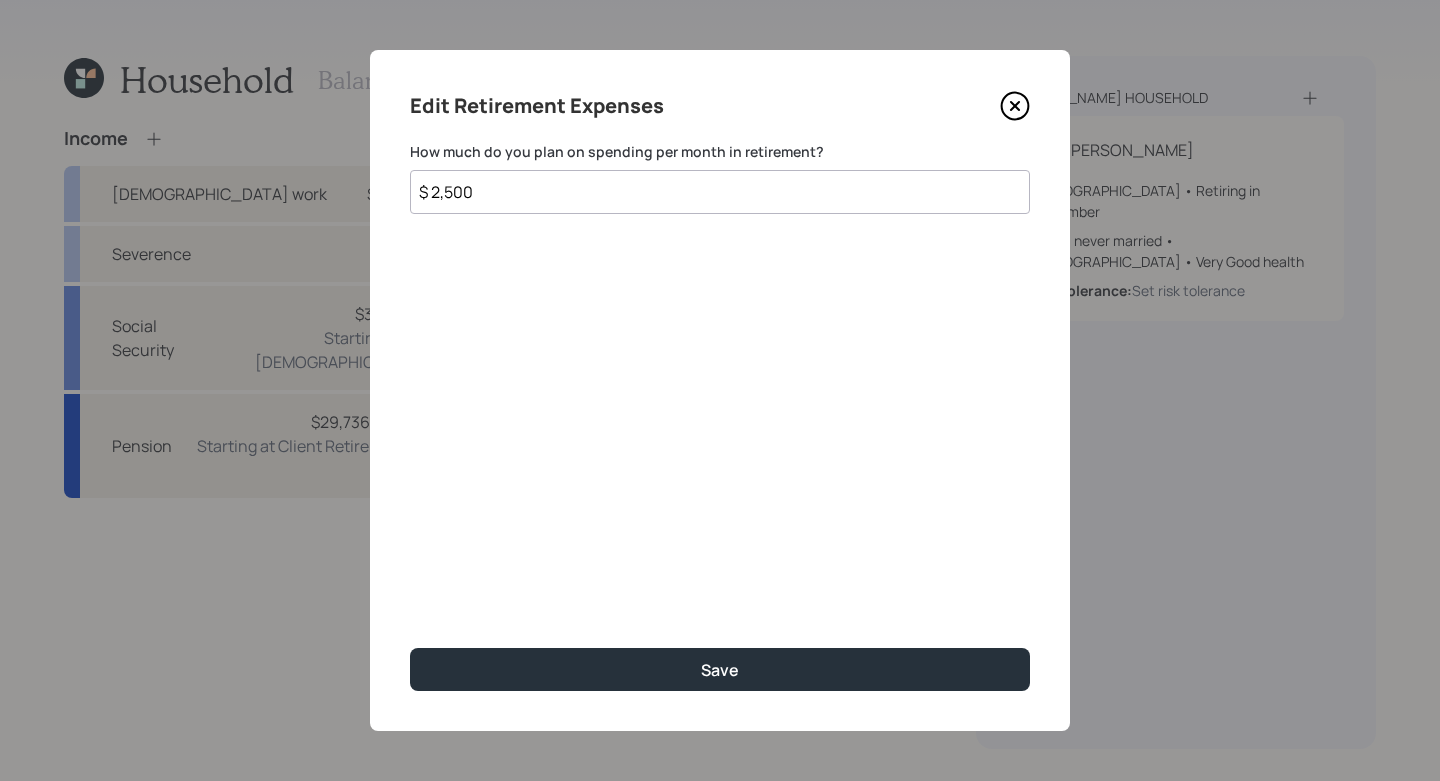 type on "$ 2,500" 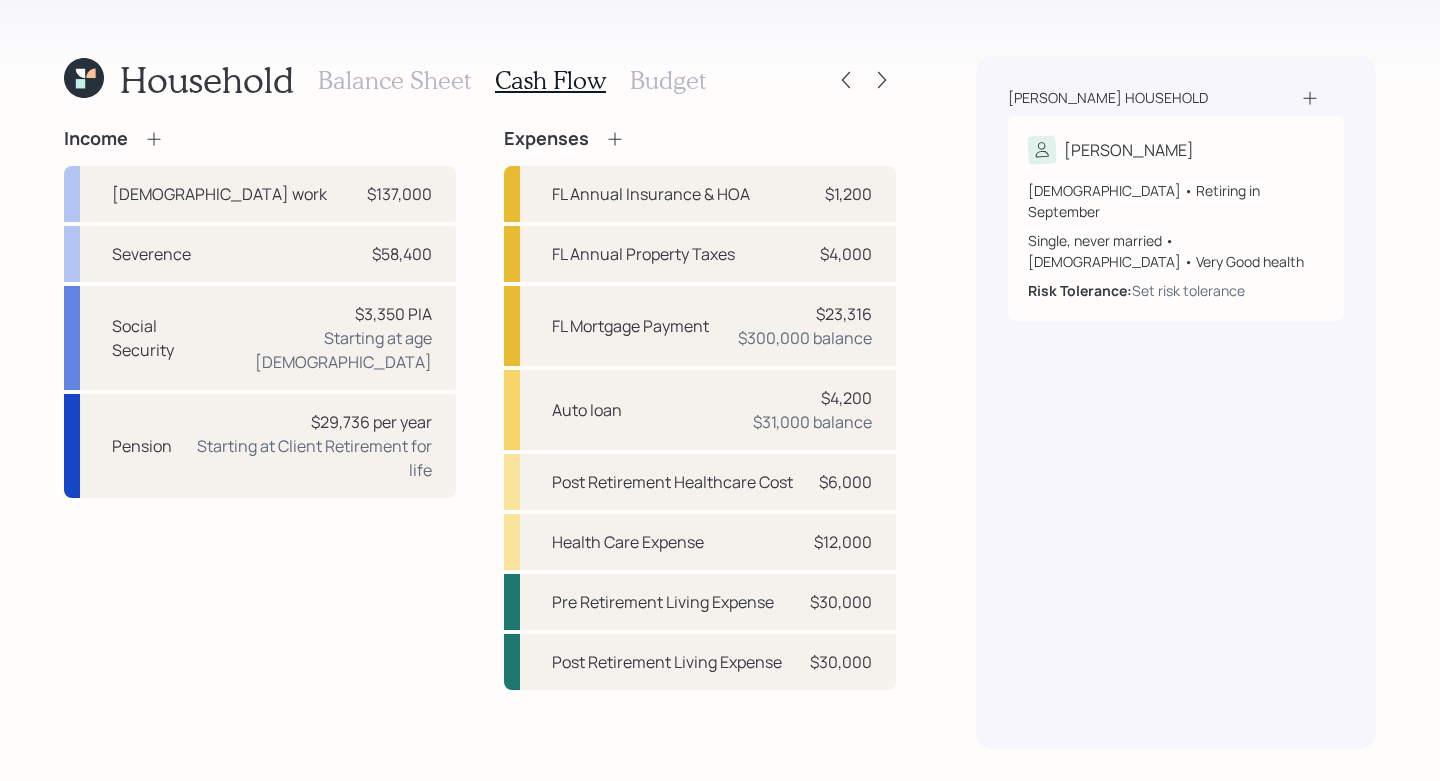 click on "Household Balance Sheet Cash Flow Budget Income [DEMOGRAPHIC_DATA] work $137,000 Severence $58,400 Social Security $3,350 PIA Starting at age [DEMOGRAPHIC_DATA] Pension $29,736 per year Starting at Client Retirement for life Expenses FL Annual Insurance & HOA $1,200 FL Annual Property Taxes $4,000 FL Mortgage Payment $23,316 $300,000 balance Auto loan $4,200 $31,000 balance Post Retirement Healthcare Cost $6,000 Health Care Expense $12,000 Pre Retirement Living Expense $30,000 Post Retirement Living Expense $30,000 [PERSON_NAME] household [PERSON_NAME] [DEMOGRAPHIC_DATA] • Retiring in September  Single, never married • [DEMOGRAPHIC_DATA] • Very Good health Risk Tolerance:  Set risk tolerance" at bounding box center (720, 390) 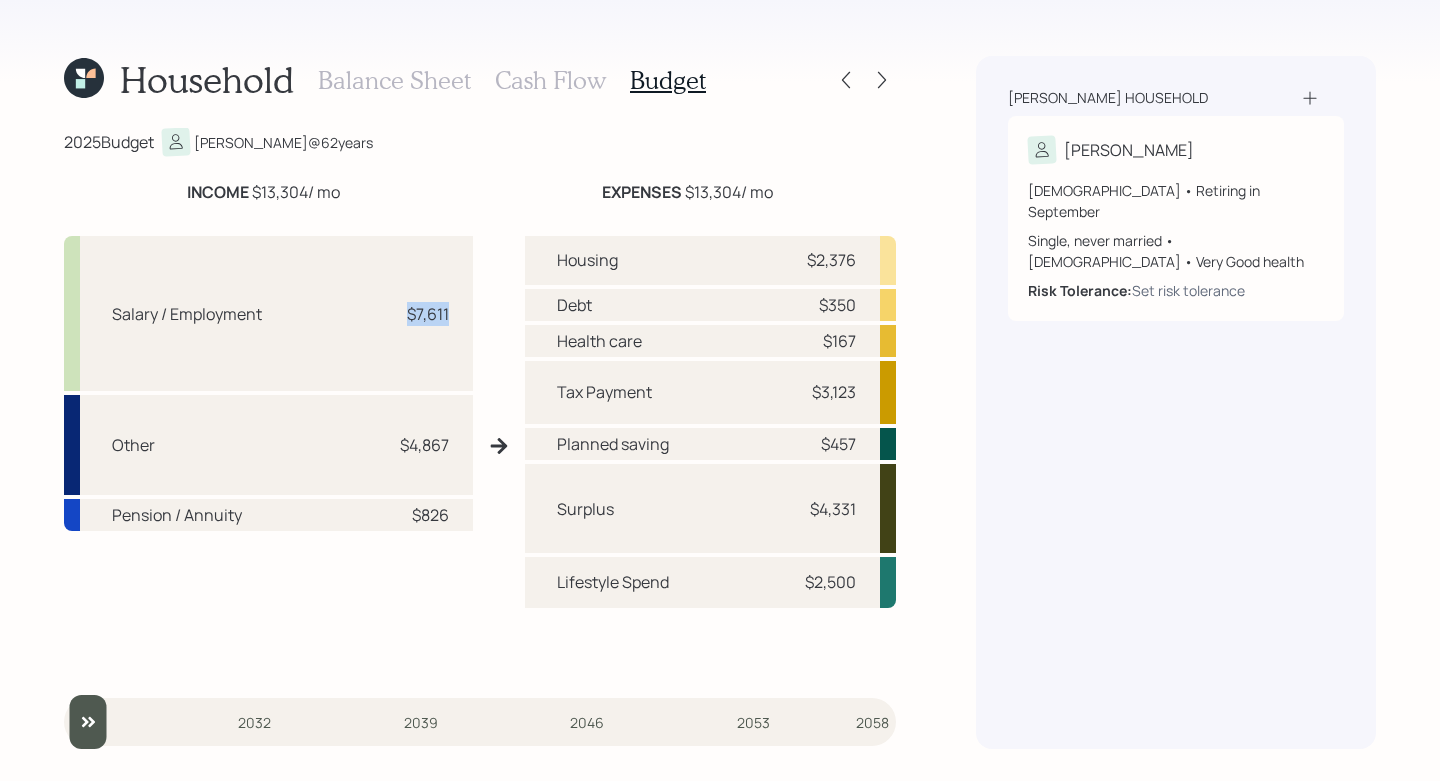 drag, startPoint x: 451, startPoint y: 314, endPoint x: 378, endPoint y: 314, distance: 73 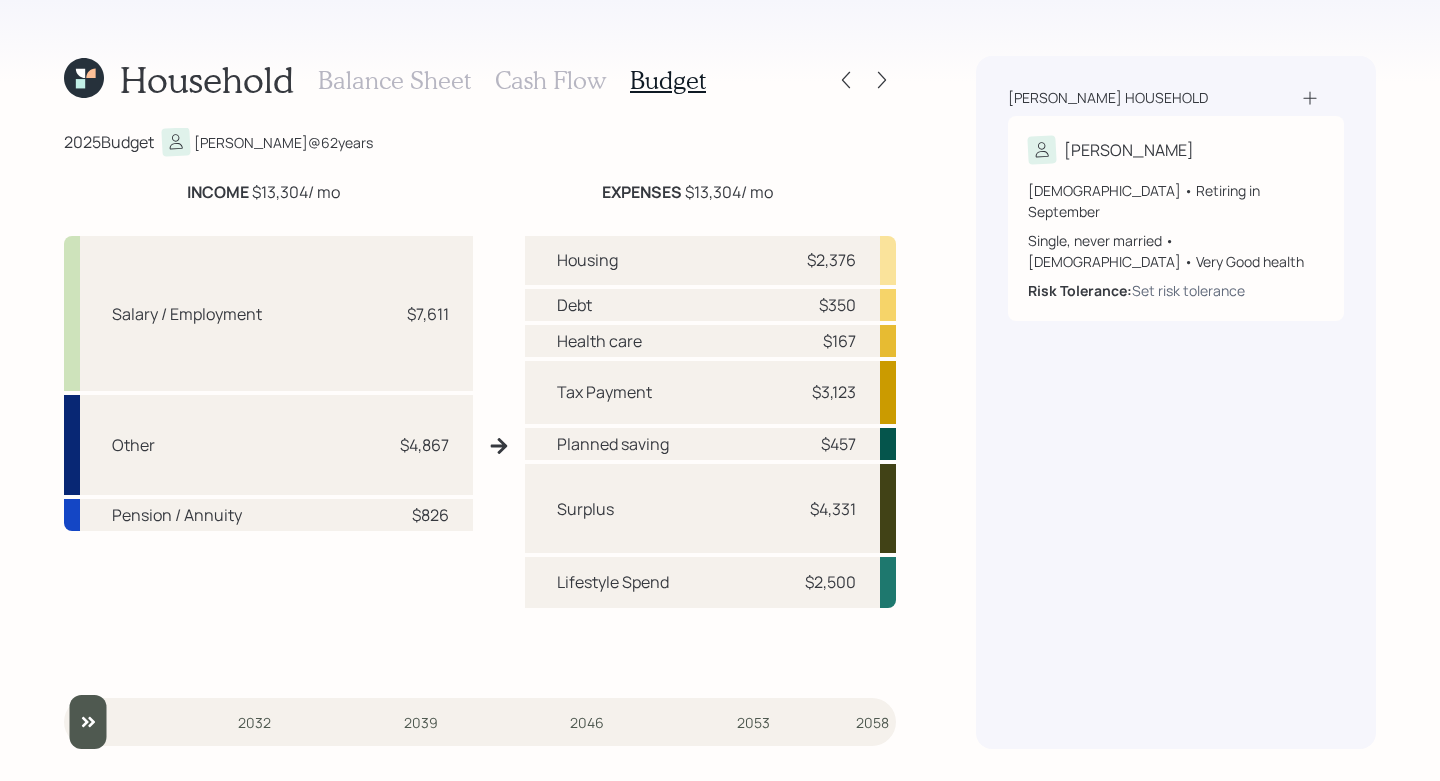 click on "Cash Flow" at bounding box center (550, 80) 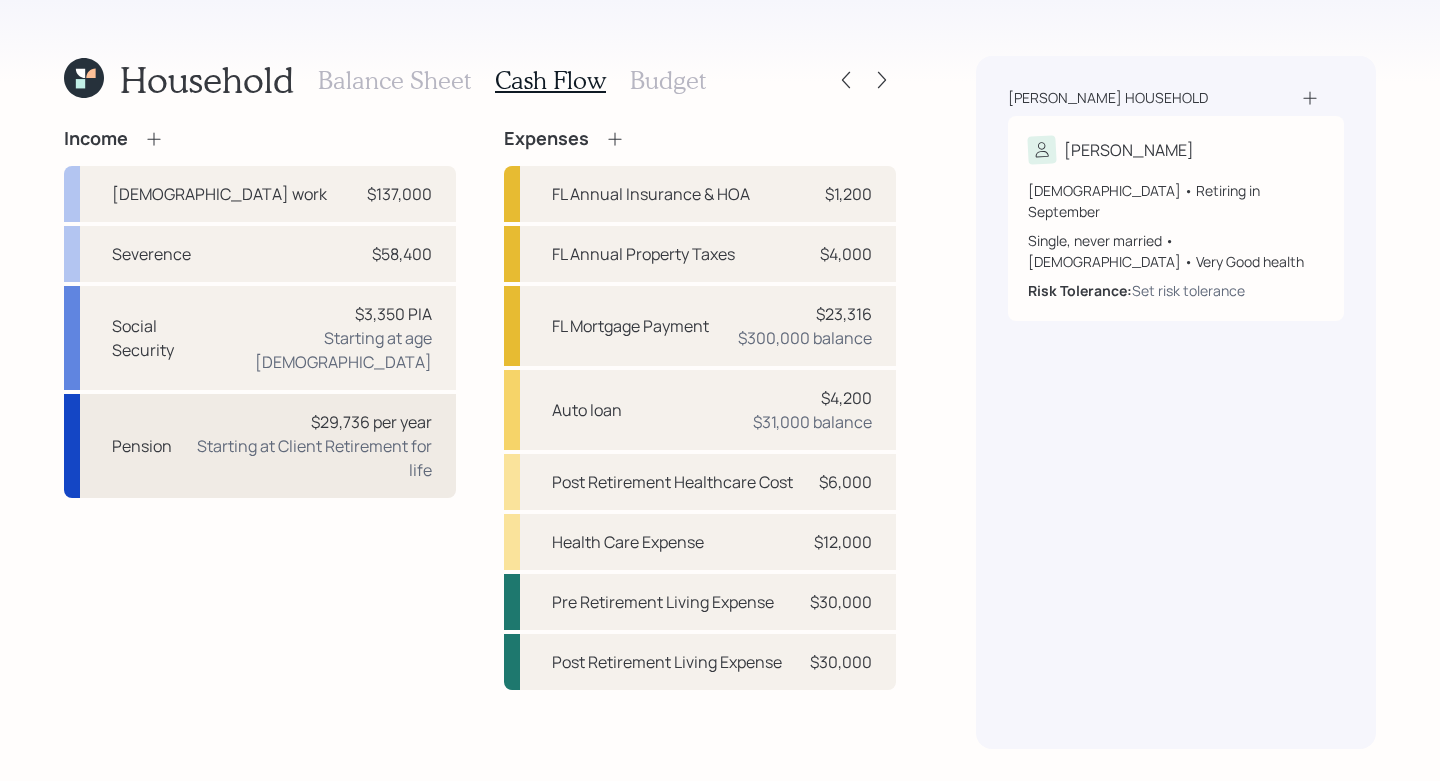 click on "Pension $29,736 per year Starting at Client Retirement for life" at bounding box center [260, 446] 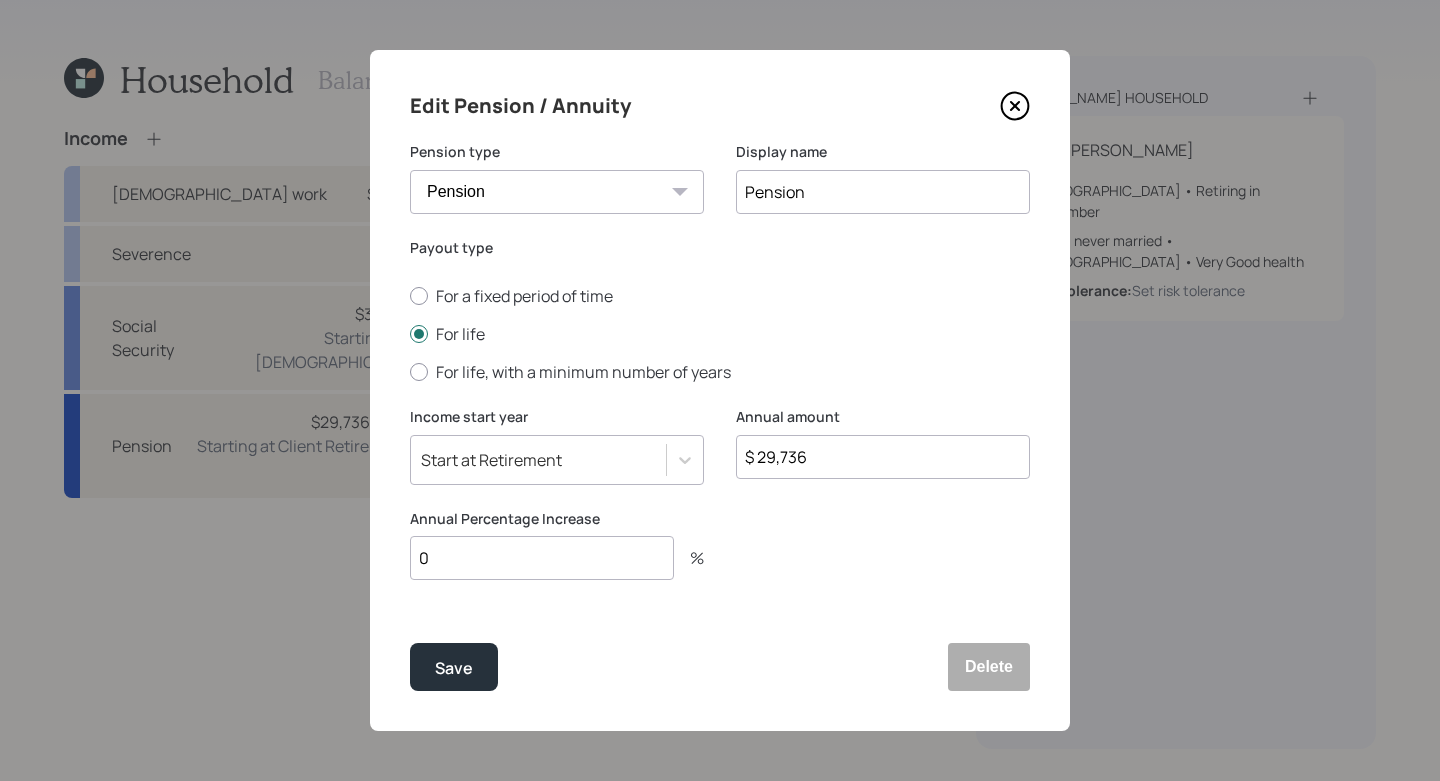 scroll, scrollTop: 0, scrollLeft: 0, axis: both 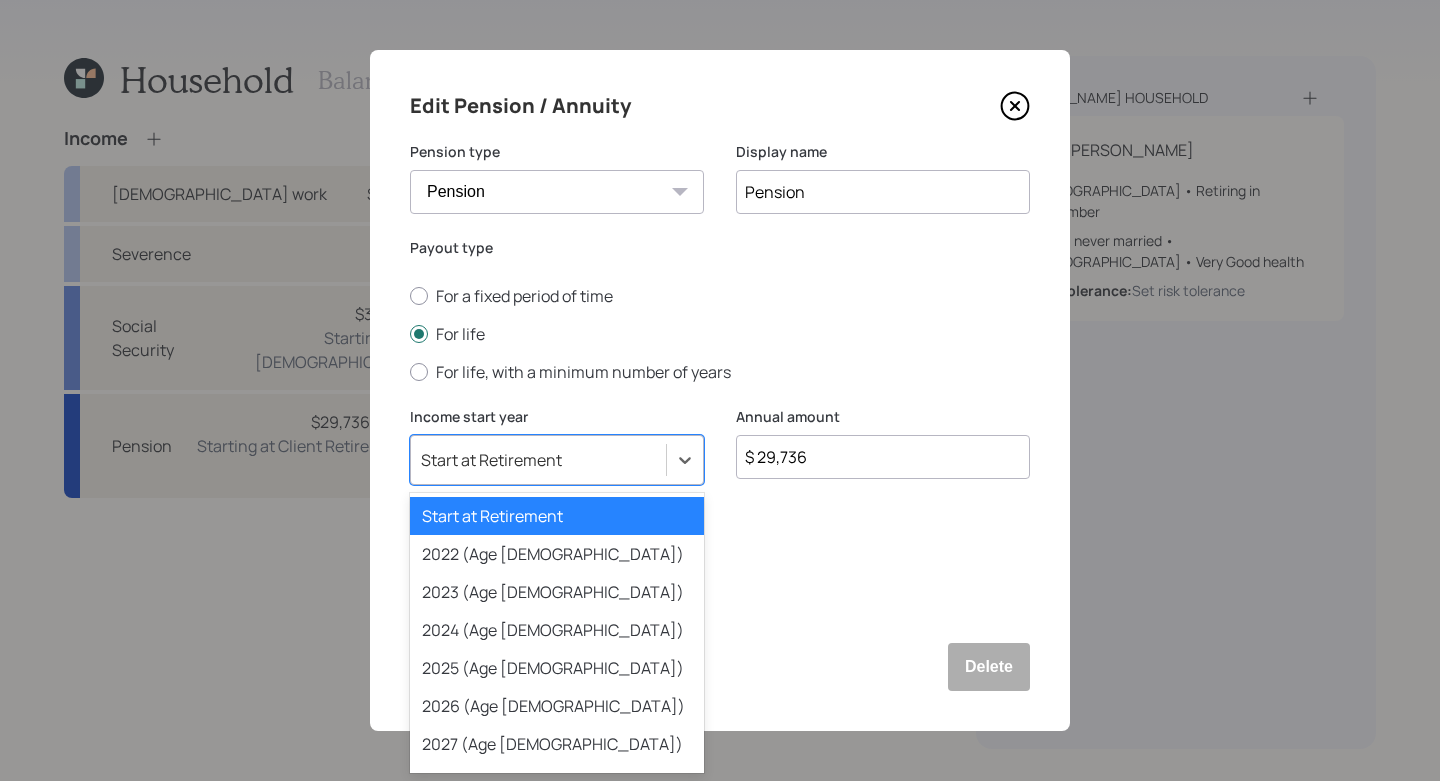 click on "Start at Retirement" at bounding box center [538, 460] 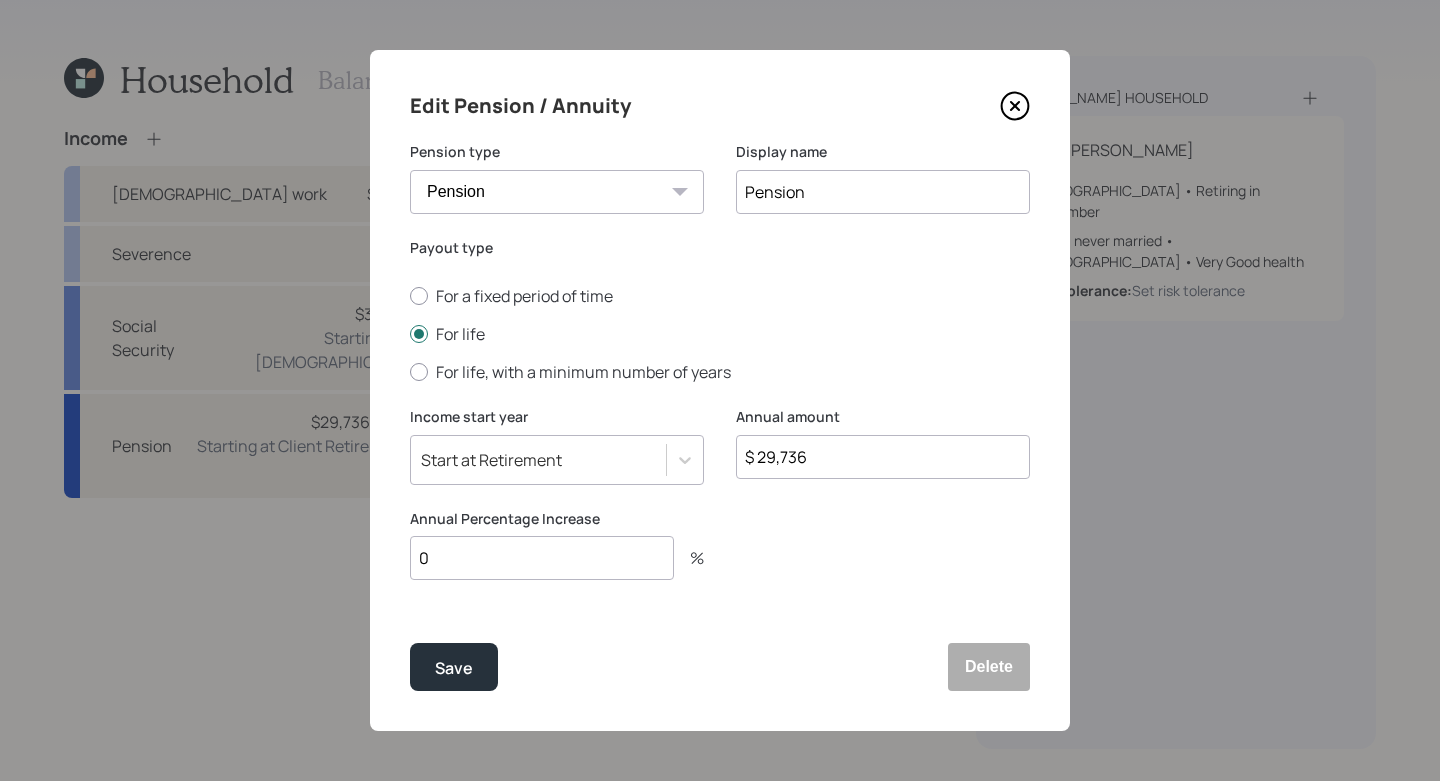 click 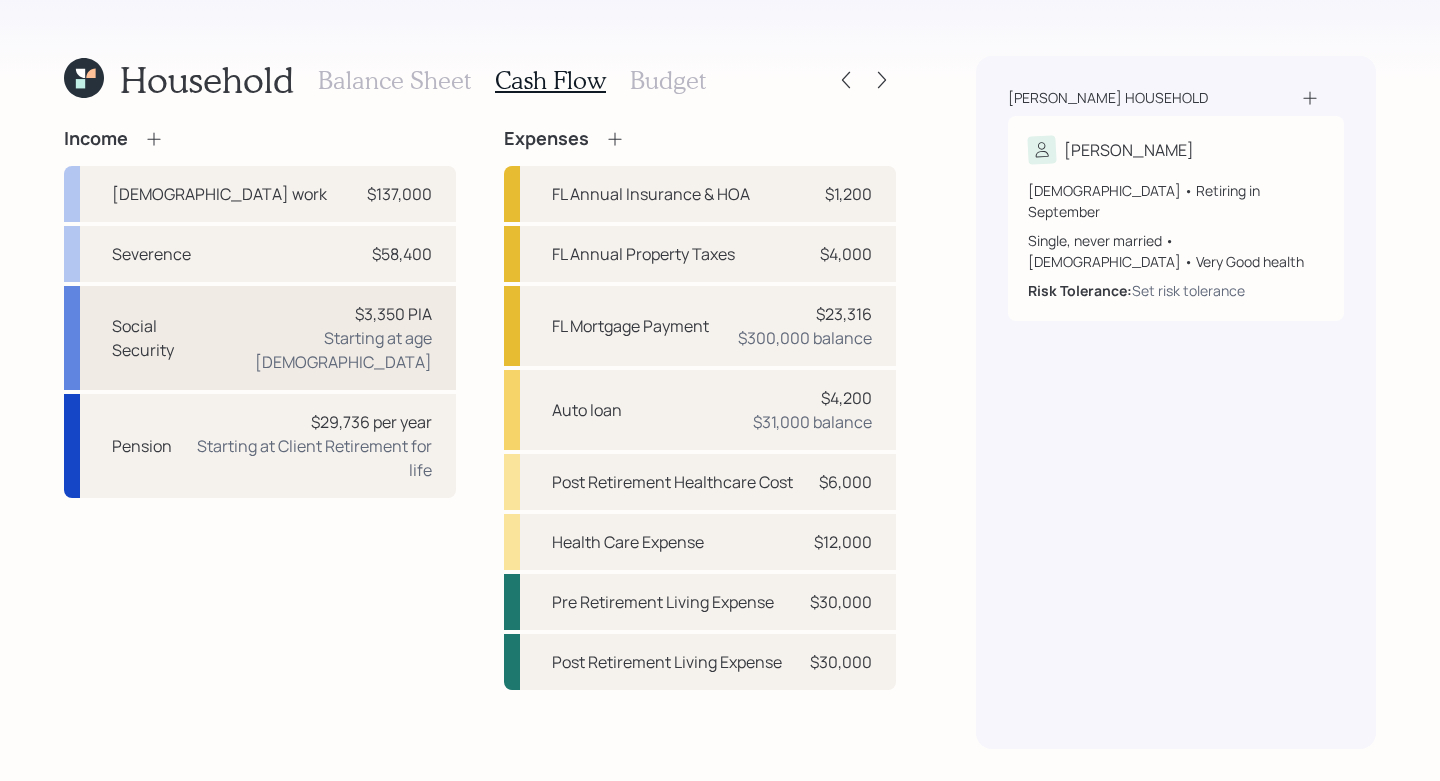 click on "Social Security $3,350 PIA Starting at age [DEMOGRAPHIC_DATA]" at bounding box center (260, 338) 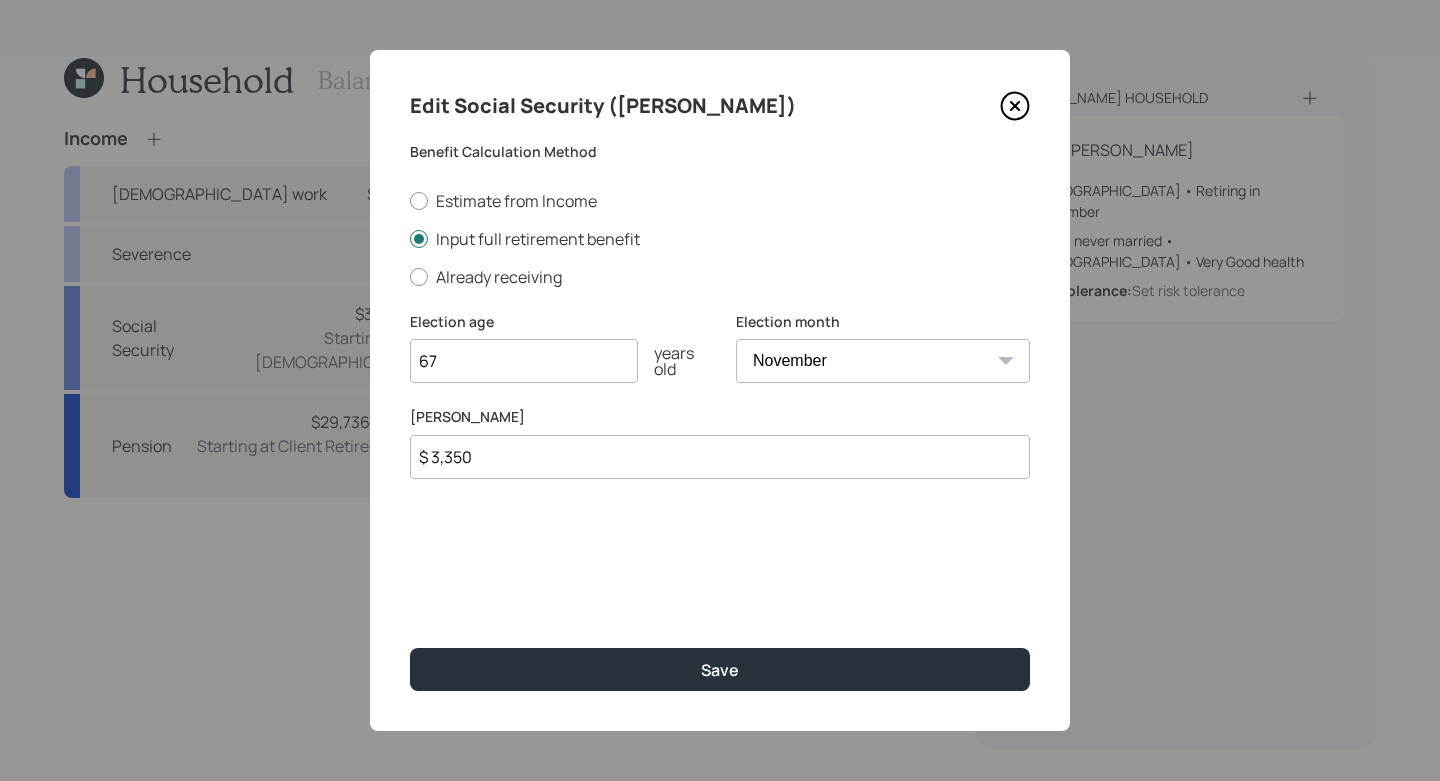 click 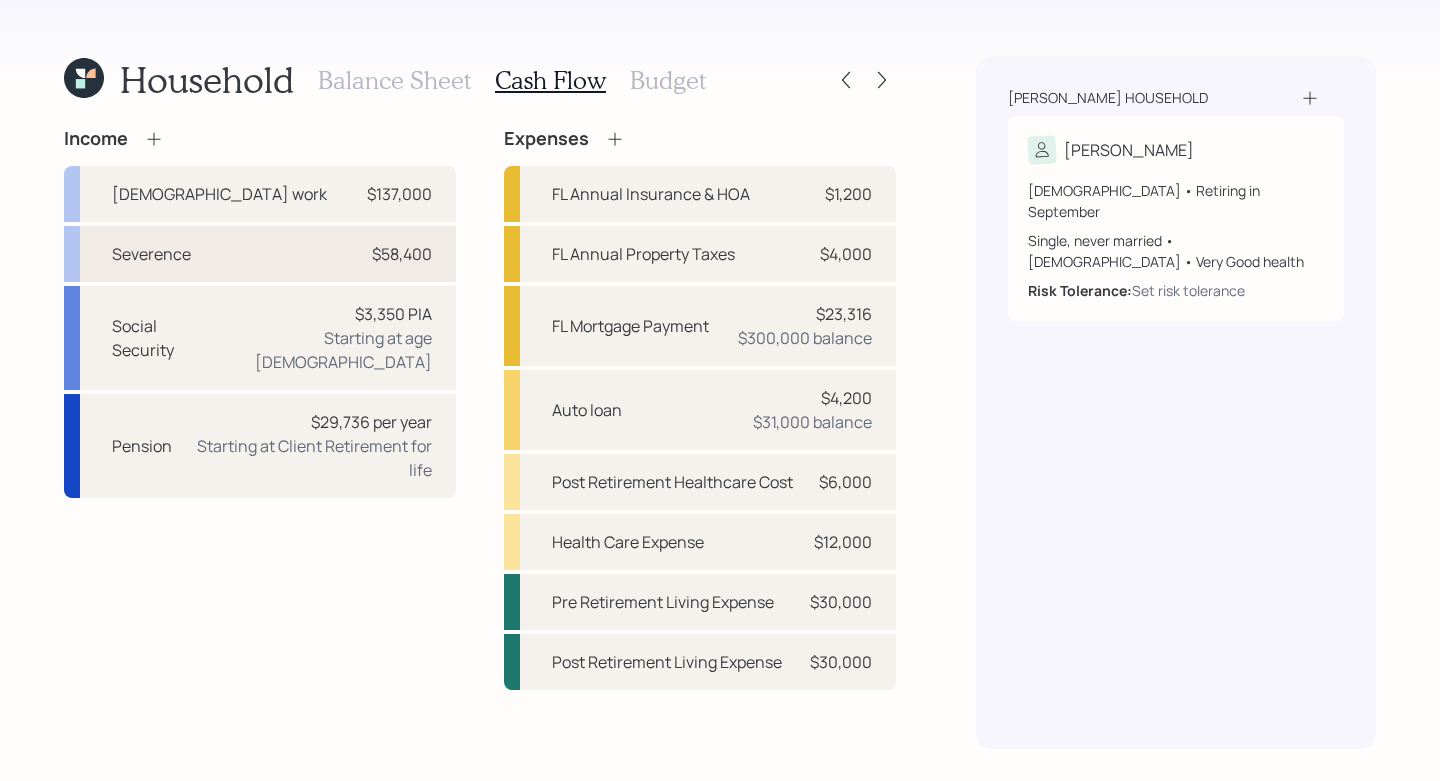 click on "Severence $58,400" at bounding box center [260, 254] 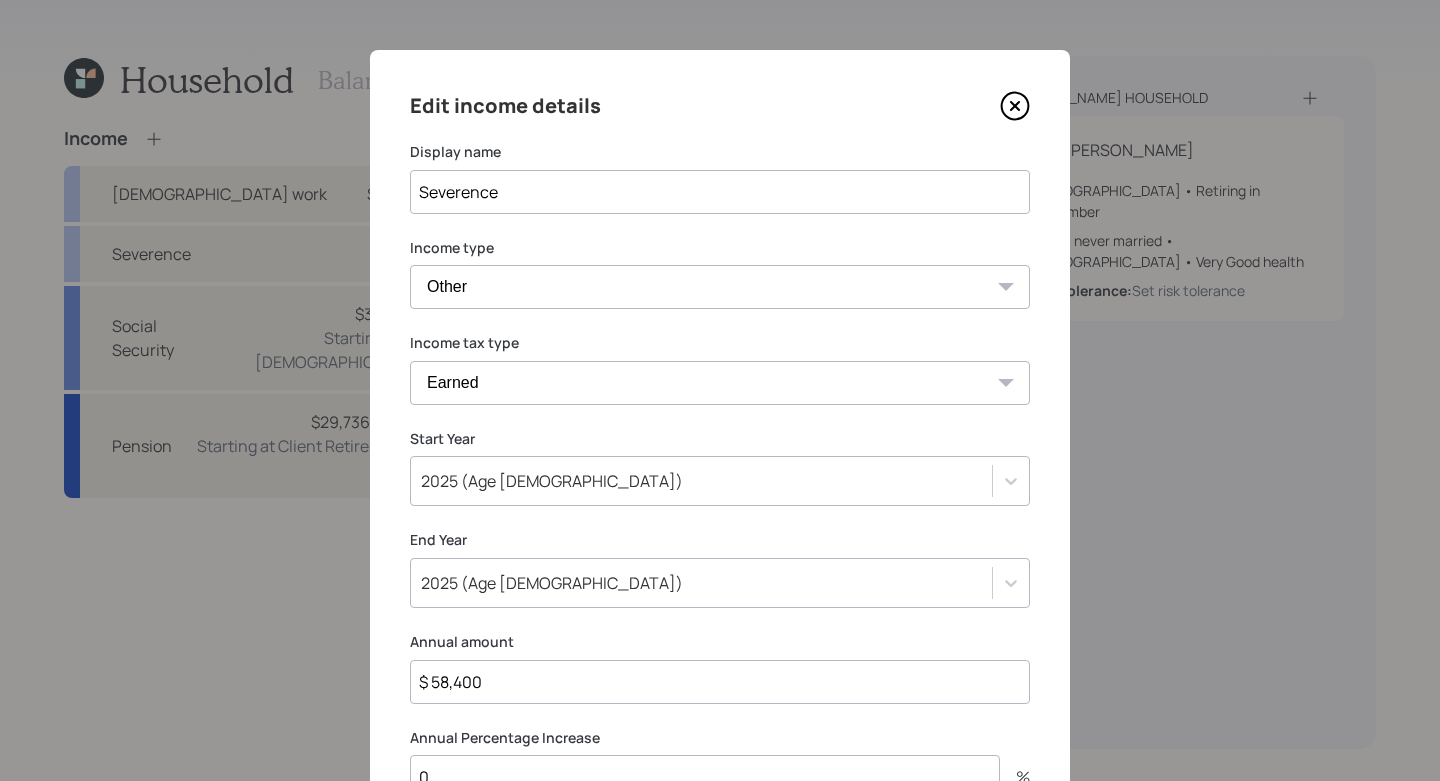click 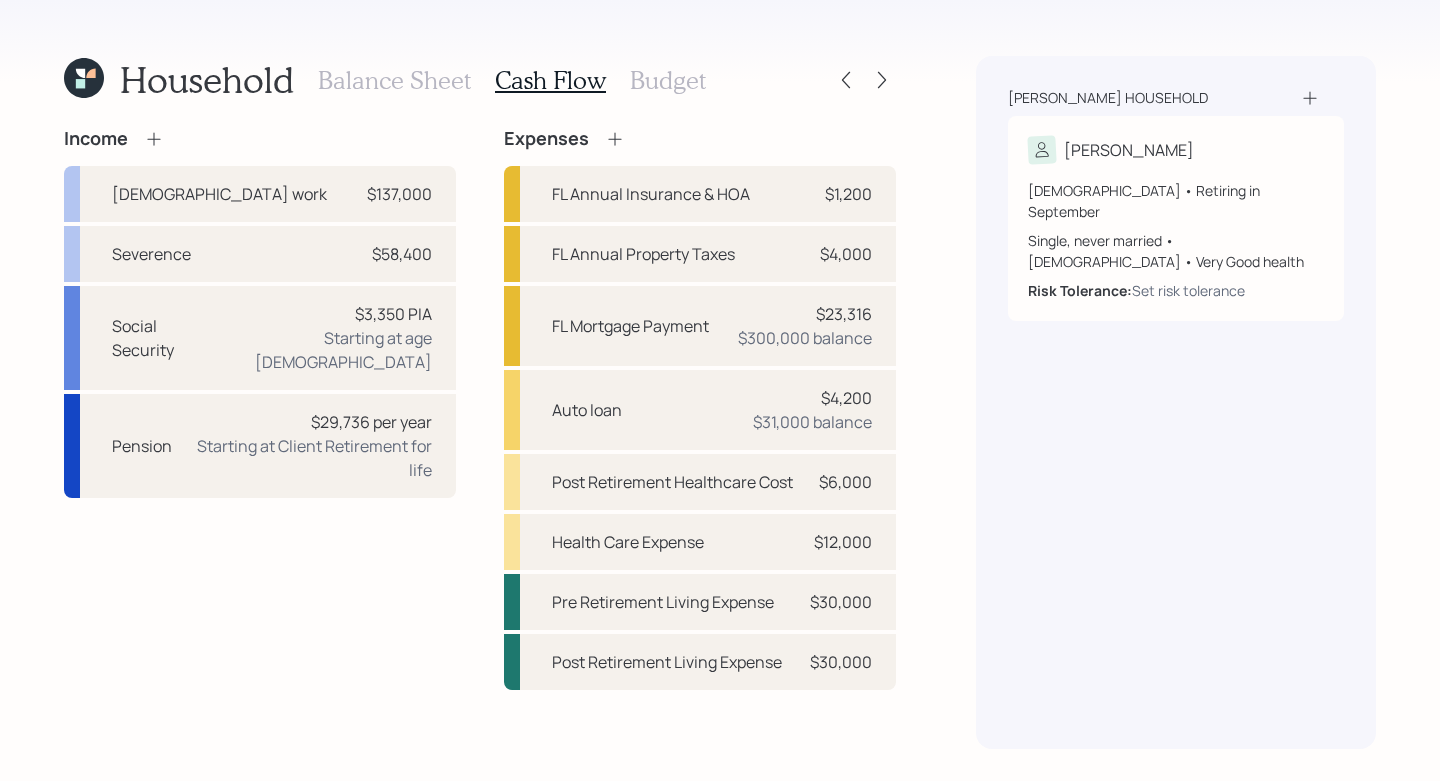 click on "Budget" at bounding box center [668, 80] 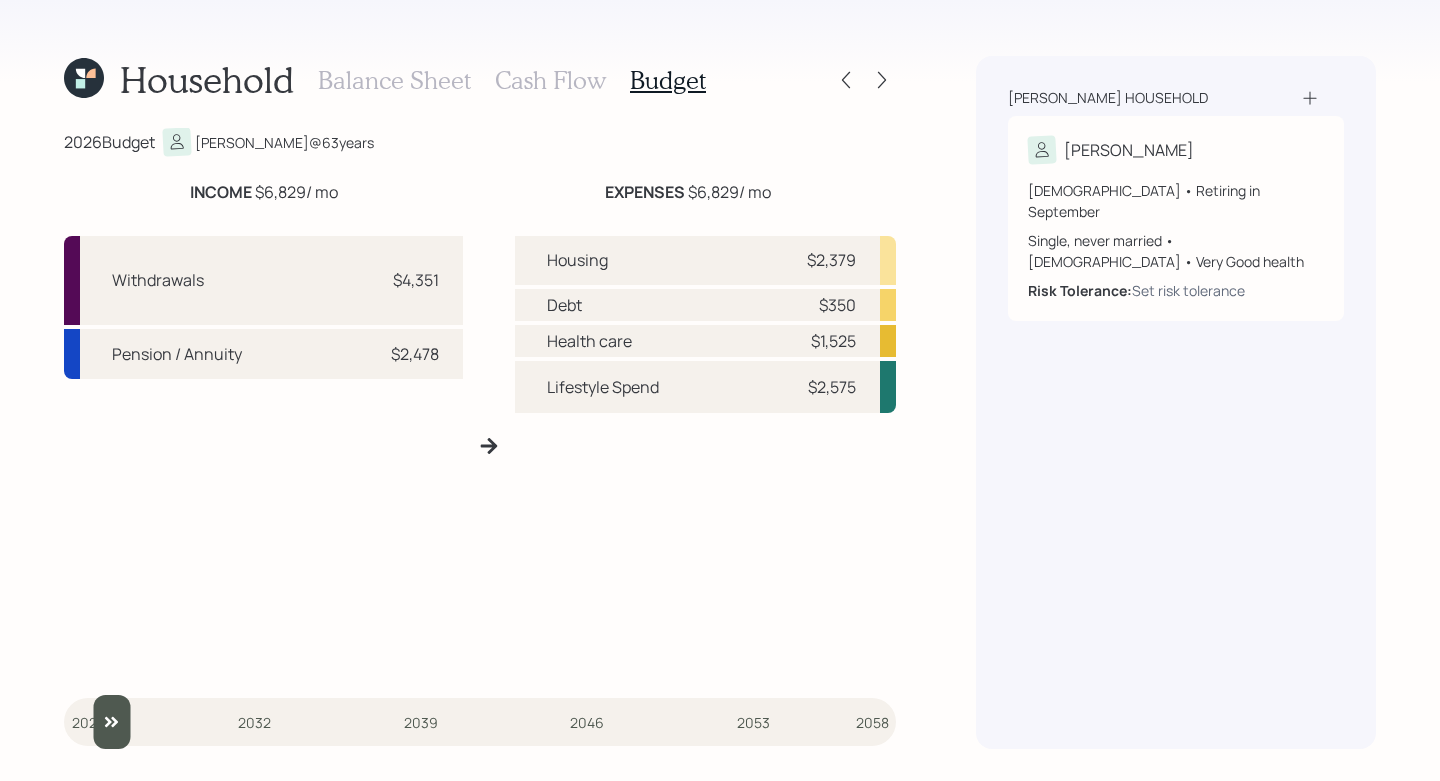 type on "2025" 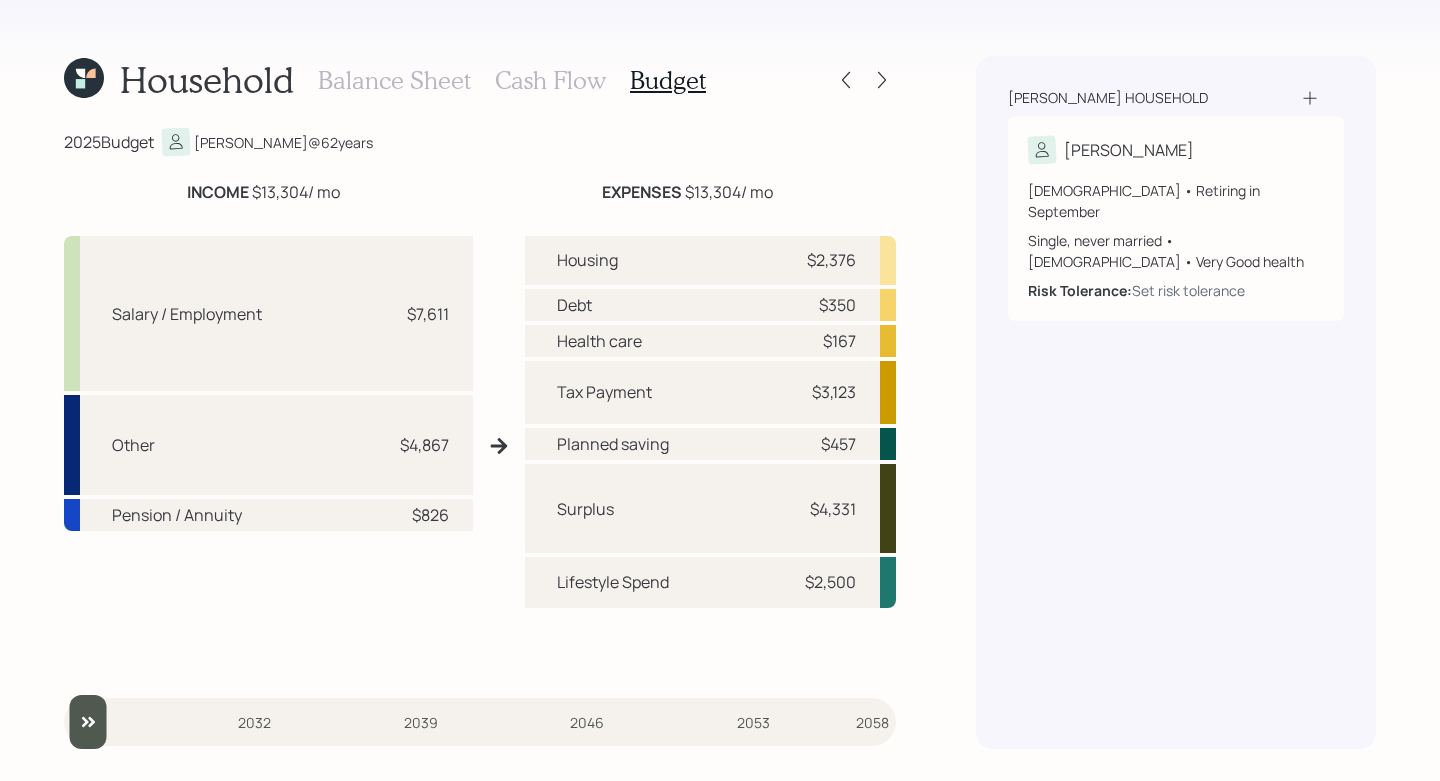drag, startPoint x: 100, startPoint y: 716, endPoint x: 78, endPoint y: 721, distance: 22.561028 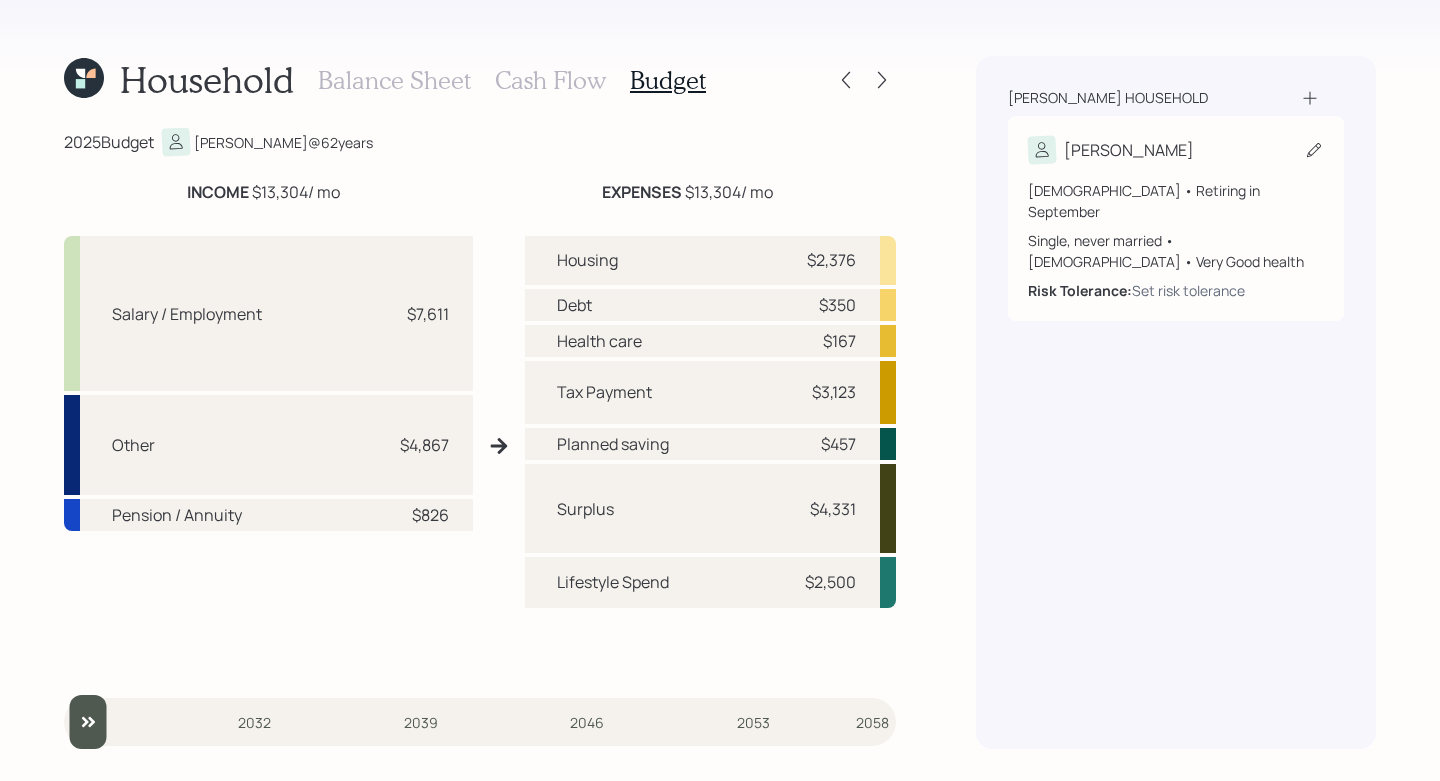 click on "[PERSON_NAME]" at bounding box center (1176, 150) 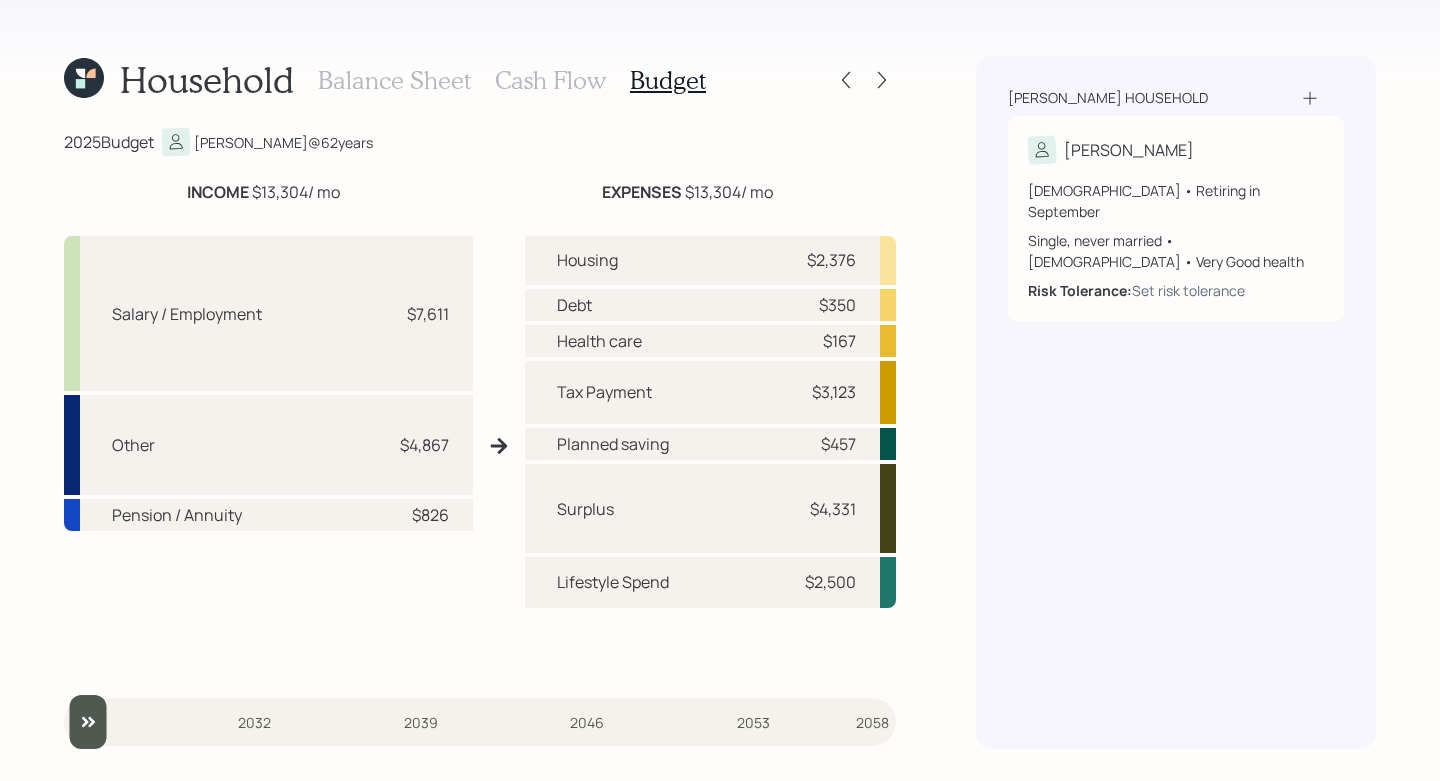 click on "Cash Flow" at bounding box center (550, 80) 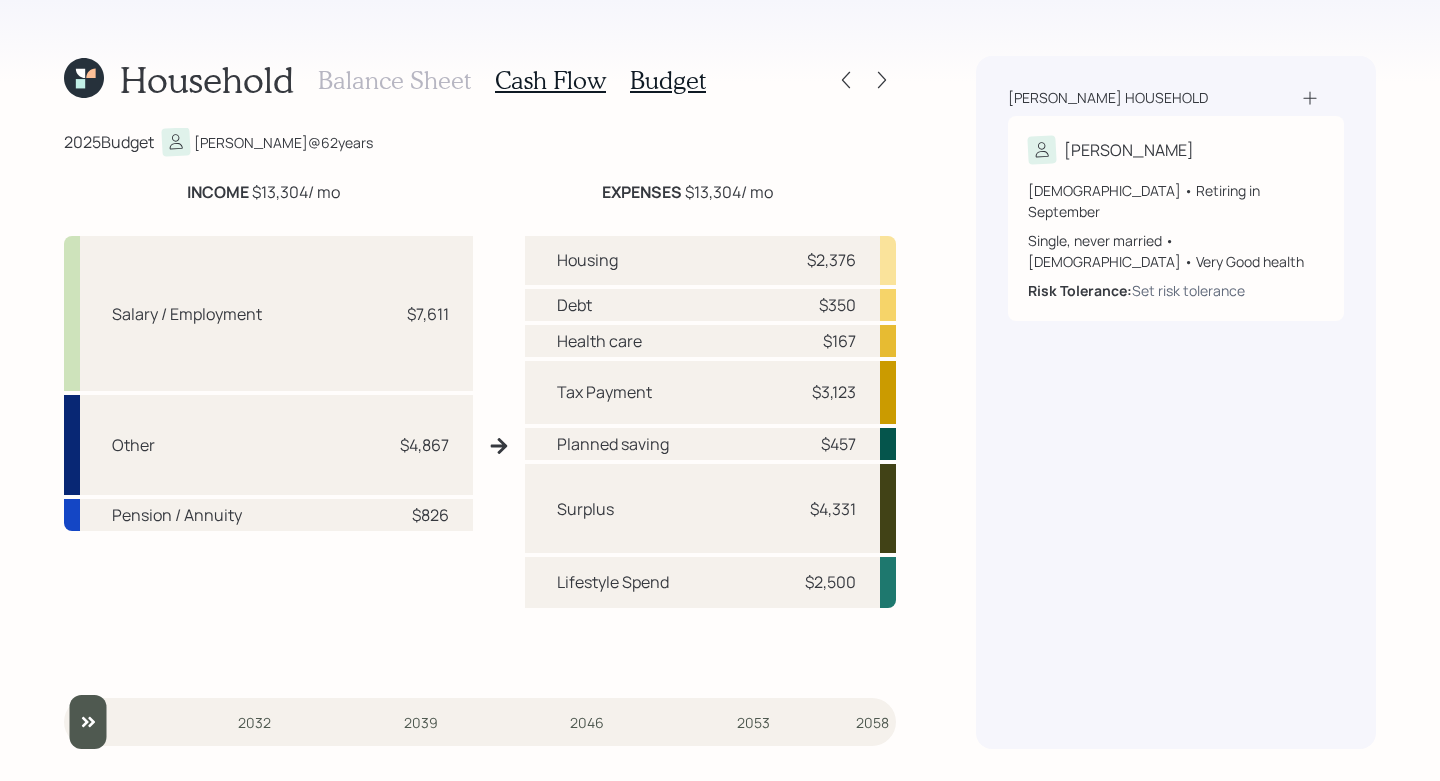 drag, startPoint x: 558, startPoint y: 102, endPoint x: 558, endPoint y: 87, distance: 15 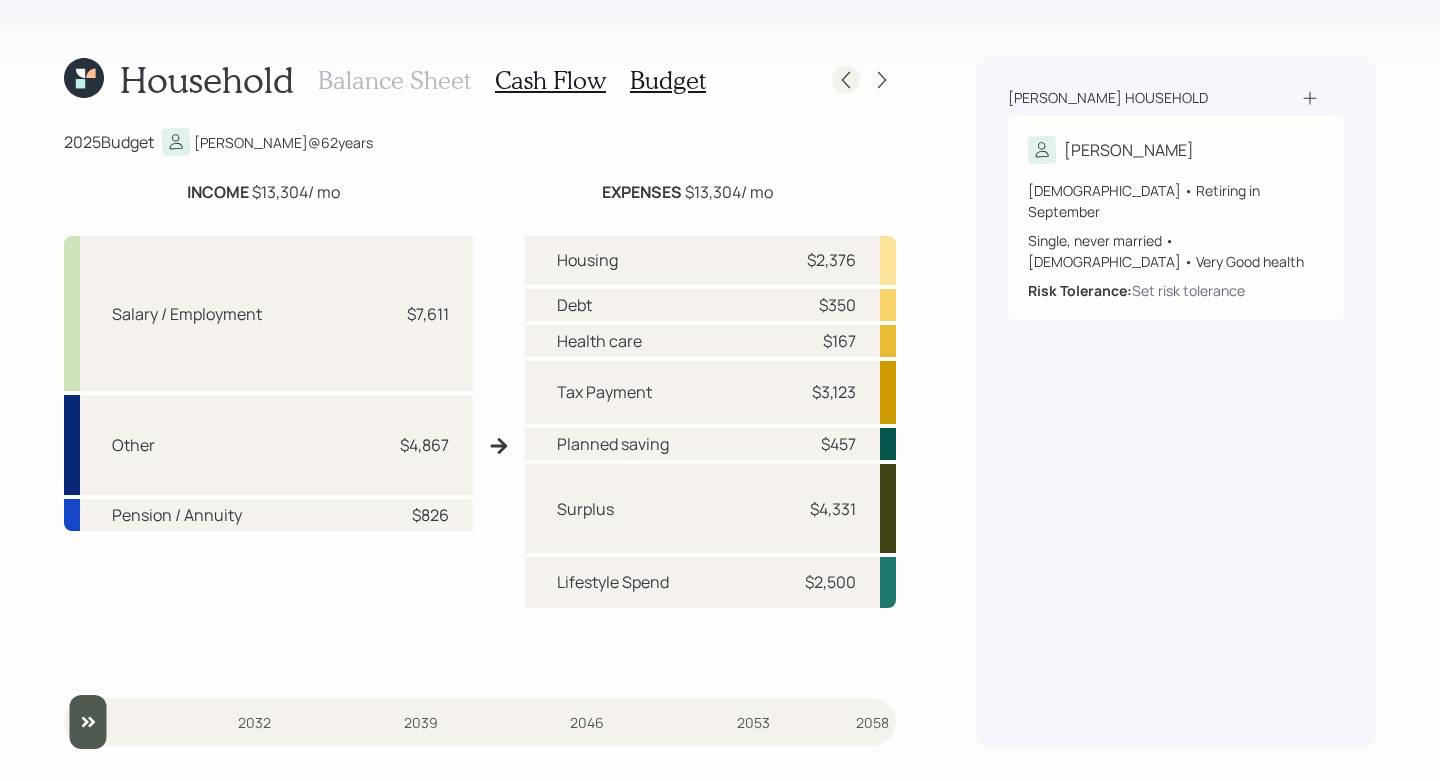 click 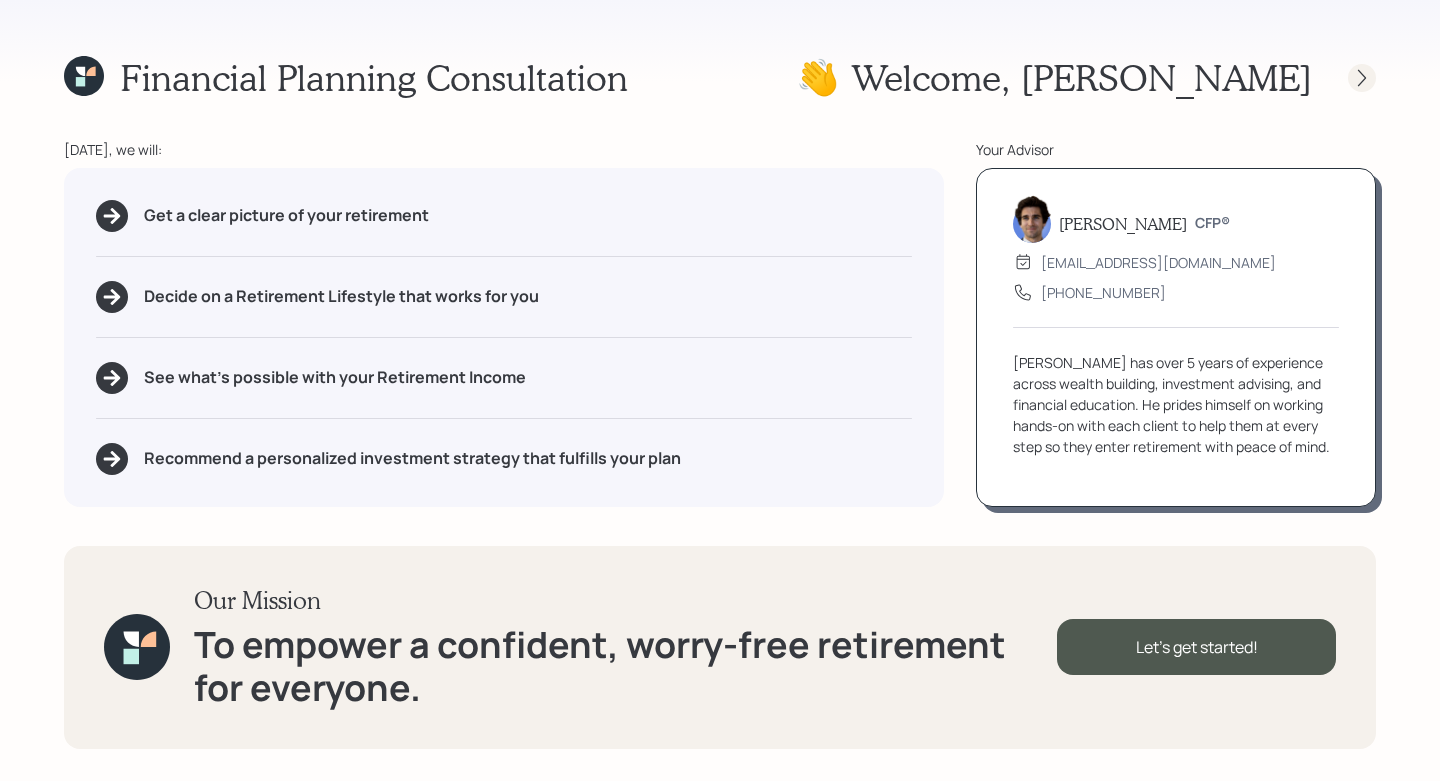click 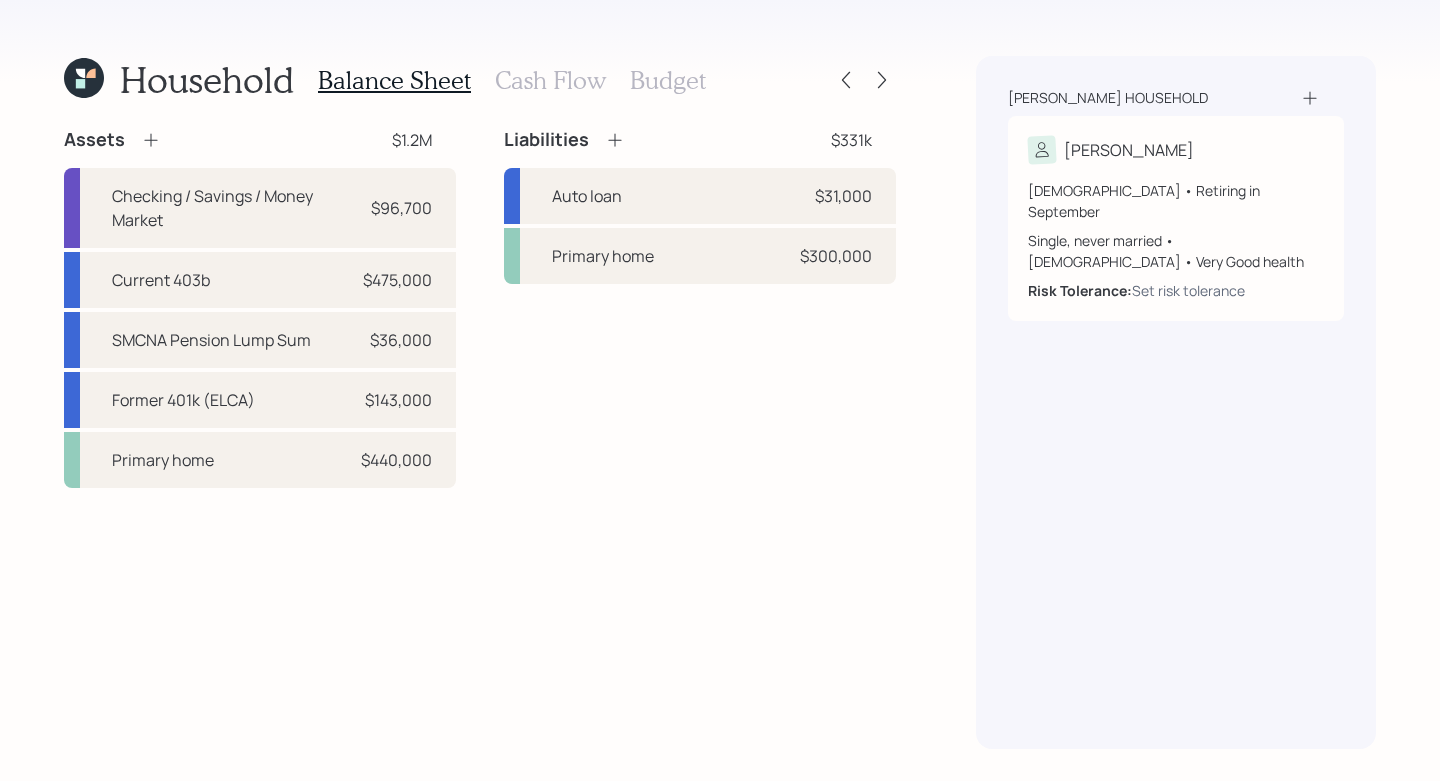 click on "Cash Flow" at bounding box center (550, 80) 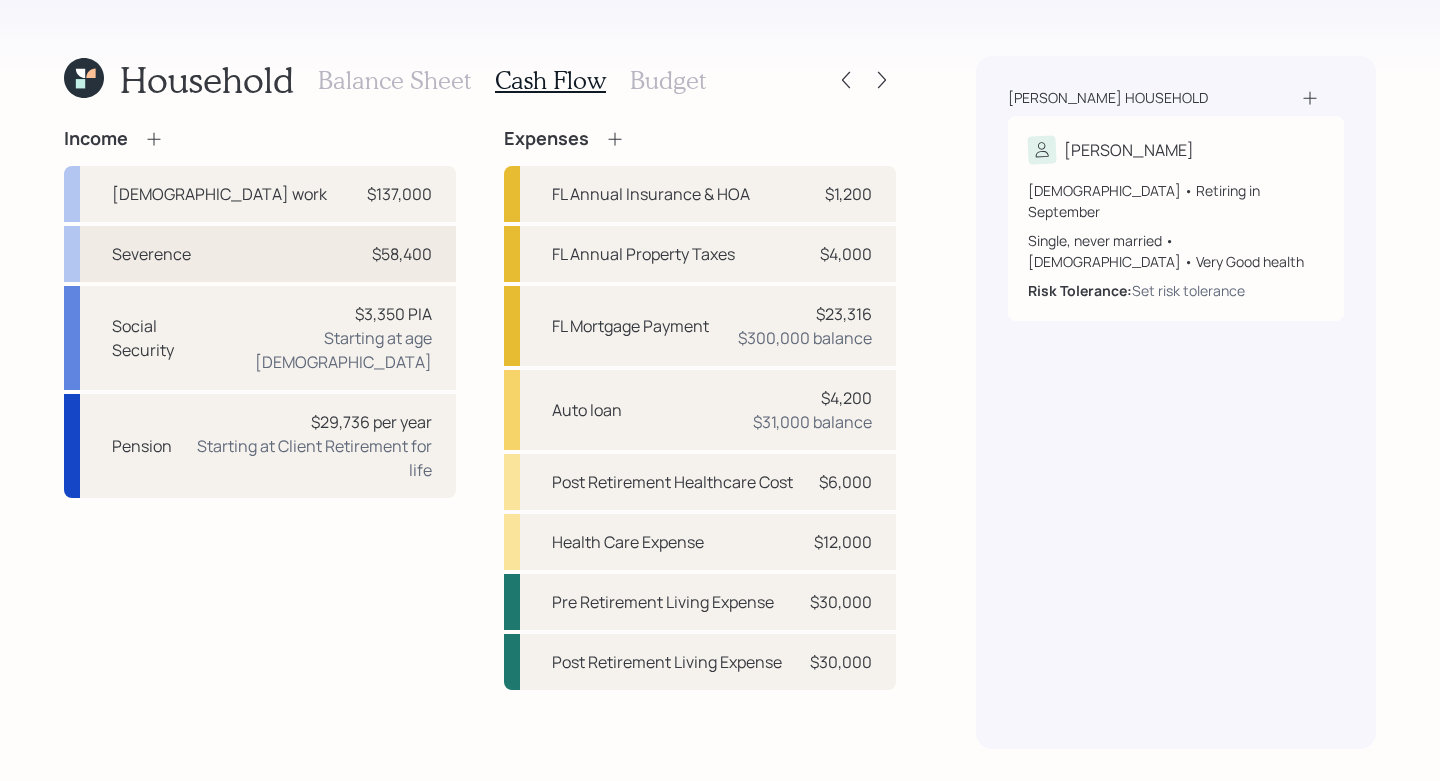 click on "Severence $58,400" at bounding box center (260, 254) 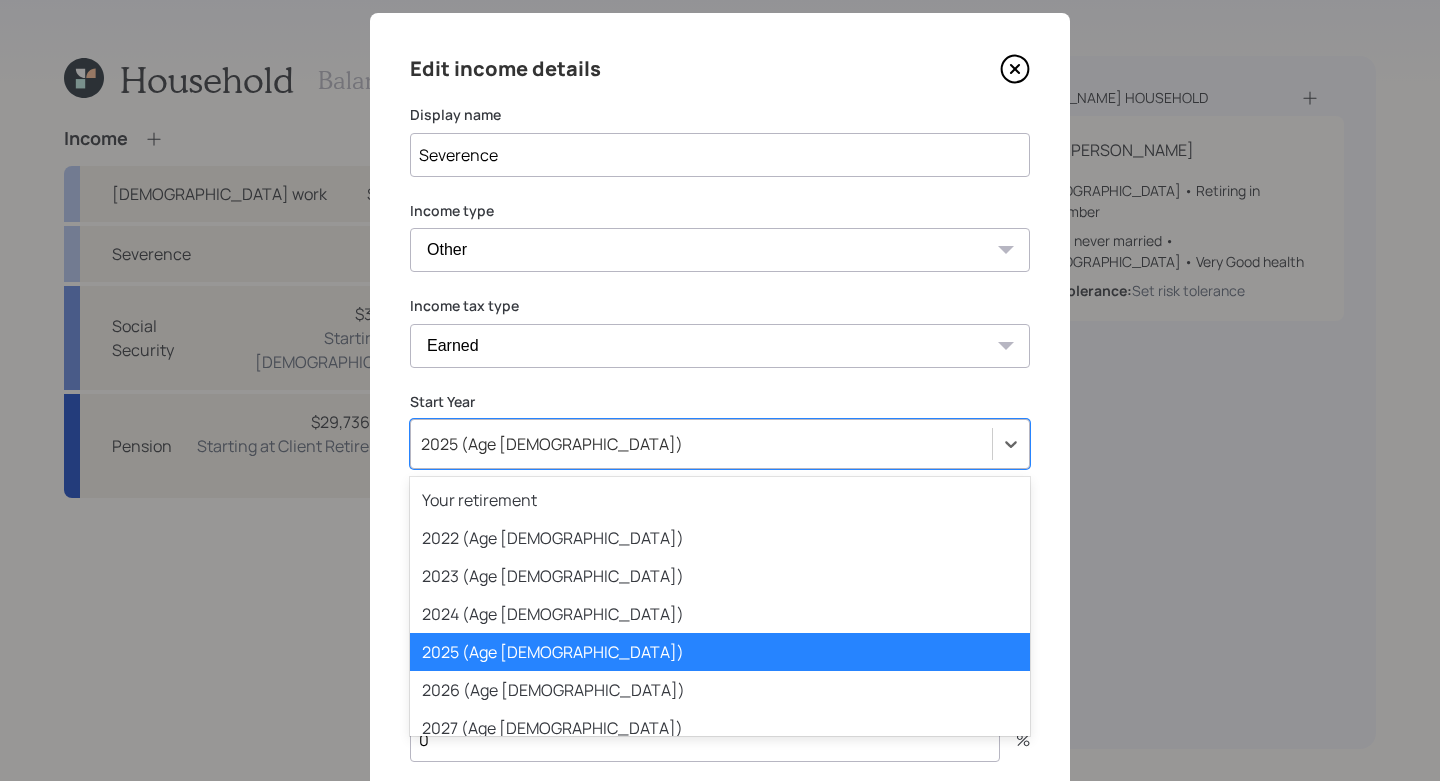 click on "Edit income details Display name Severence Income type [DEMOGRAPHIC_DATA] work [DEMOGRAPHIC_DATA] work Self employment Other Income tax type Tax-free Earned Self Employment Alimony Royalties Pension / Annuity Interest Dividend Short-Term Gain Long-Term Gain Social Security Start Year option 2025 (Age [DEMOGRAPHIC_DATA]) selected, 5 of 79. 79 results available. Use Up and Down to choose options, press Enter to select the currently focused option, press Escape to exit the menu, press Tab to select the option and exit the menu. 2025 (Age [DEMOGRAPHIC_DATA]) Your retirement 2022 (Age [DEMOGRAPHIC_DATA]) 2023 (Age [DEMOGRAPHIC_DATA]) 2024 (Age [DEMOGRAPHIC_DATA]) 2025 (Age [DEMOGRAPHIC_DATA]) 2026 (Age [DEMOGRAPHIC_DATA]) 2027 (Age [DEMOGRAPHIC_DATA]) 2028 (Age [DEMOGRAPHIC_DATA]) 2029 (Age [DEMOGRAPHIC_DATA]) 2030 (Age [DEMOGRAPHIC_DATA]) 2031 (Age [DEMOGRAPHIC_DATA]) 2032 (Age [DEMOGRAPHIC_DATA]) 2033 (Age [DEMOGRAPHIC_DATA]) 2034 (Age [DEMOGRAPHIC_DATA]) 2035 (Age [DEMOGRAPHIC_DATA]) 2036 (Age [DEMOGRAPHIC_DATA]) 2037 (Age [DEMOGRAPHIC_DATA]) 2038 (Age [DEMOGRAPHIC_DATA]) 2039 (Age [DEMOGRAPHIC_DATA]) 2040 (Age [DEMOGRAPHIC_DATA]) 2041 (Age [DEMOGRAPHIC_DATA]) 2042 (Age [DEMOGRAPHIC_DATA]) 2043 (Age [DEMOGRAPHIC_DATA]) 2044 (Age [DEMOGRAPHIC_DATA]) 2045 (Age [DEMOGRAPHIC_DATA]) 2046 (Age [DEMOGRAPHIC_DATA]) 2047 (Age [DEMOGRAPHIC_DATA]) 2048 (Age [DEMOGRAPHIC_DATA]) 2049 (Age [DEMOGRAPHIC_DATA]) 2050 (Age [DEMOGRAPHIC_DATA]) 2051 (Age [DEMOGRAPHIC_DATA]) 2052 (Age [DEMOGRAPHIC_DATA]) 2053 (Age [DEMOGRAPHIC_DATA]) 2054 (Age [DEMOGRAPHIC_DATA]) 2055 (Age [DEMOGRAPHIC_DATA]) 2056 (Age [DEMOGRAPHIC_DATA]) 0 %" at bounding box center (720, 443) 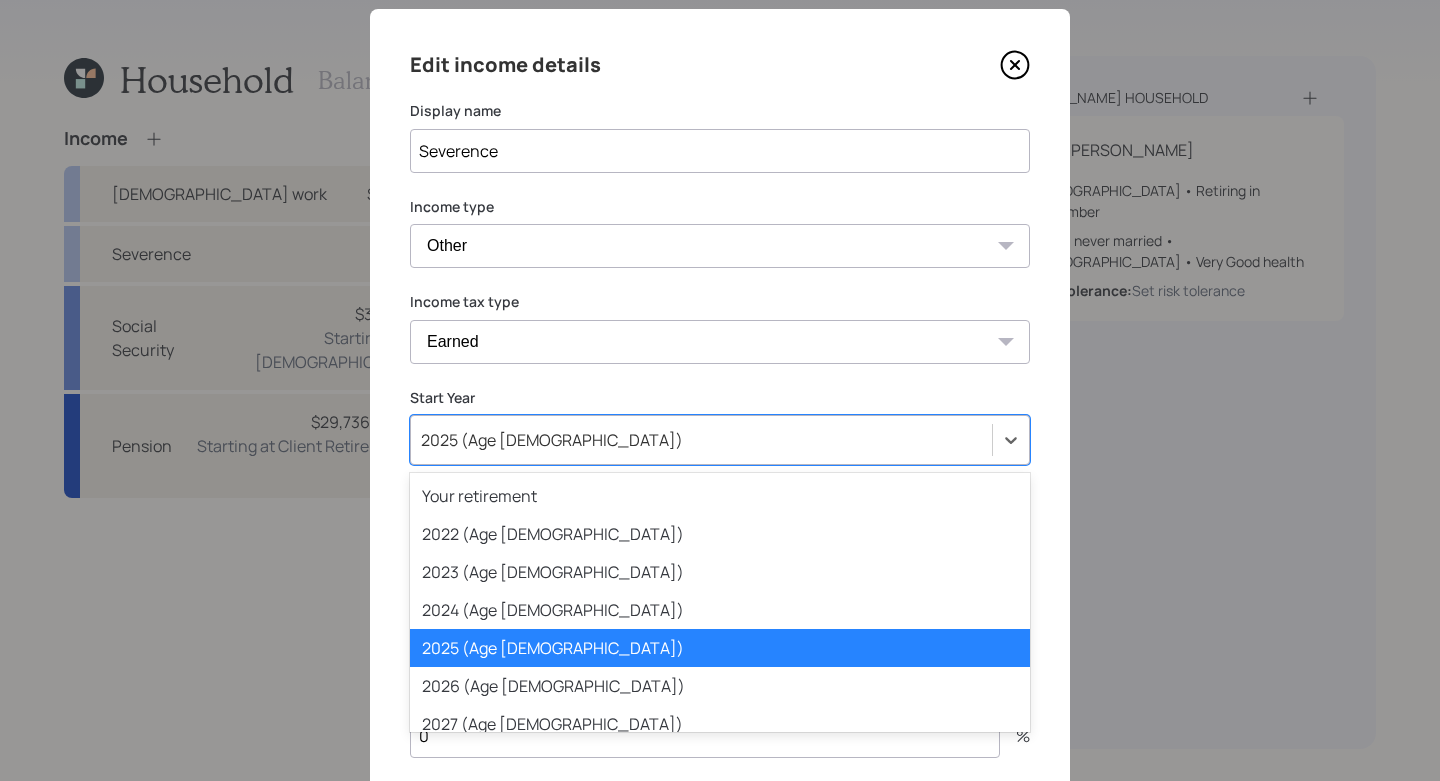 scroll, scrollTop: 41, scrollLeft: 0, axis: vertical 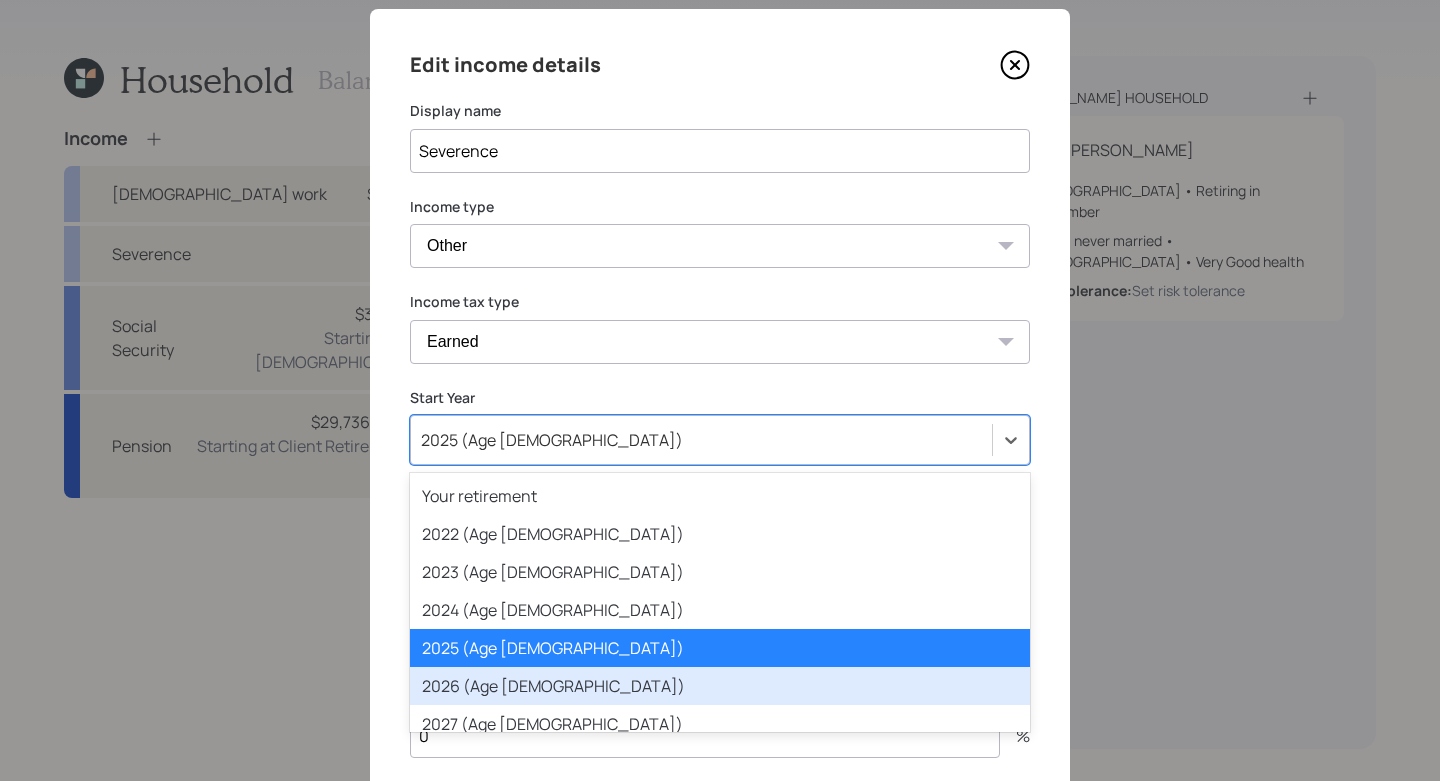 click on "2026 (Age [DEMOGRAPHIC_DATA])" at bounding box center (720, 686) 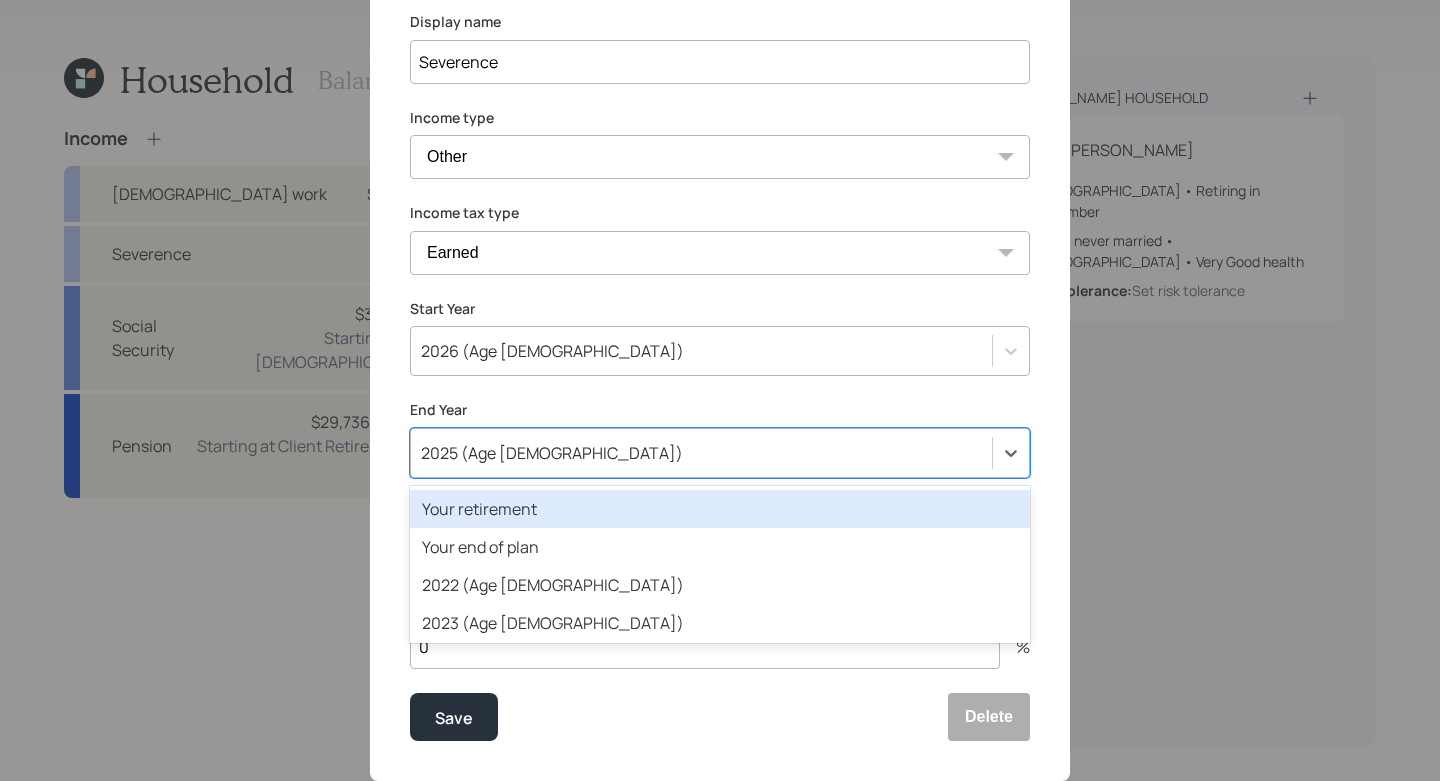 click on "option Your retirement focused, 1 of 80. 80 results available. Use Up and Down to choose options, press Enter to select the currently focused option, press Escape to exit the menu, press Tab to select the option and exit the menu. 2025 (Age [DEMOGRAPHIC_DATA]) Your retirement Your end of plan 2022 (Age [DEMOGRAPHIC_DATA]) 2023 (Age [DEMOGRAPHIC_DATA]) 2024 (Age [DEMOGRAPHIC_DATA]) 2025 (Age [DEMOGRAPHIC_DATA]) 2026 (Age [DEMOGRAPHIC_DATA]) 2027 (Age [DEMOGRAPHIC_DATA]) 2028 (Age [DEMOGRAPHIC_DATA]) 2029 (Age [DEMOGRAPHIC_DATA]) 2030 (Age [DEMOGRAPHIC_DATA]) 2031 (Age [DEMOGRAPHIC_DATA]) 2032 (Age [DEMOGRAPHIC_DATA]) 2033 (Age [DEMOGRAPHIC_DATA]) 2034 (Age [DEMOGRAPHIC_DATA]) 2035 (Age [DEMOGRAPHIC_DATA]) 2036 (Age [DEMOGRAPHIC_DATA]) 2037 (Age [DEMOGRAPHIC_DATA]) 2038 (Age [DEMOGRAPHIC_DATA]) 2039 (Age [DEMOGRAPHIC_DATA]) 2040 (Age [DEMOGRAPHIC_DATA]) 2041 (Age [DEMOGRAPHIC_DATA]) 2042 (Age [DEMOGRAPHIC_DATA]) 2043 (Age [DEMOGRAPHIC_DATA]) 2044 (Age [DEMOGRAPHIC_DATA]) 2045 (Age [DEMOGRAPHIC_DATA]) 2046 (Age [DEMOGRAPHIC_DATA]) 2047 (Age [DEMOGRAPHIC_DATA]) 2048 (Age [DEMOGRAPHIC_DATA]) 2049 (Age [DEMOGRAPHIC_DATA]) 2050 (Age [DEMOGRAPHIC_DATA]) 2051 (Age [DEMOGRAPHIC_DATA]) 2052 (Age [DEMOGRAPHIC_DATA]) 2053 (Age [DEMOGRAPHIC_DATA]) 2054 (Age [DEMOGRAPHIC_DATA]) 2055 (Age [DEMOGRAPHIC_DATA]) 2056 (Age [DEMOGRAPHIC_DATA]) 2057 (Age [DEMOGRAPHIC_DATA]) 2058 (Age [DEMOGRAPHIC_DATA]) 2059 (Age [DEMOGRAPHIC_DATA]) 2060 (Age [DEMOGRAPHIC_DATA]) 2061 (Age [DEMOGRAPHIC_DATA]) 2062 (Age [DEMOGRAPHIC_DATA]) 2063 (Age [DEMOGRAPHIC_DATA]) 2064 (Age [DEMOGRAPHIC_DATA]) 2065 (Age [DEMOGRAPHIC_DATA]) 2066 (Age [DEMOGRAPHIC_DATA]) 2067 (Age [DEMOGRAPHIC_DATA]) 2068 (Age [DEMOGRAPHIC_DATA]) 2069 (Age [DEMOGRAPHIC_DATA]) 2070 (Age [DEMOGRAPHIC_DATA]) 2071 (Age [DEMOGRAPHIC_DATA]) 2072 (Age [DEMOGRAPHIC_DATA]) 2073 (Age [DEMOGRAPHIC_DATA])" at bounding box center [720, 453] 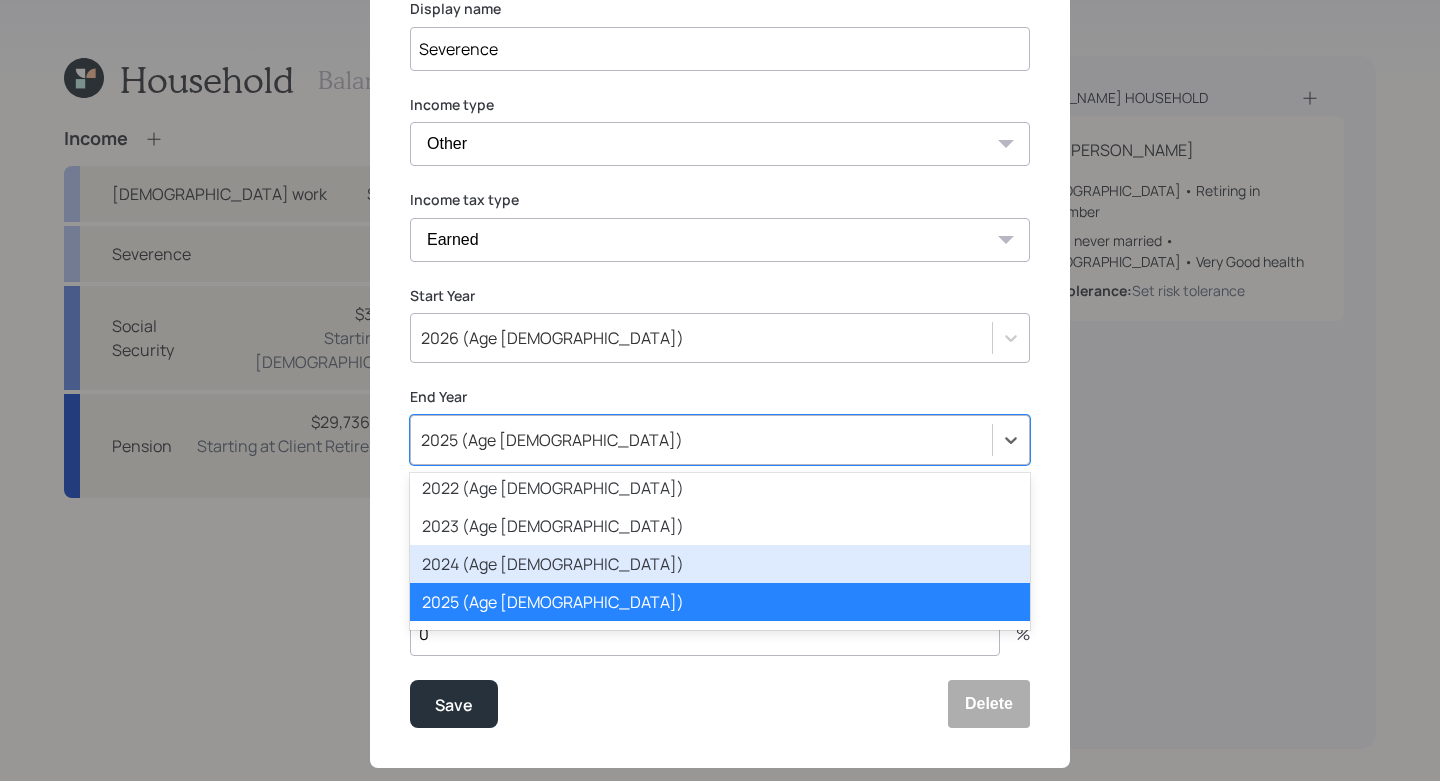 scroll, scrollTop: 140, scrollLeft: 0, axis: vertical 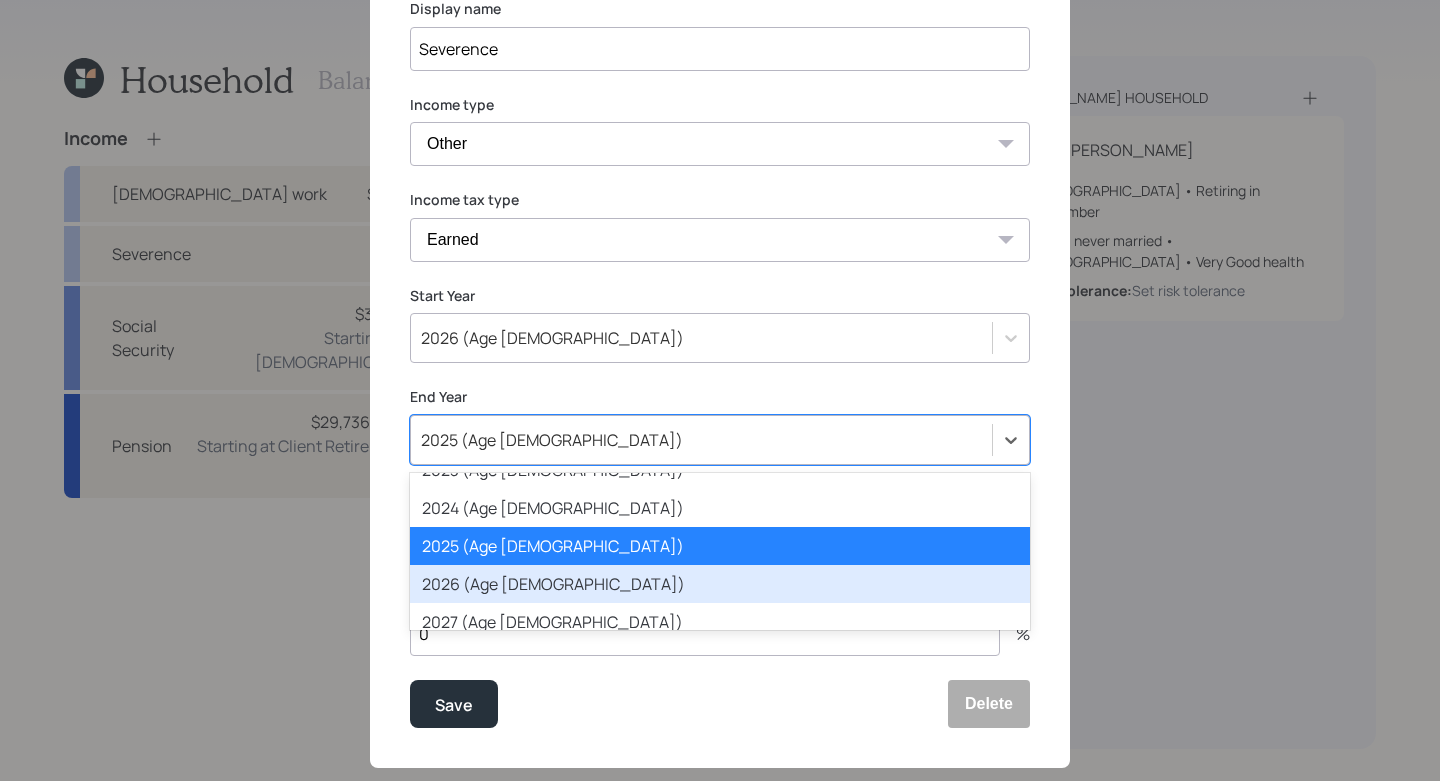 click on "2026 (Age [DEMOGRAPHIC_DATA])" at bounding box center (720, 584) 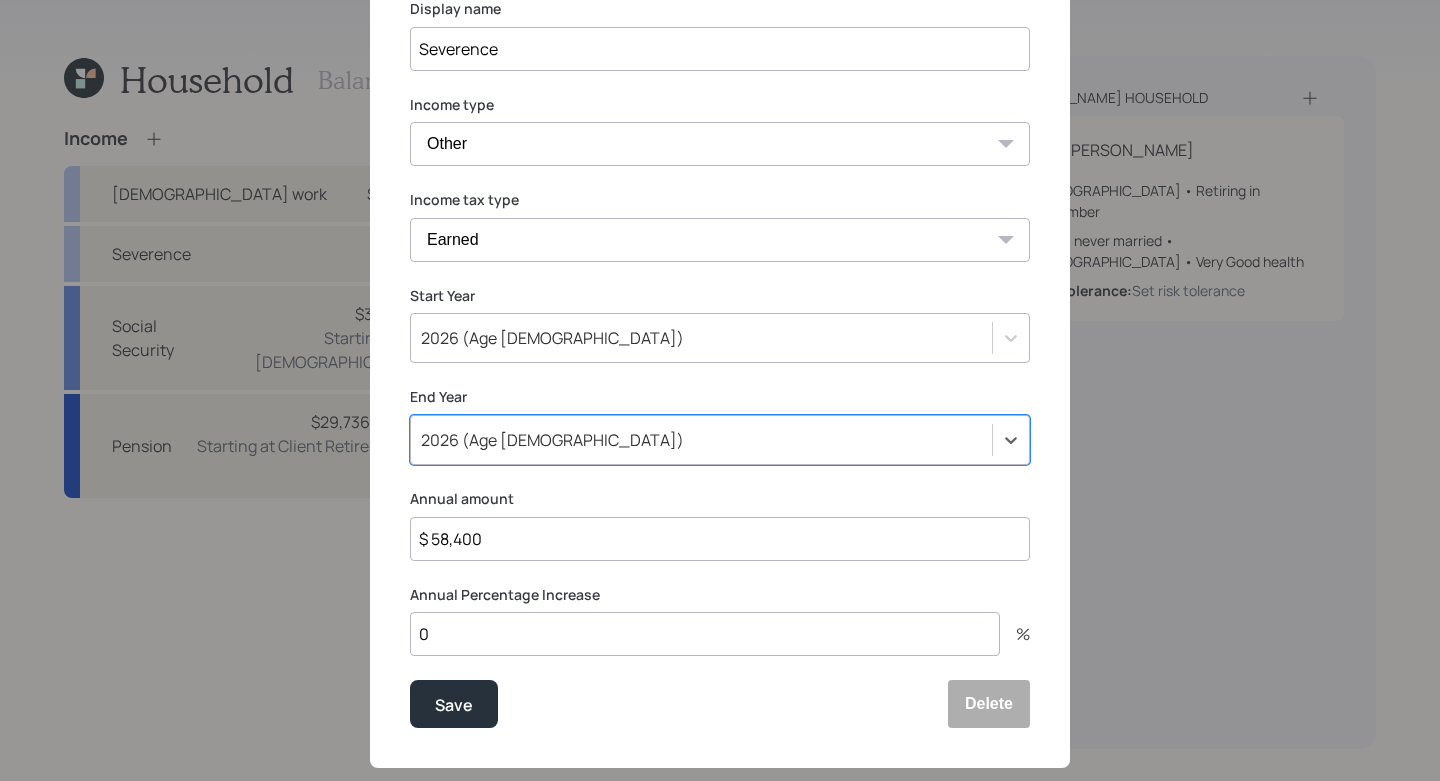 click on "2026 (Age [DEMOGRAPHIC_DATA])" at bounding box center [720, 338] 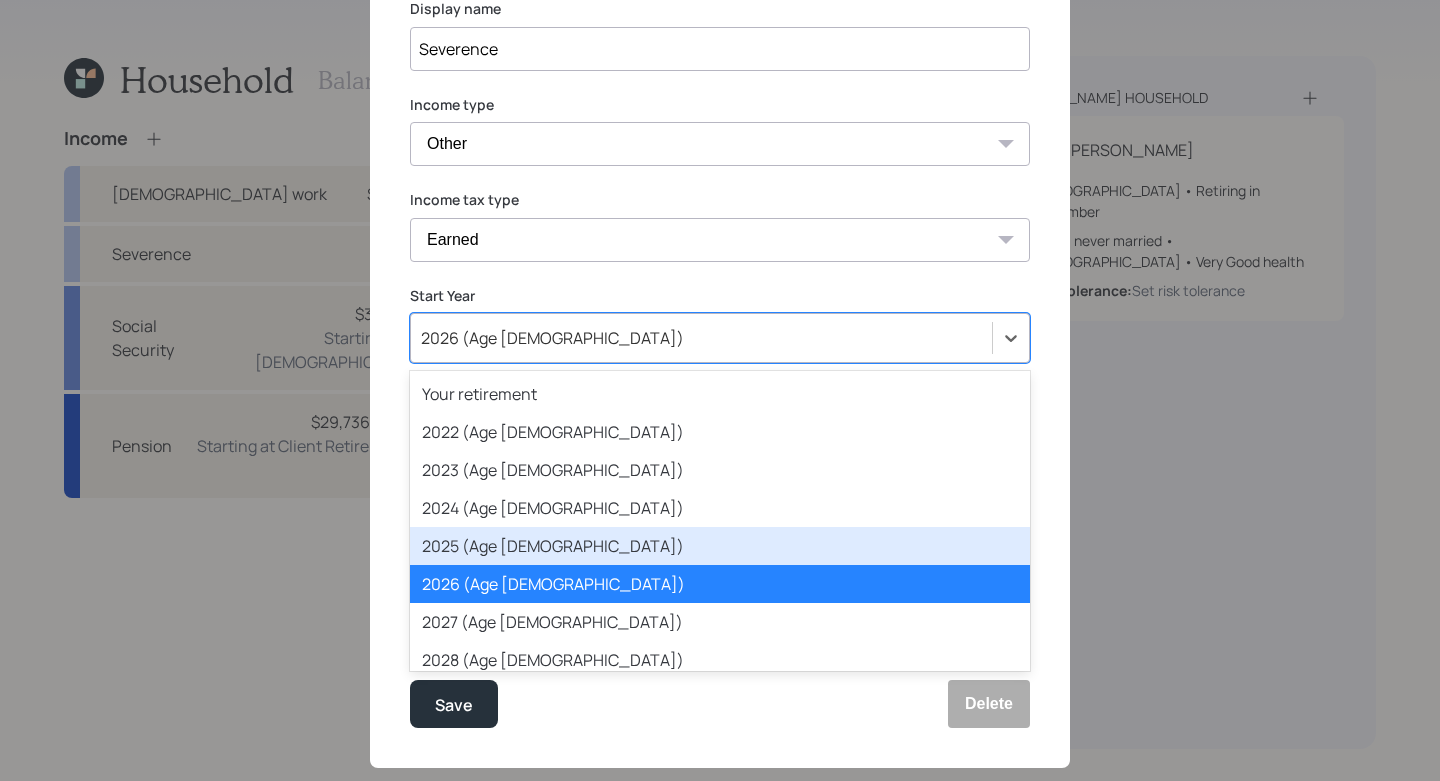 click on "2025 (Age [DEMOGRAPHIC_DATA])" at bounding box center [720, 546] 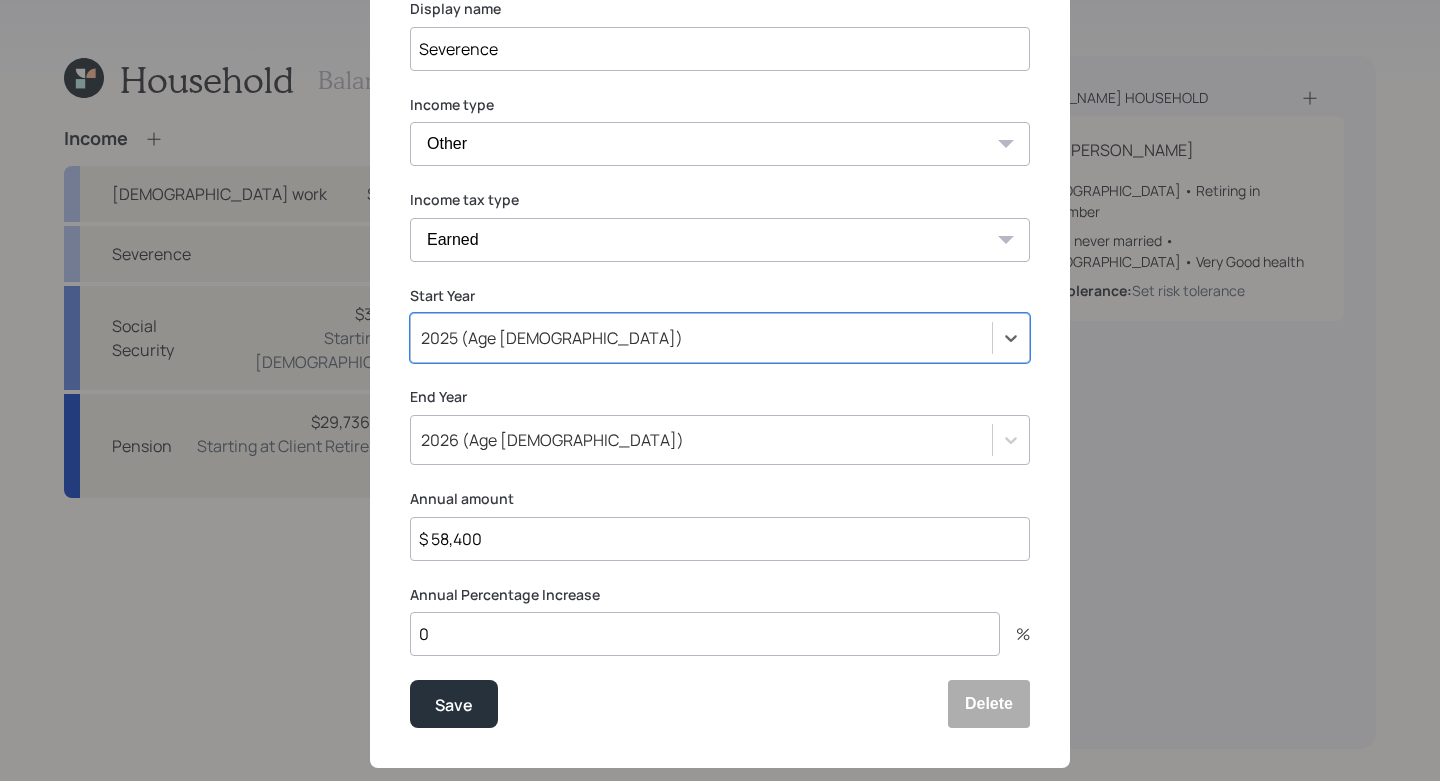 click on "2026 (Age [DEMOGRAPHIC_DATA])" at bounding box center [701, 440] 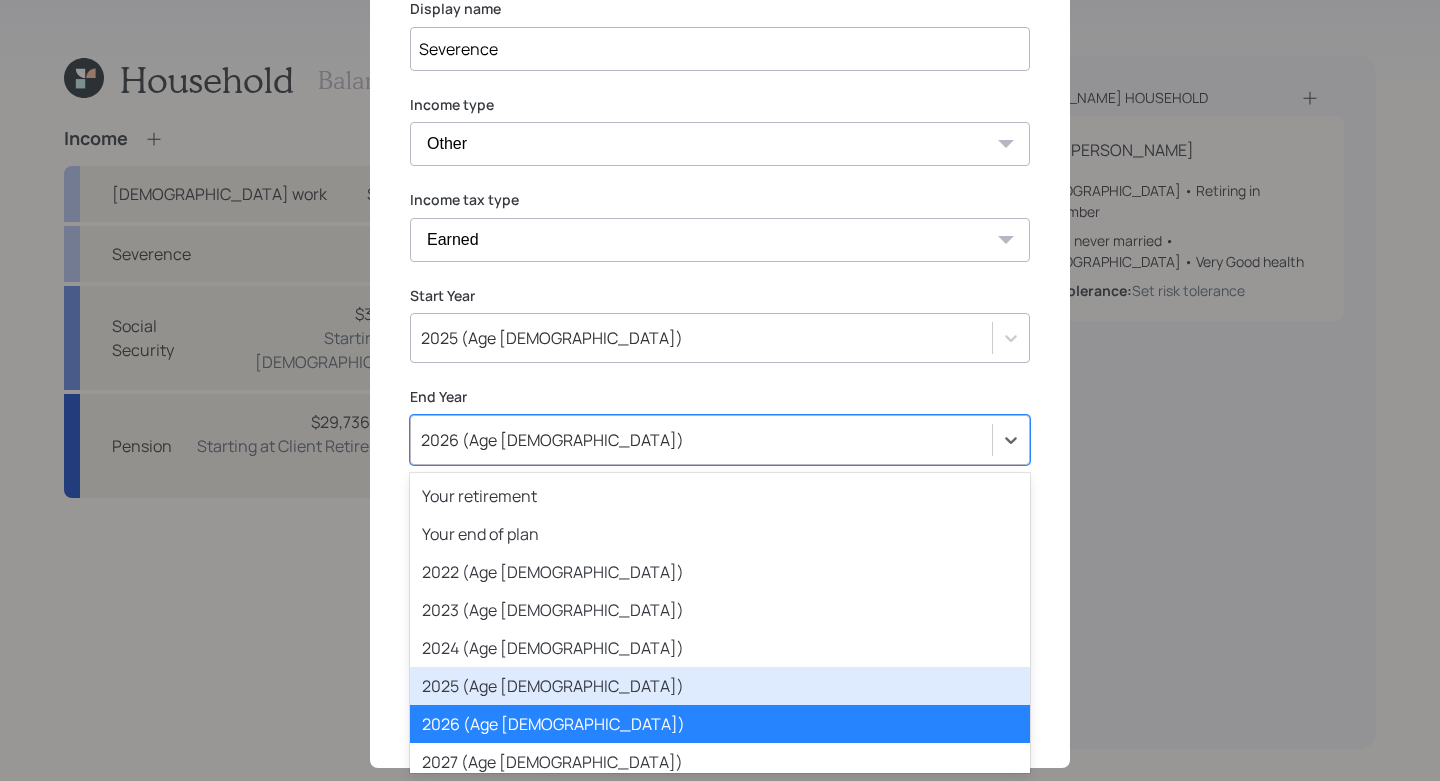 click on "2025 (Age [DEMOGRAPHIC_DATA])" at bounding box center (720, 686) 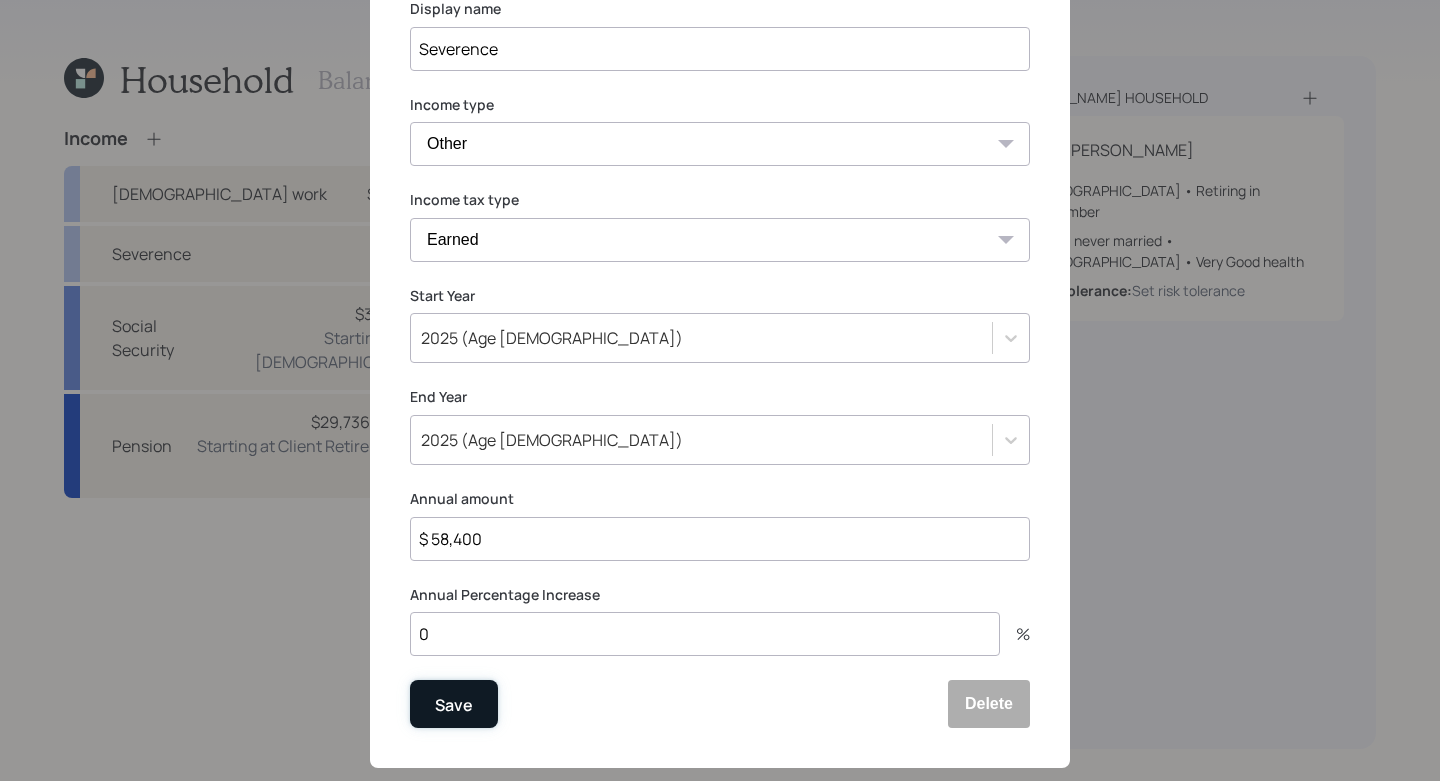 click on "Save" at bounding box center (454, 705) 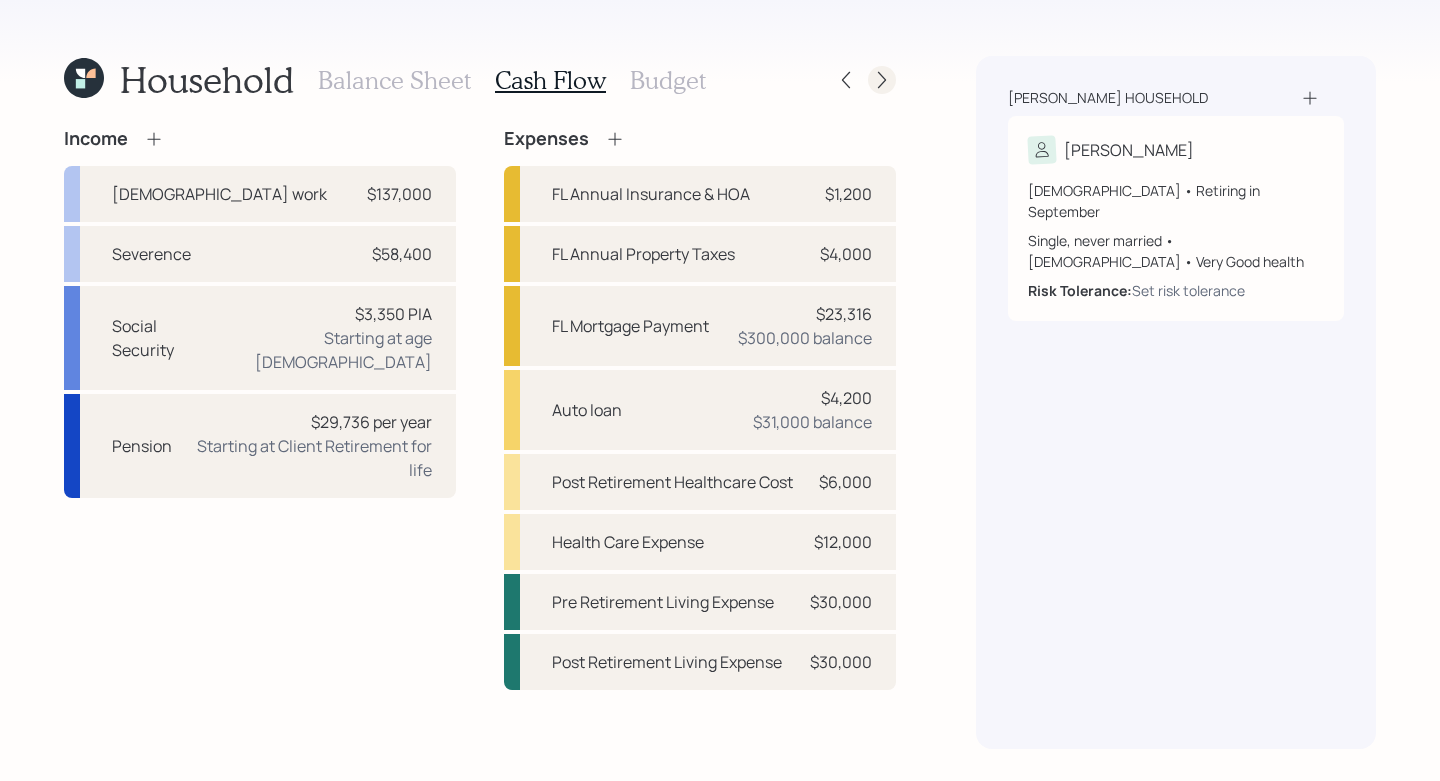 click 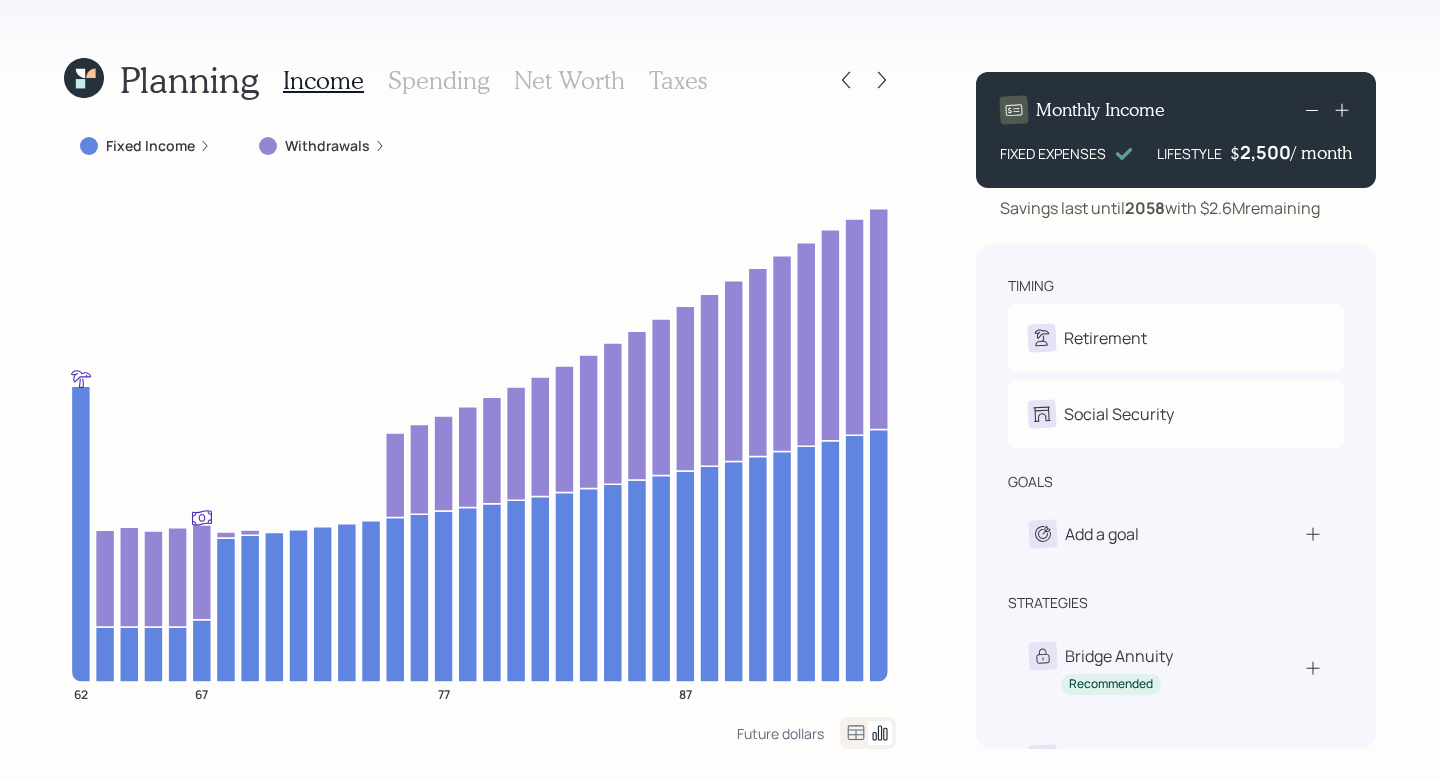 click on "Fixed Income" at bounding box center [150, 146] 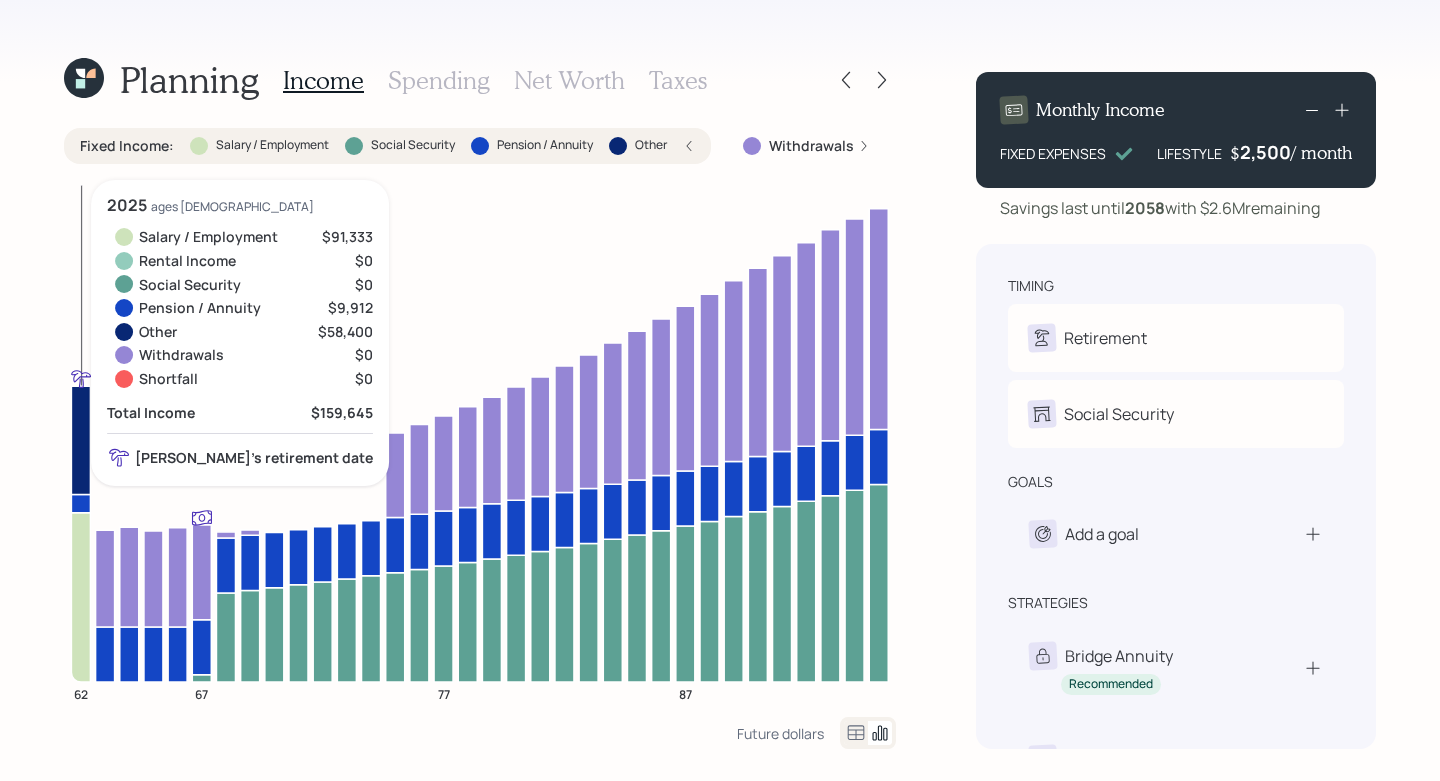 click 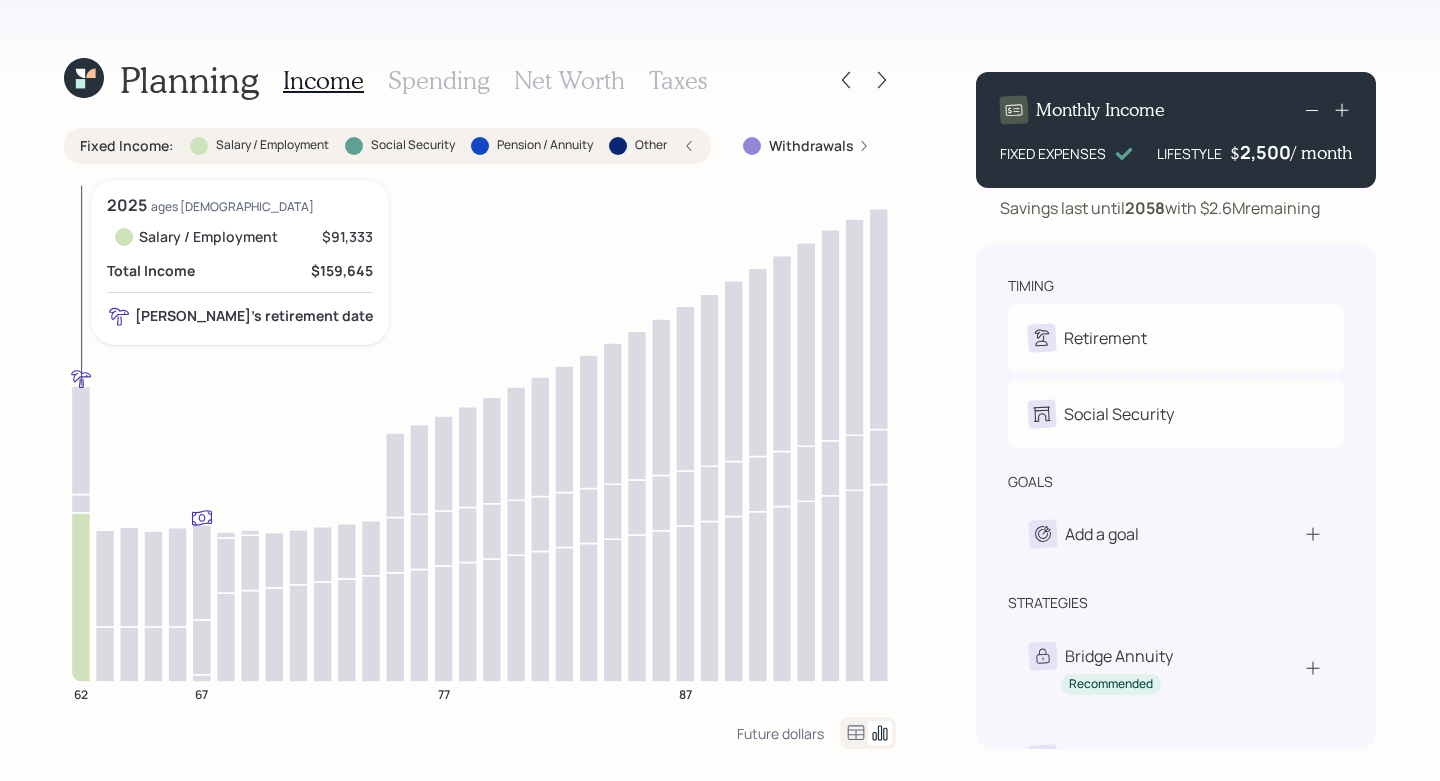 click 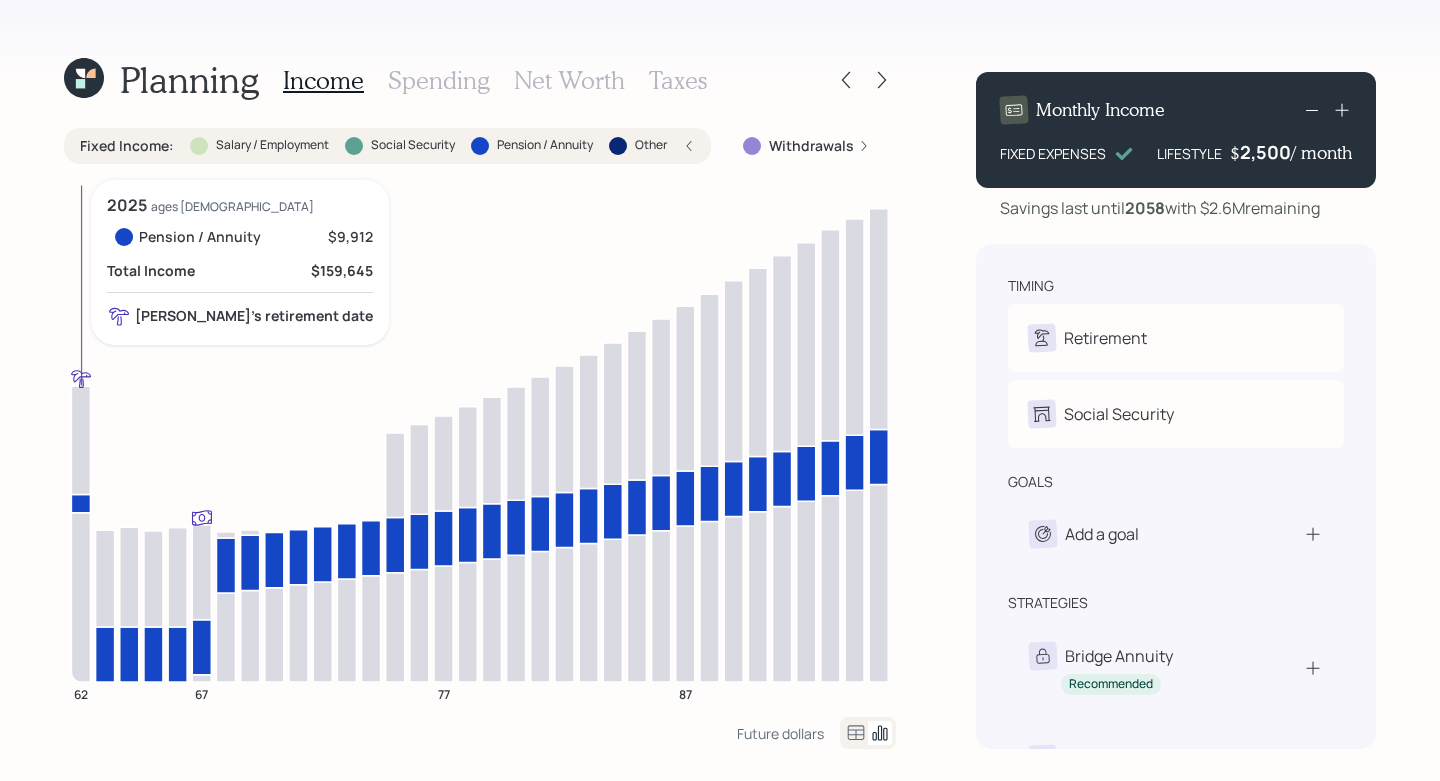 click 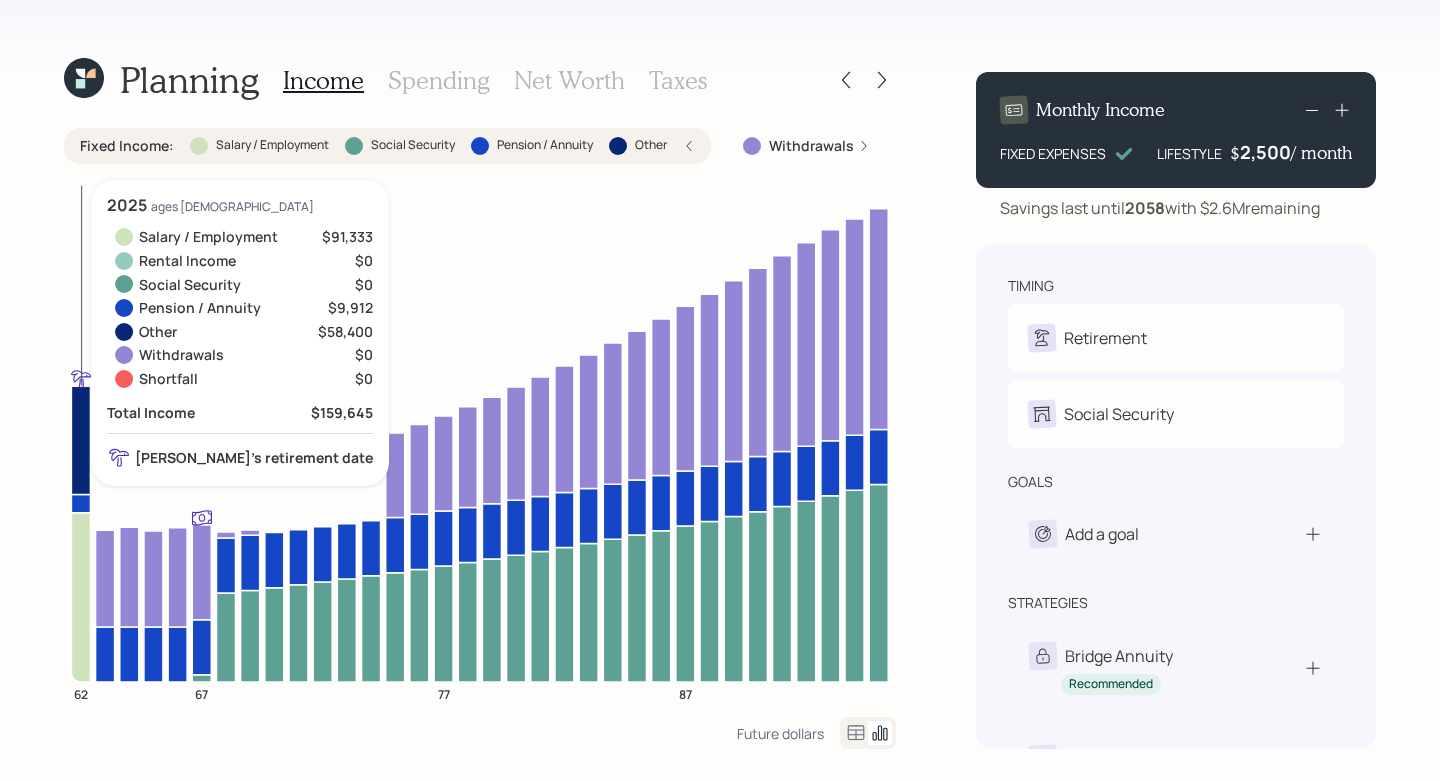 click 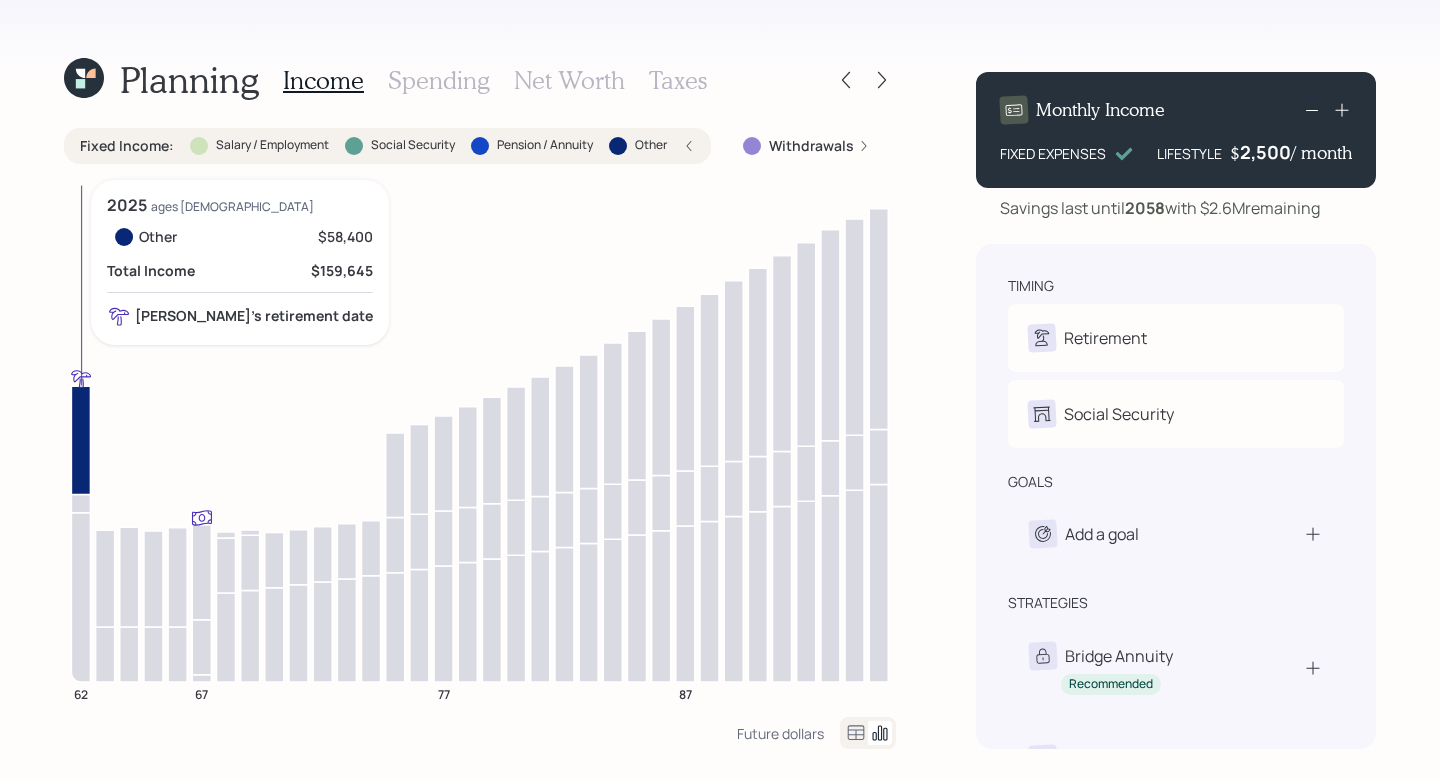 click 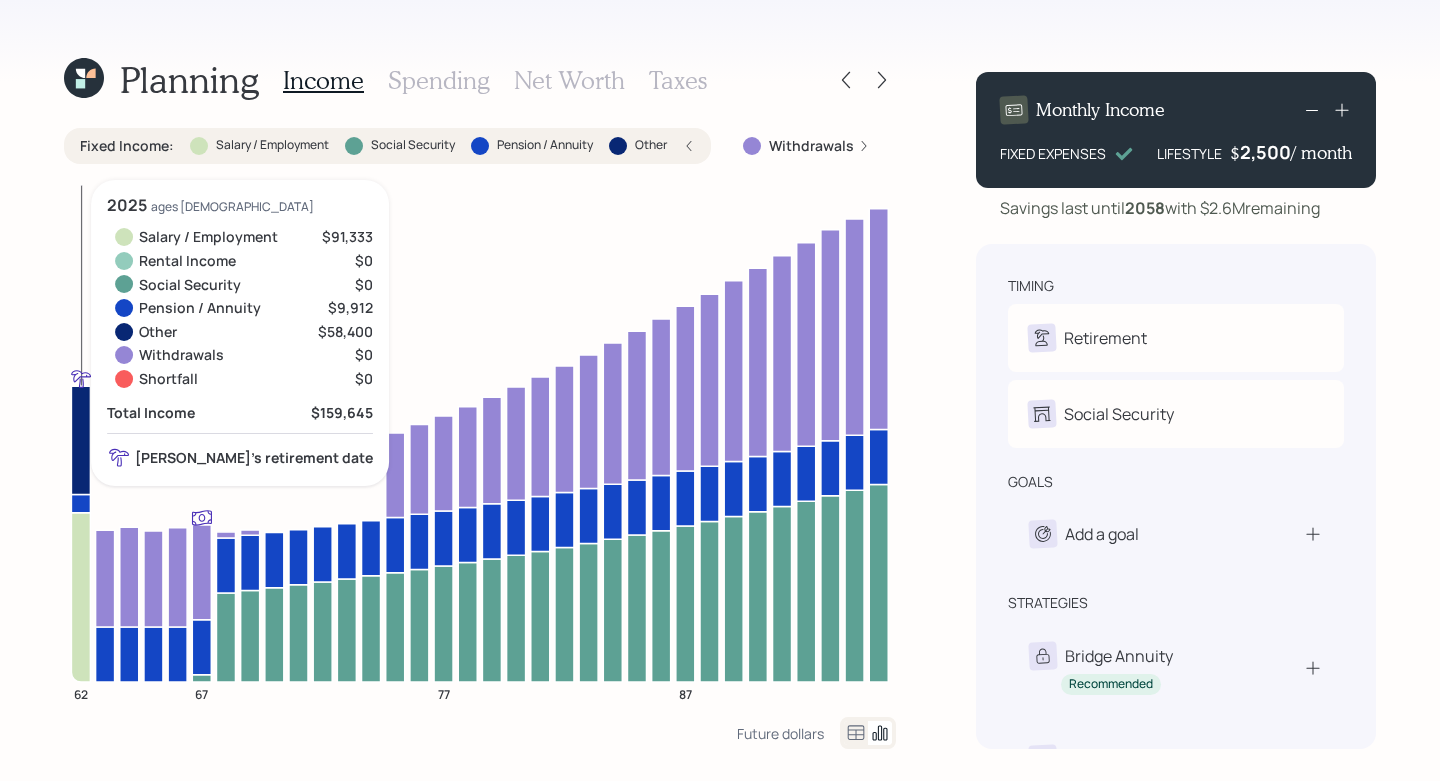 click 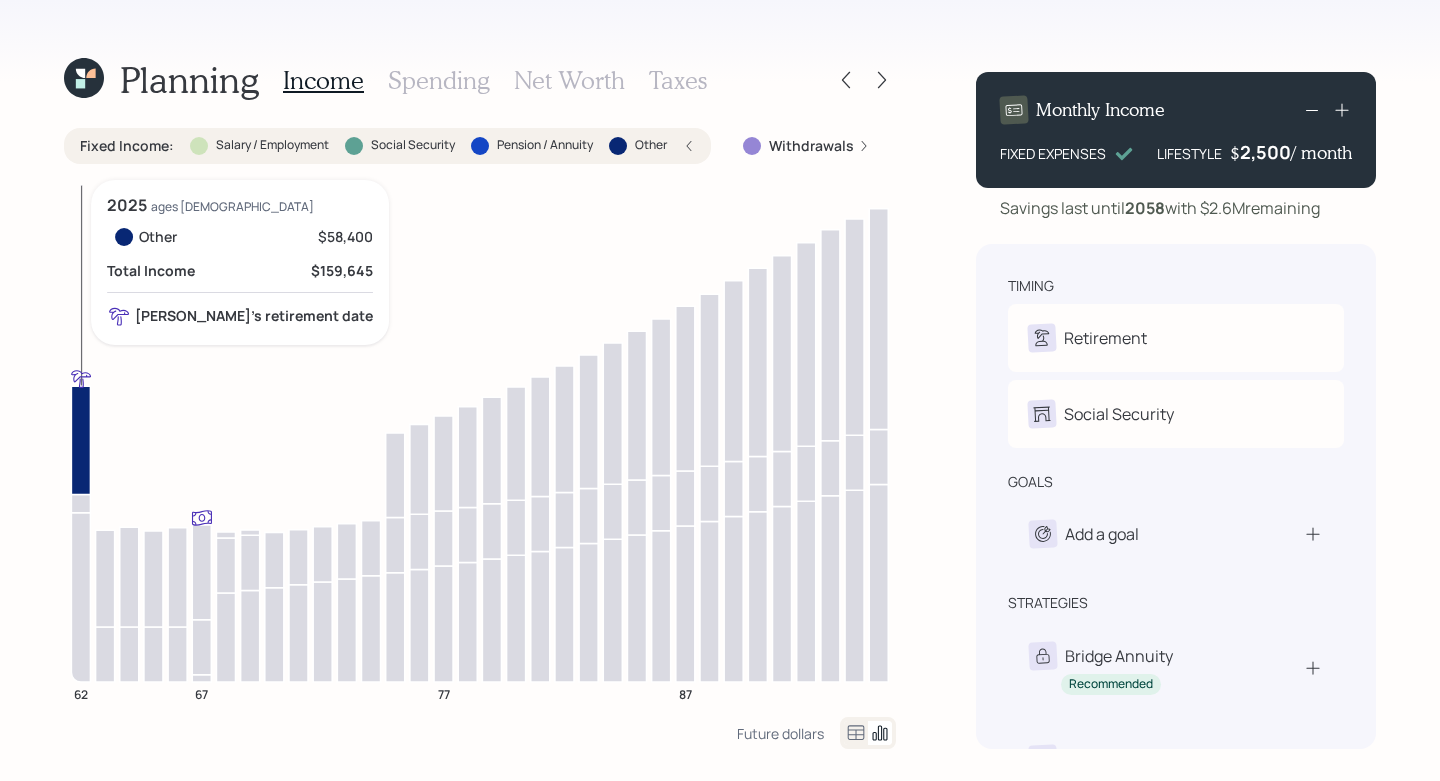 click 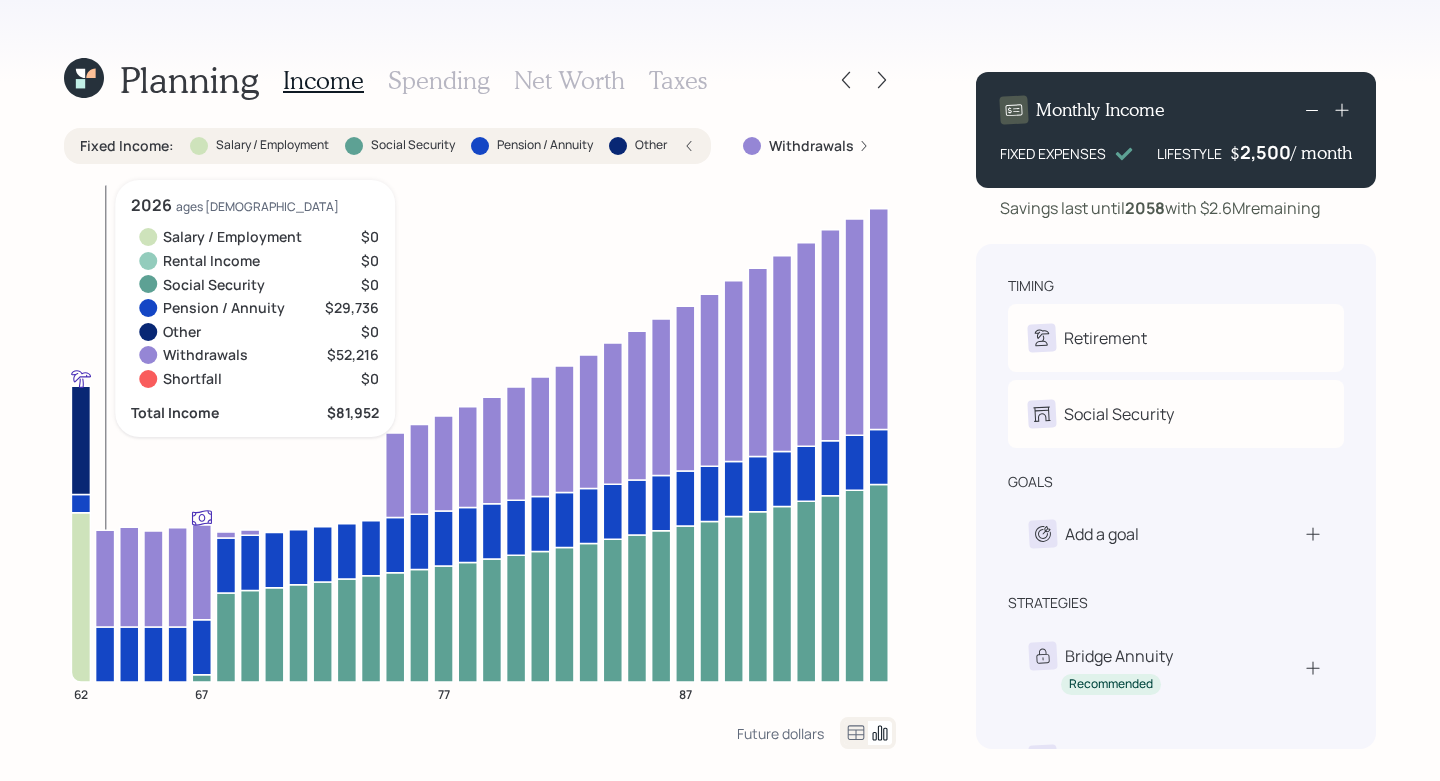 click 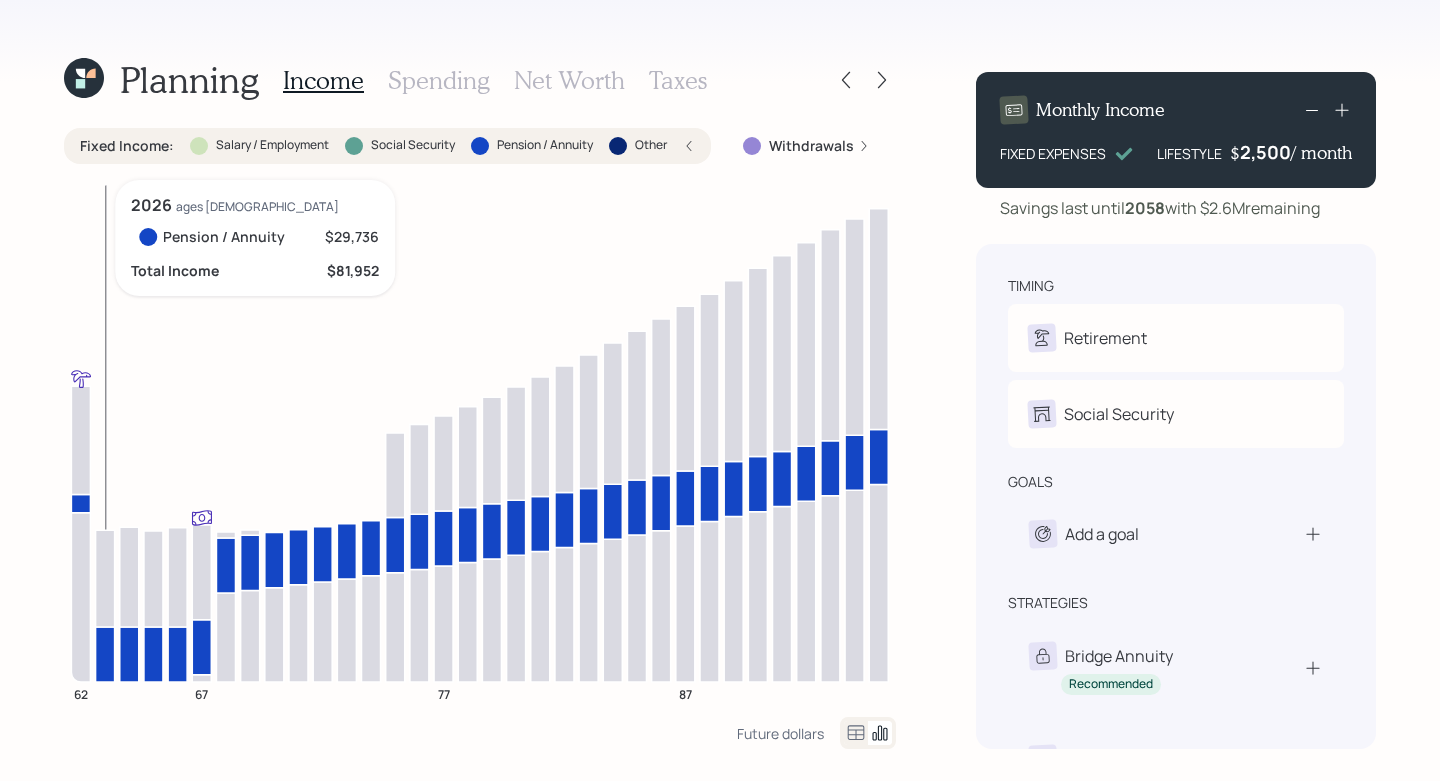 click 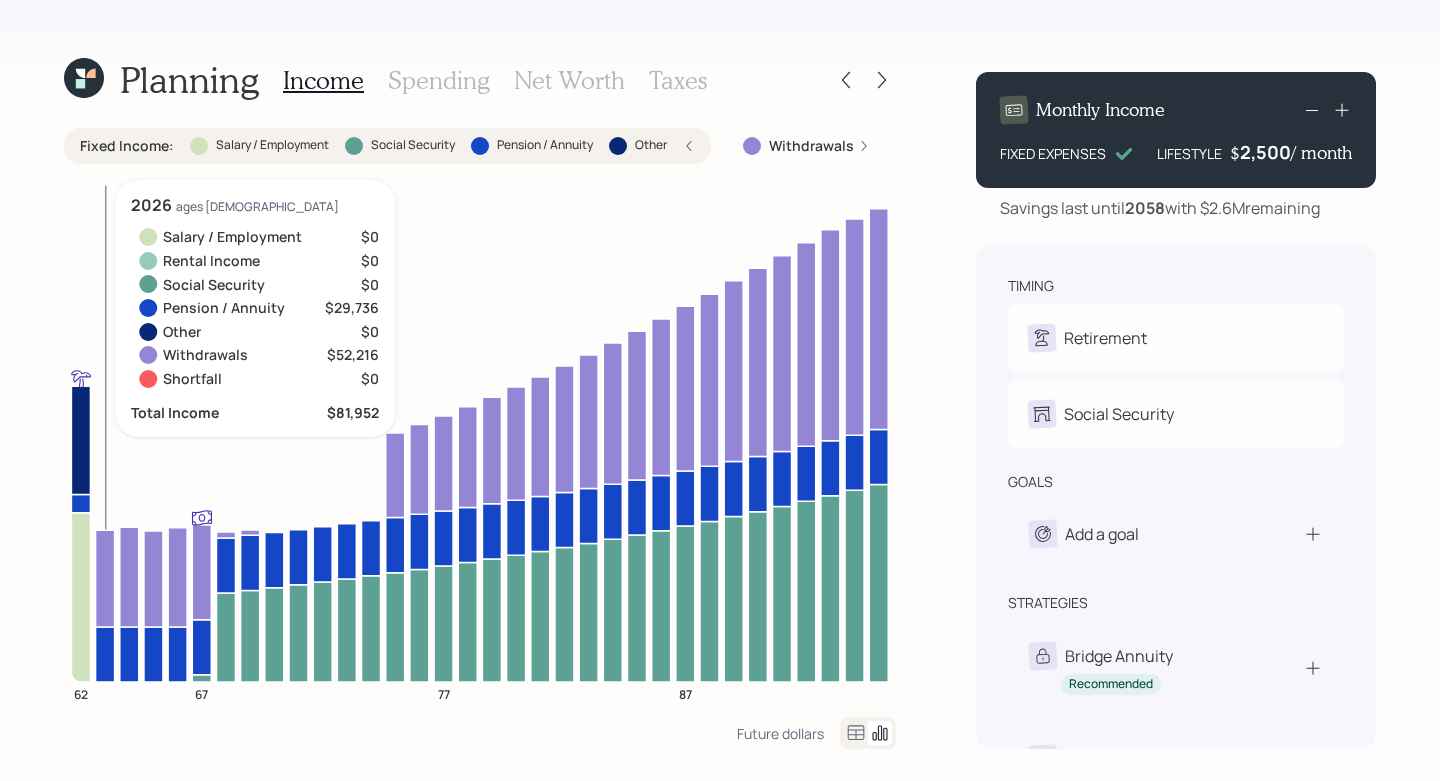 click 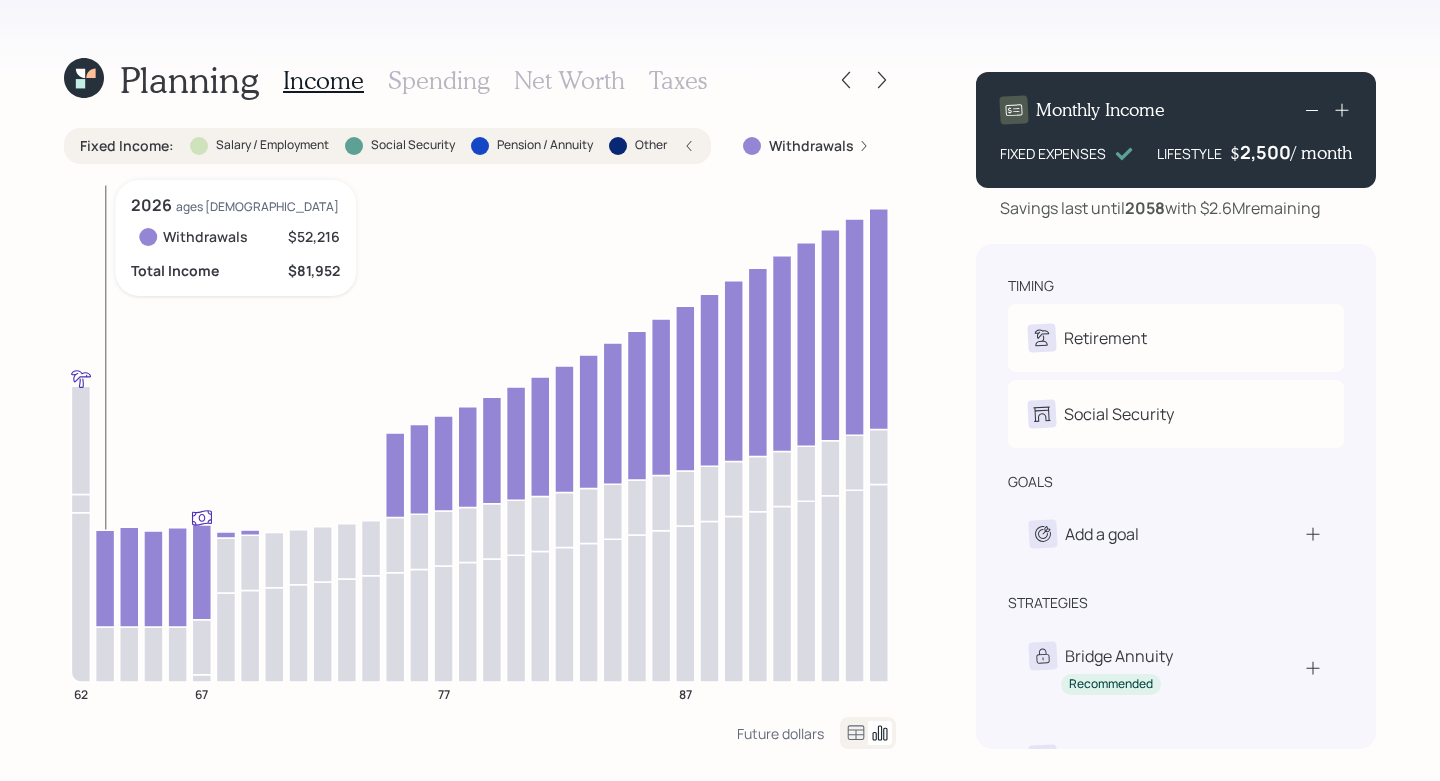 click 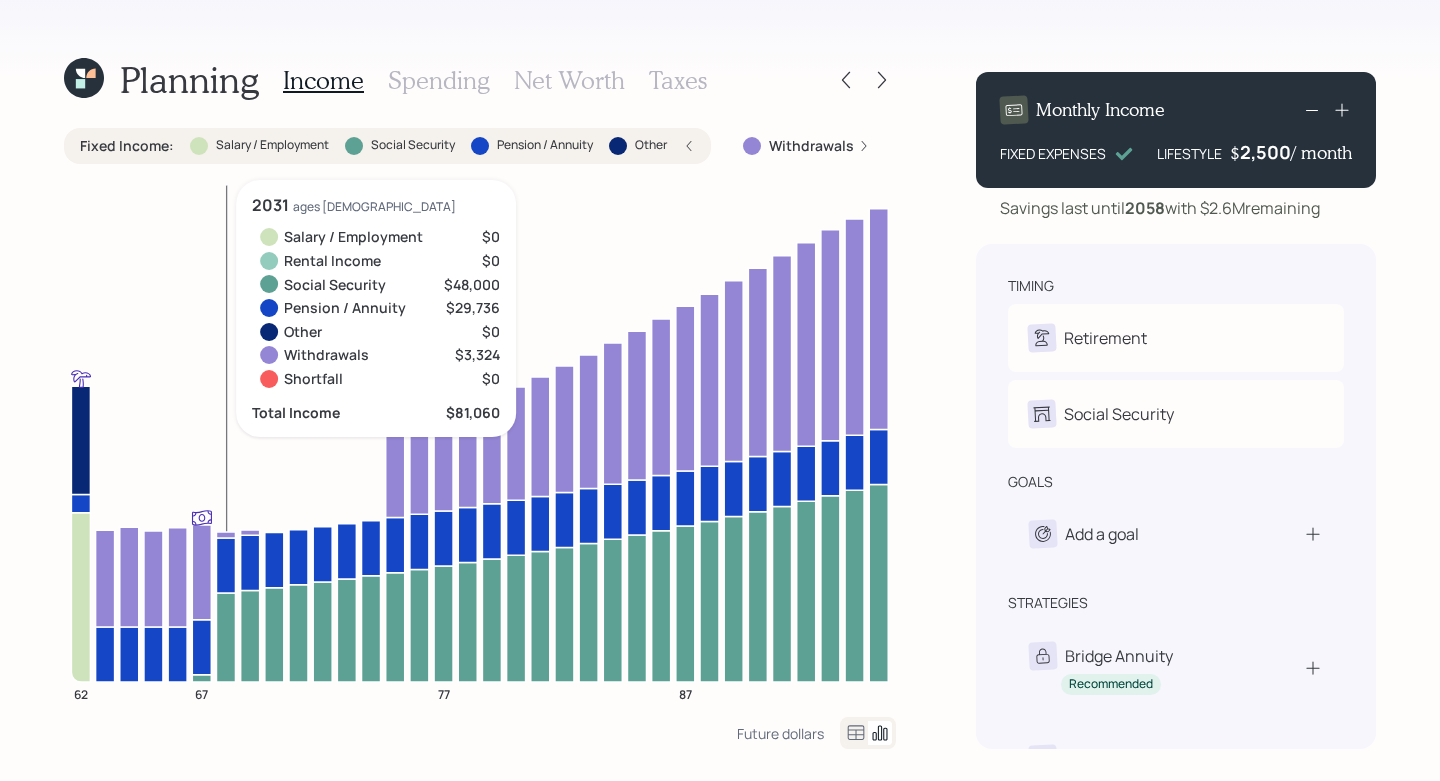 click 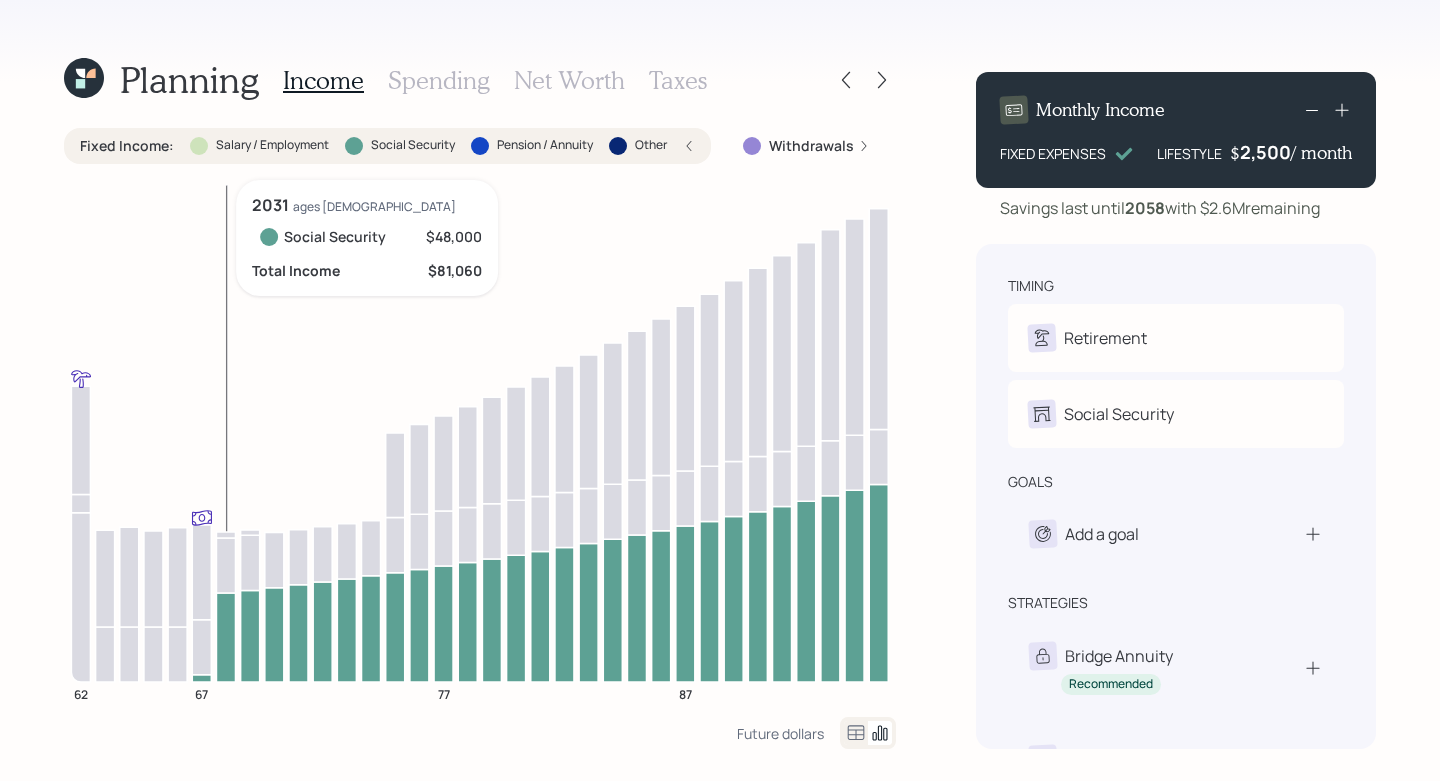 click 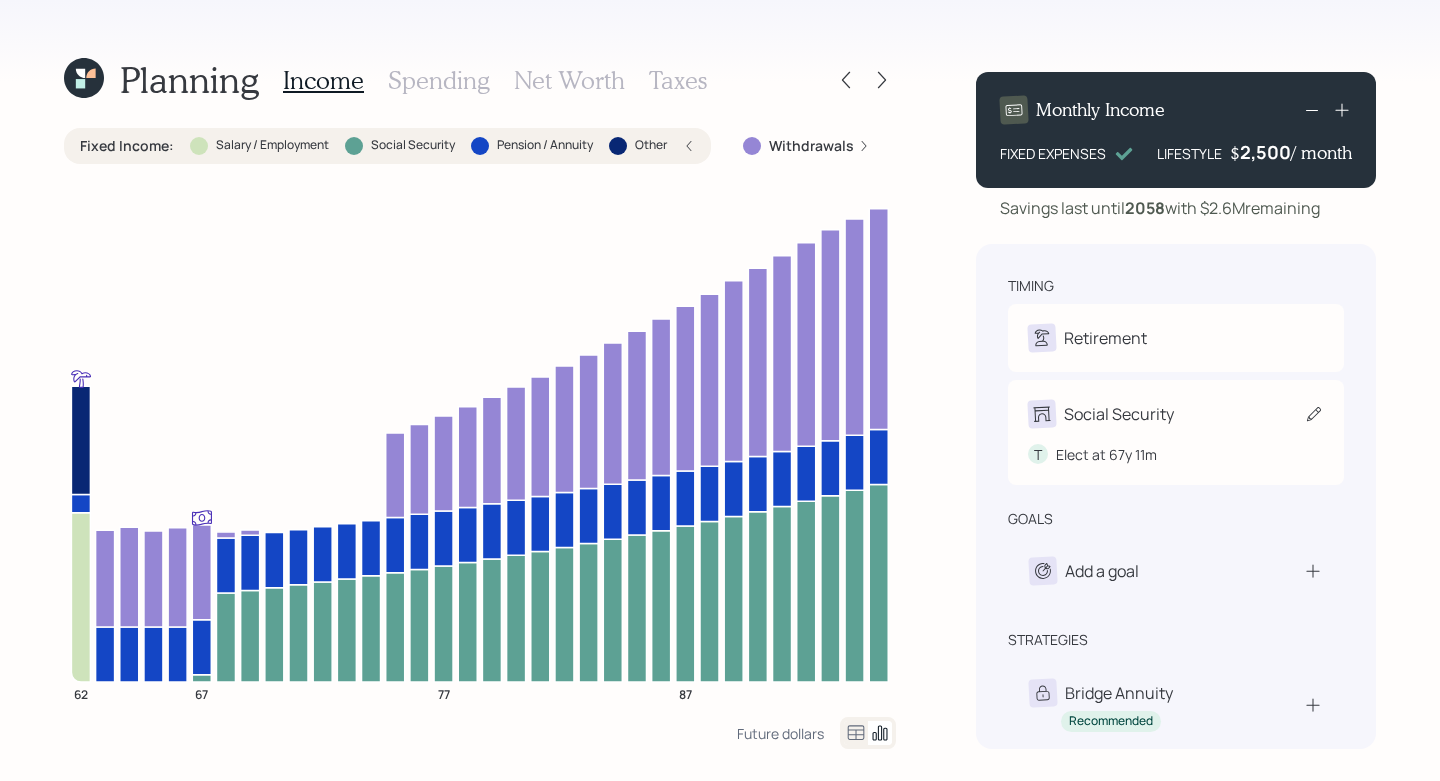 click on "T Elect at 67y 11m" at bounding box center (1176, 446) 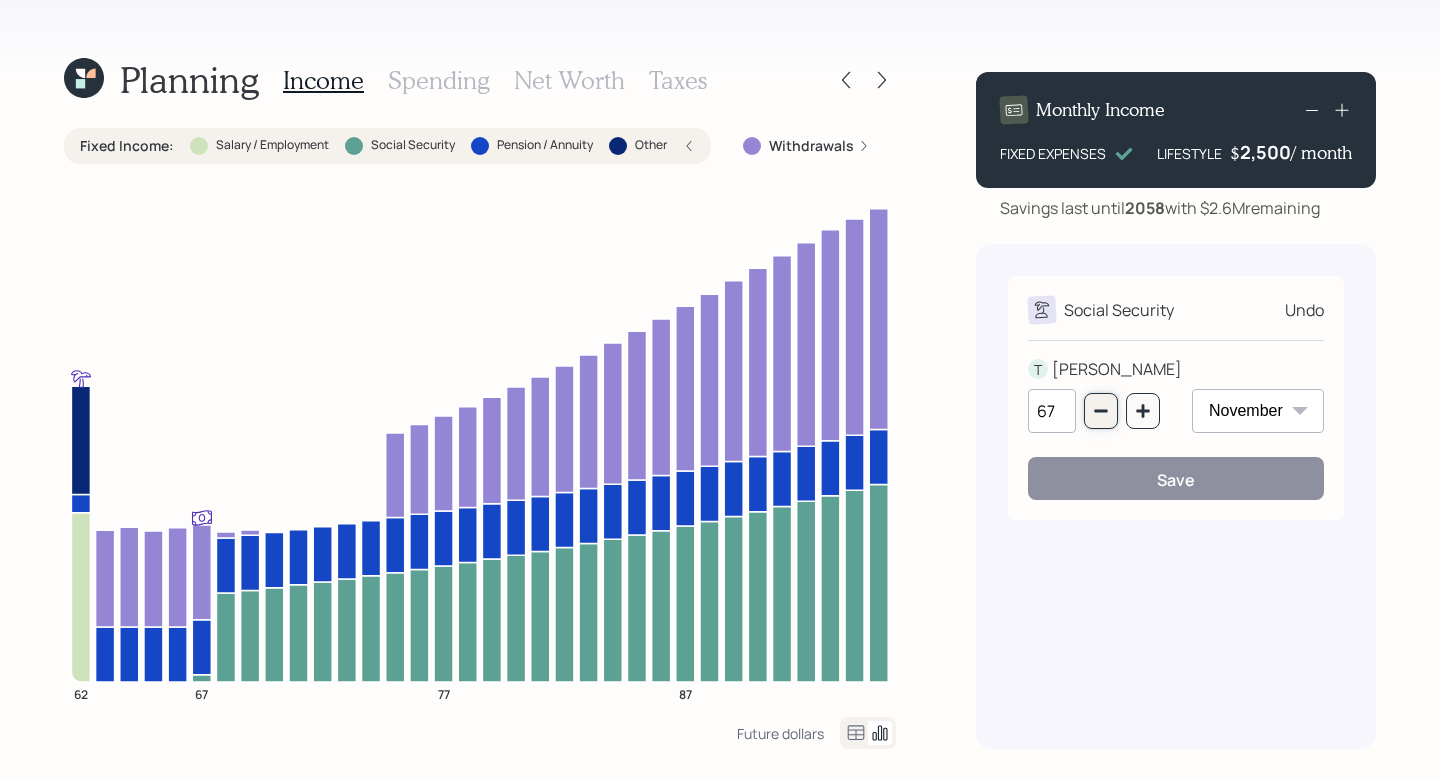 click at bounding box center (1101, 411) 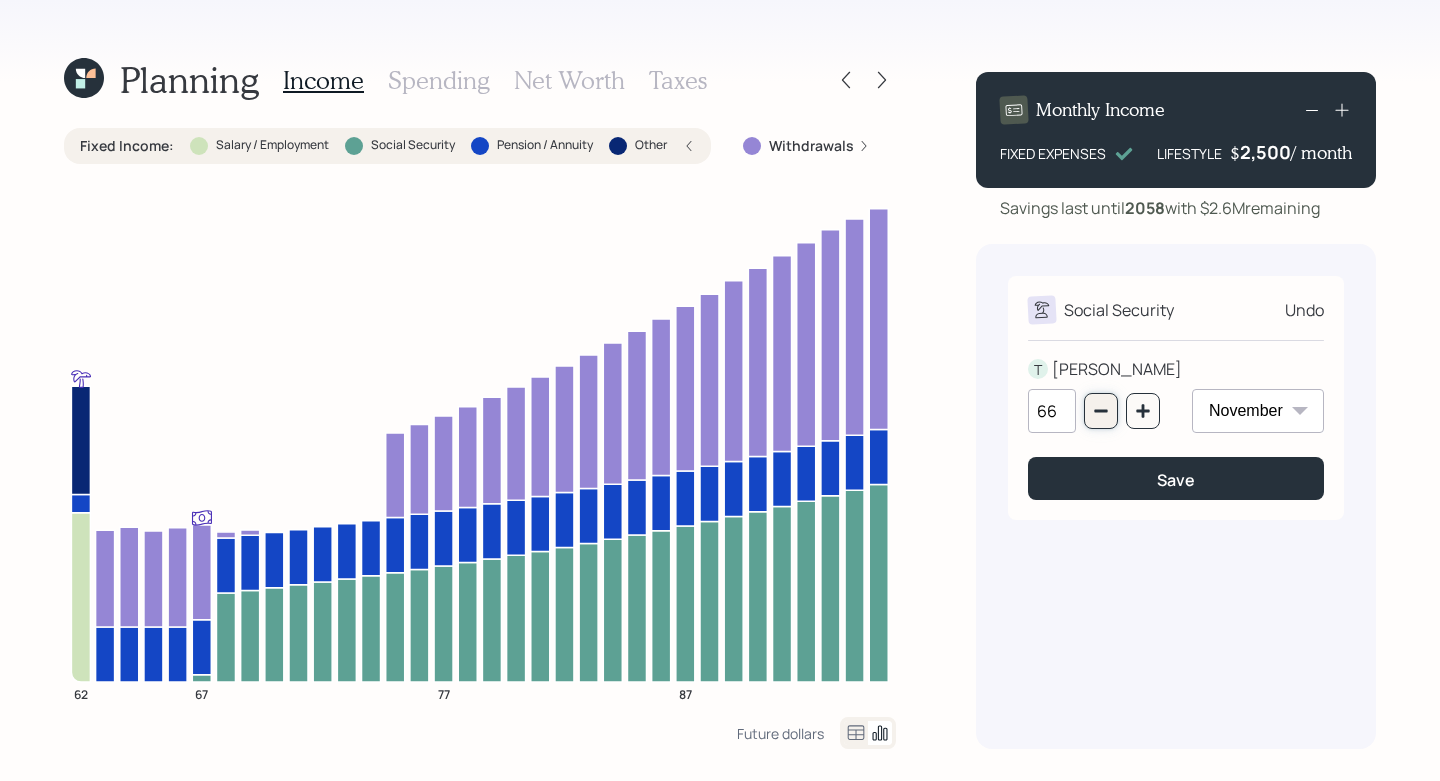 click at bounding box center (1101, 411) 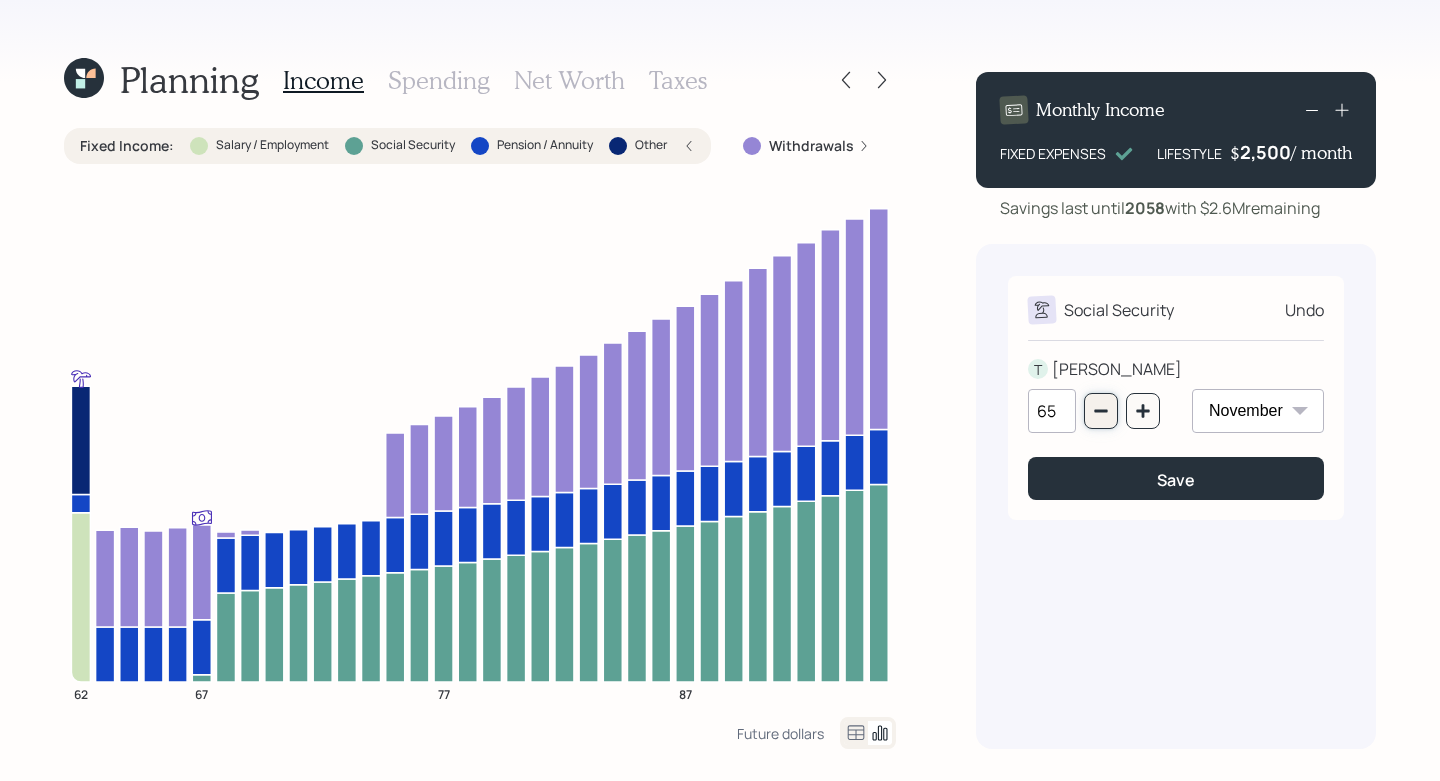 click at bounding box center (1101, 411) 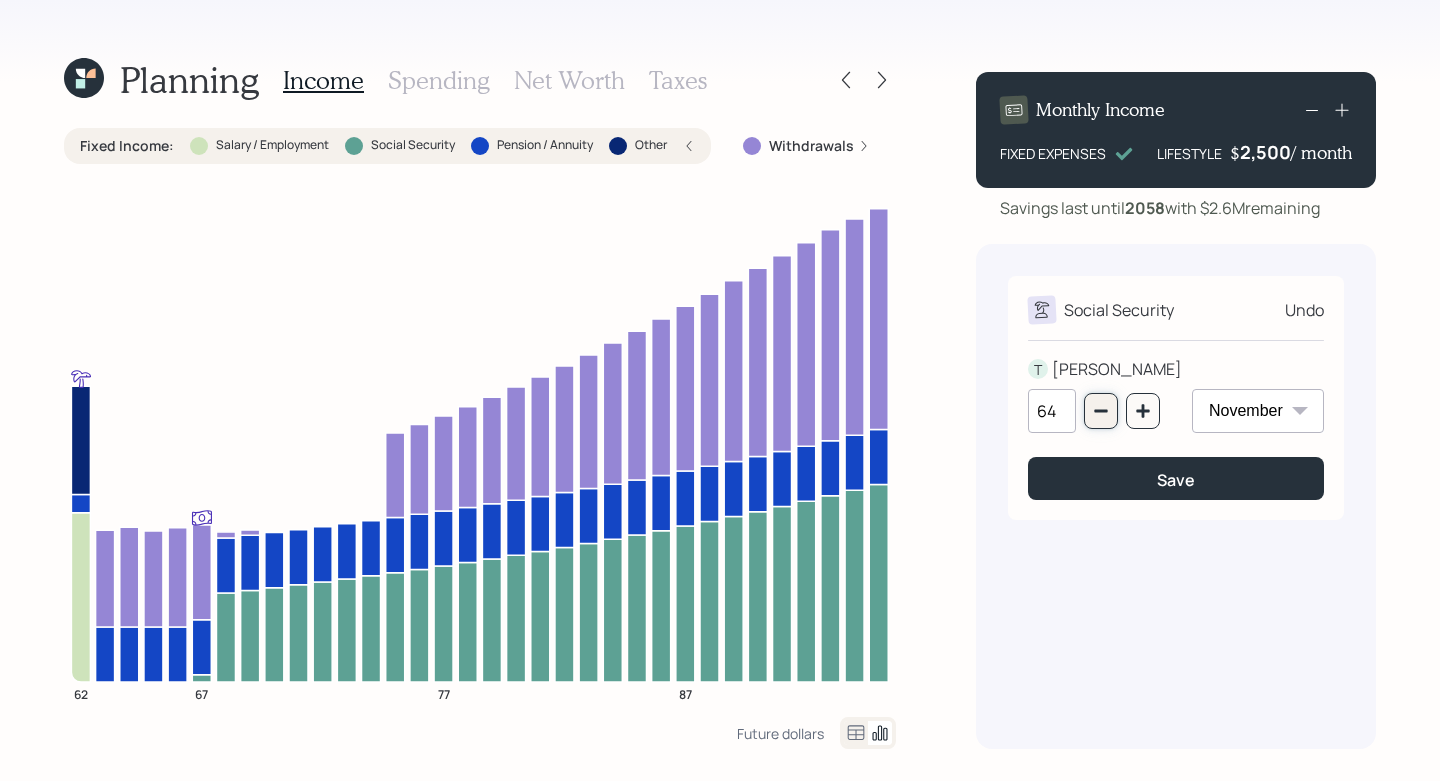 click at bounding box center (1101, 411) 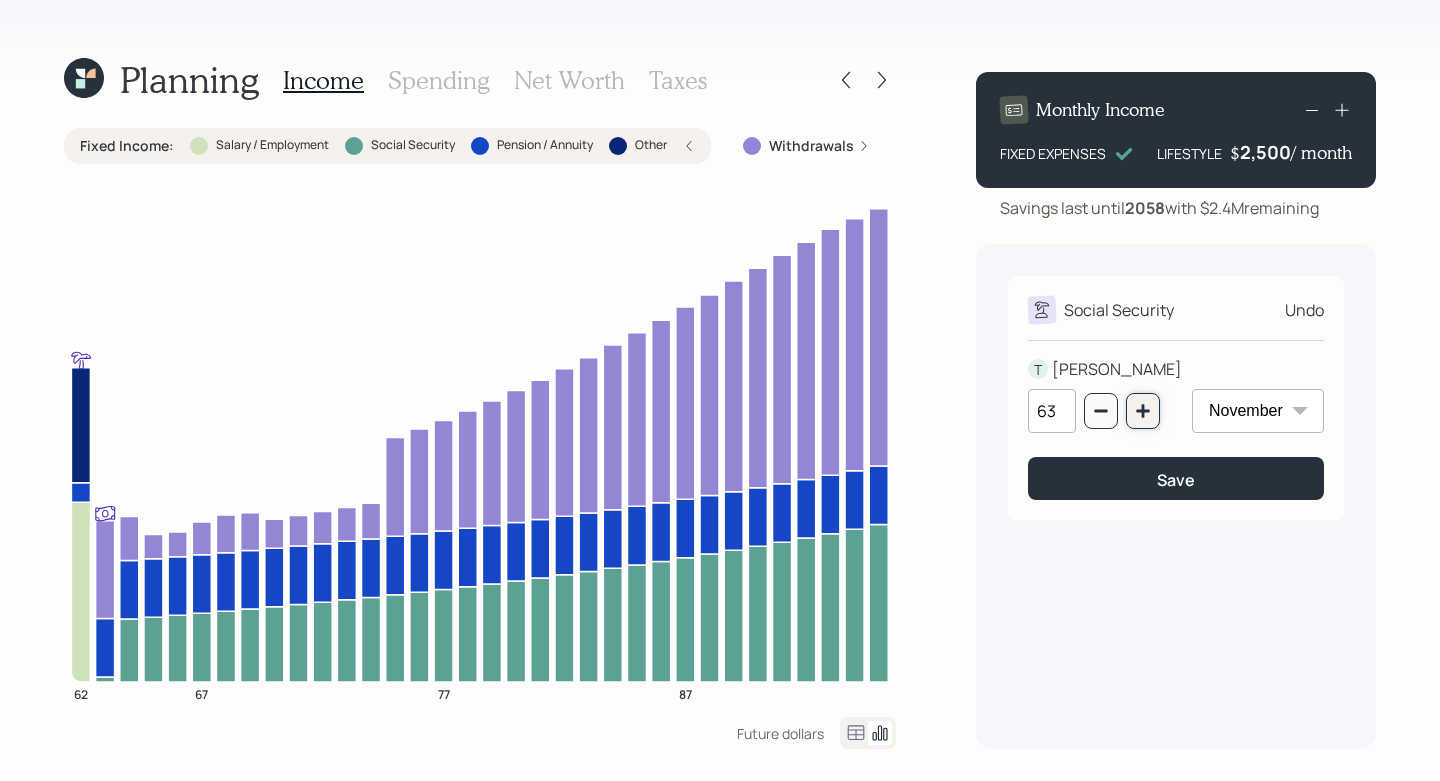 click 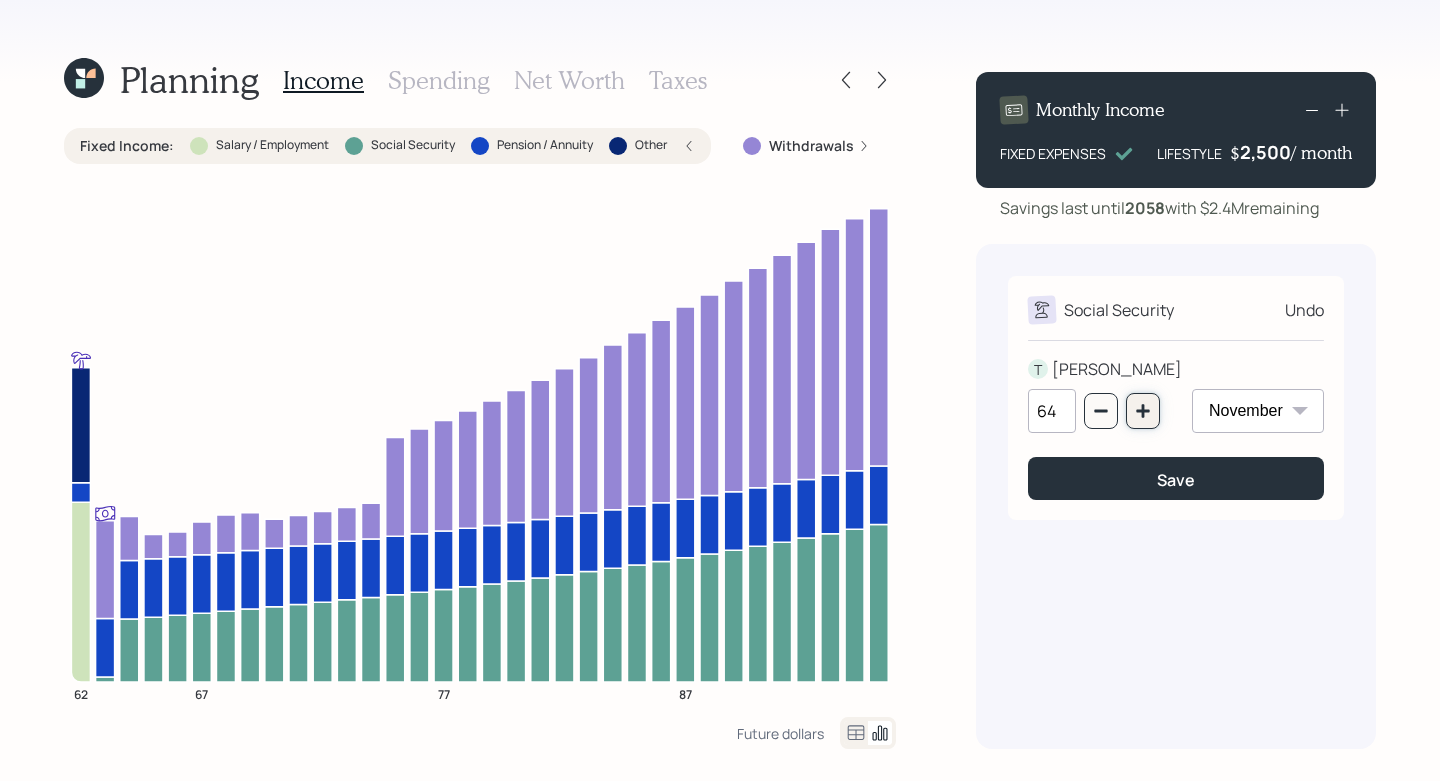 click 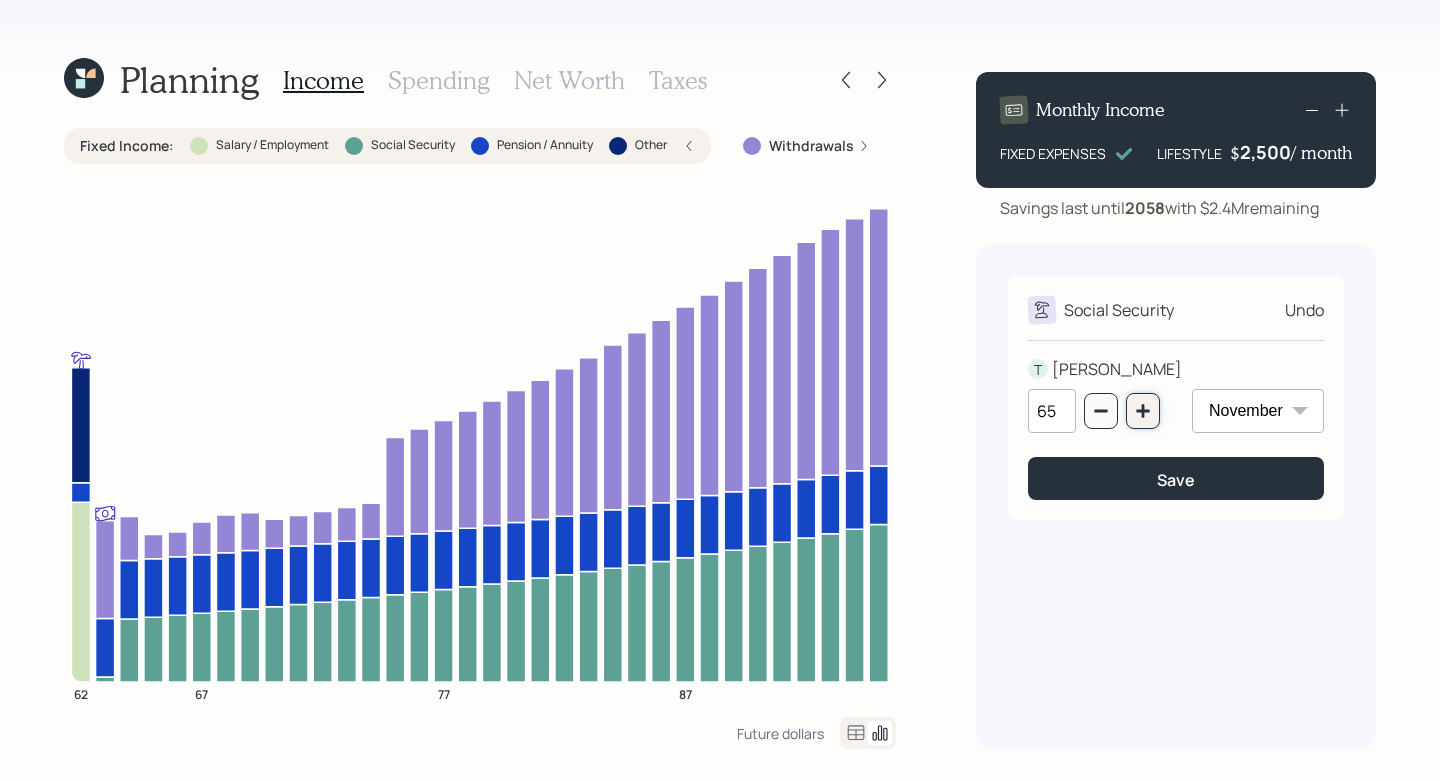click 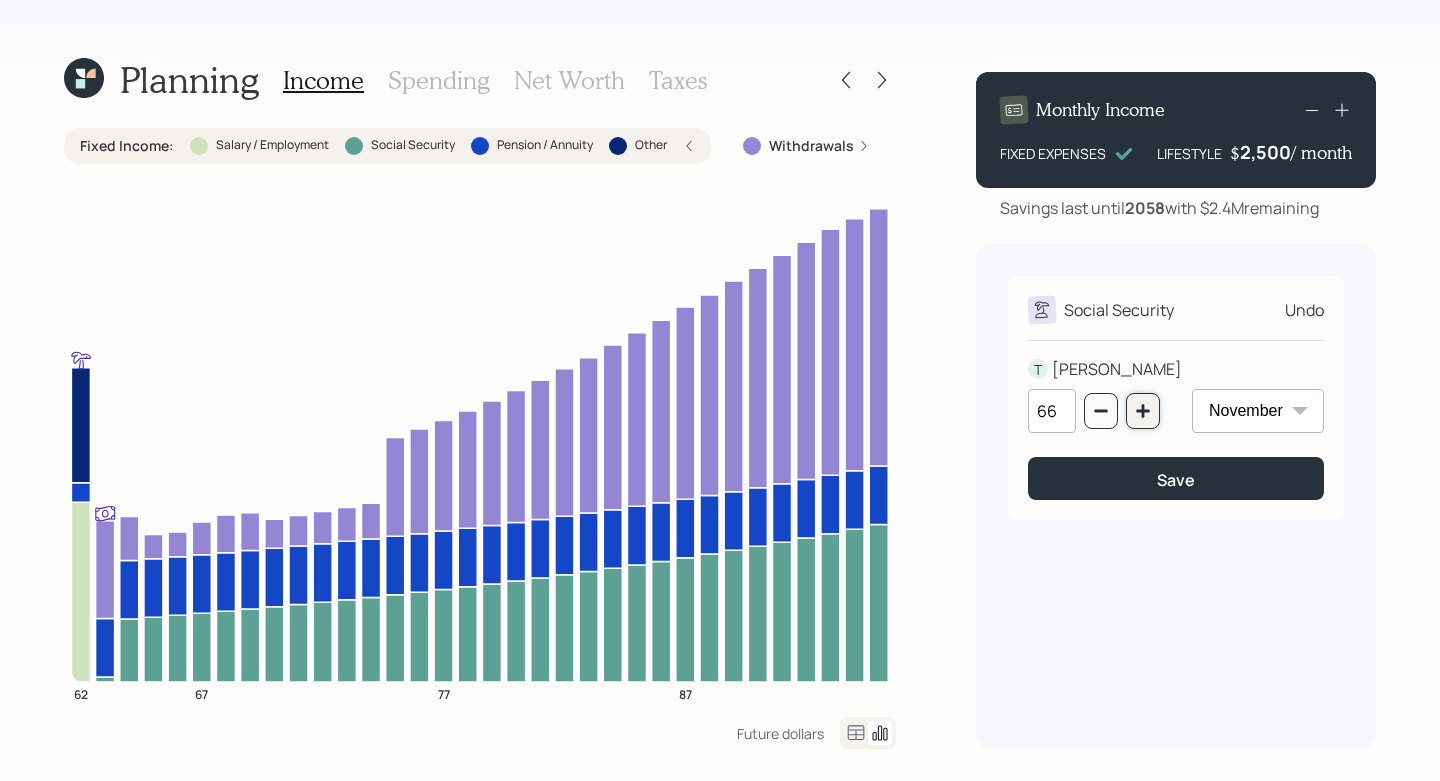 click 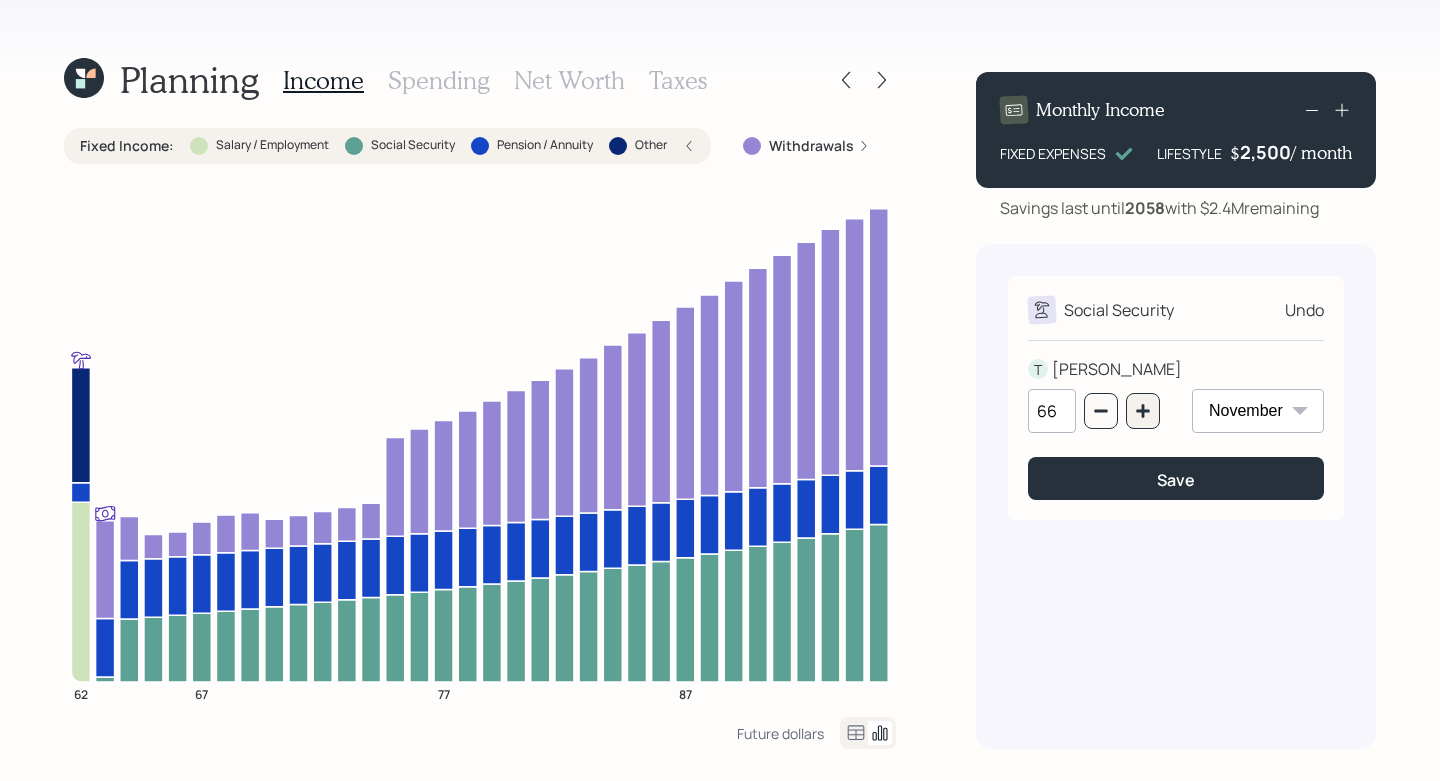 type on "67" 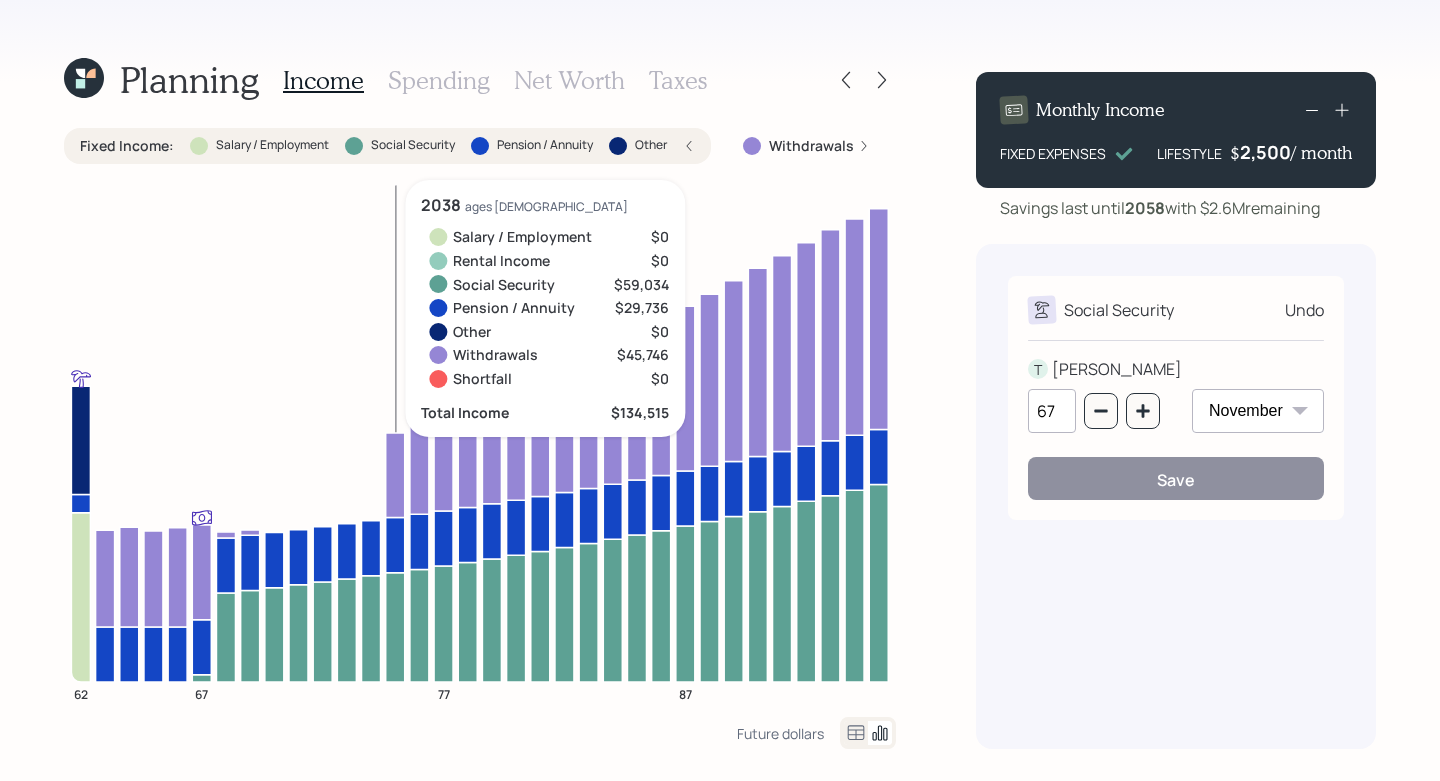 click 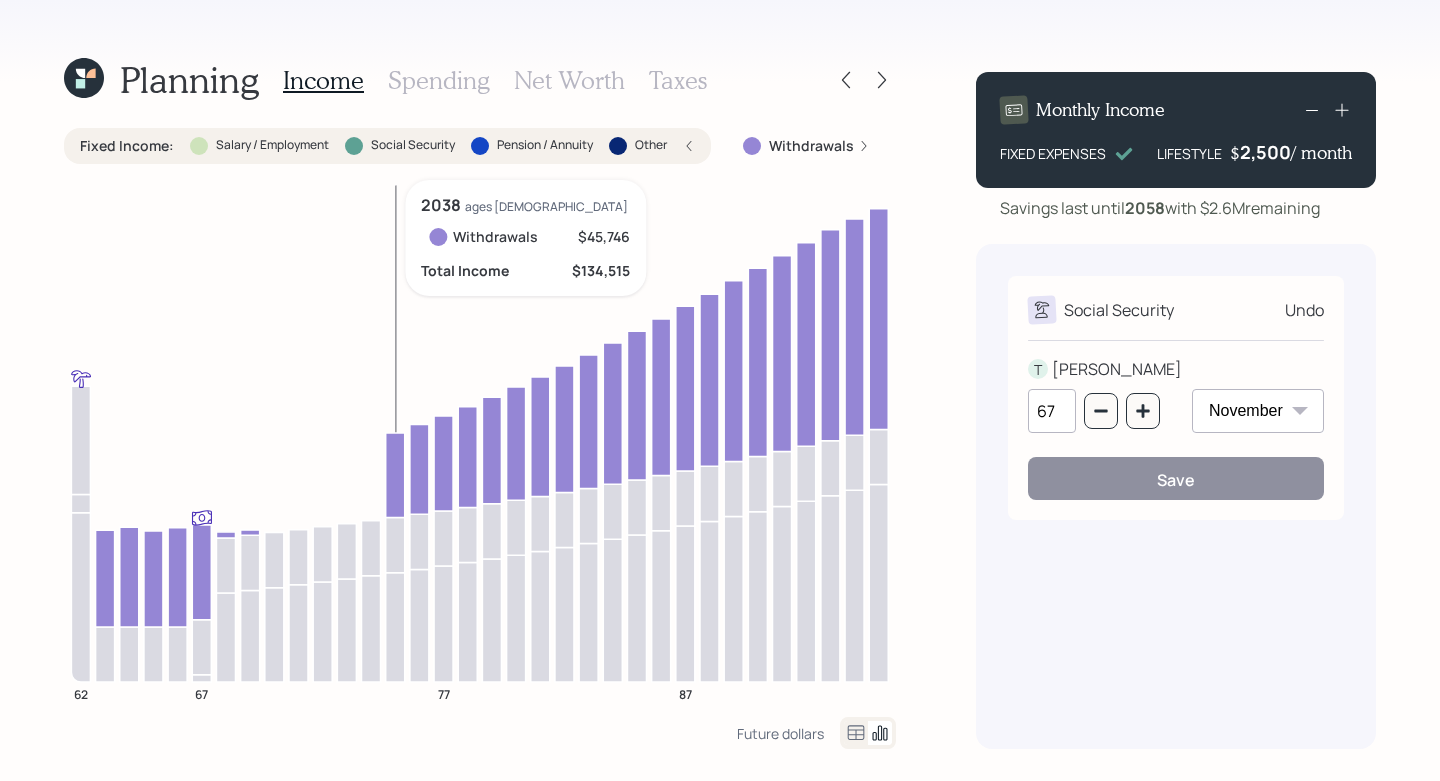 click 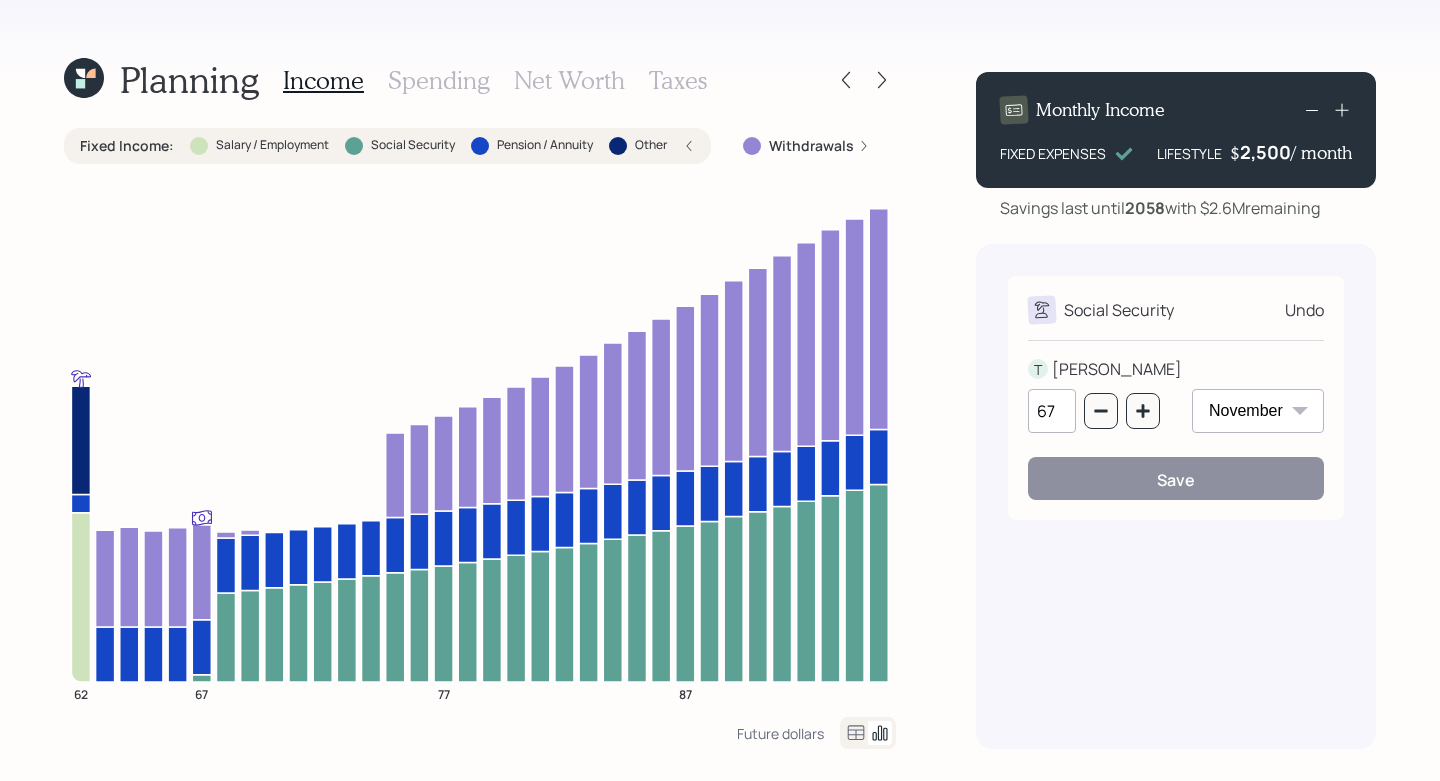 click on "Social Security Undo T [PERSON_NAME] 67 January February March April May June July August September October November December Save" at bounding box center [1176, 496] 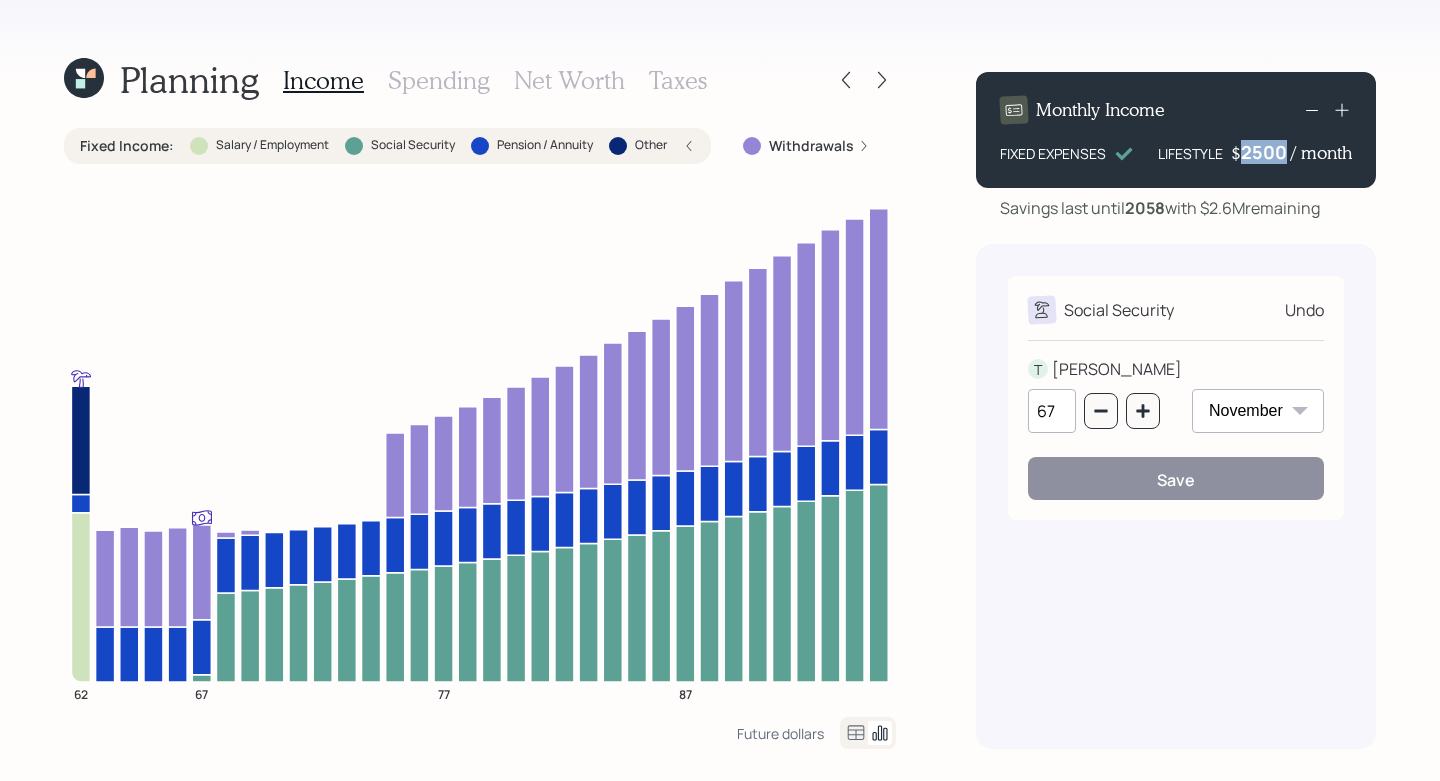 drag, startPoint x: 1242, startPoint y: 153, endPoint x: 1288, endPoint y: 153, distance: 46 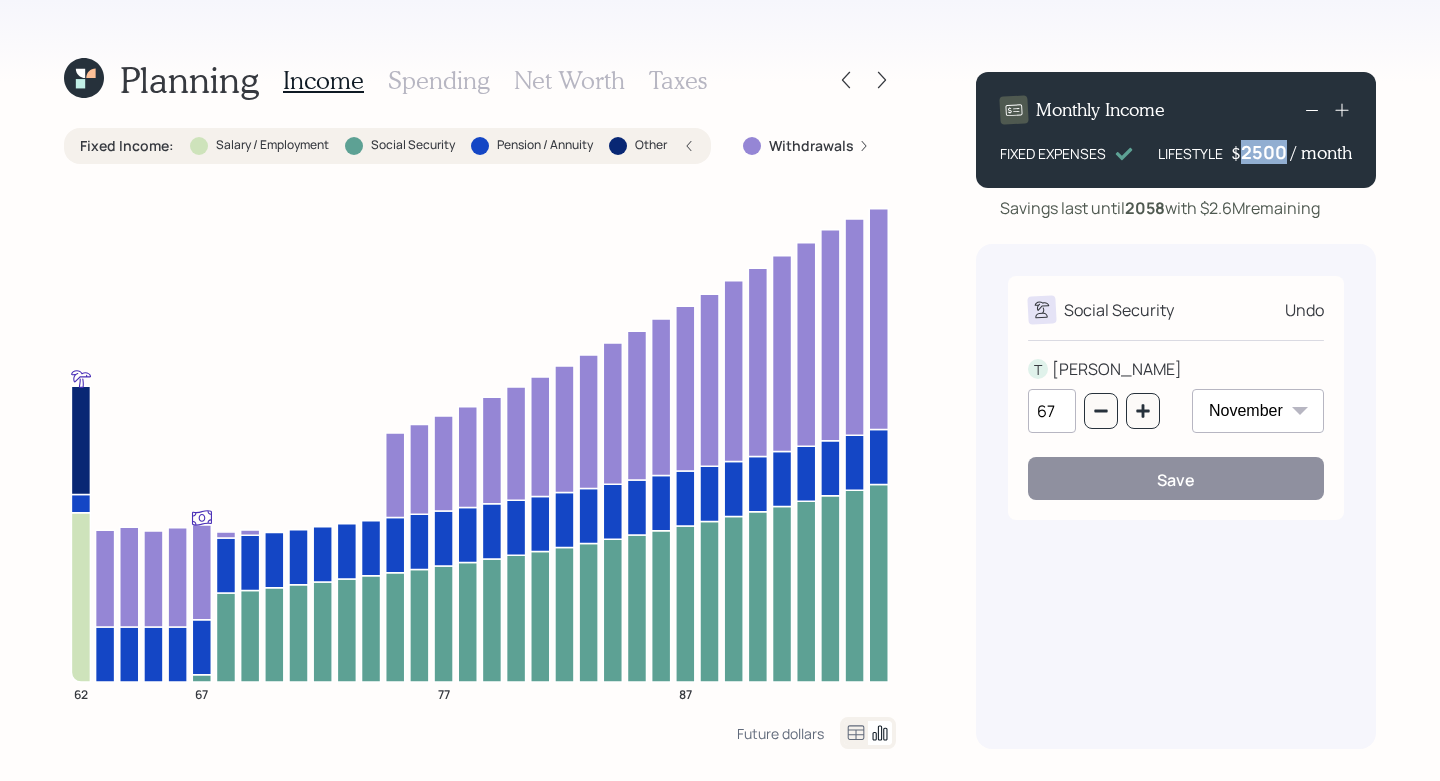 type 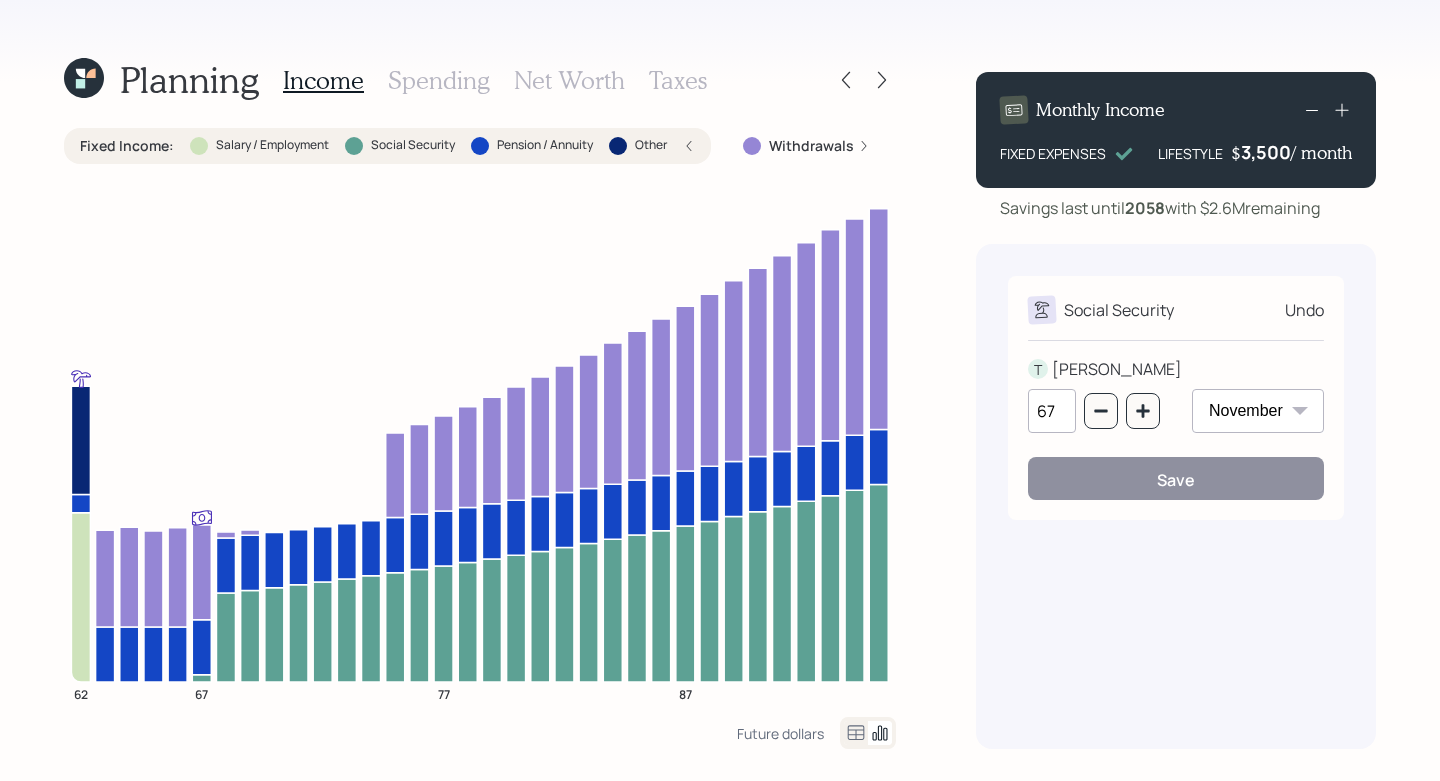 click on "Savings last until  [DATE]  with   $2.6M  remaining" at bounding box center (1176, 208) 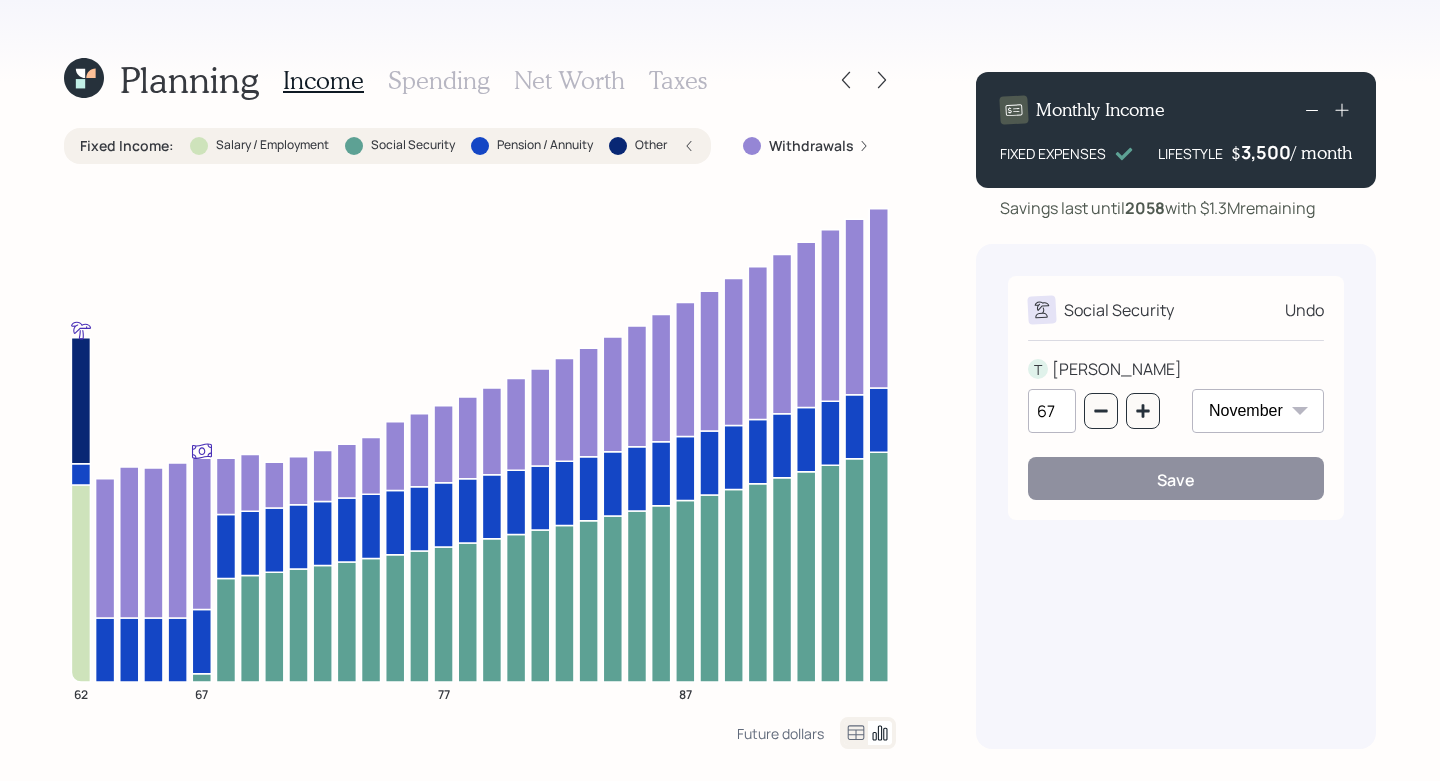 click on "Undo" at bounding box center (1304, 310) 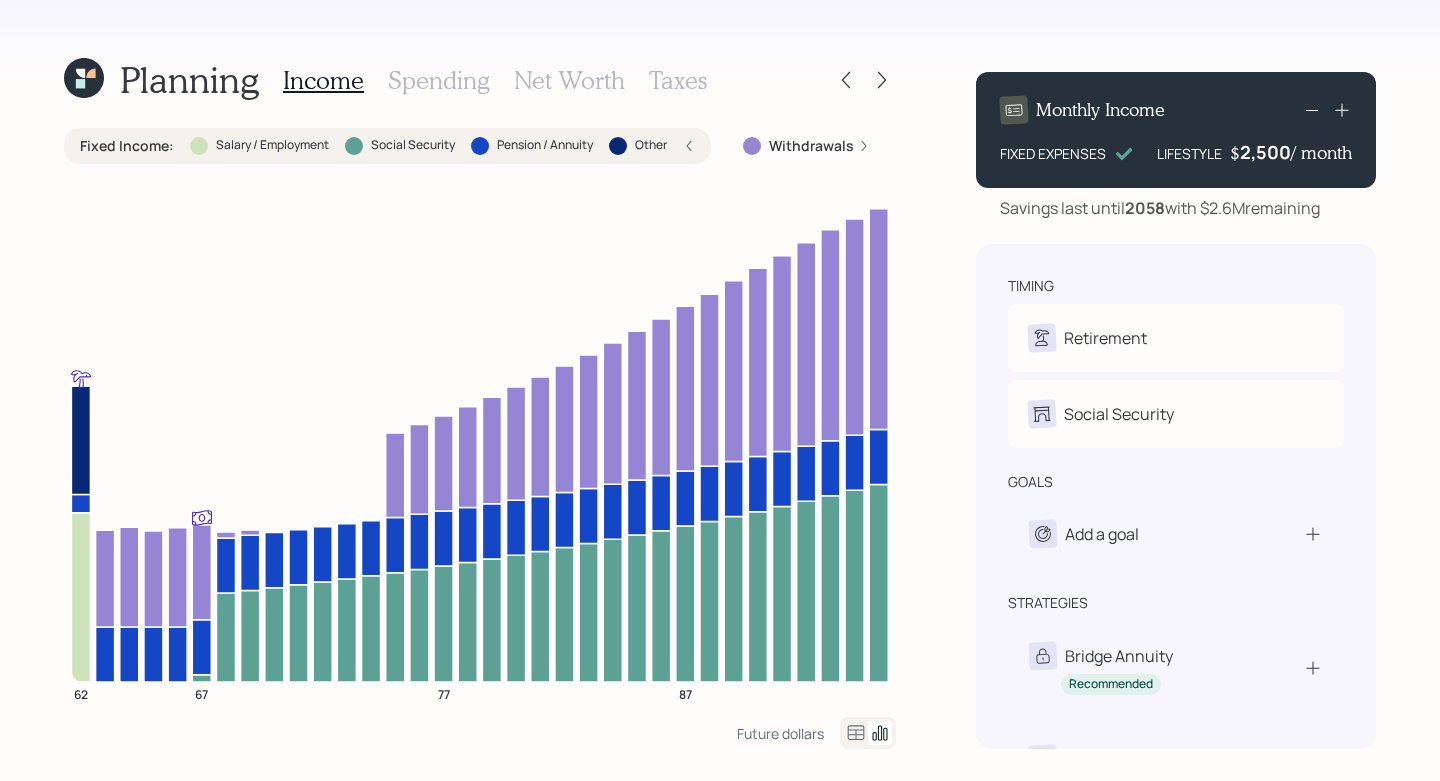 click on "Retirement" at bounding box center [1176, 338] 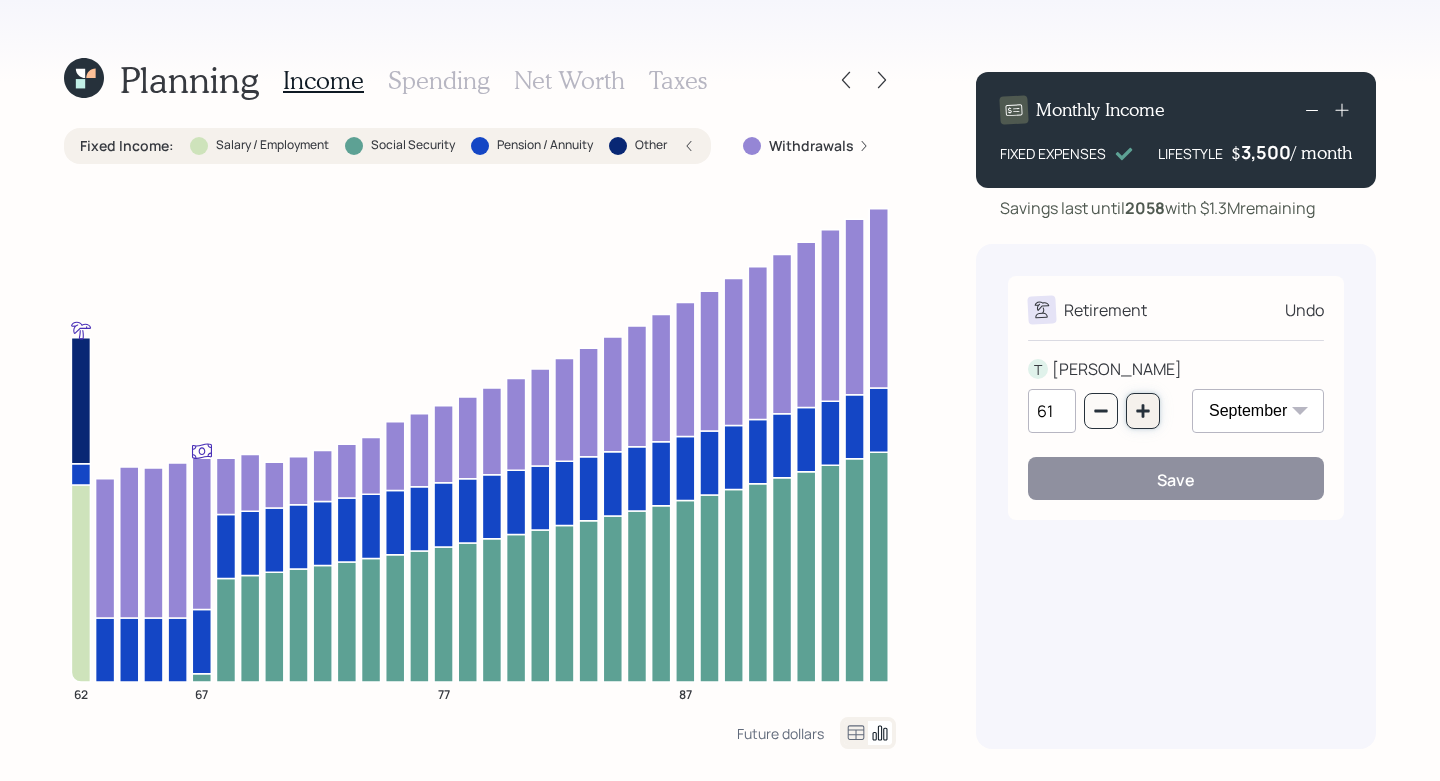 click at bounding box center (1143, 411) 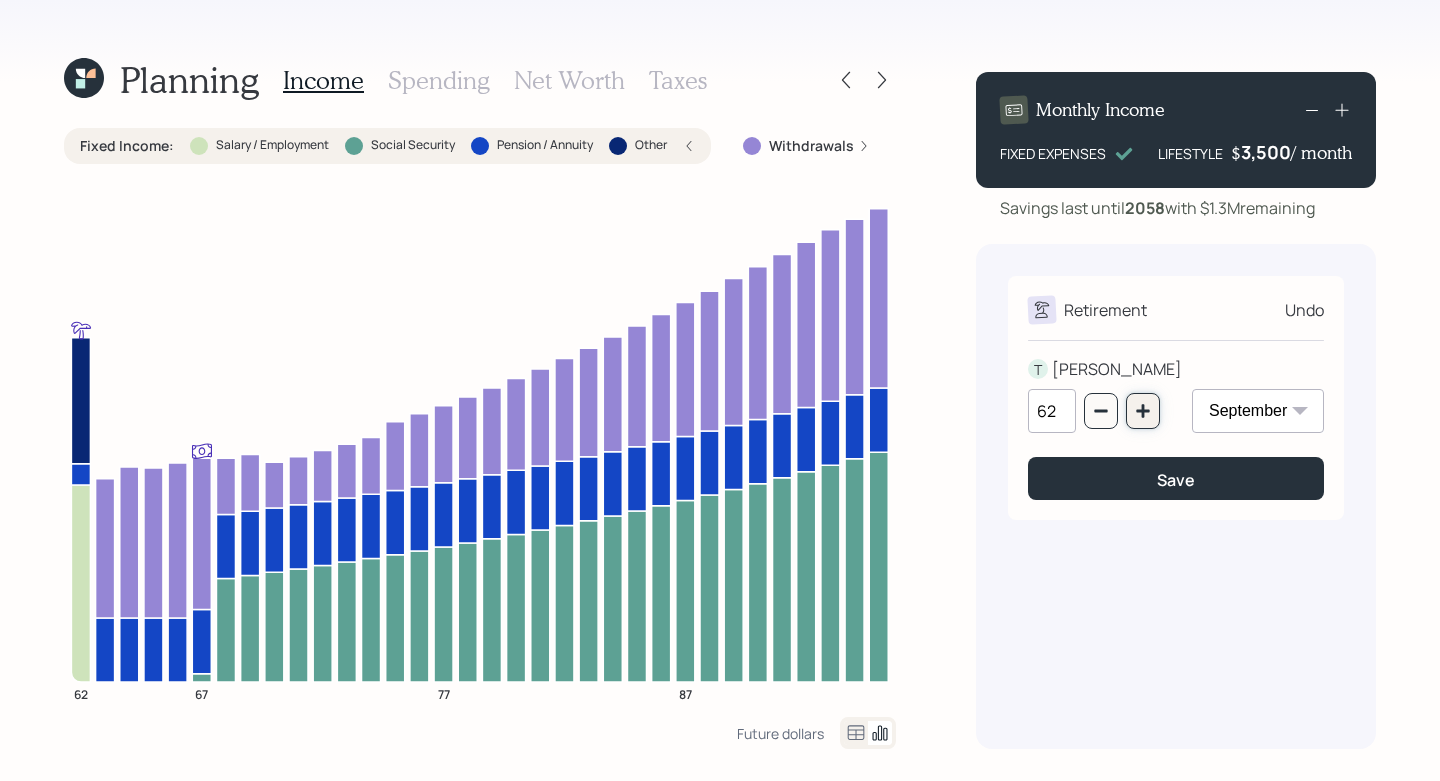 click at bounding box center [1143, 411] 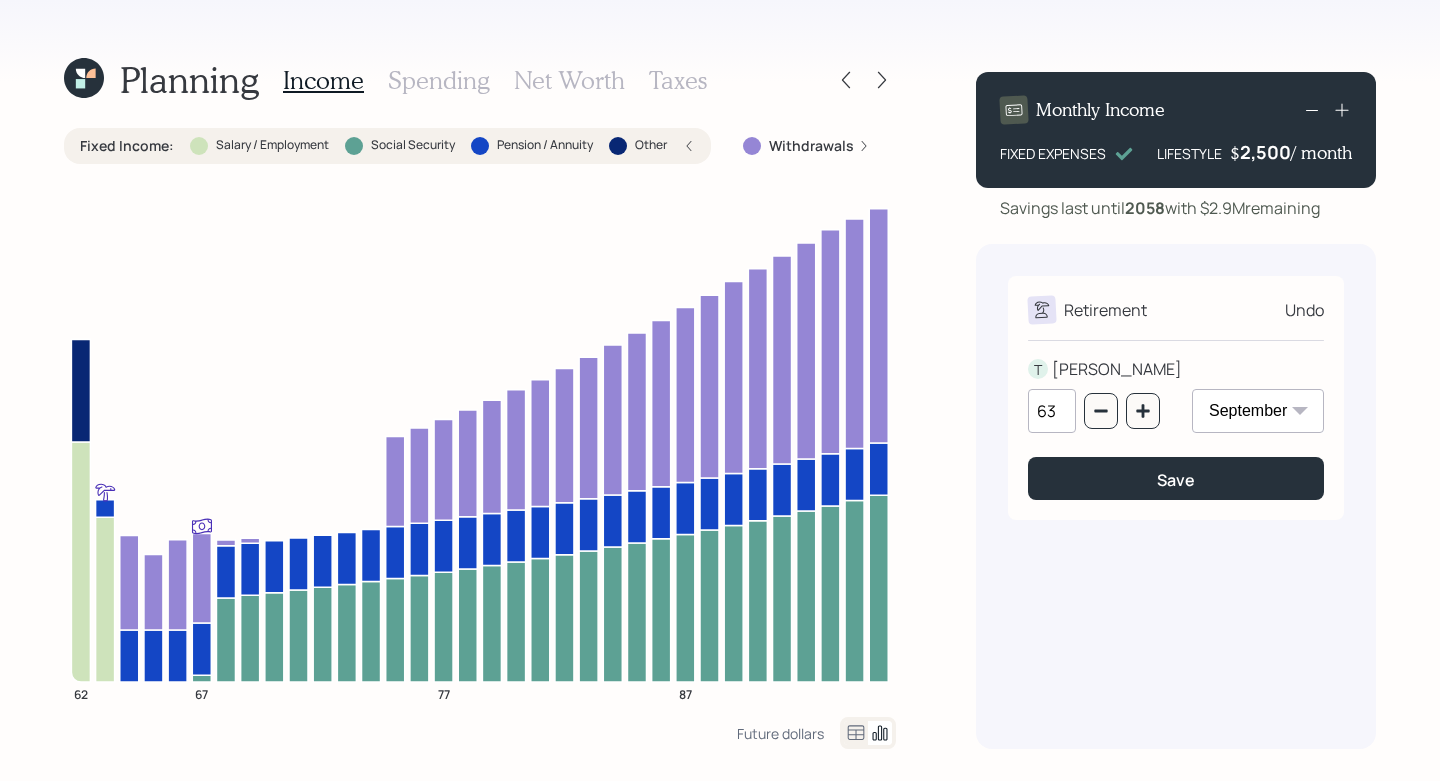 click on "2,500" at bounding box center [1265, 152] 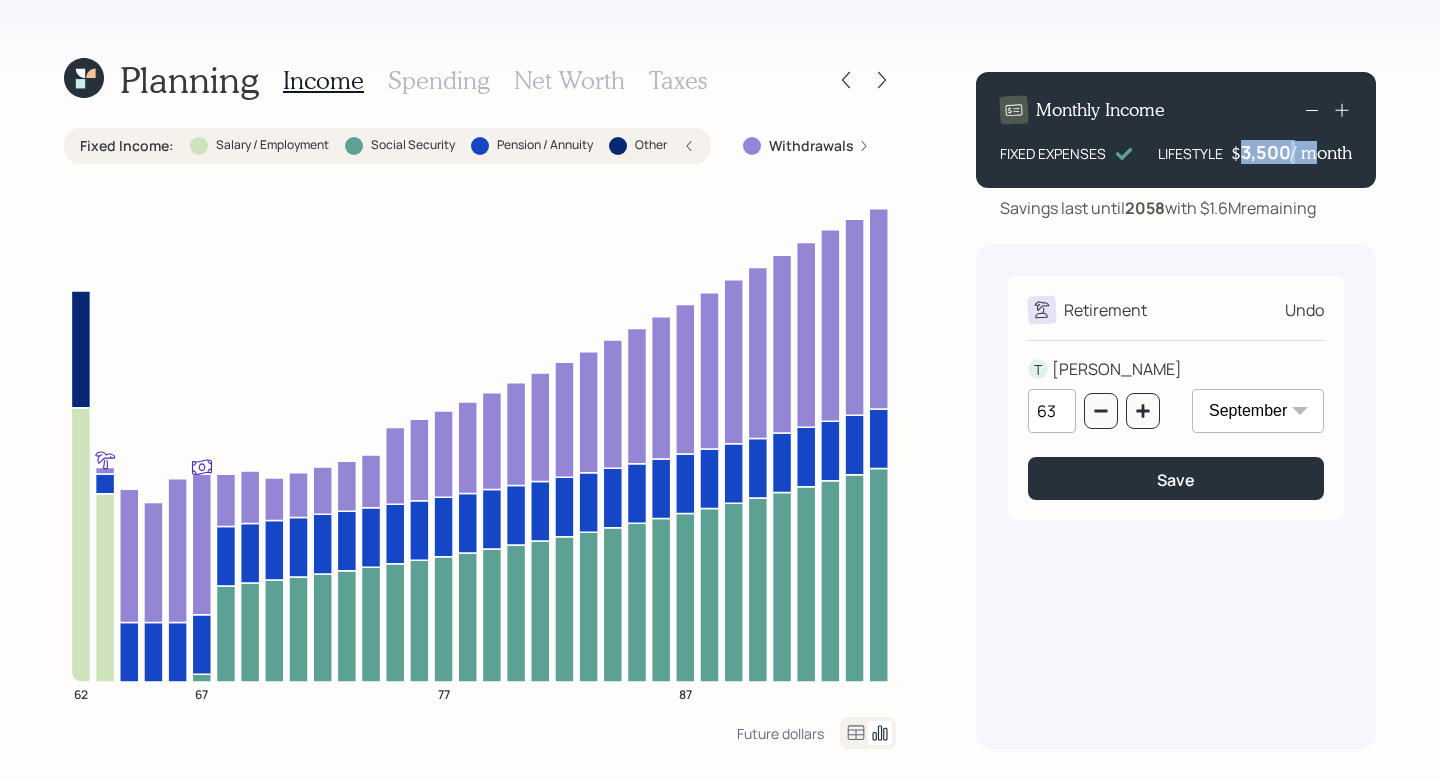 drag, startPoint x: 1237, startPoint y: 154, endPoint x: 1307, endPoint y: 158, distance: 70.11419 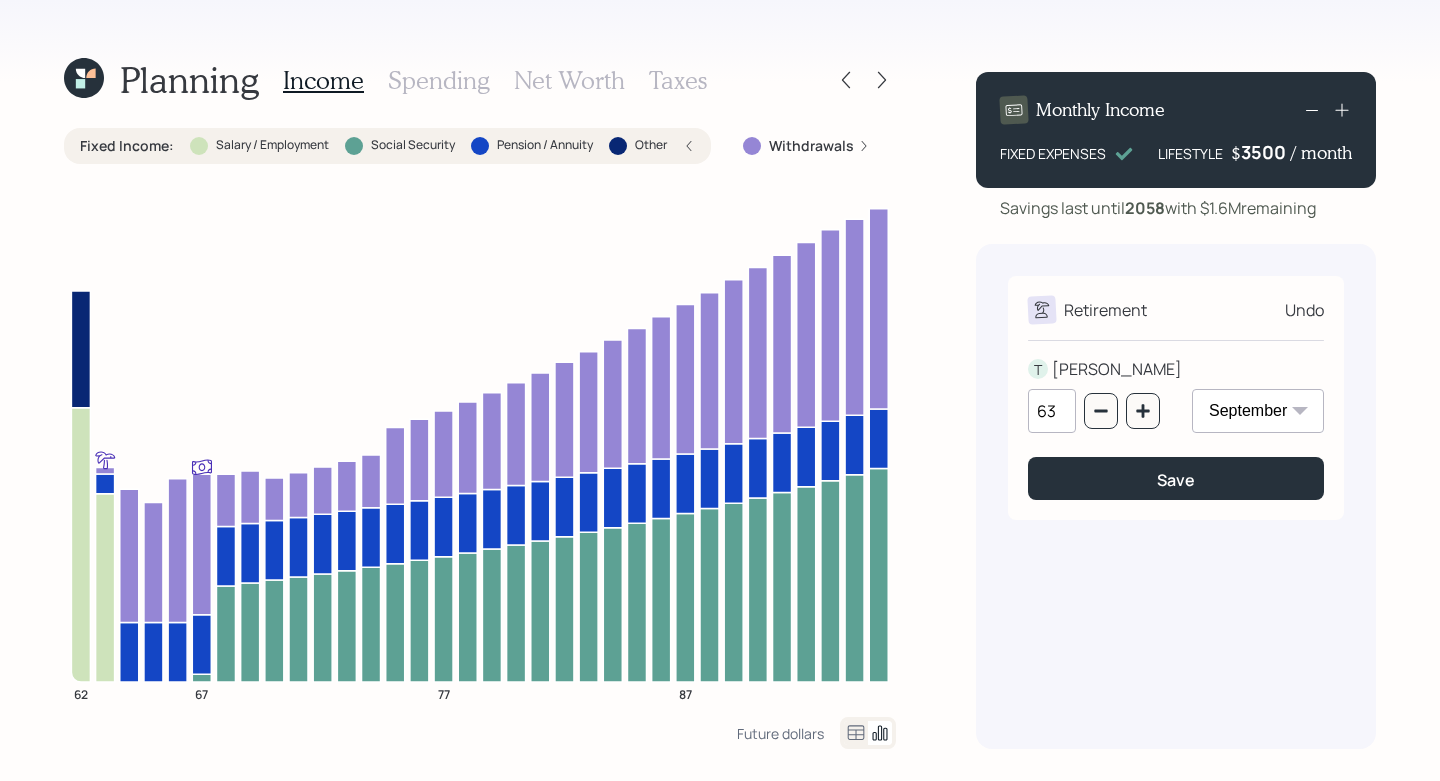 click on "3500" at bounding box center [1266, 152] 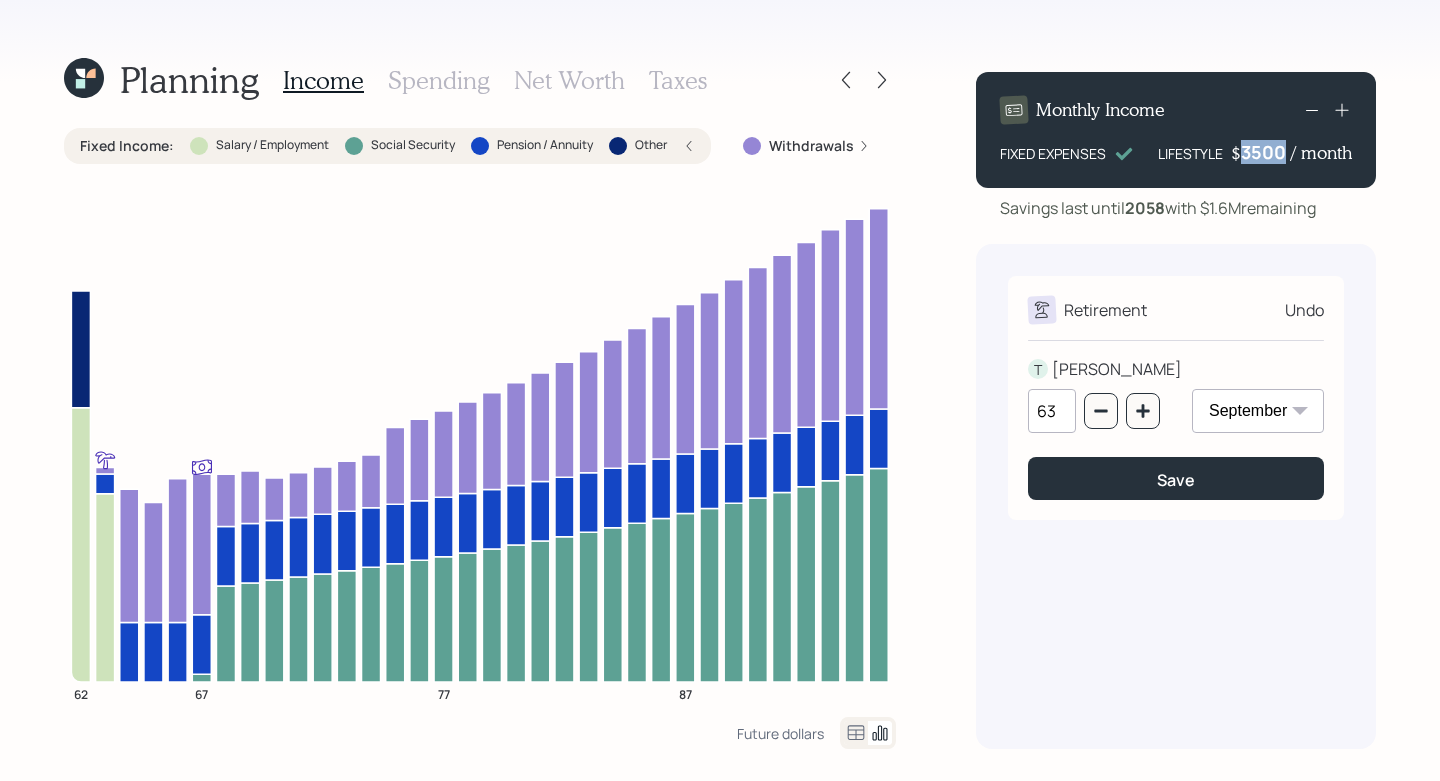 drag, startPoint x: 1241, startPoint y: 151, endPoint x: 1279, endPoint y: 145, distance: 38.470768 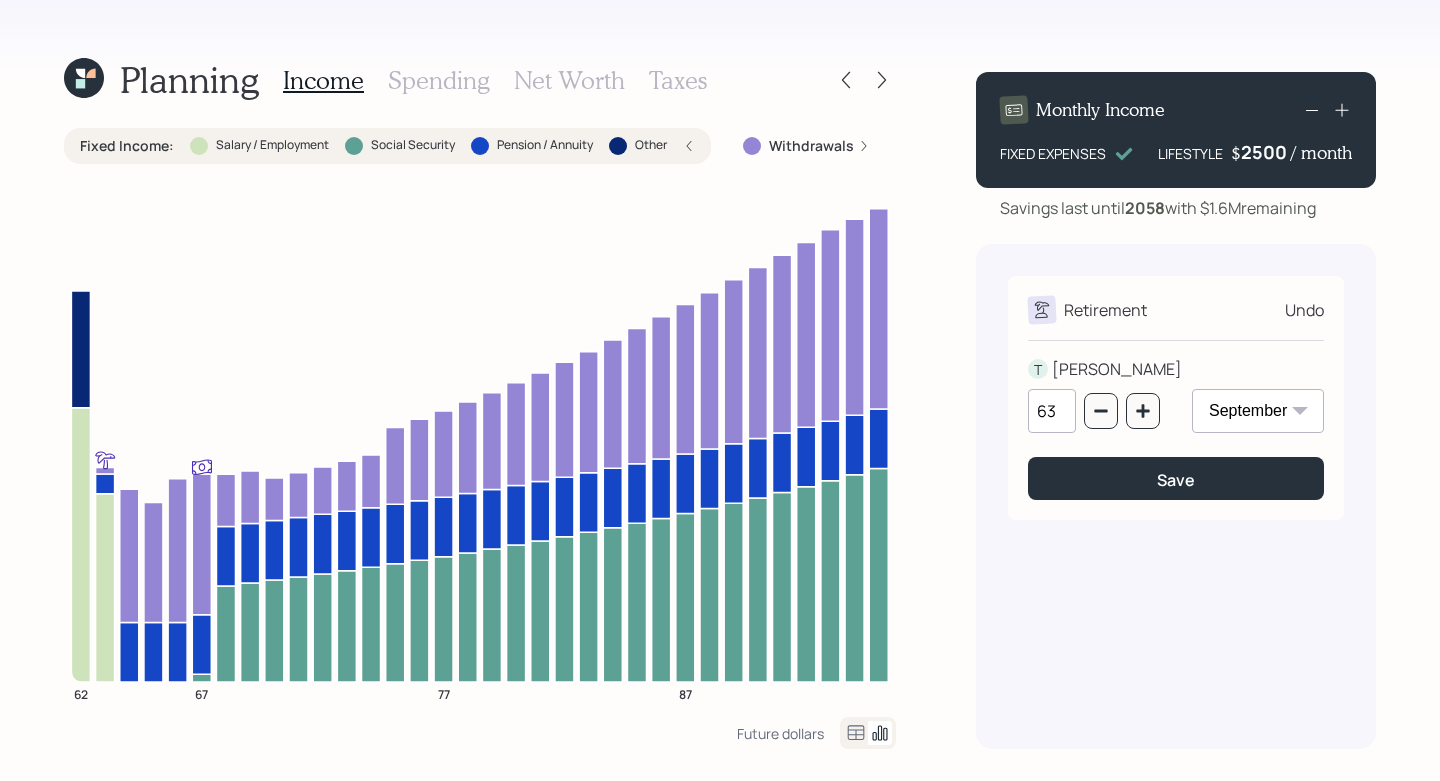 click on "Monthly Income FIXED EXPENSES LIFESTYLE $ 2500  / month" at bounding box center (1176, 130) 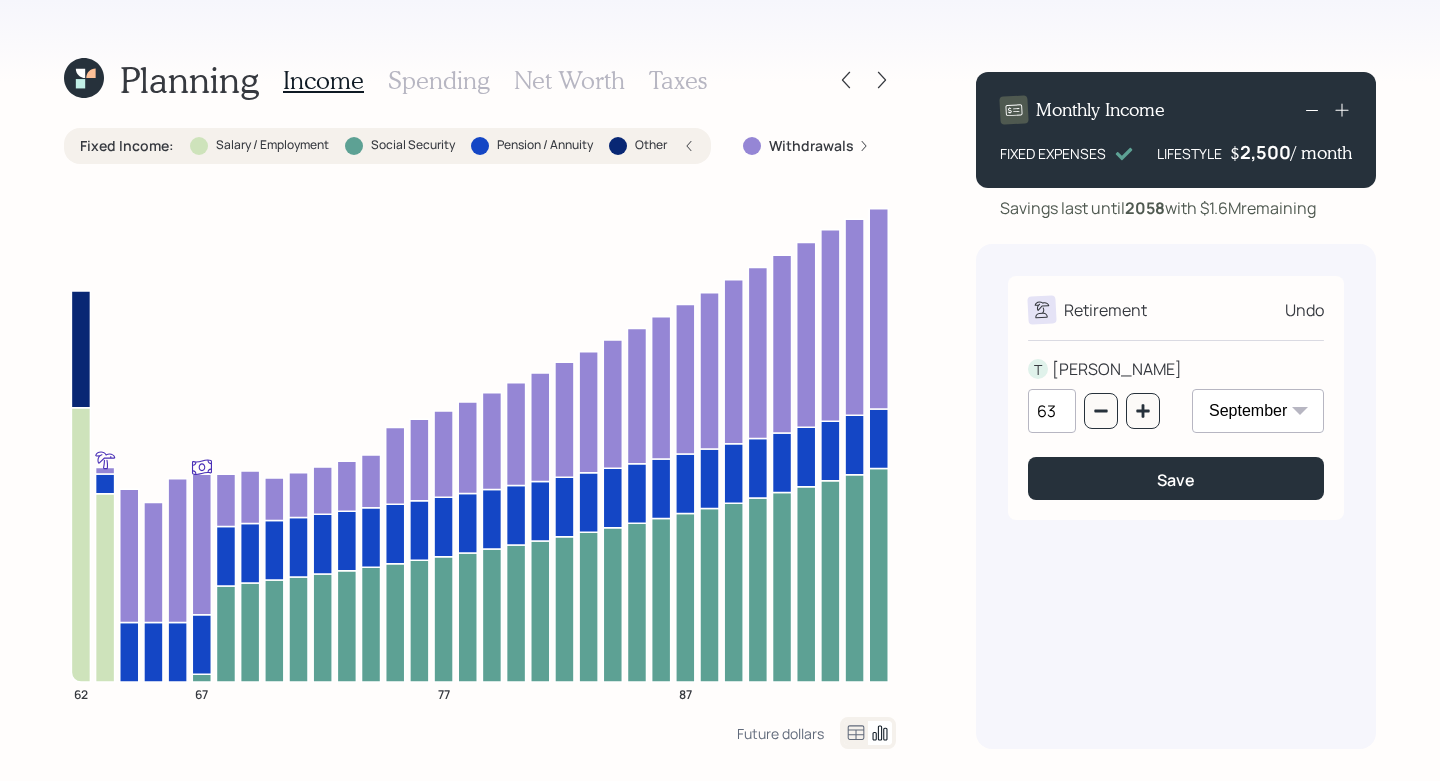 click on "Monthly Income FIXED EXPENSES LIFESTYLE $ 2,500  / month Savings last until  [DATE]  with   $1.6M  remaining Retirement Undo T [PERSON_NAME] 63 January February March April May June July August September October November December Save" at bounding box center (1176, 402) 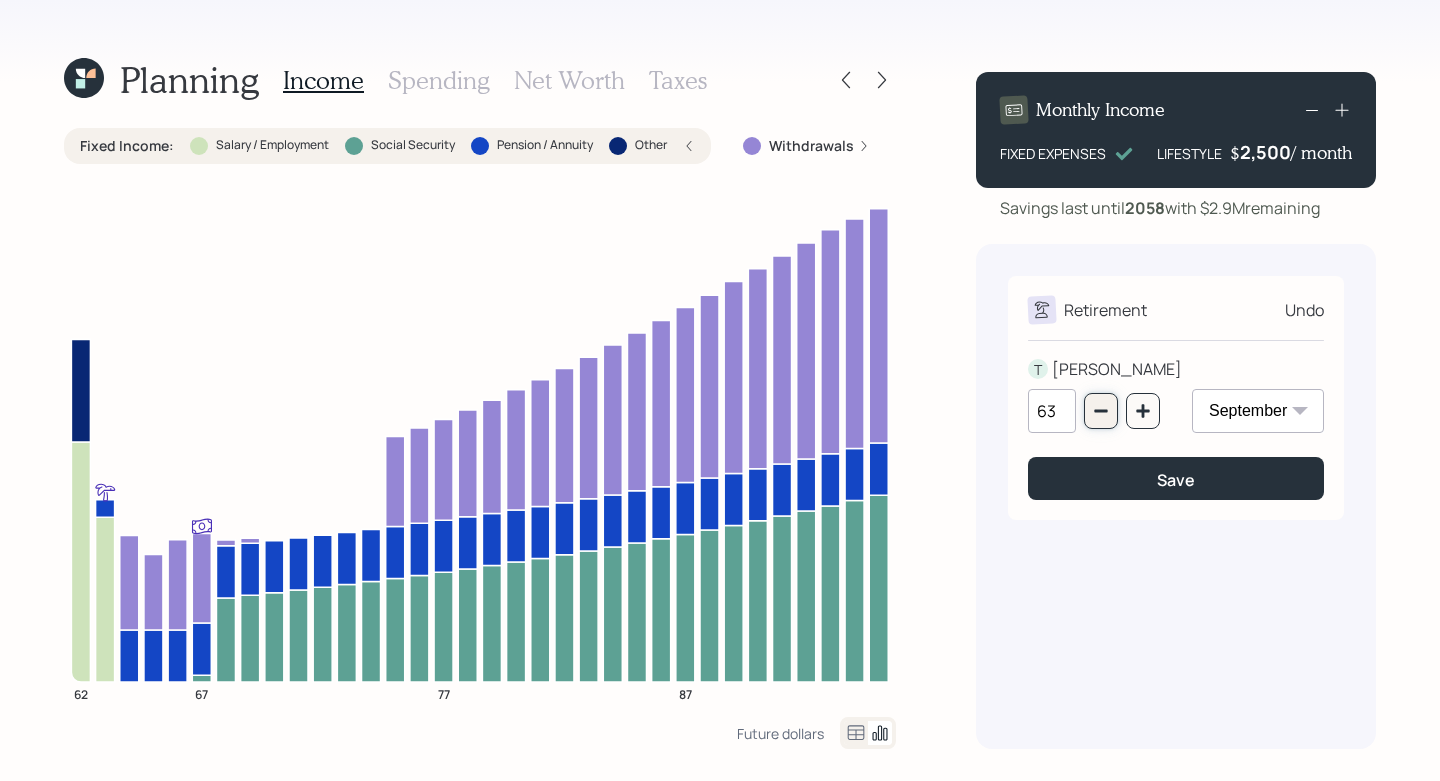 click 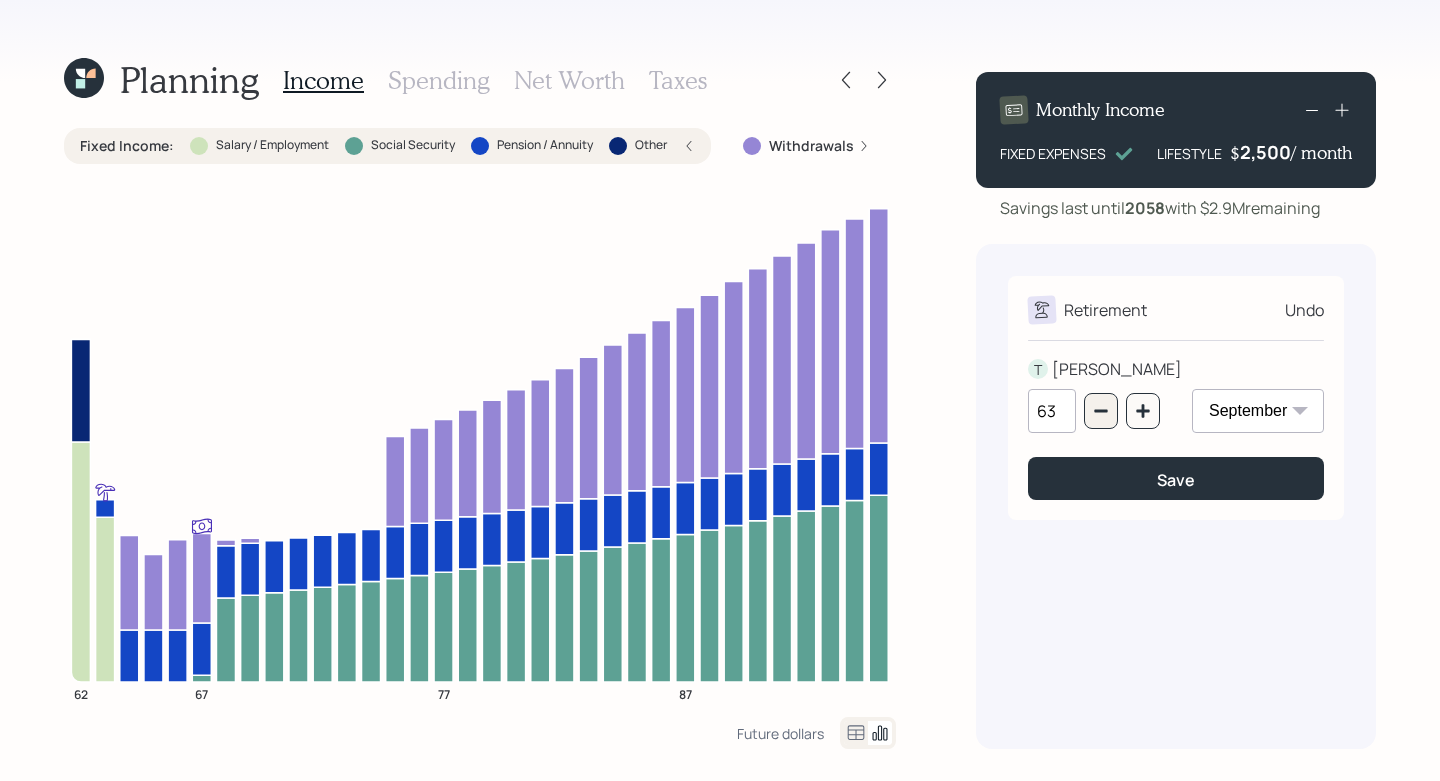 type on "62" 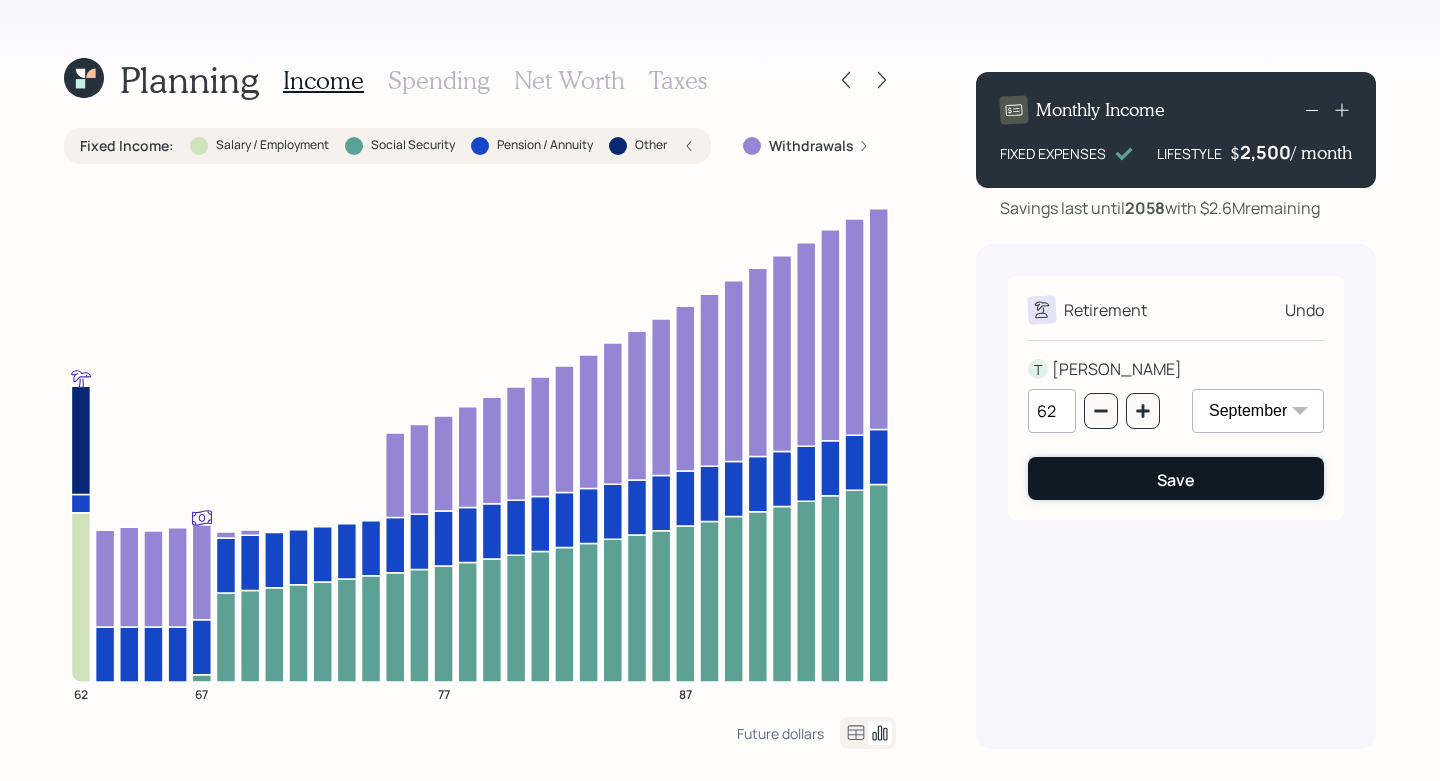 click on "Save" at bounding box center [1176, 478] 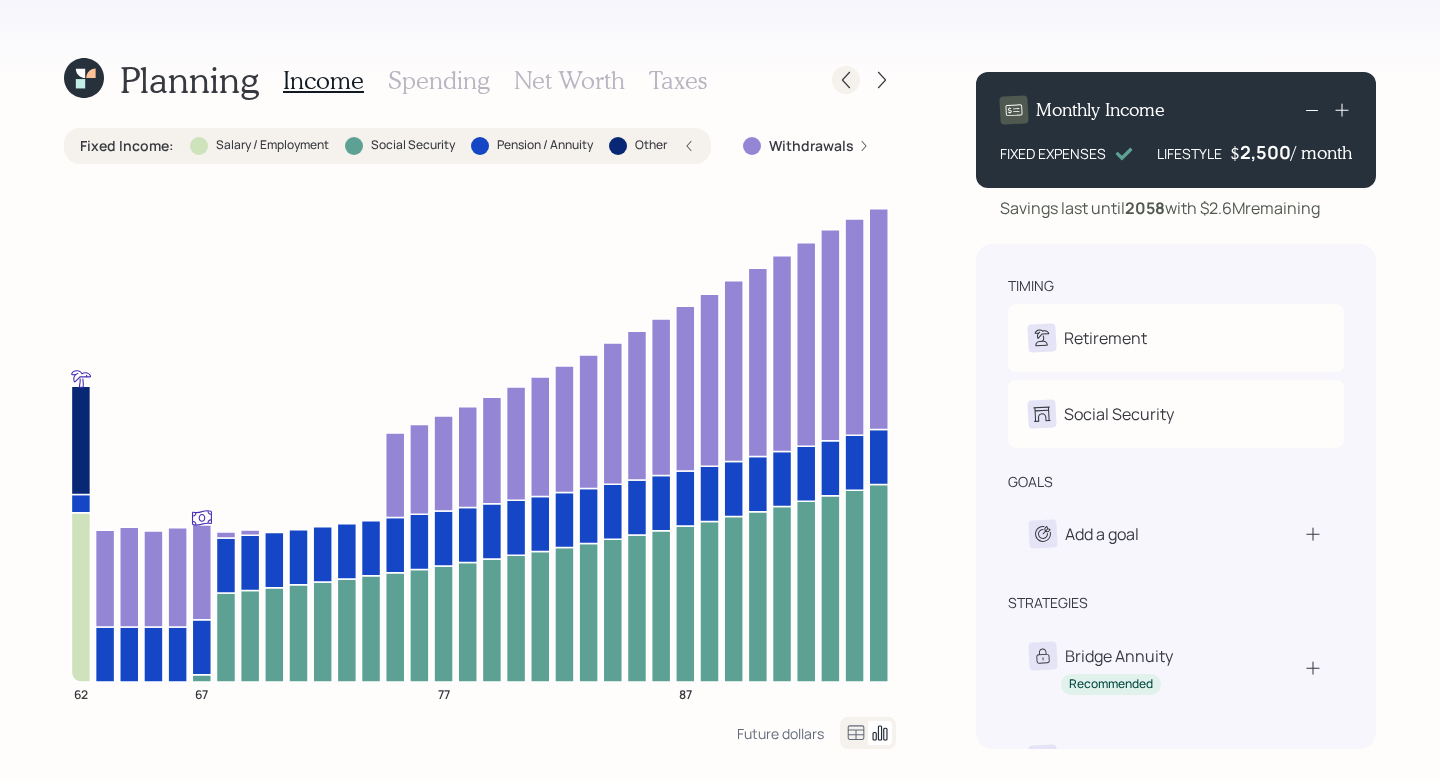 click 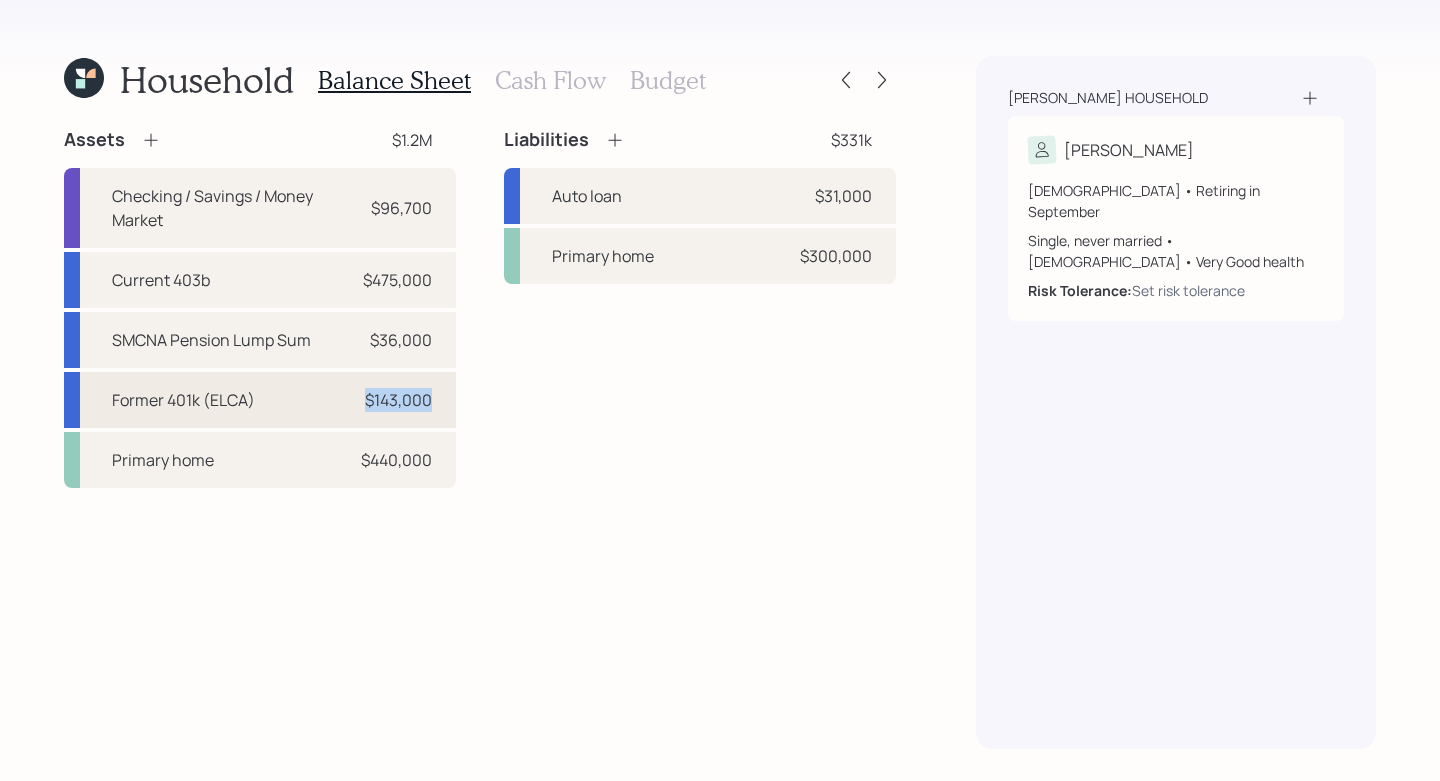 drag, startPoint x: 442, startPoint y: 396, endPoint x: 329, endPoint y: 396, distance: 113 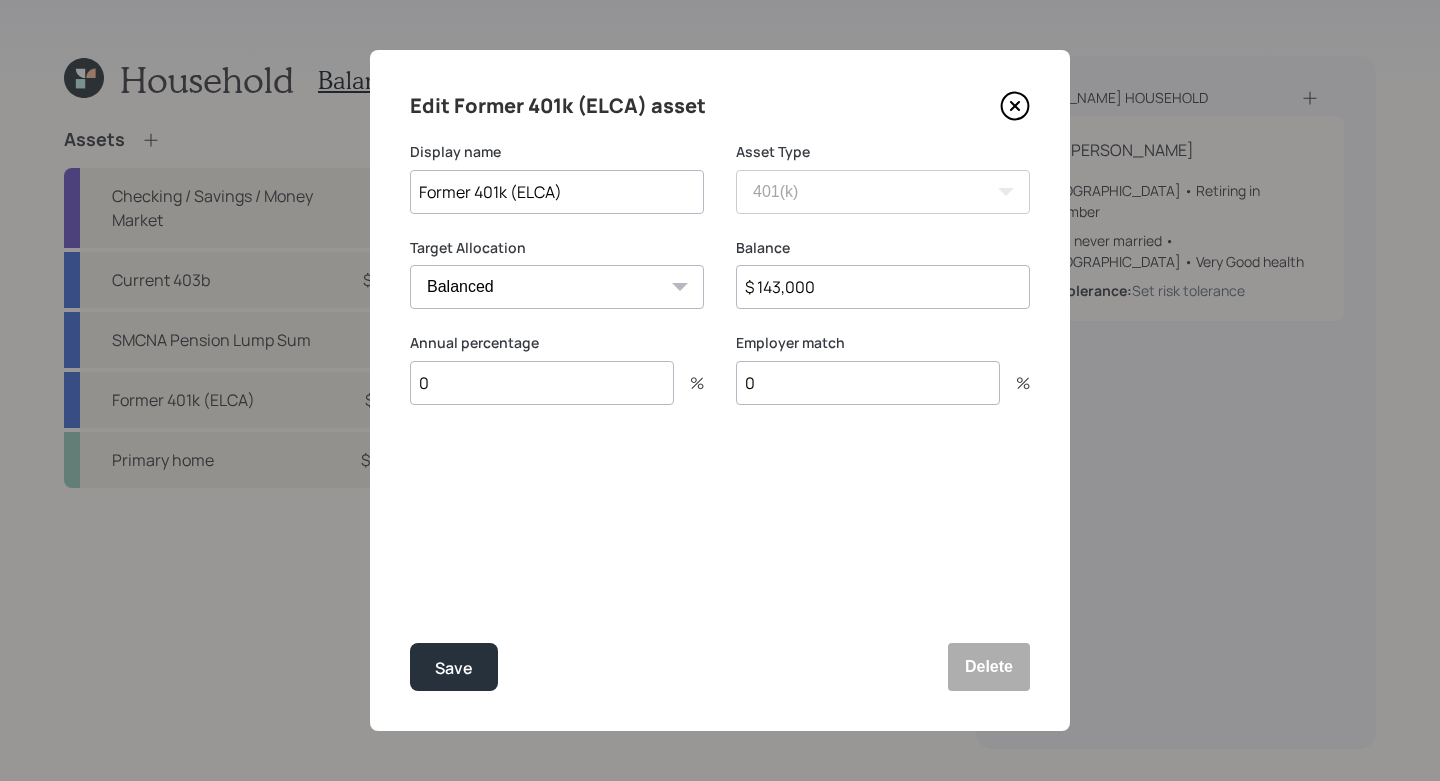 click 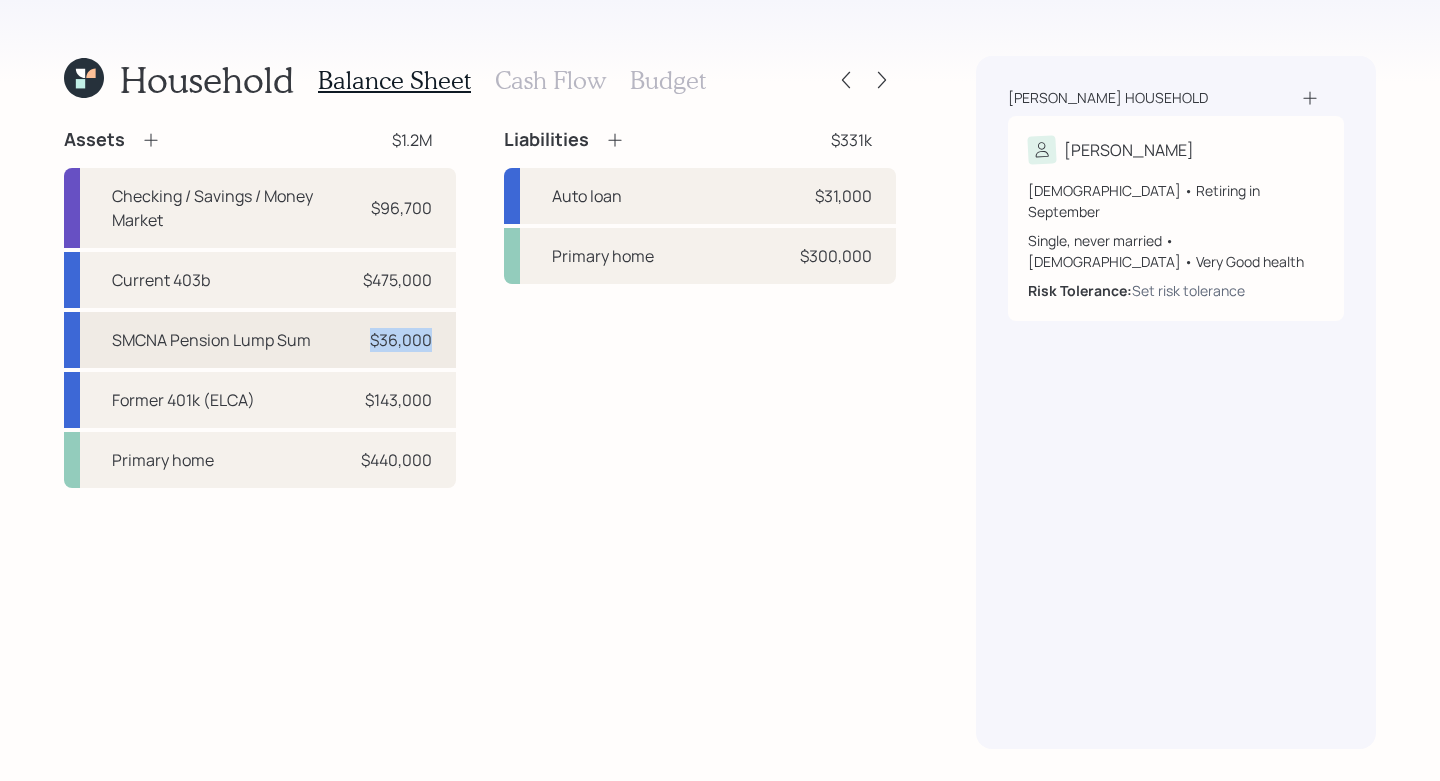drag, startPoint x: 439, startPoint y: 340, endPoint x: 358, endPoint y: 343, distance: 81.055534 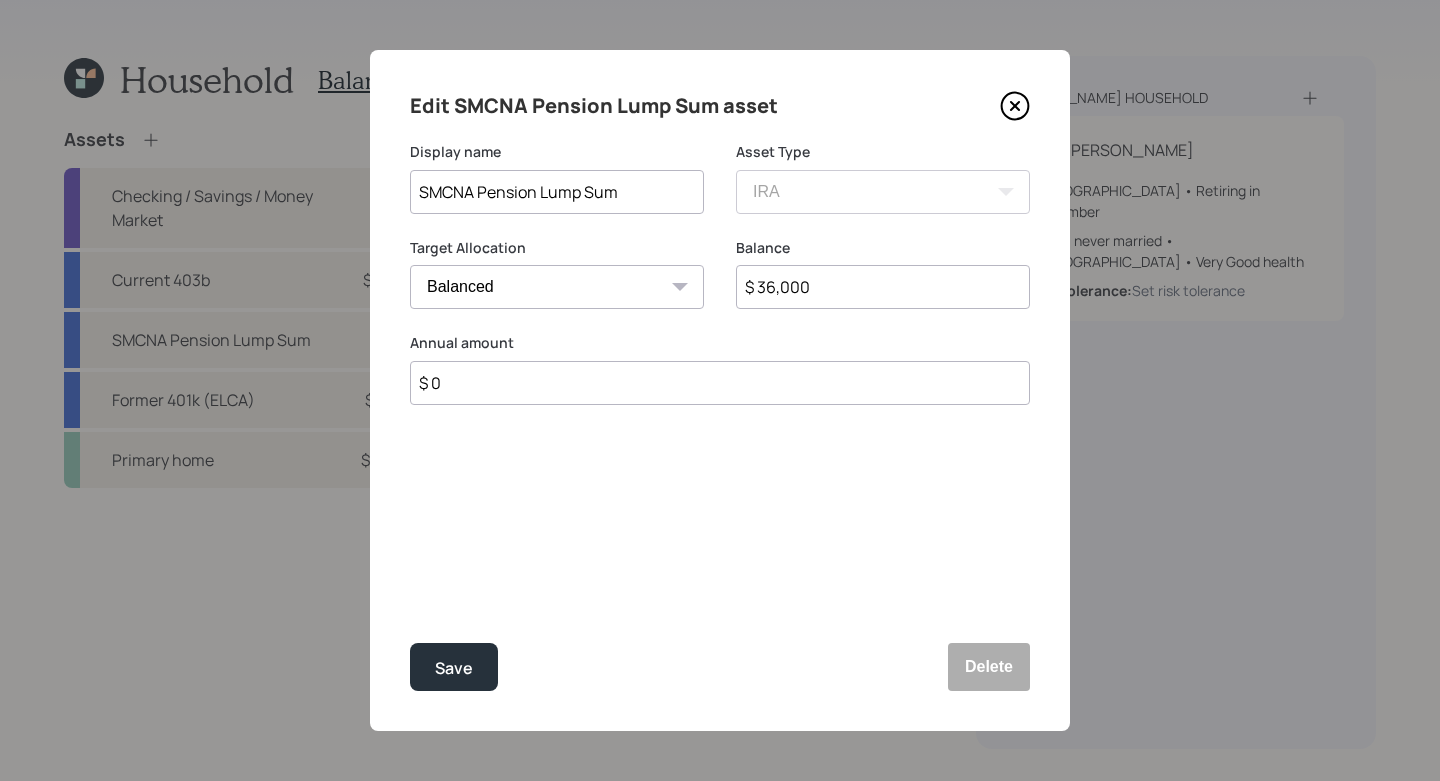 click 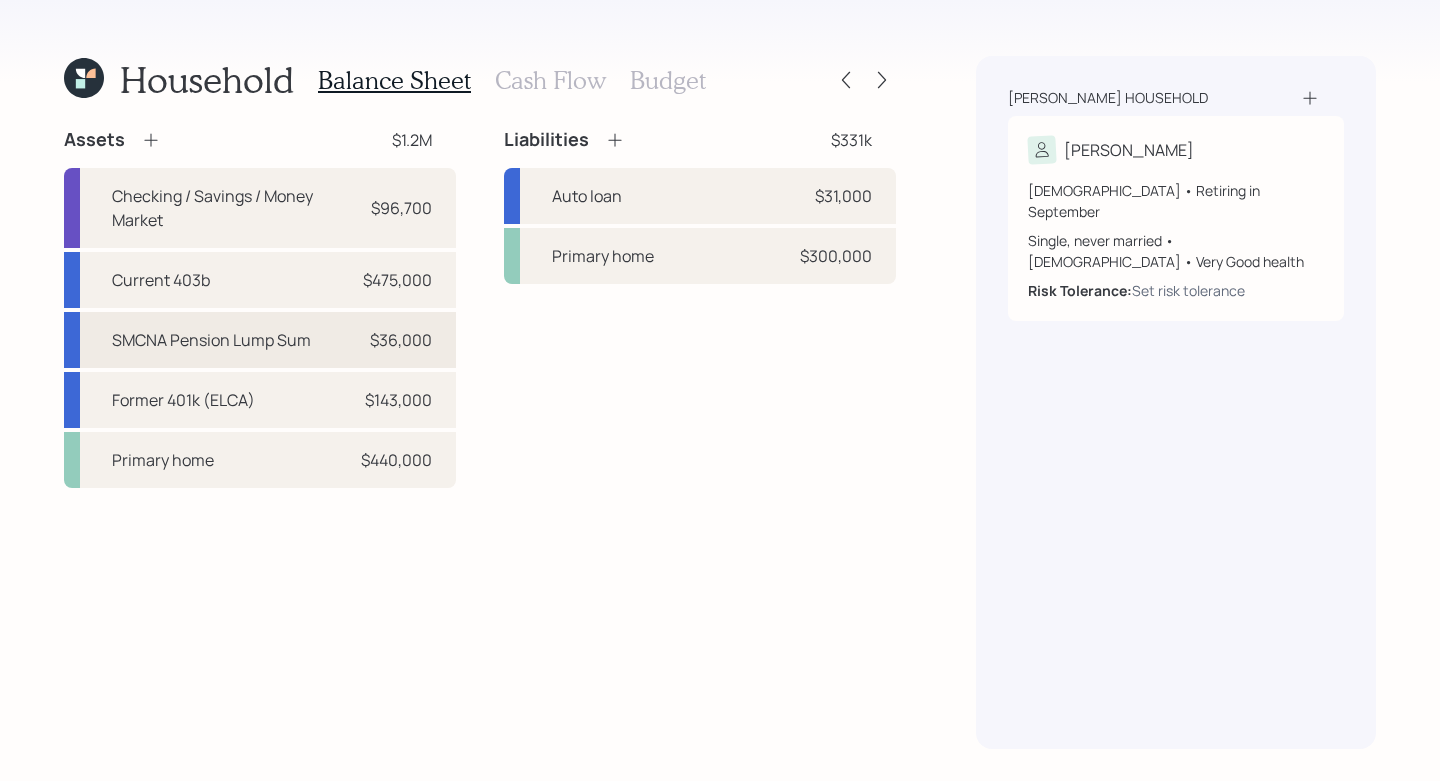 click on "SMCNA Pension Lump Sum $36,000" at bounding box center [260, 340] 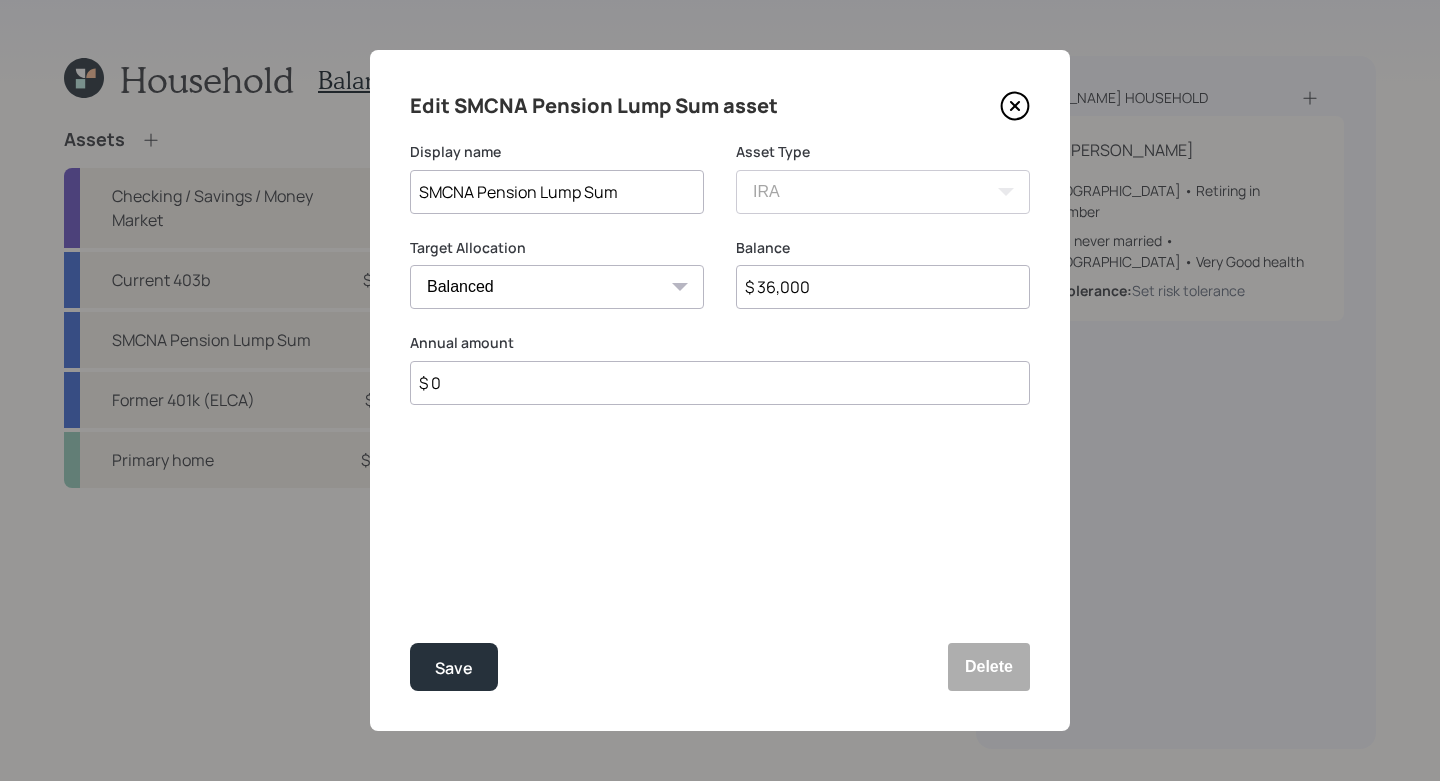 click 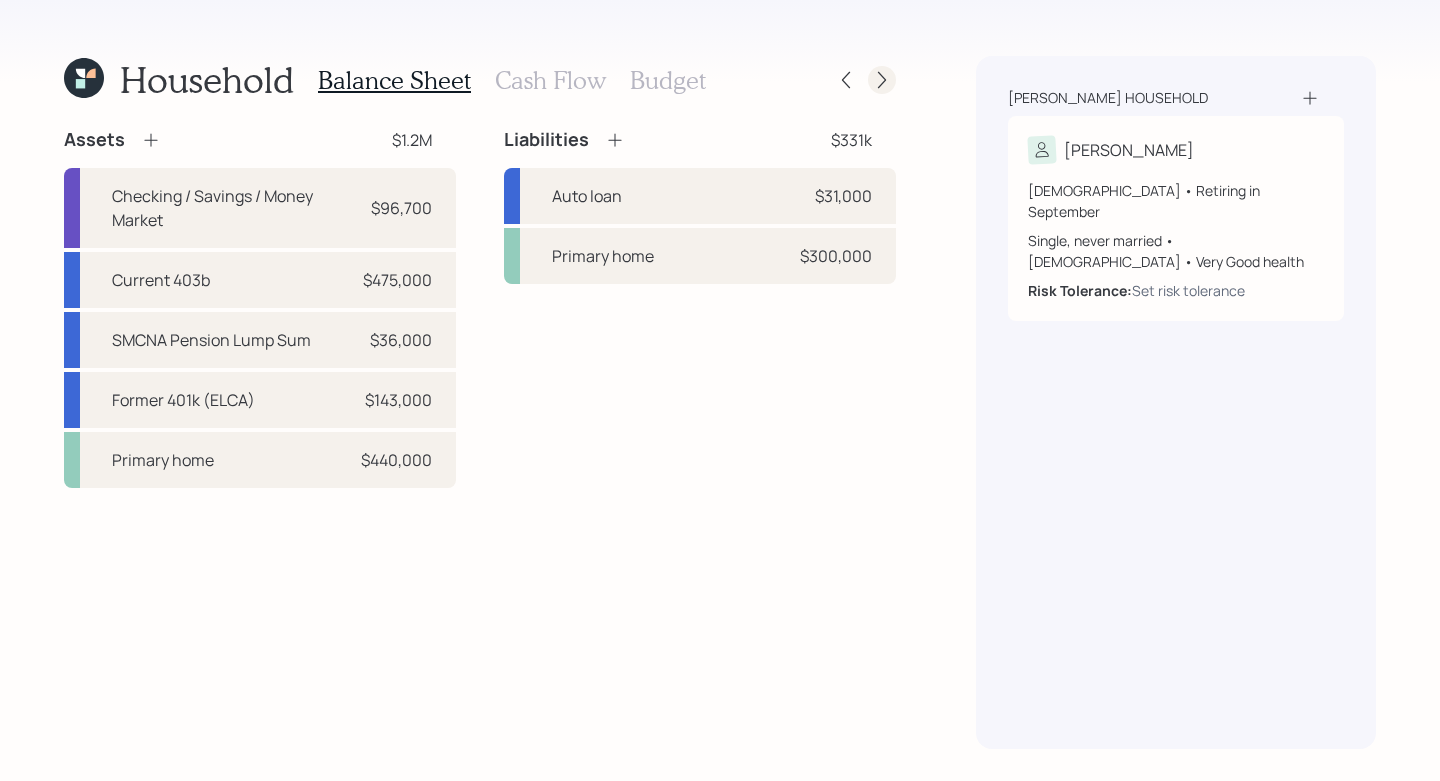 click 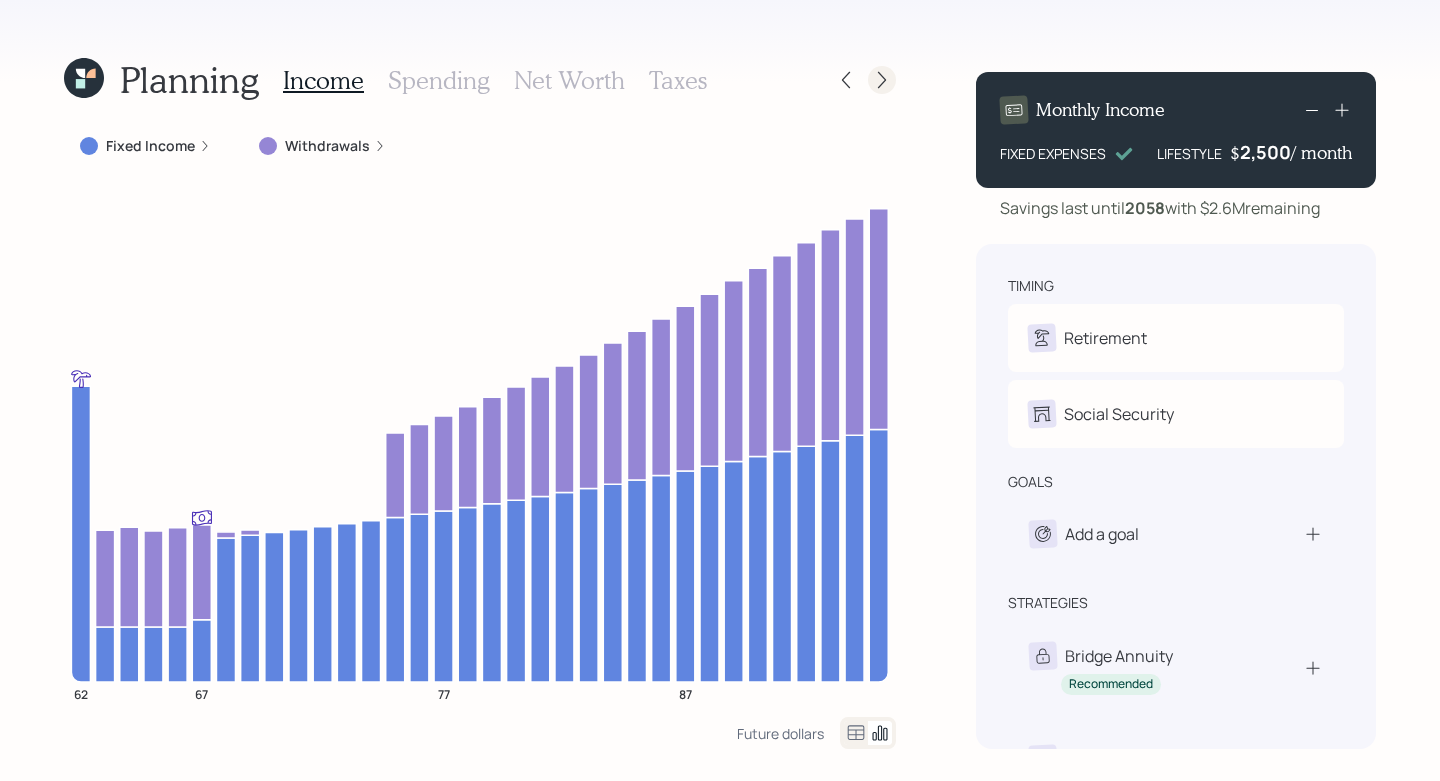 click 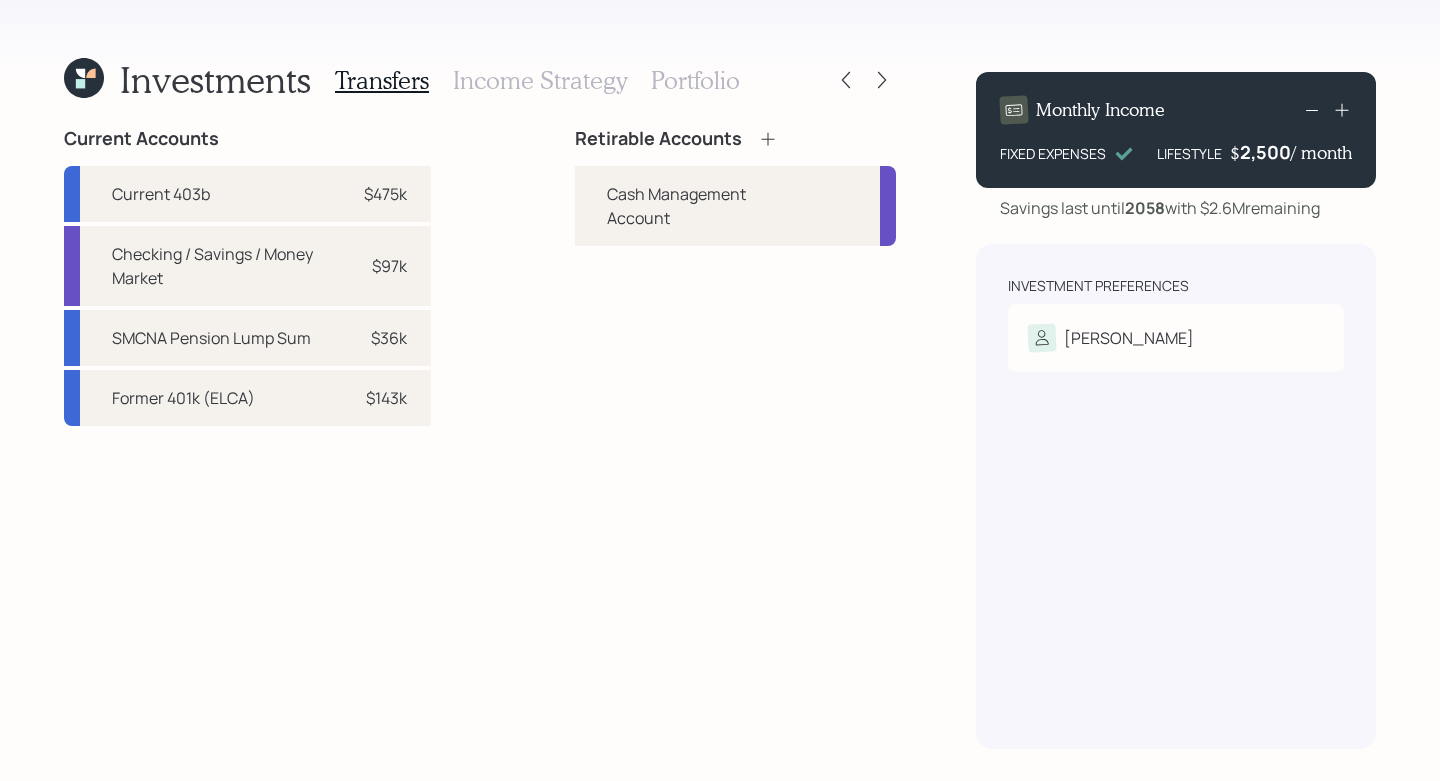 click 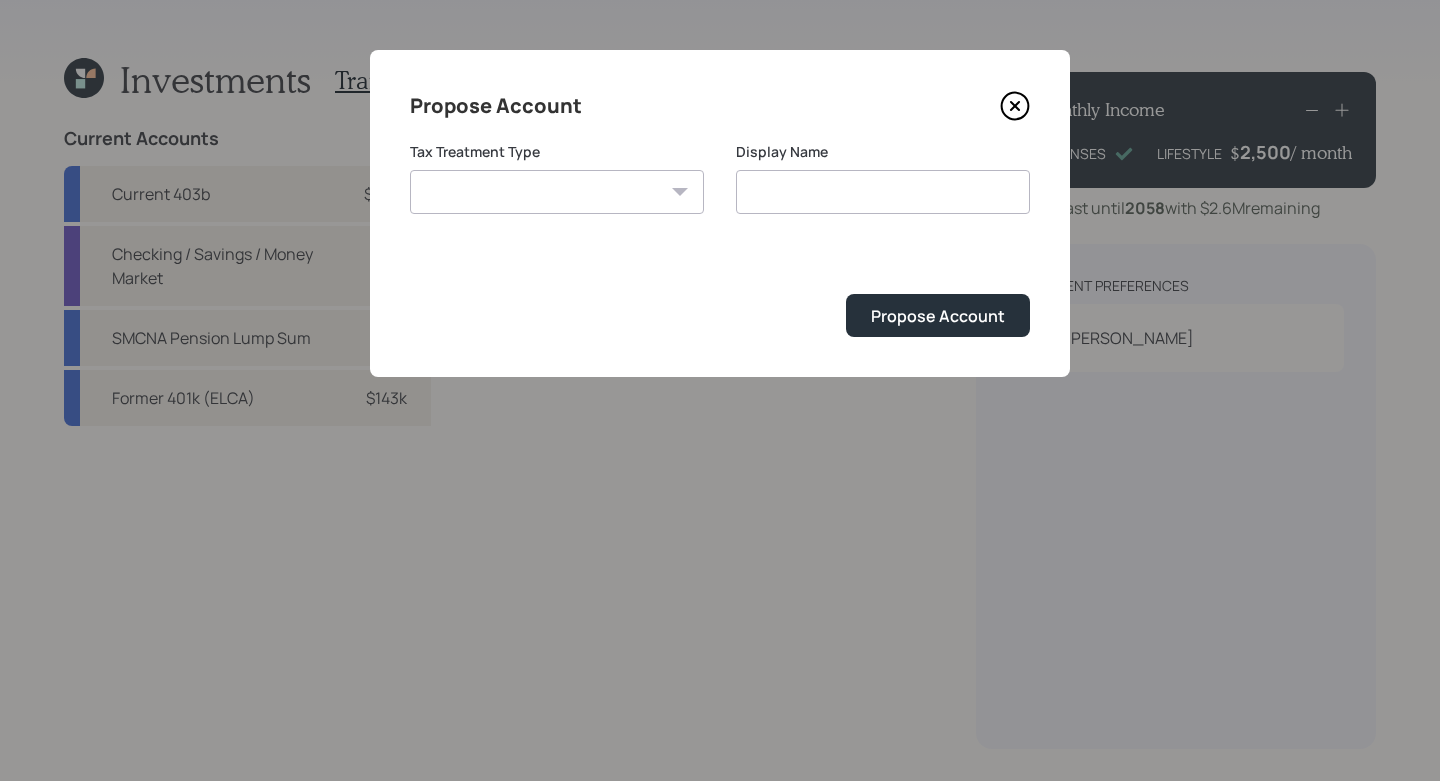 click on "[PERSON_NAME] Taxable Traditional" at bounding box center [557, 192] 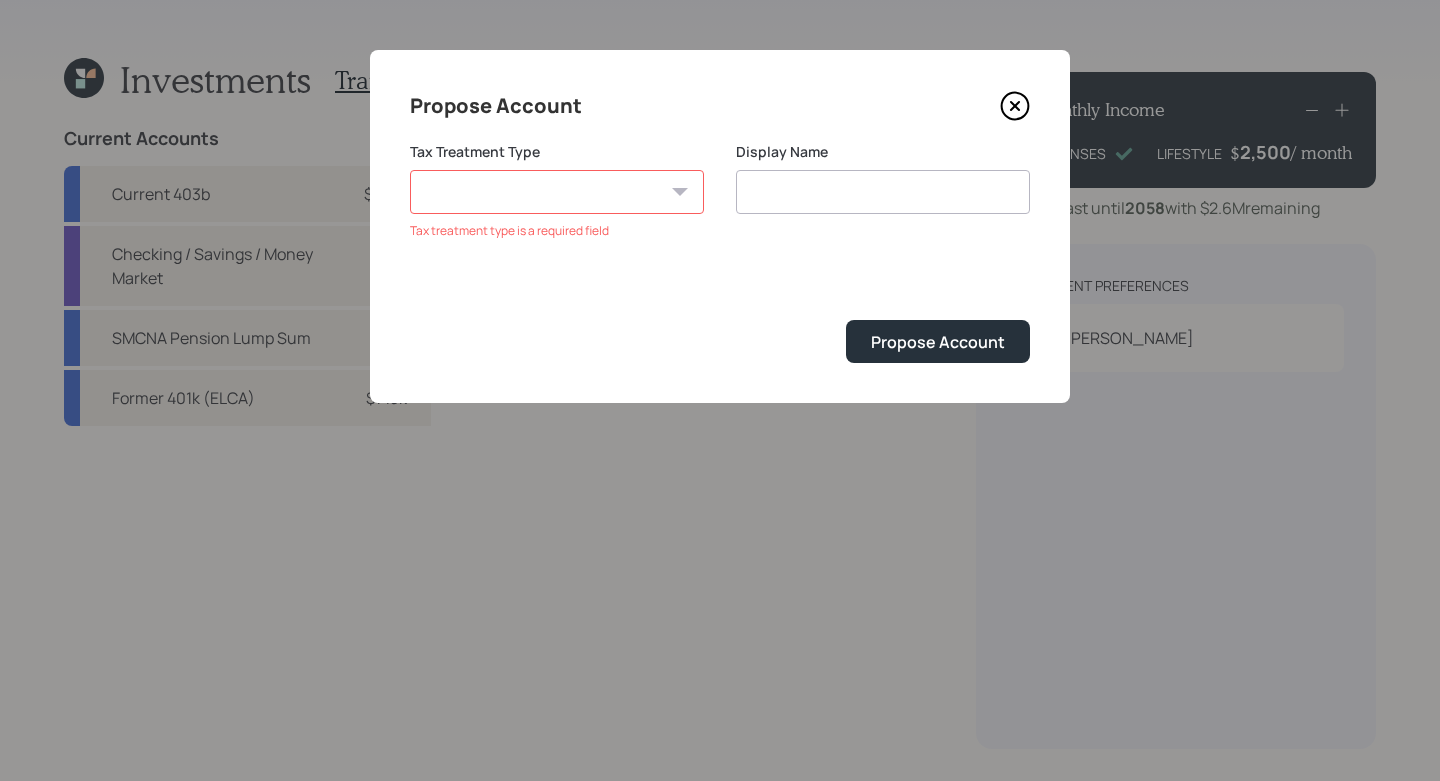 click 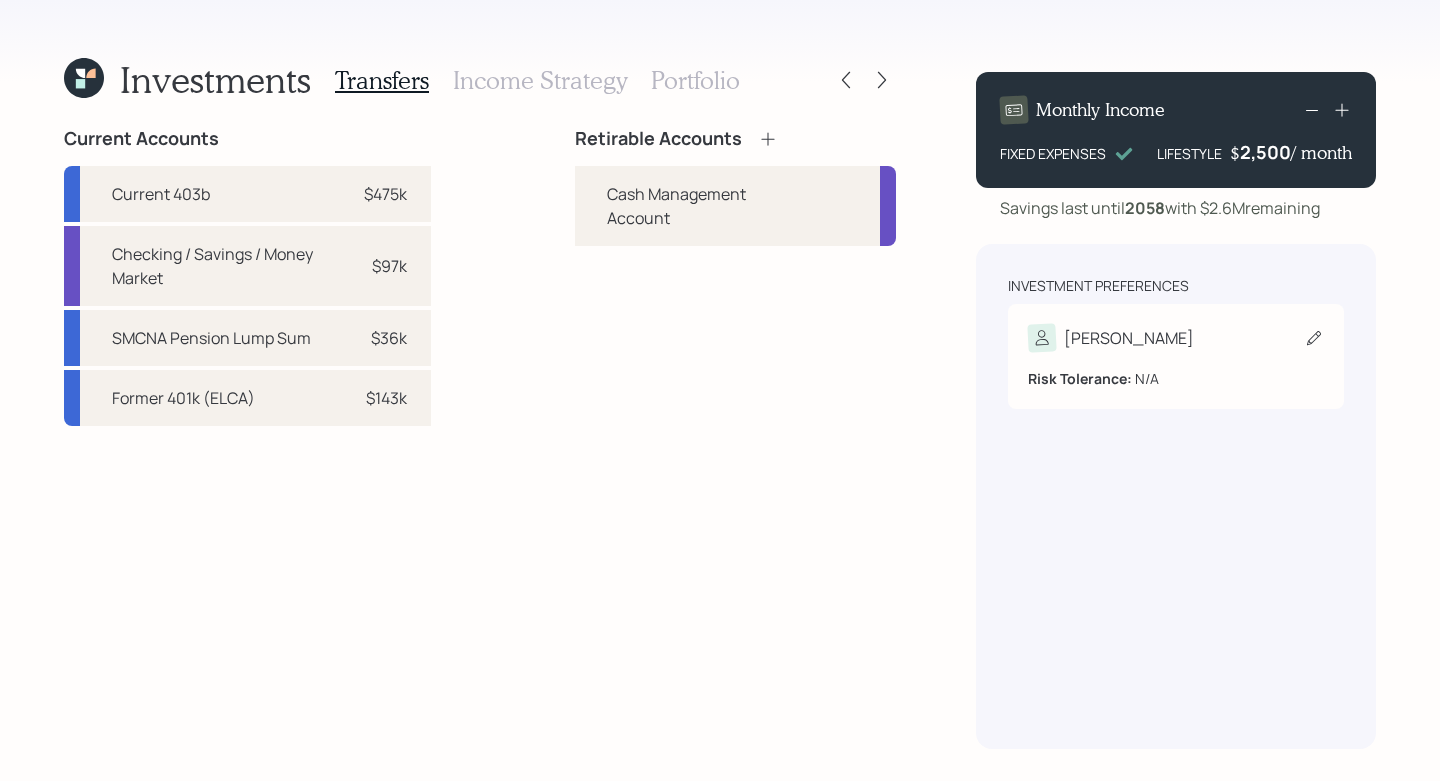 click on "[PERSON_NAME] Tolerance:   N/A" at bounding box center (1176, 356) 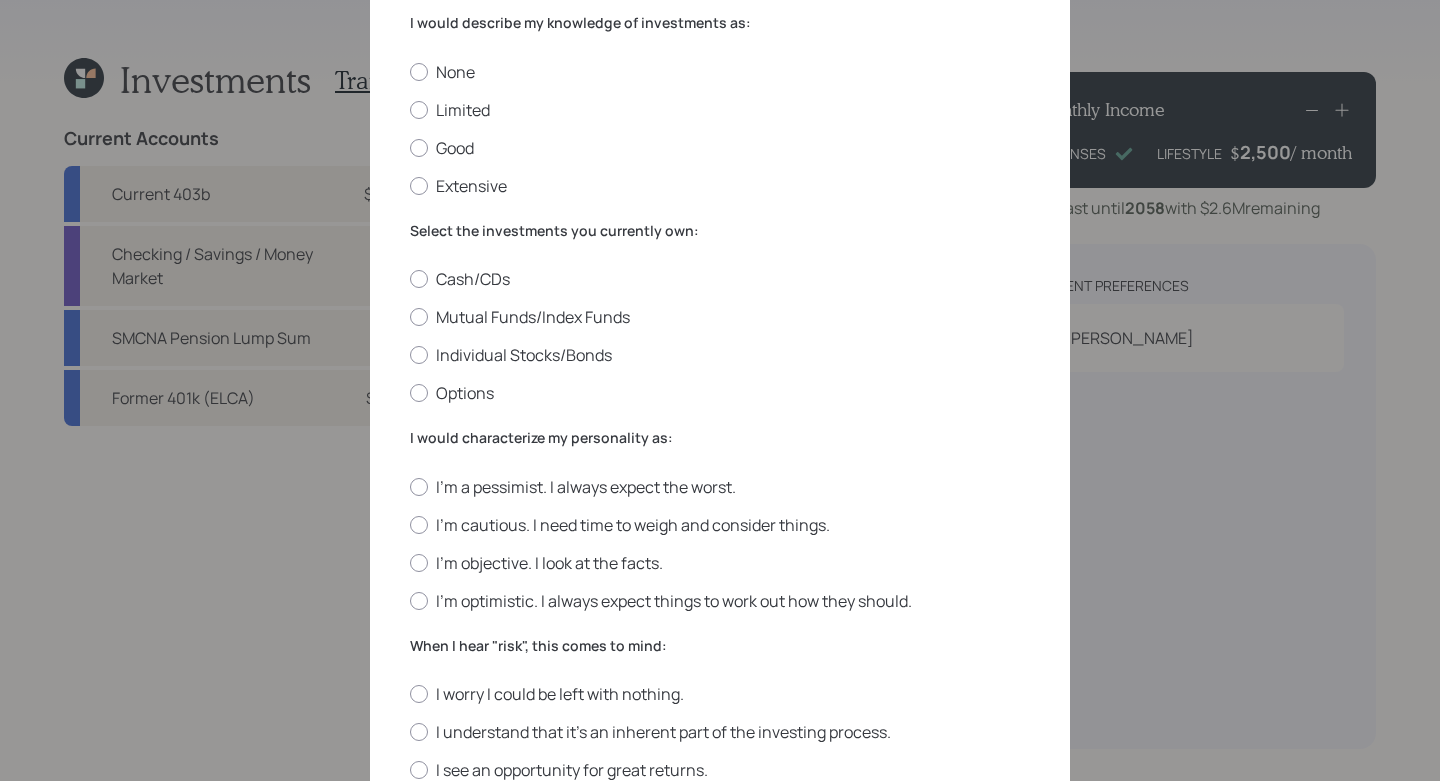scroll, scrollTop: 139, scrollLeft: 0, axis: vertical 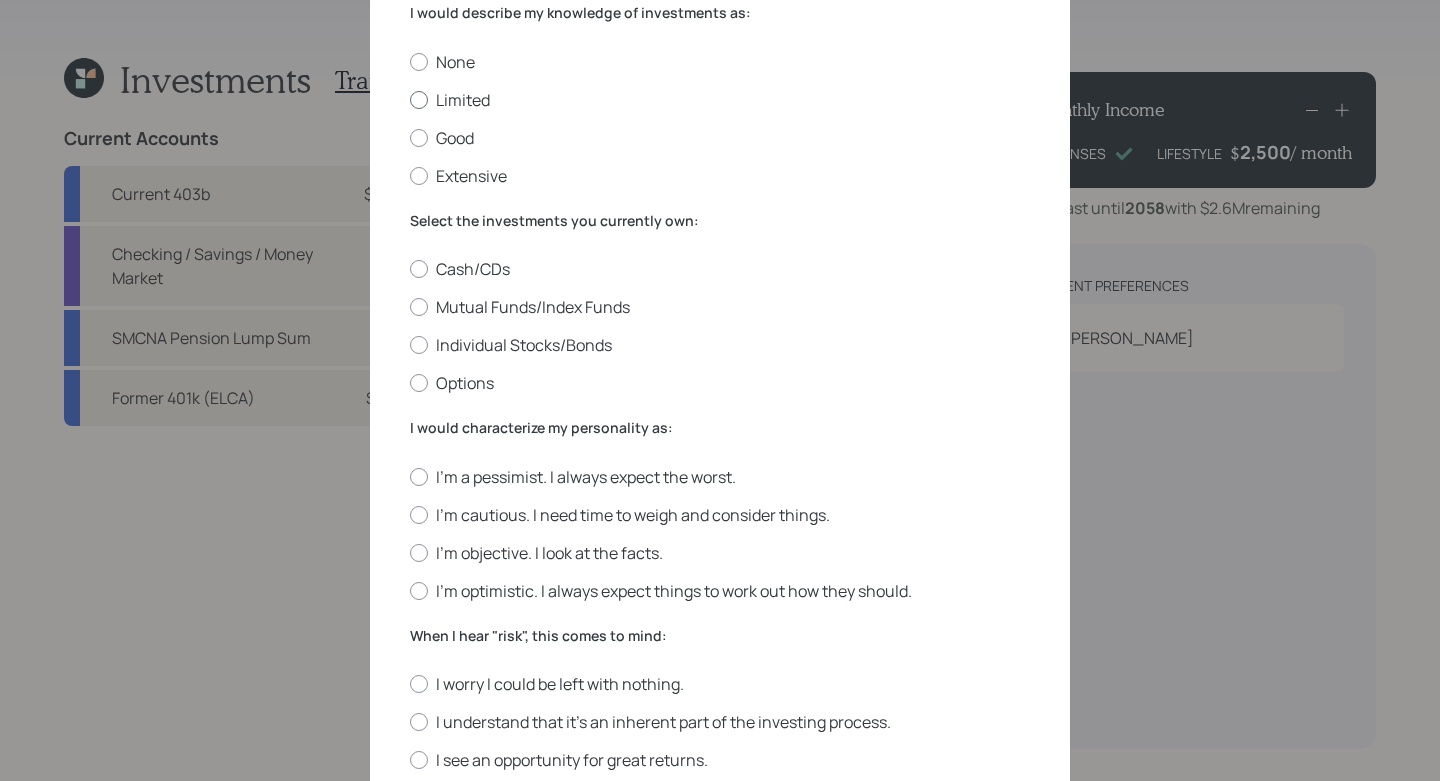 click on "Limited" at bounding box center [720, 100] 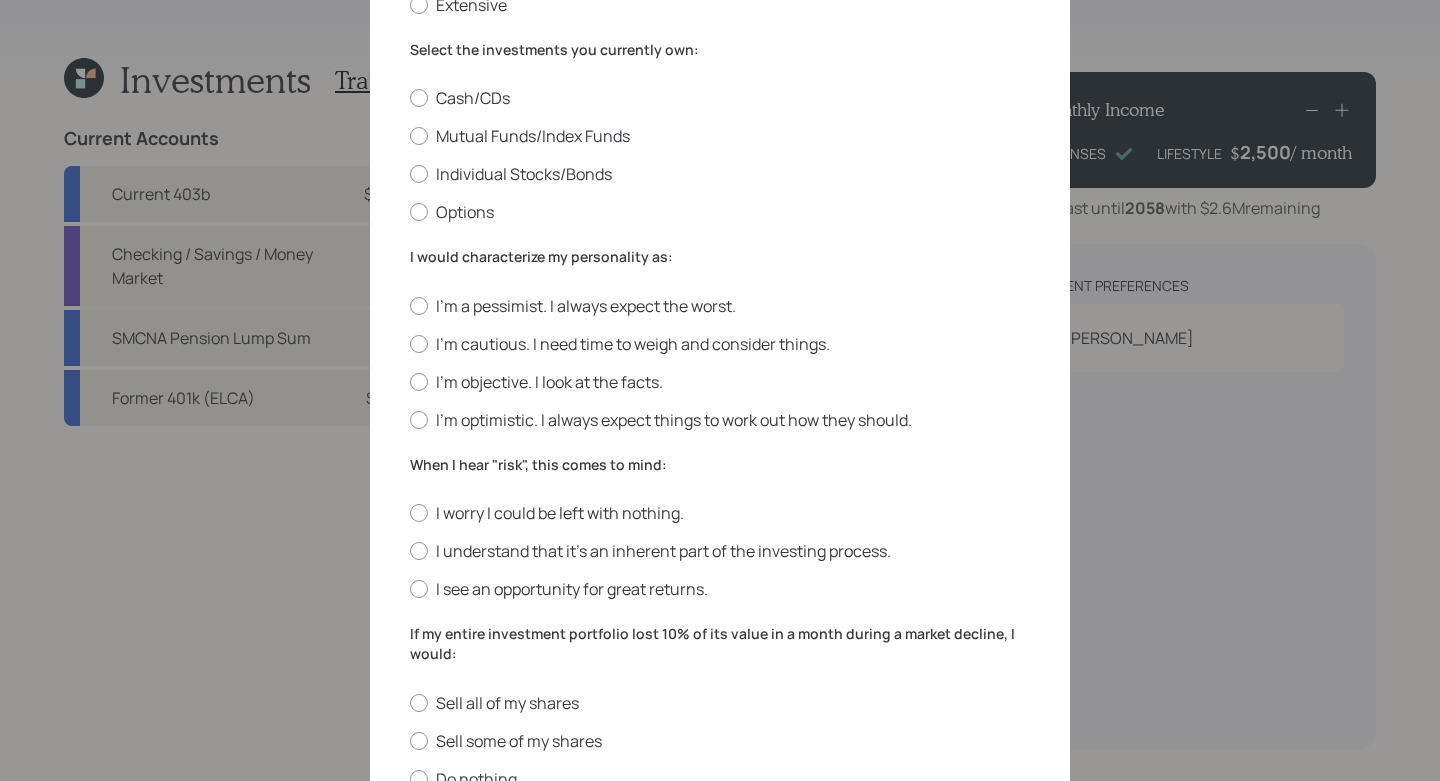 scroll, scrollTop: 312, scrollLeft: 0, axis: vertical 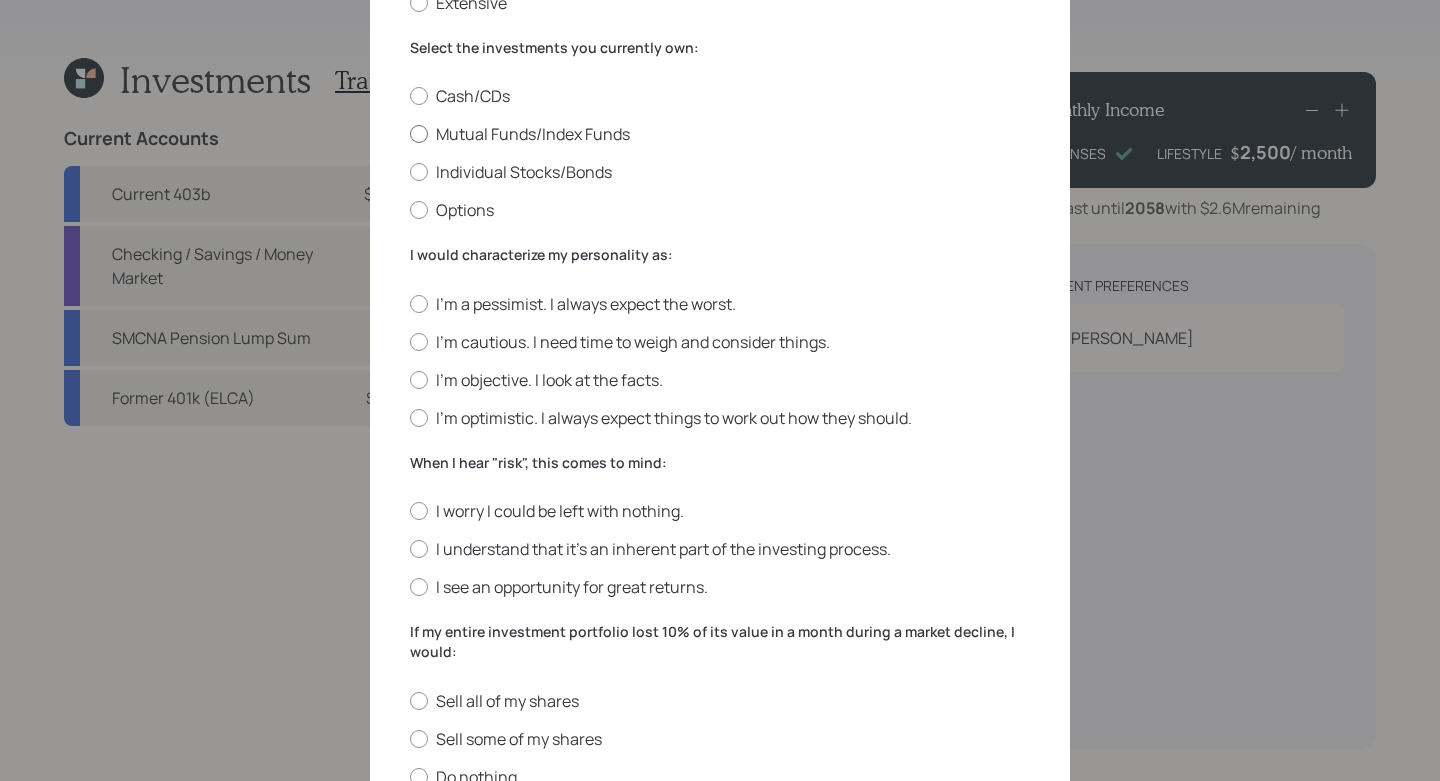 click on "Mutual Funds/Index Funds" at bounding box center (720, 134) 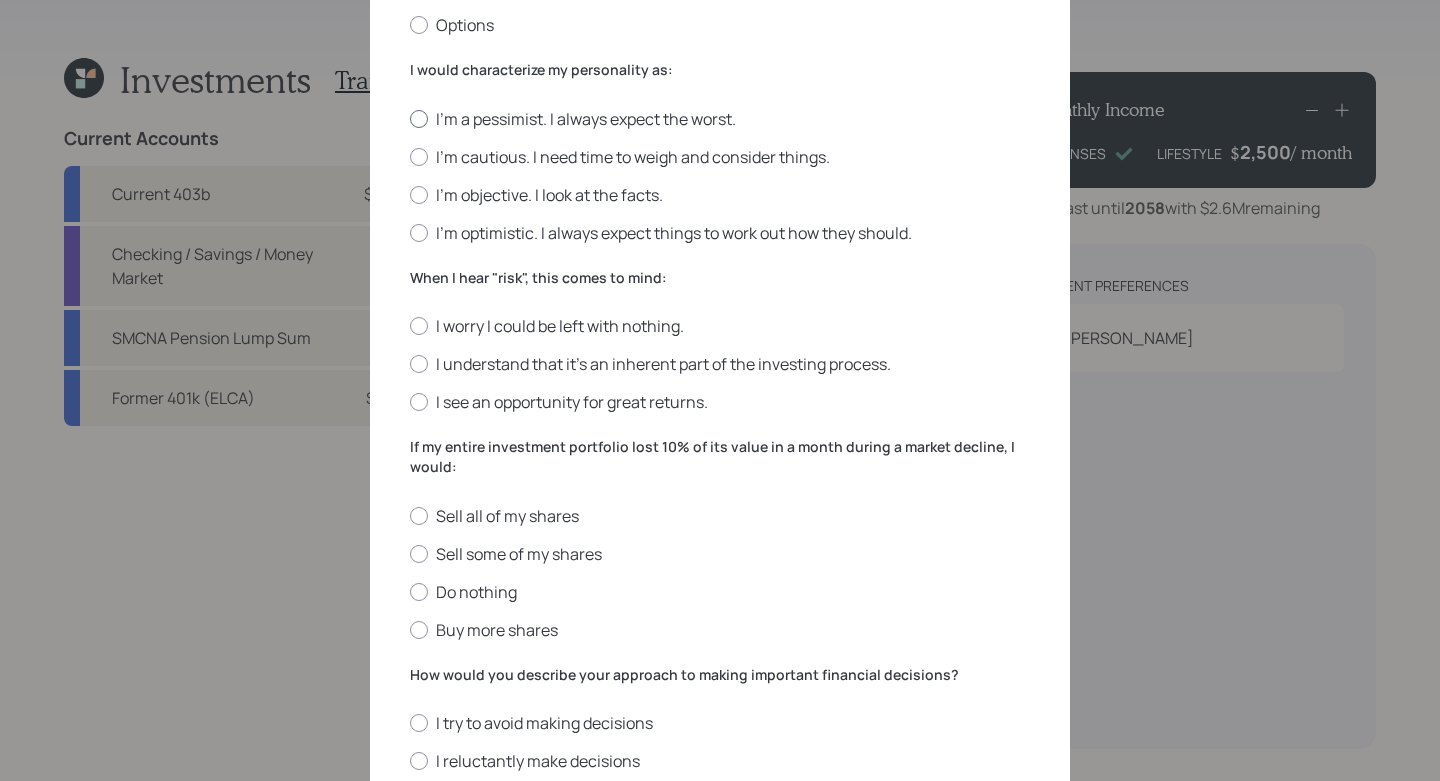 scroll, scrollTop: 550, scrollLeft: 0, axis: vertical 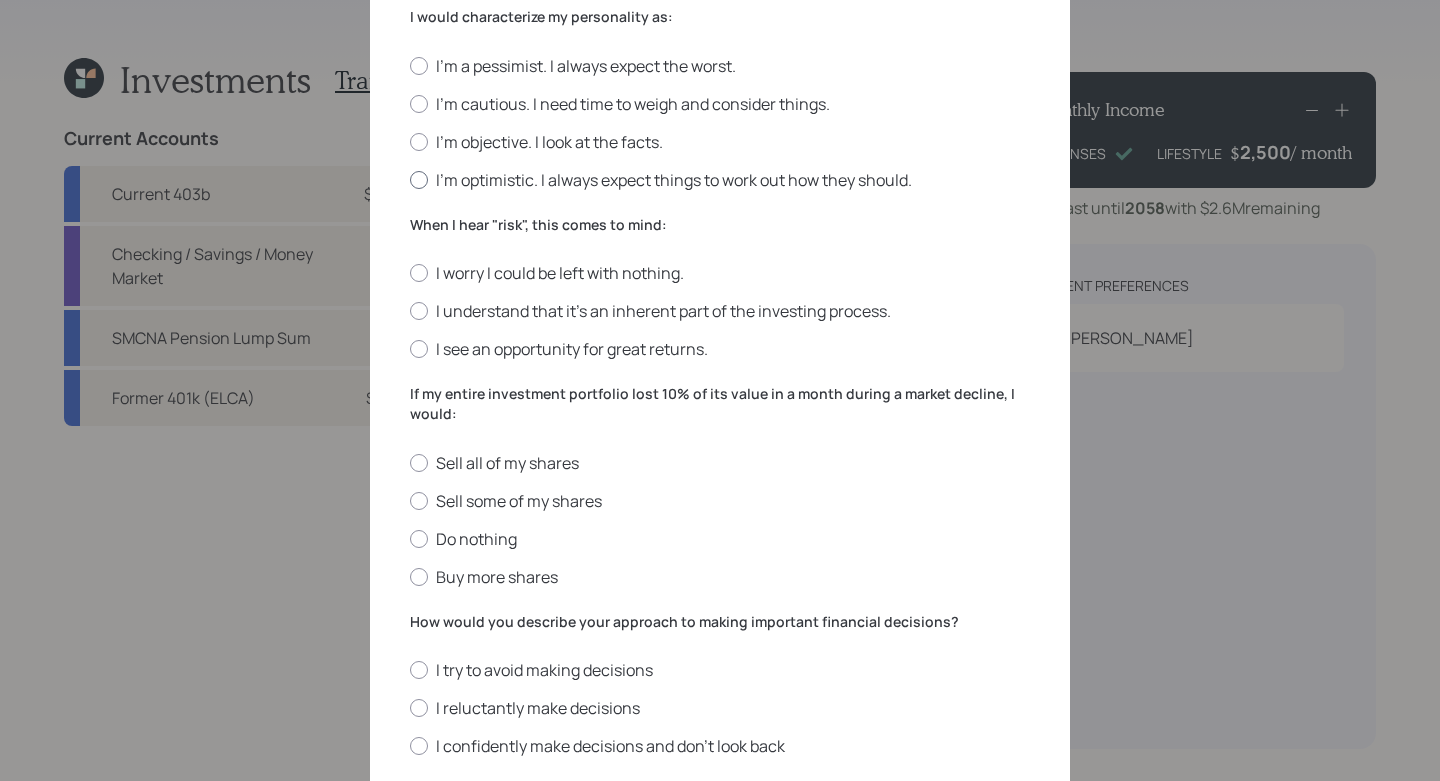 click on "I'm optimistic. I always expect things to work out how they should." at bounding box center [720, 180] 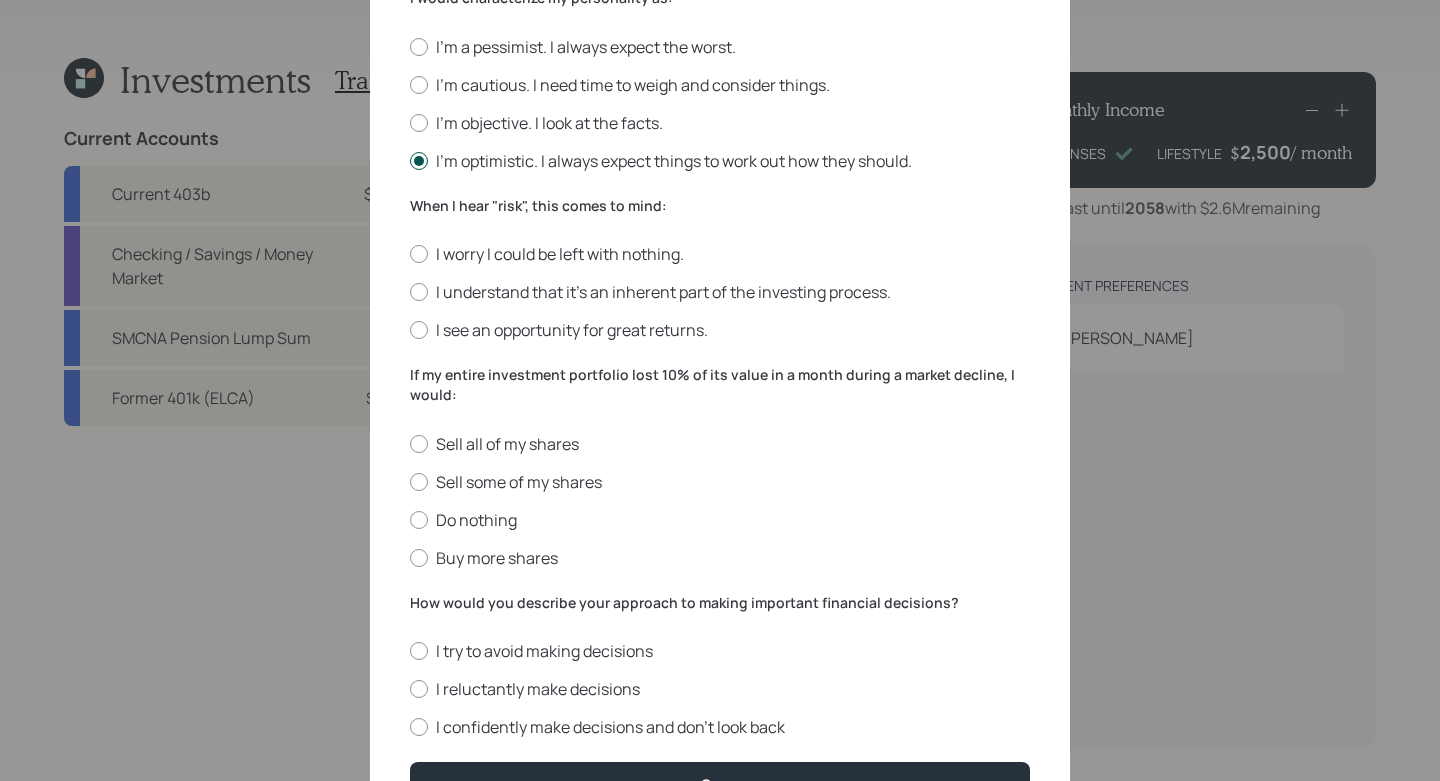 scroll, scrollTop: 571, scrollLeft: 0, axis: vertical 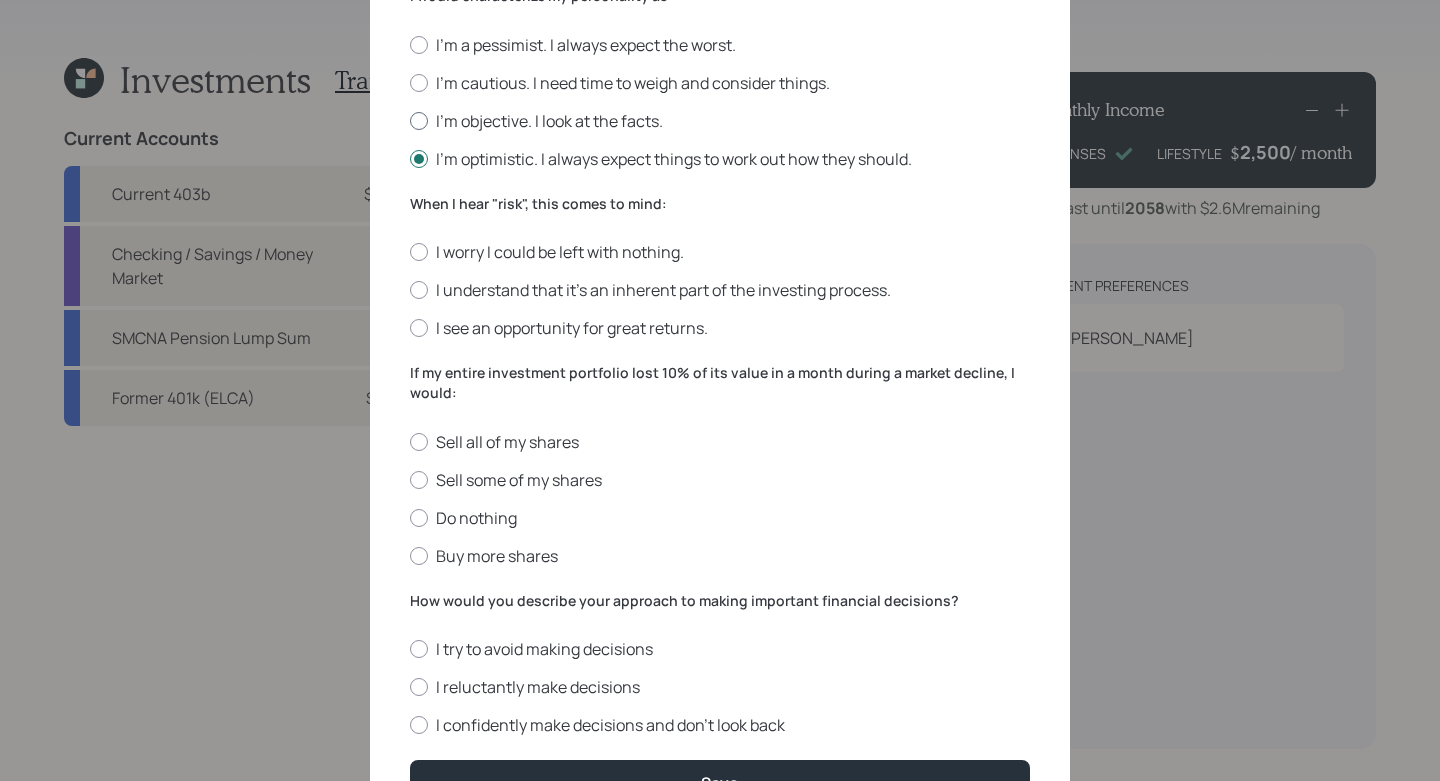 click on "I'm objective. I look at the facts." at bounding box center (720, 121) 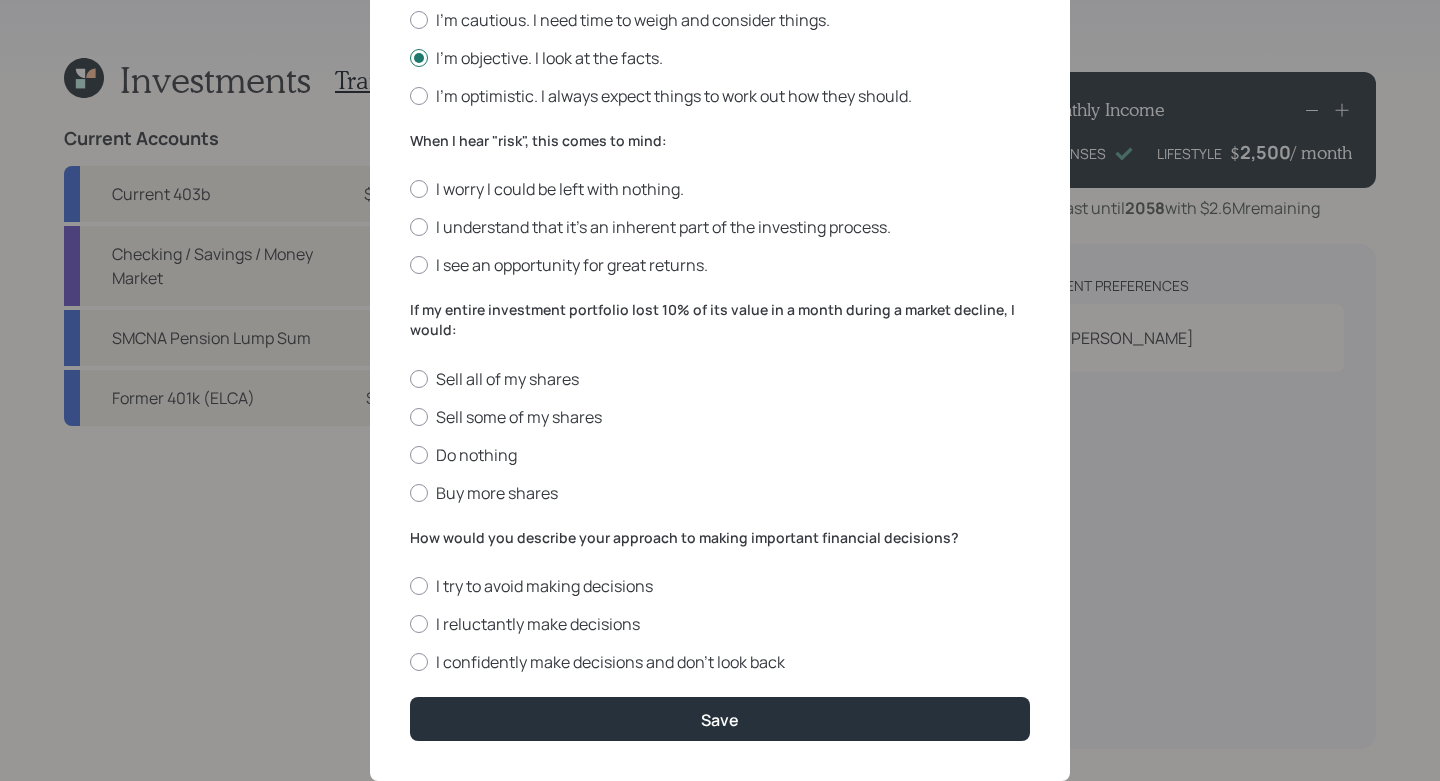 scroll, scrollTop: 684, scrollLeft: 0, axis: vertical 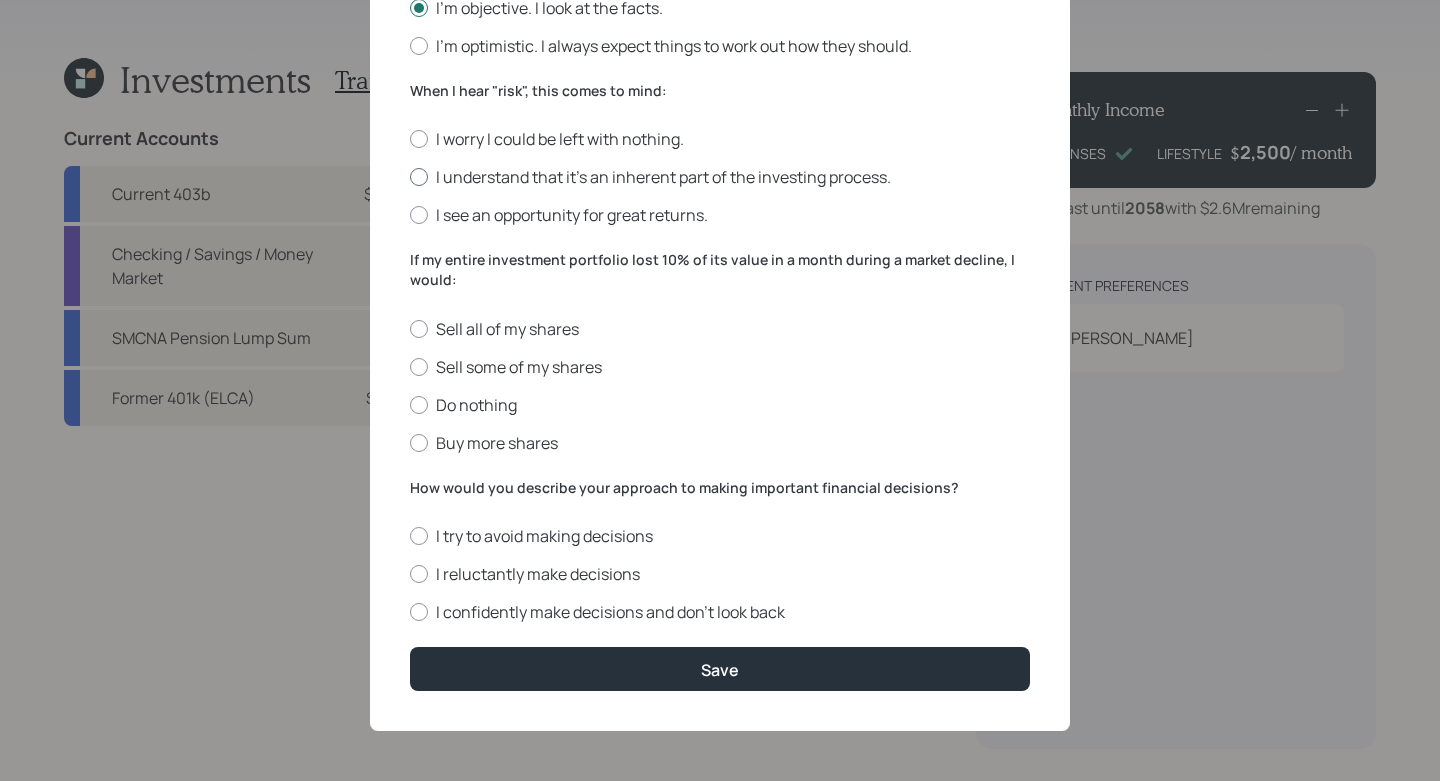 click on "I understand that it’s an inherent part of the investing process." at bounding box center [720, 177] 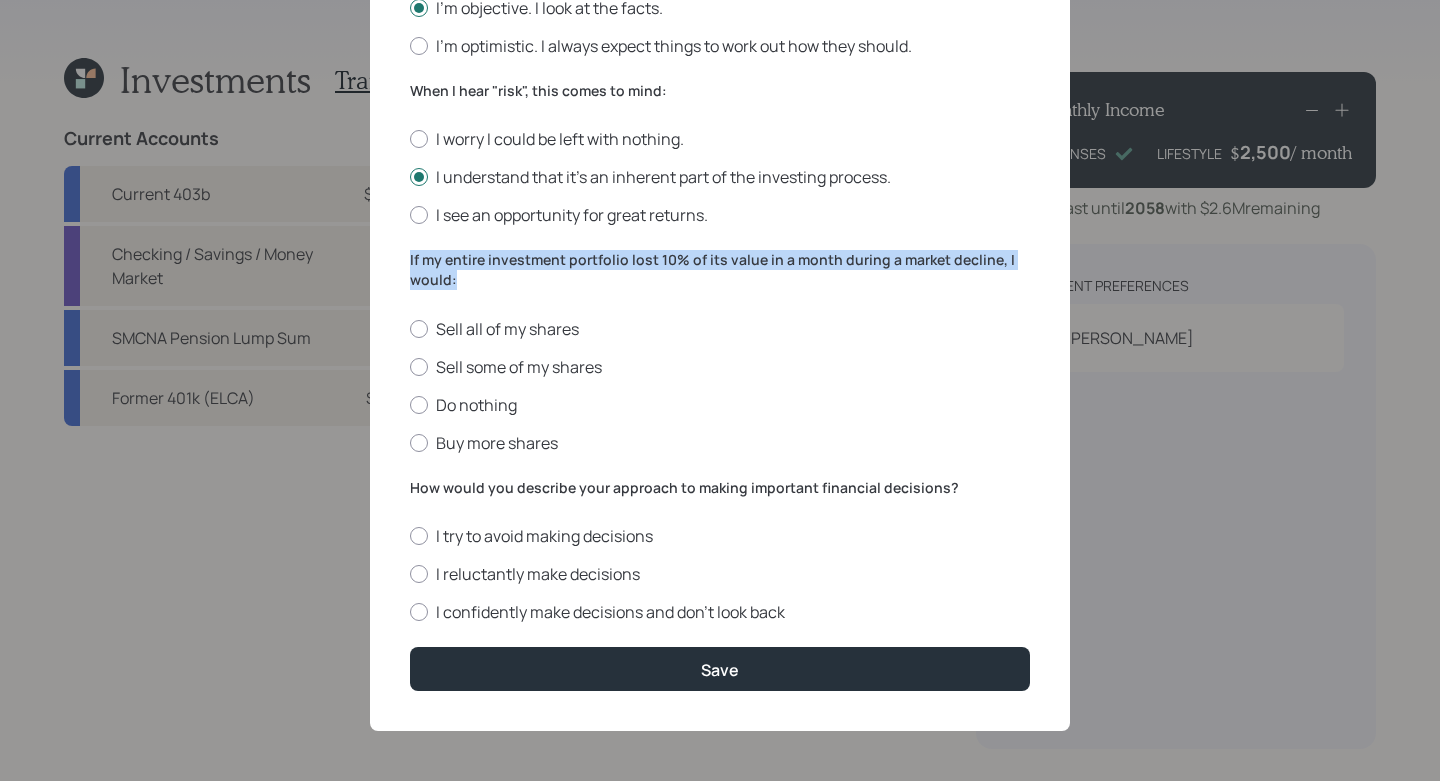 drag, startPoint x: 492, startPoint y: 286, endPoint x: 396, endPoint y: 265, distance: 98.270035 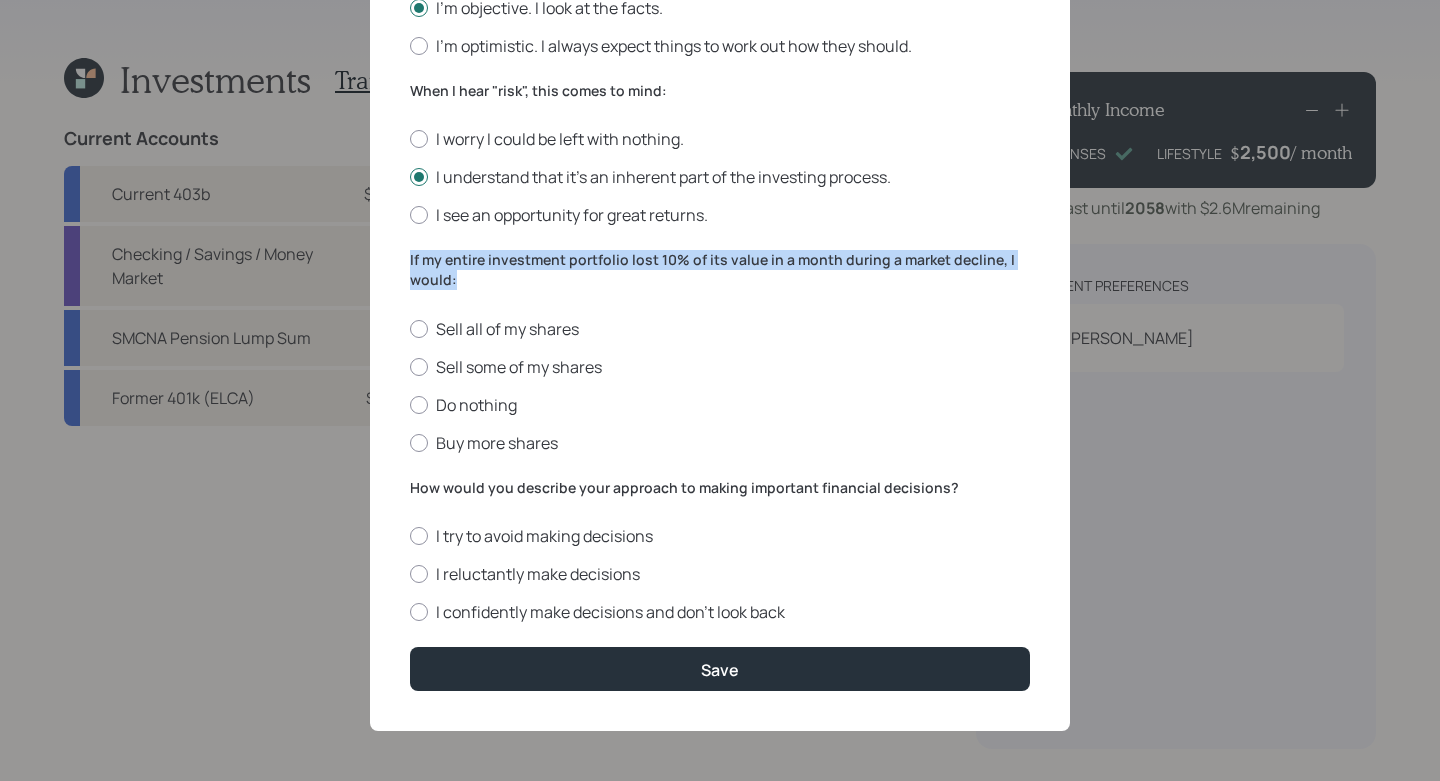 click on "If my entire investment portfolio lost 10% of its value in a month during a market decline, I would:" at bounding box center (720, 269) 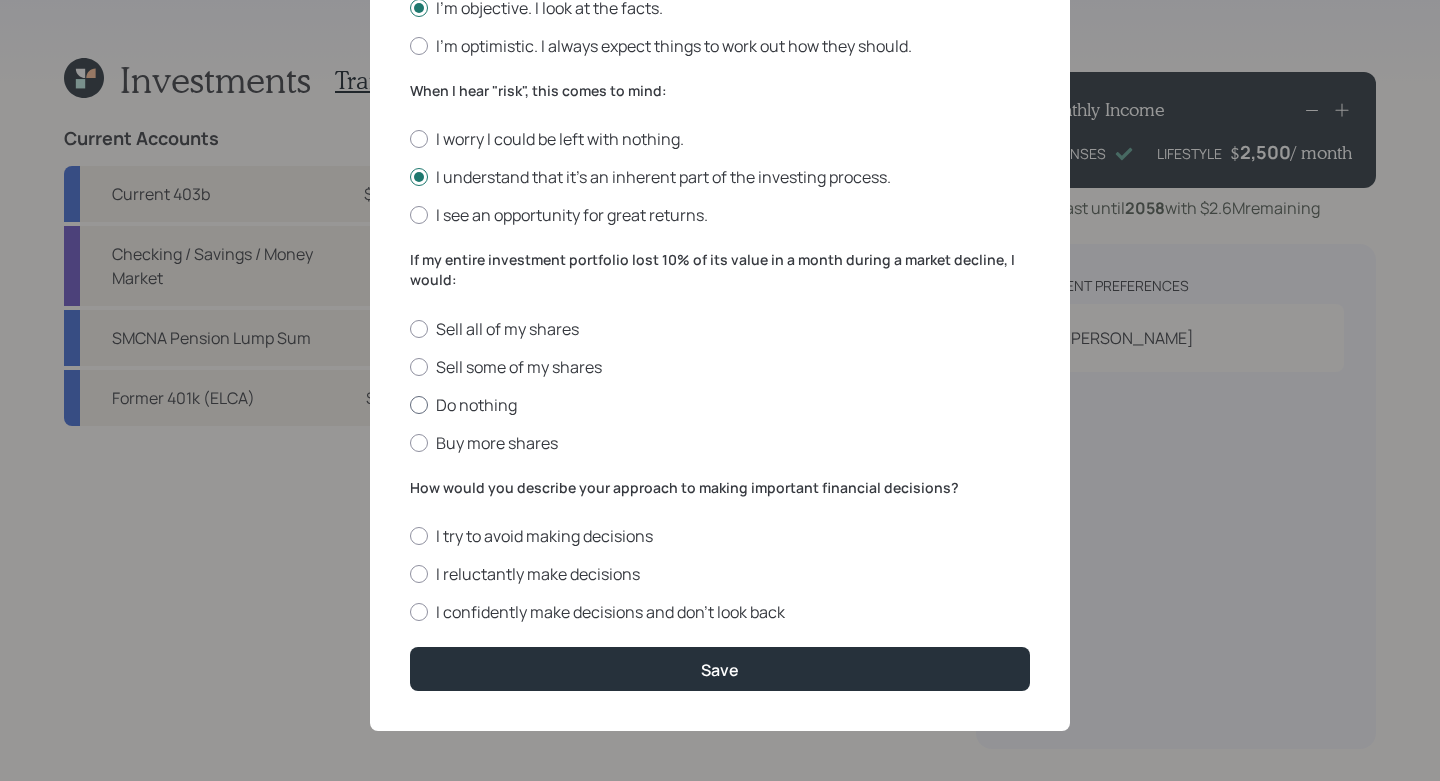 click at bounding box center [419, 405] 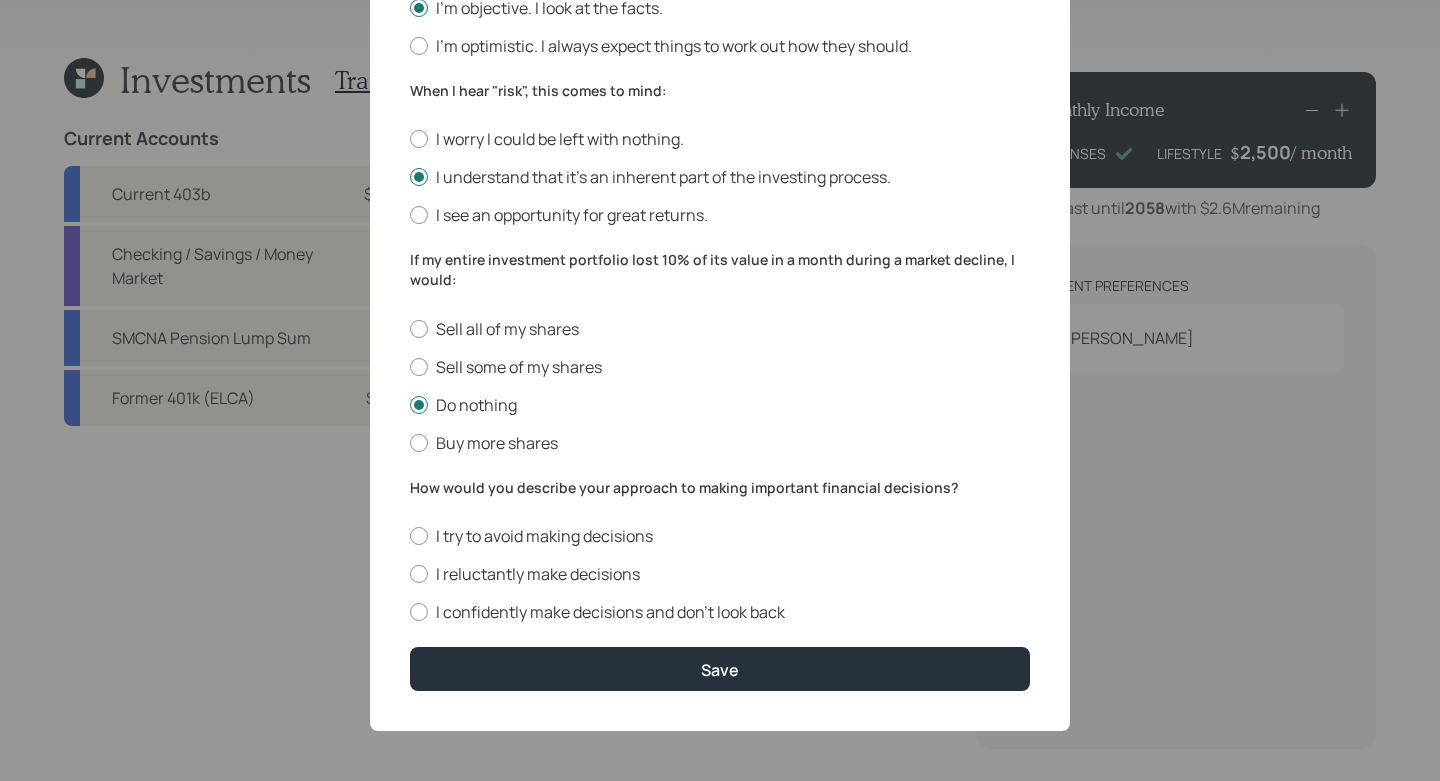 click on "I try to avoid making decisions I reluctantly make decisions I confidently make decisions and don’t look back" at bounding box center (720, 574) 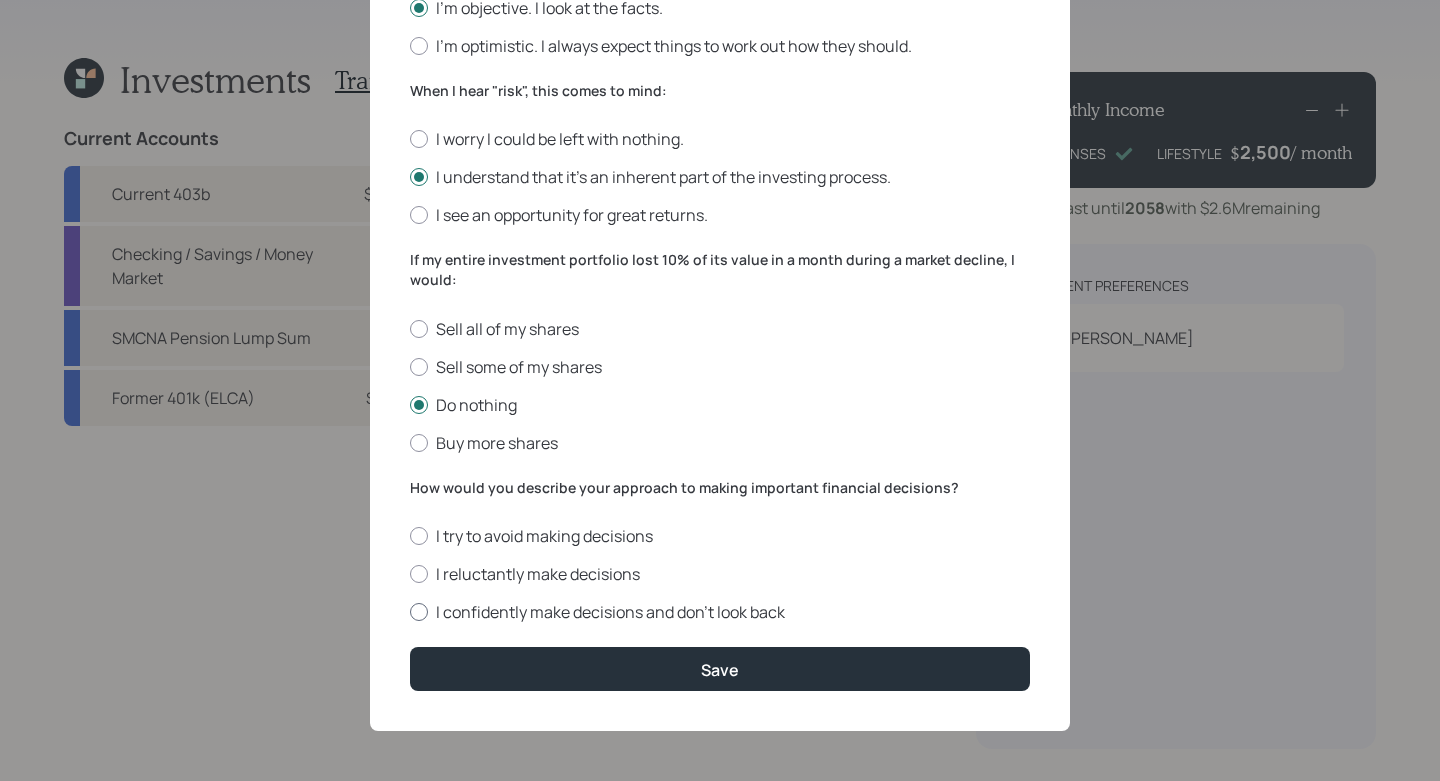 click on "I confidently make decisions and don’t look back" at bounding box center [720, 612] 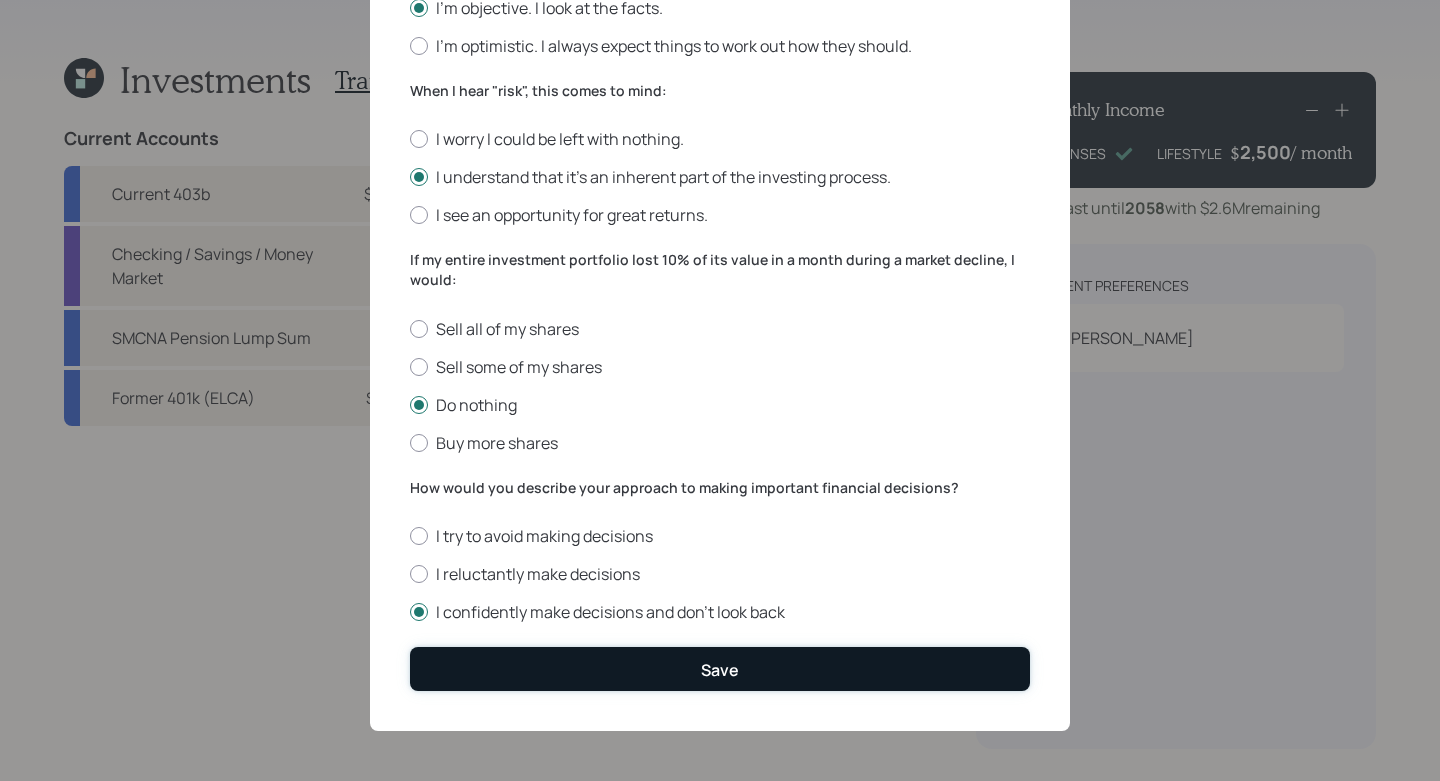 click on "Save" at bounding box center (720, 668) 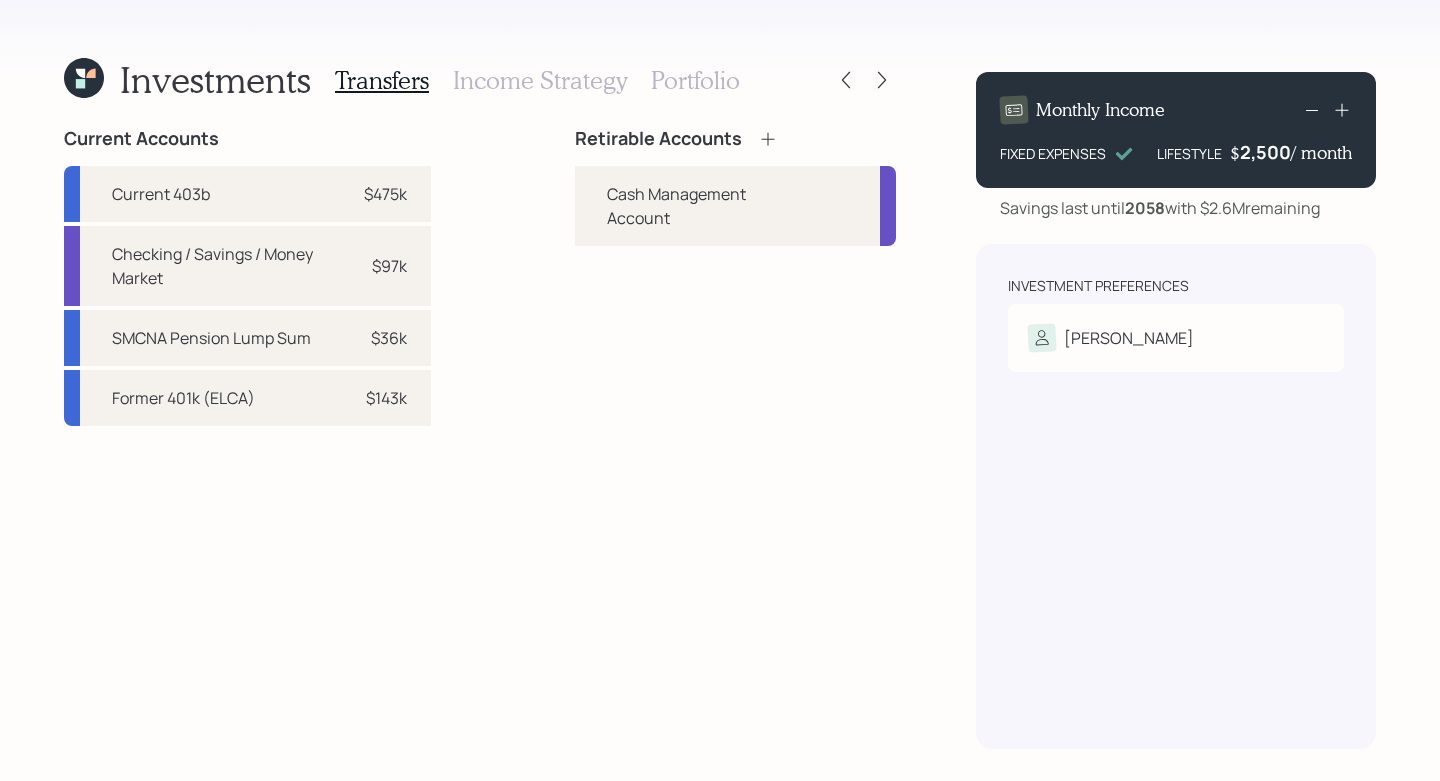 click 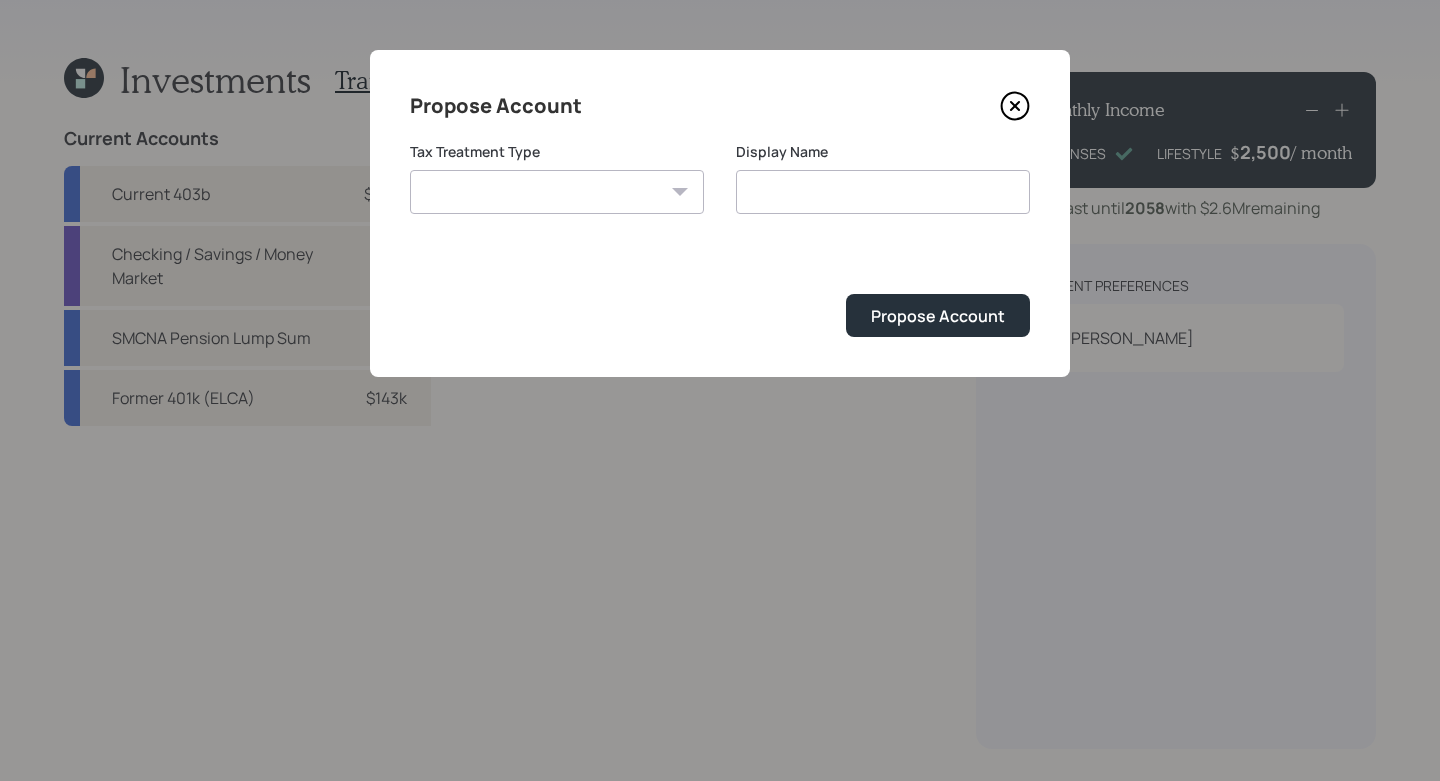 click on "[PERSON_NAME] Taxable Traditional" at bounding box center (557, 192) 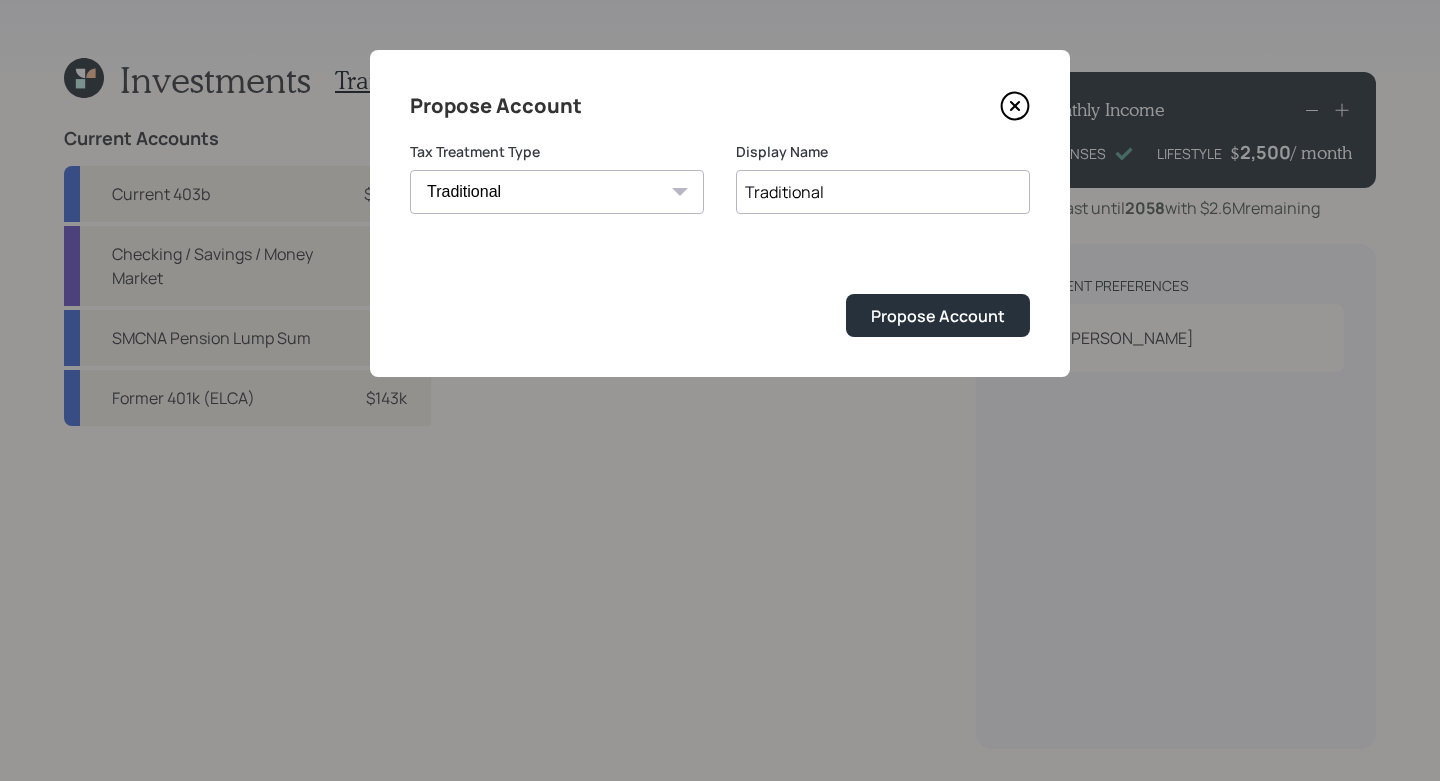 click on "Display Name Traditional" at bounding box center (883, 190) 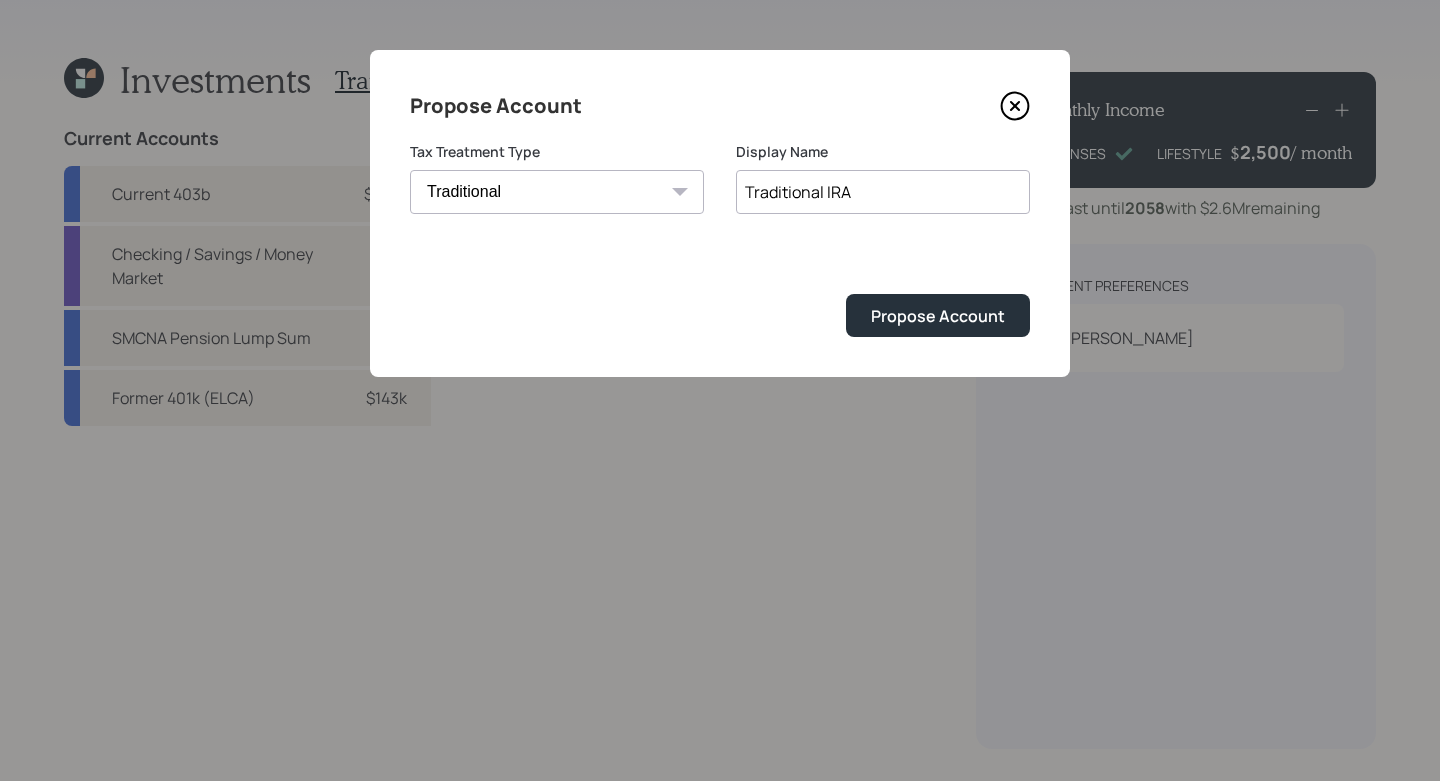 type on "Traditional IRA" 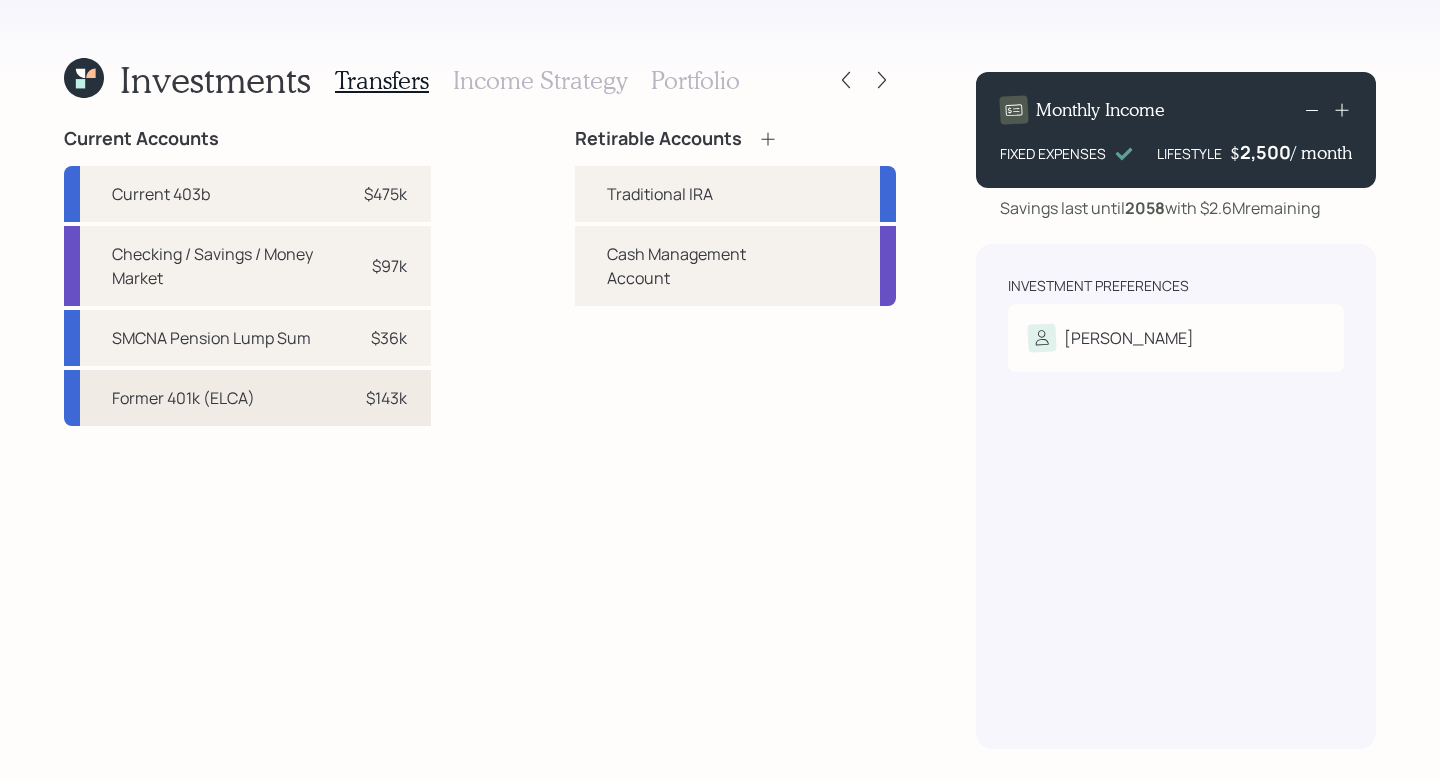 click on "Former 401k (ELCA) $143k" at bounding box center (247, 398) 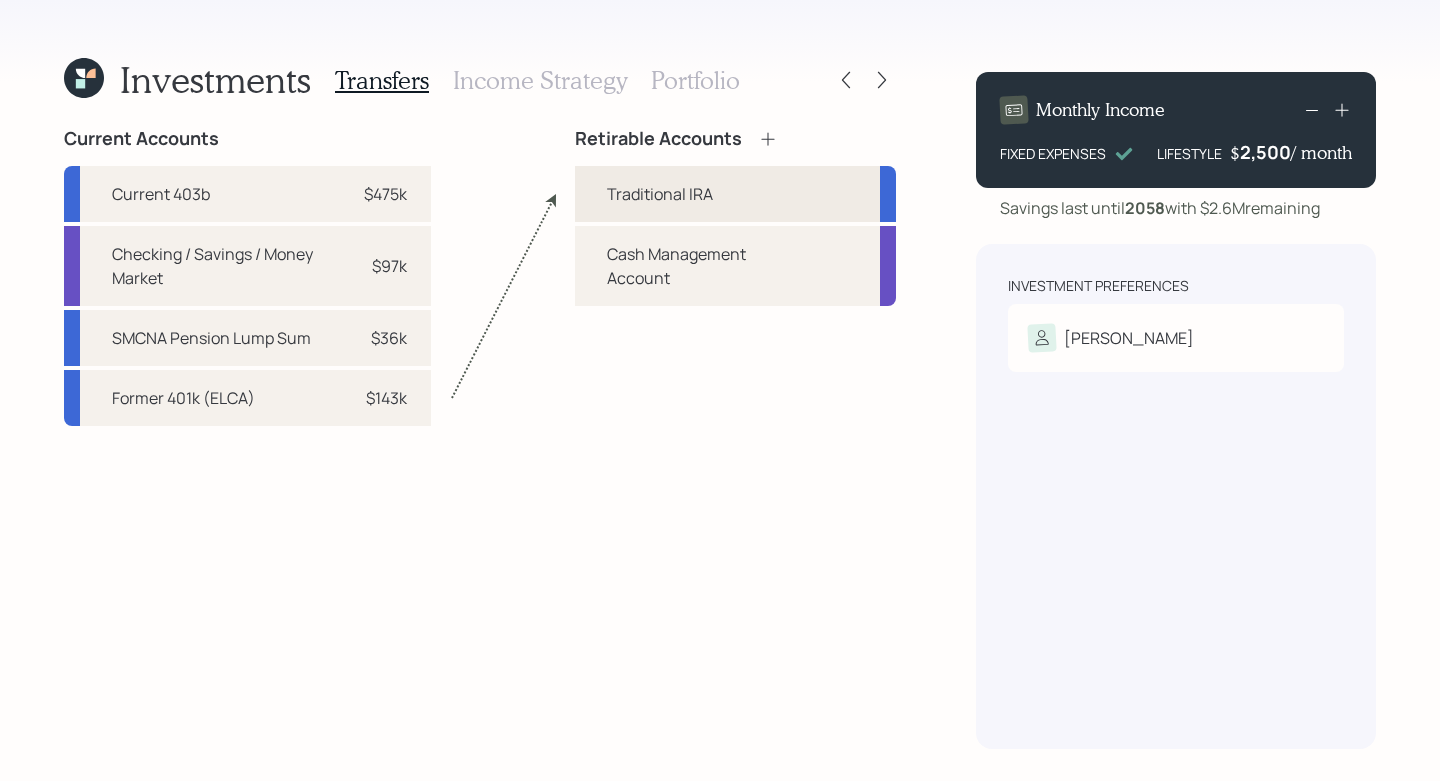 click on "Traditional IRA" at bounding box center [660, 194] 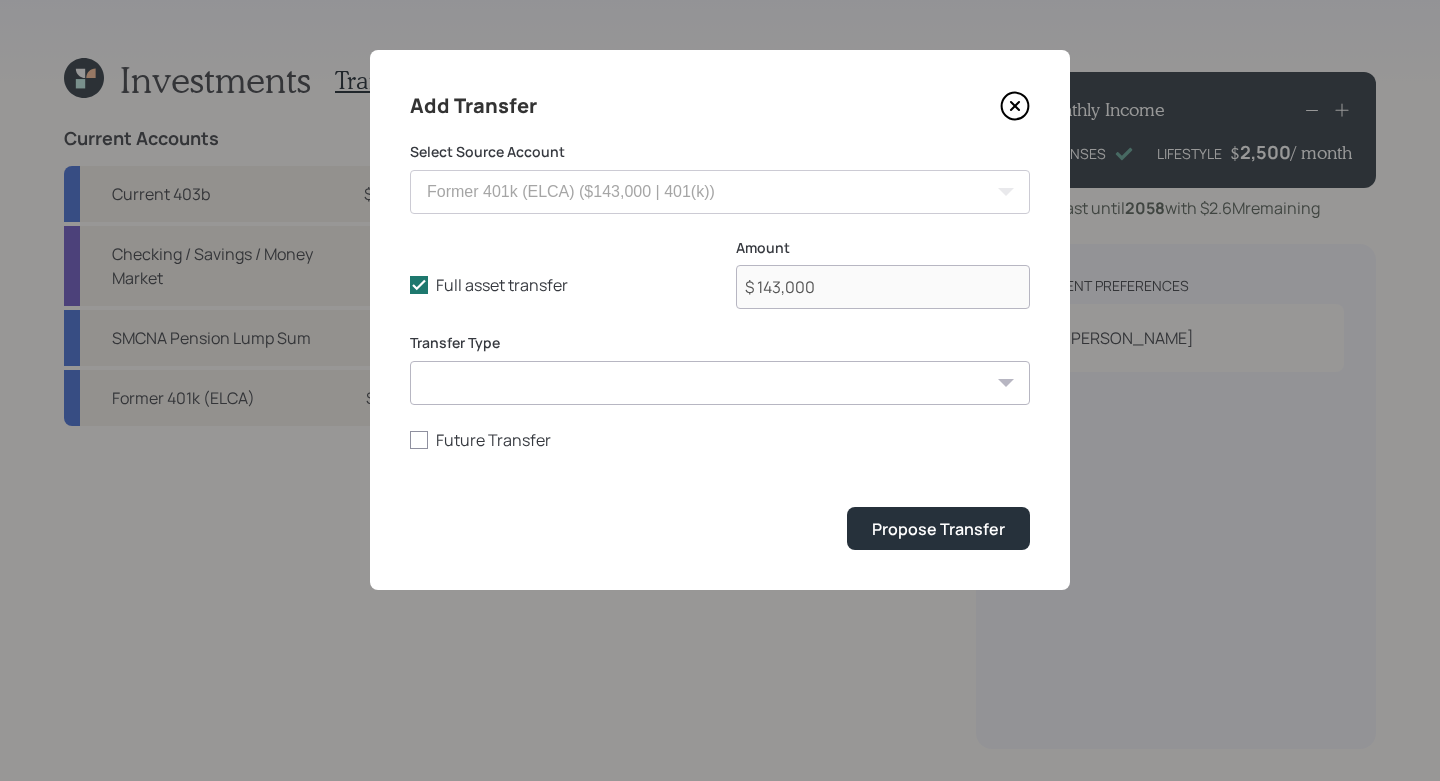 click on "Add Transfer Select Source Account Current 403b ($475,000 | 403(b)) Checking / Savings / Money Market ($96,700 | Checking / Savings) SMCNA Pension Lump Sum ($36,000 | IRA) Former 401k (ELCA) ($143,000 | 401(k)) Full asset transfer Check this option when we expect the entire asset to be transferred to this account Amount $ 143,000 Transfer Type ACAT Transfer Non ACAT Transfer Capitalize Rollover Rollover Deposit Future Transfer Propose Transfer" at bounding box center (720, 320) 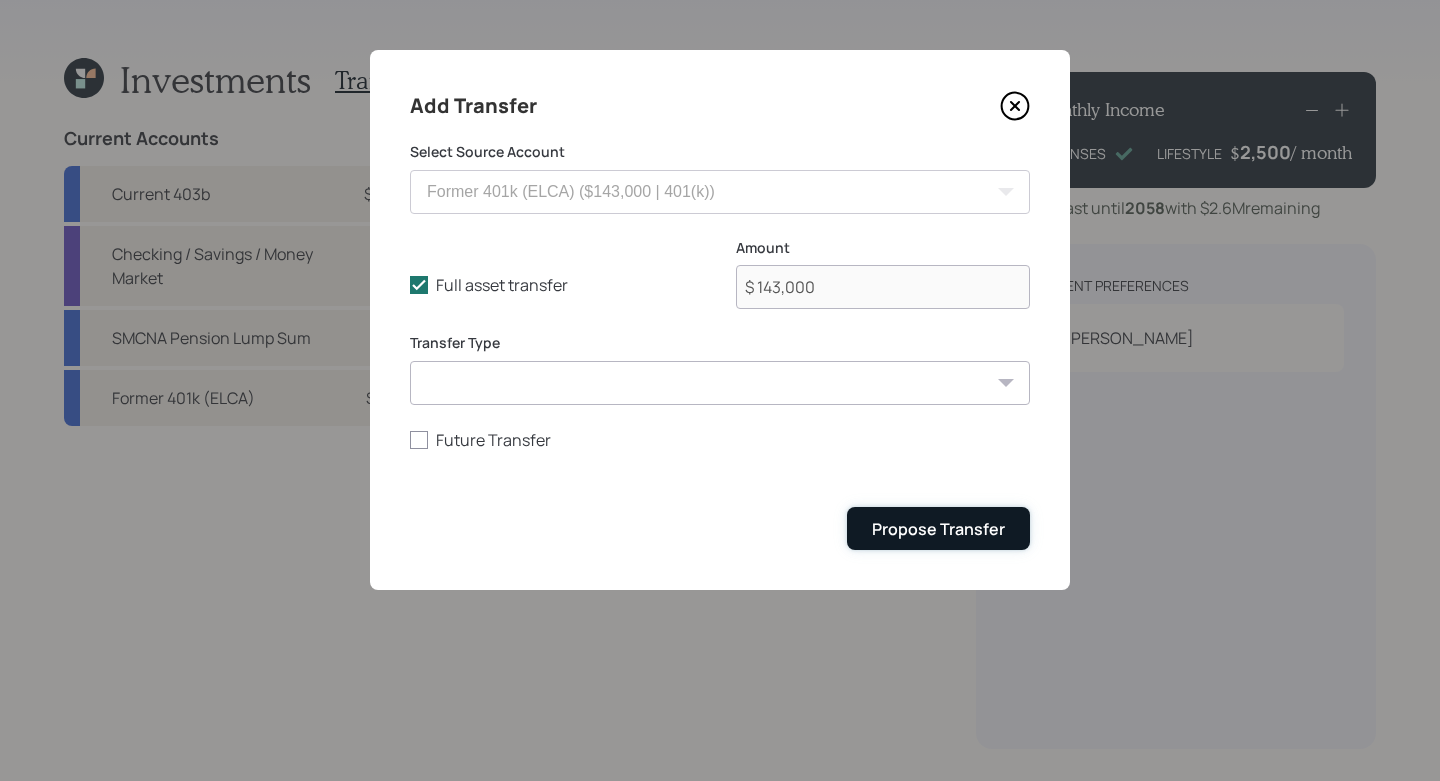 click on "Propose Transfer" at bounding box center (938, 529) 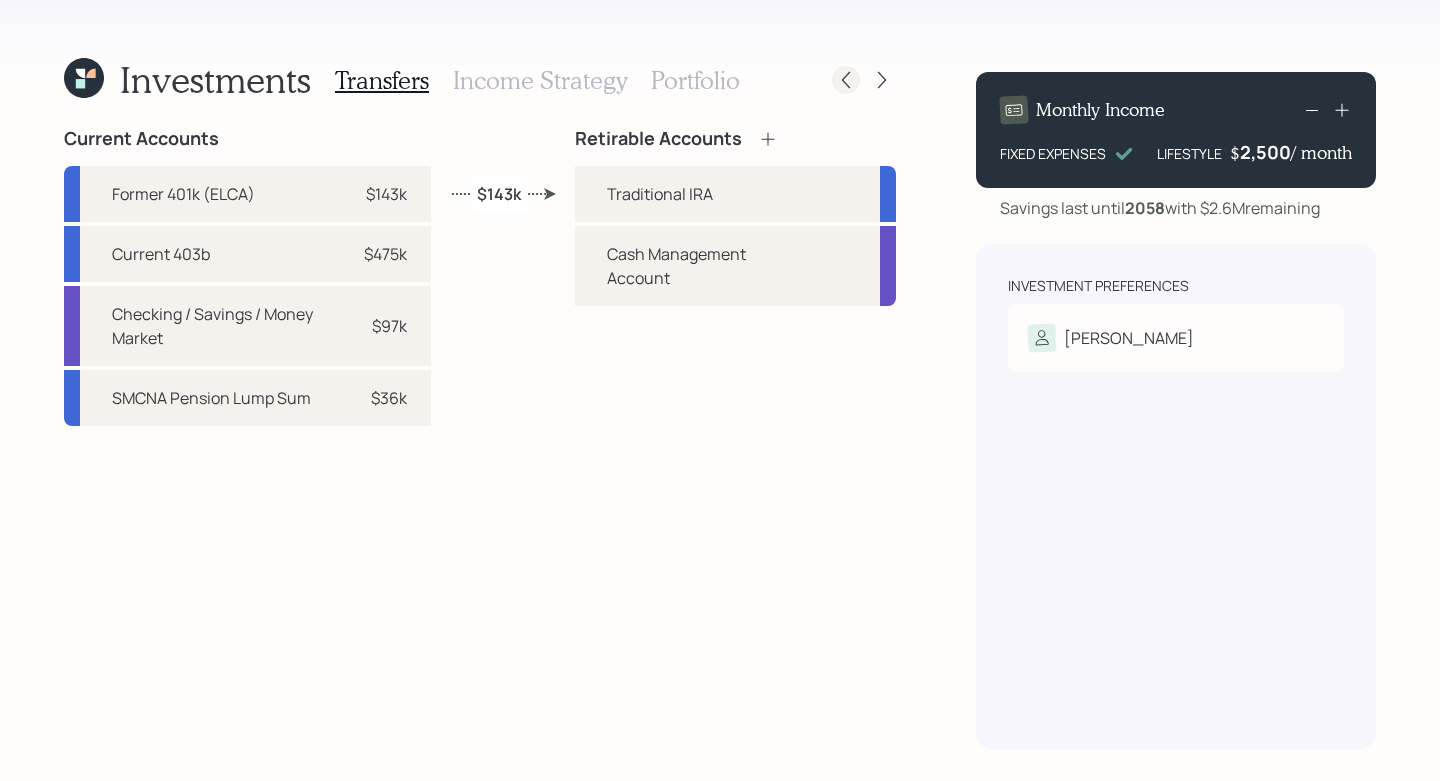 click 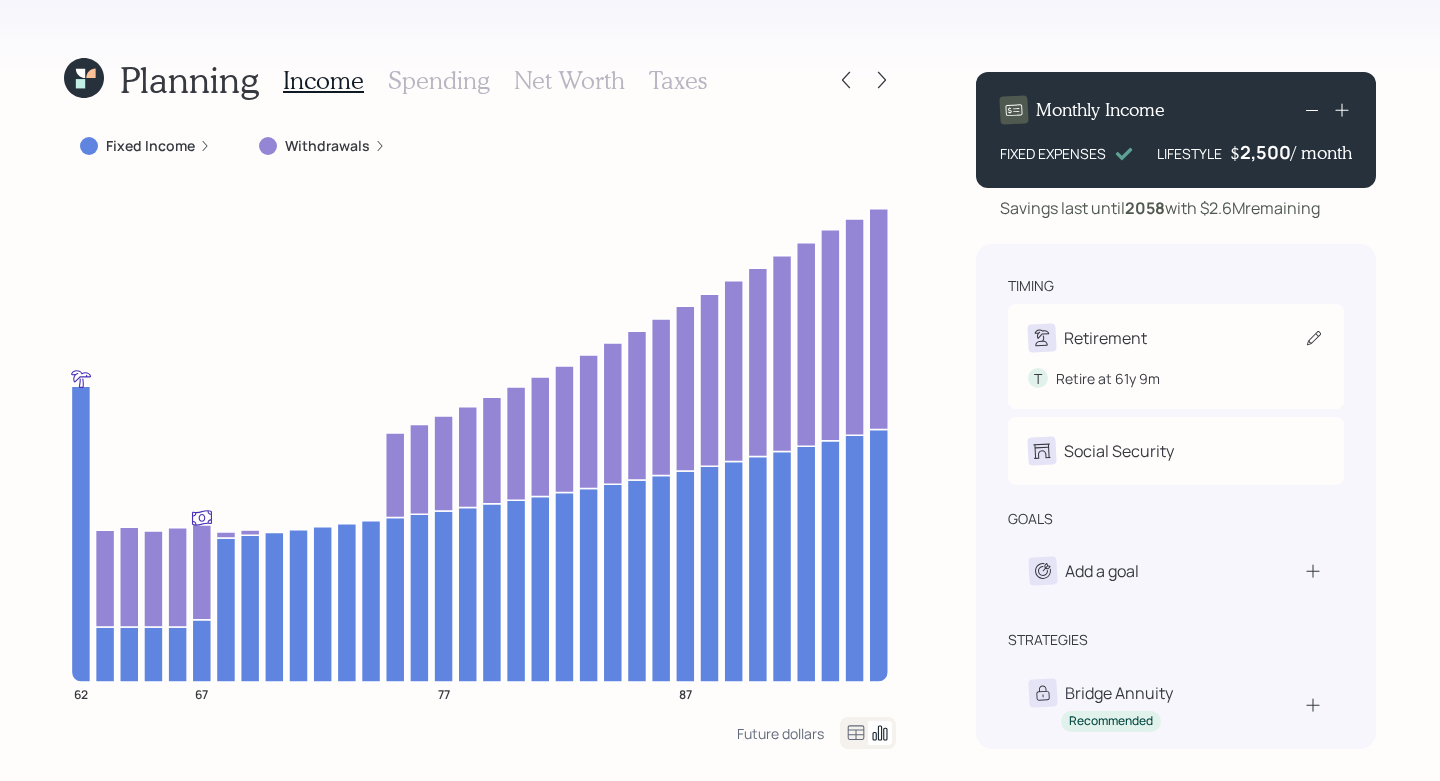 click on "Retirement" at bounding box center [1176, 338] 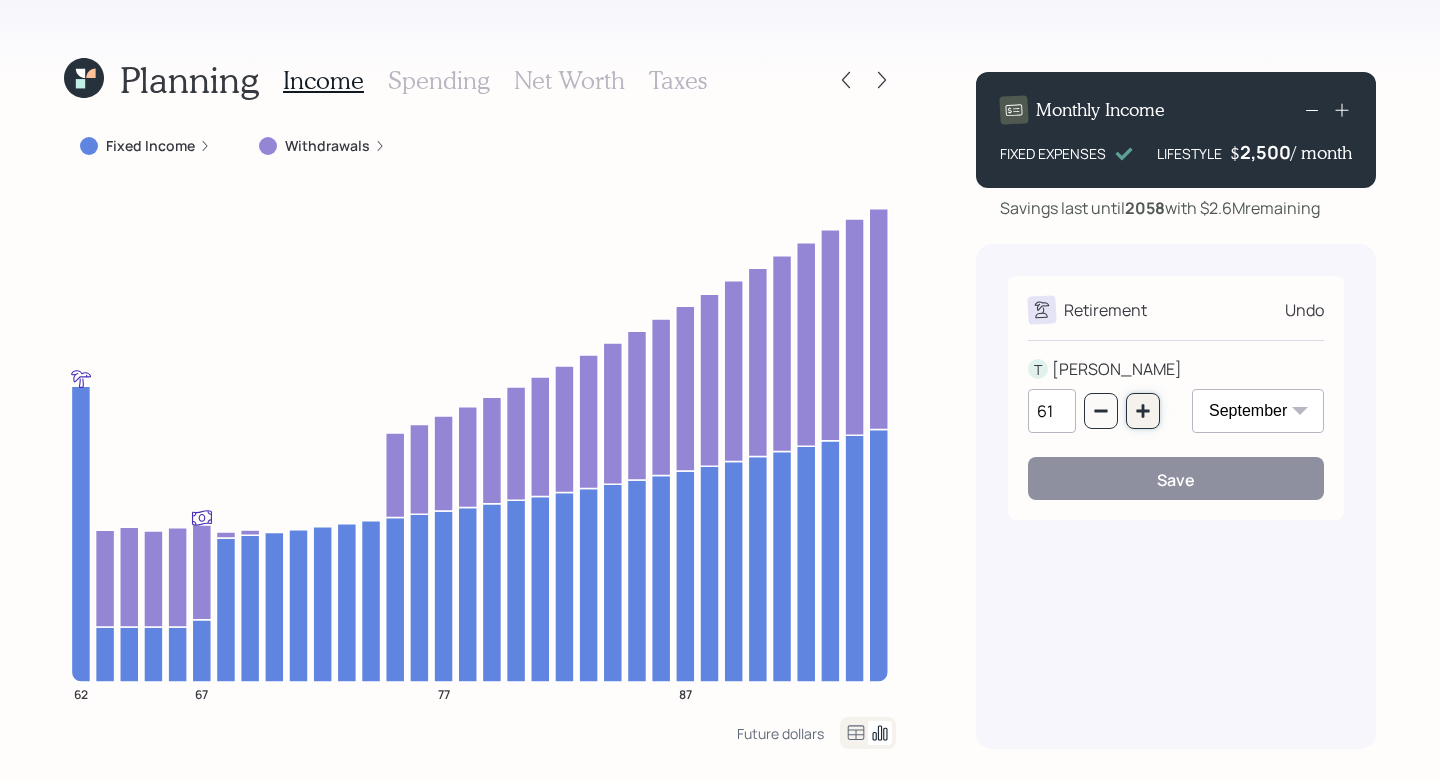 click at bounding box center (1143, 411) 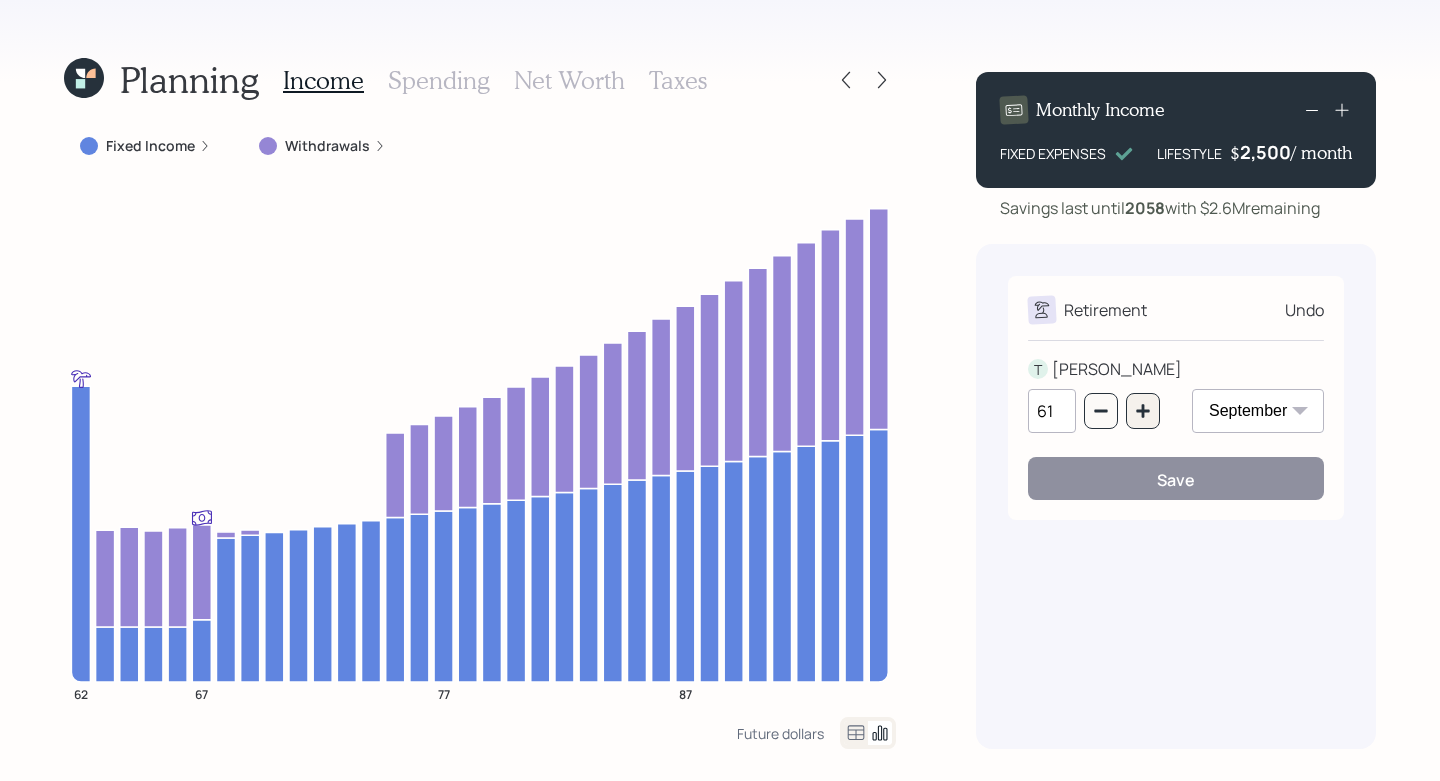 type on "62" 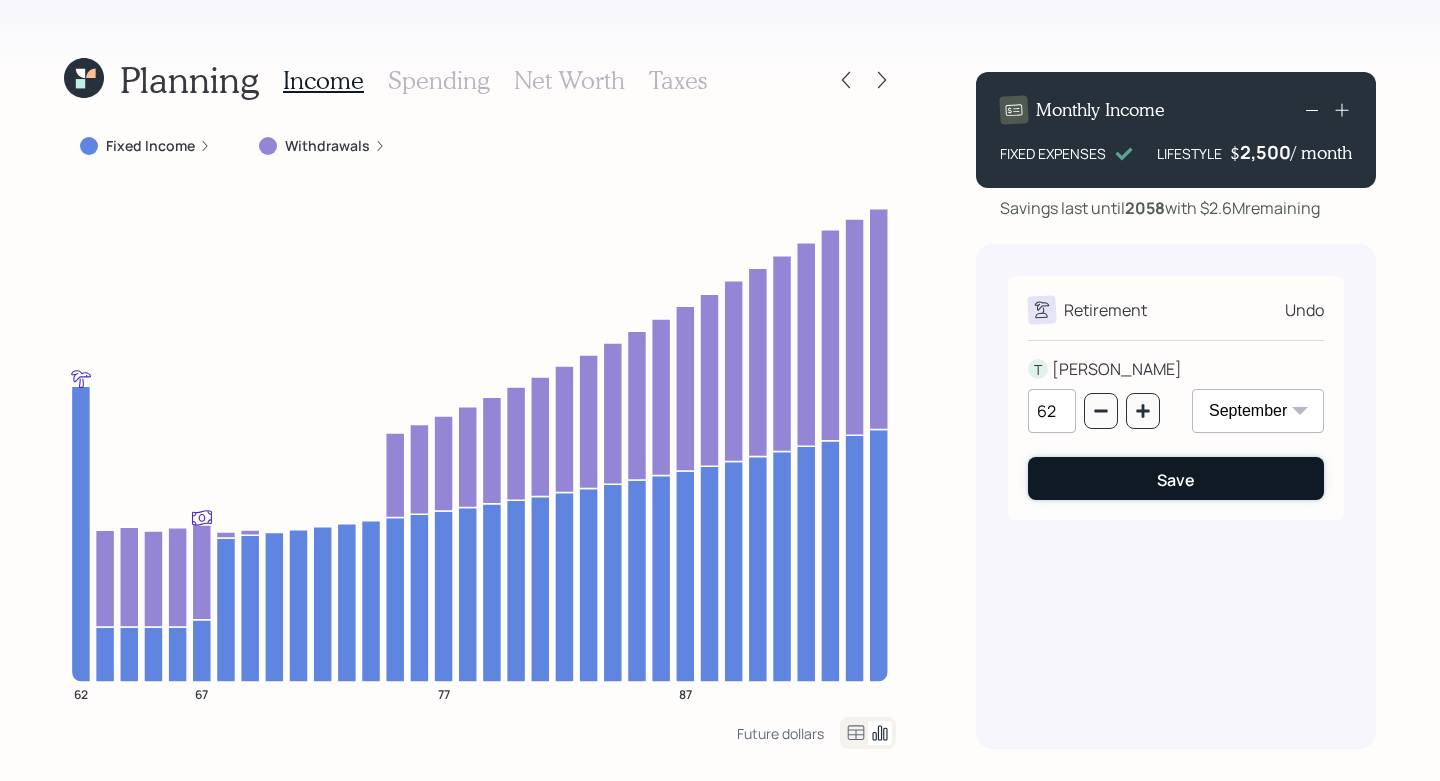 click on "Save" at bounding box center [1176, 480] 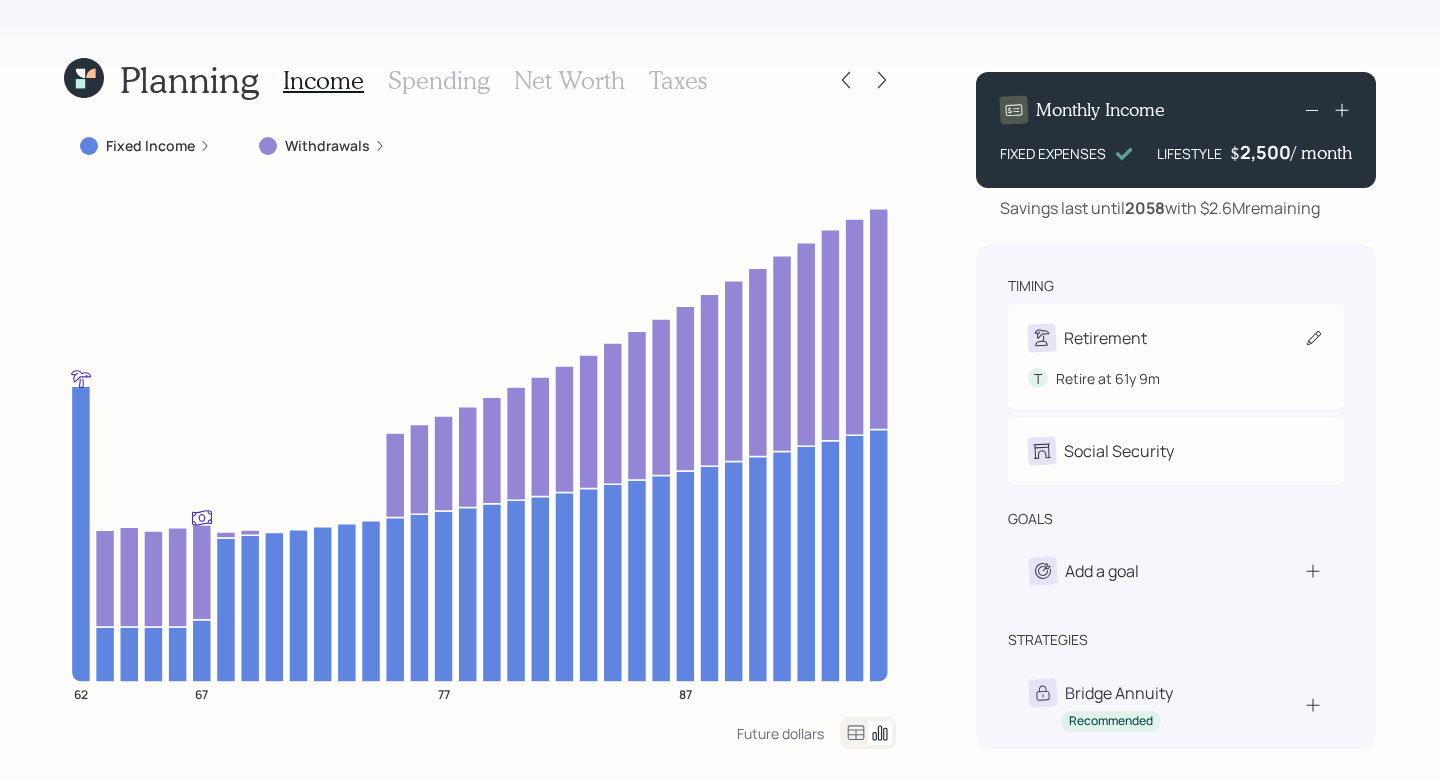 click on "Retirement" at bounding box center (1176, 338) 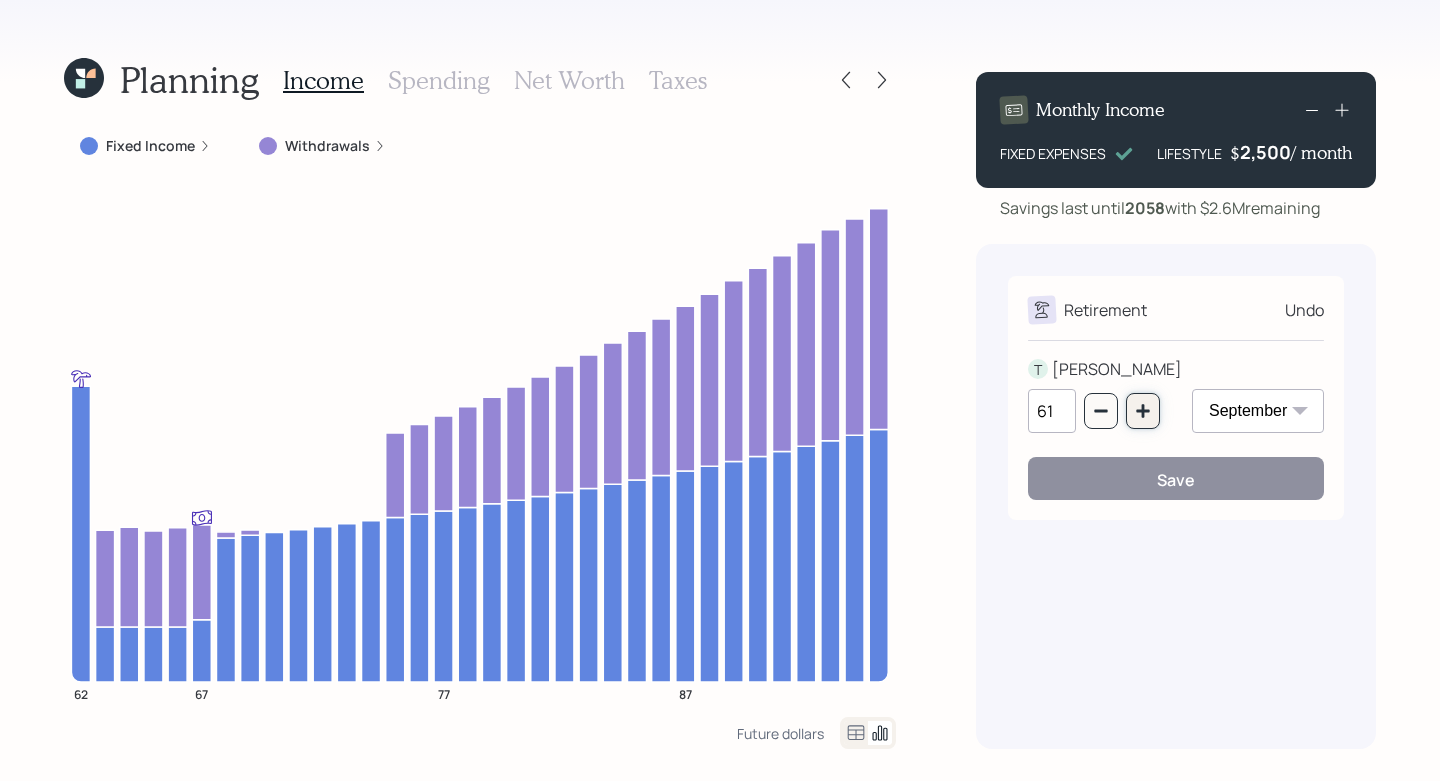 click 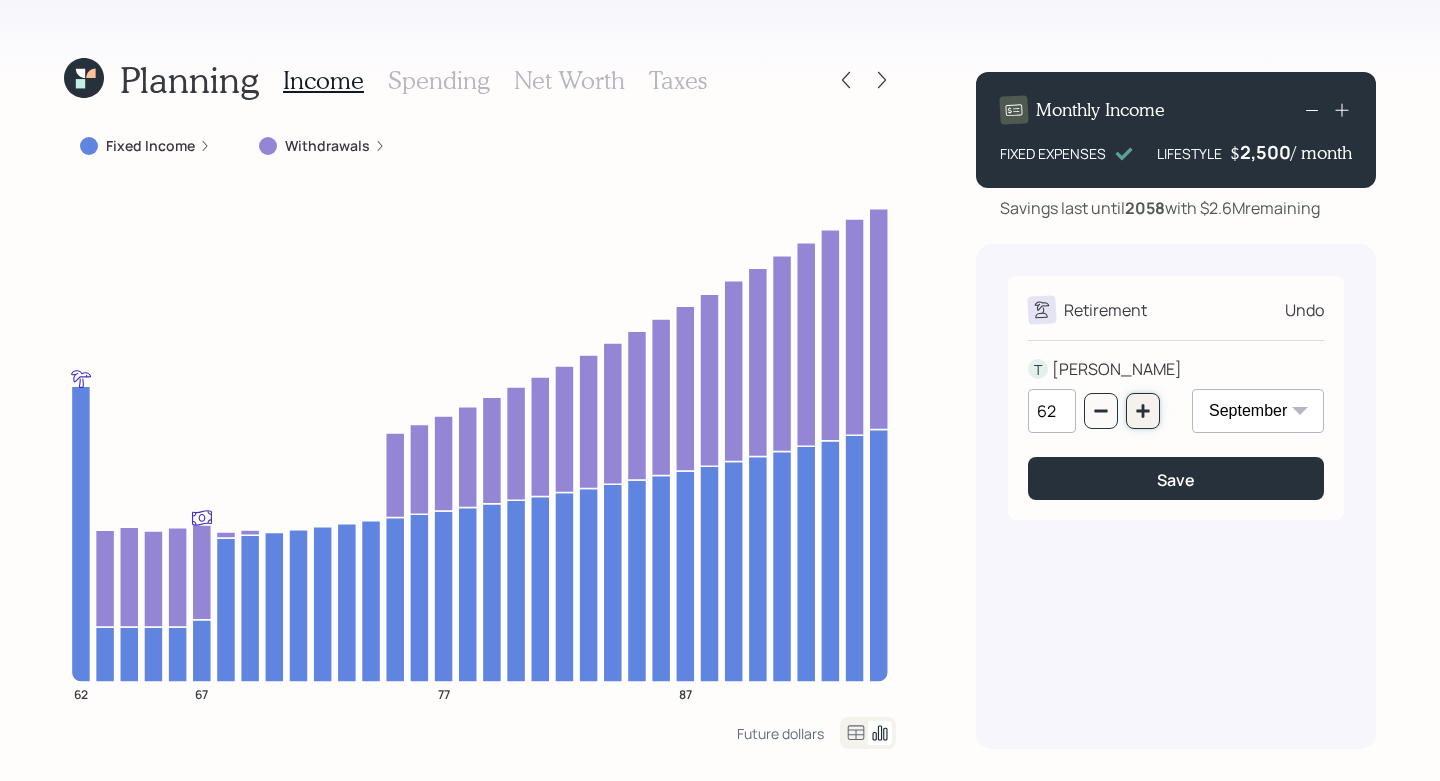 click 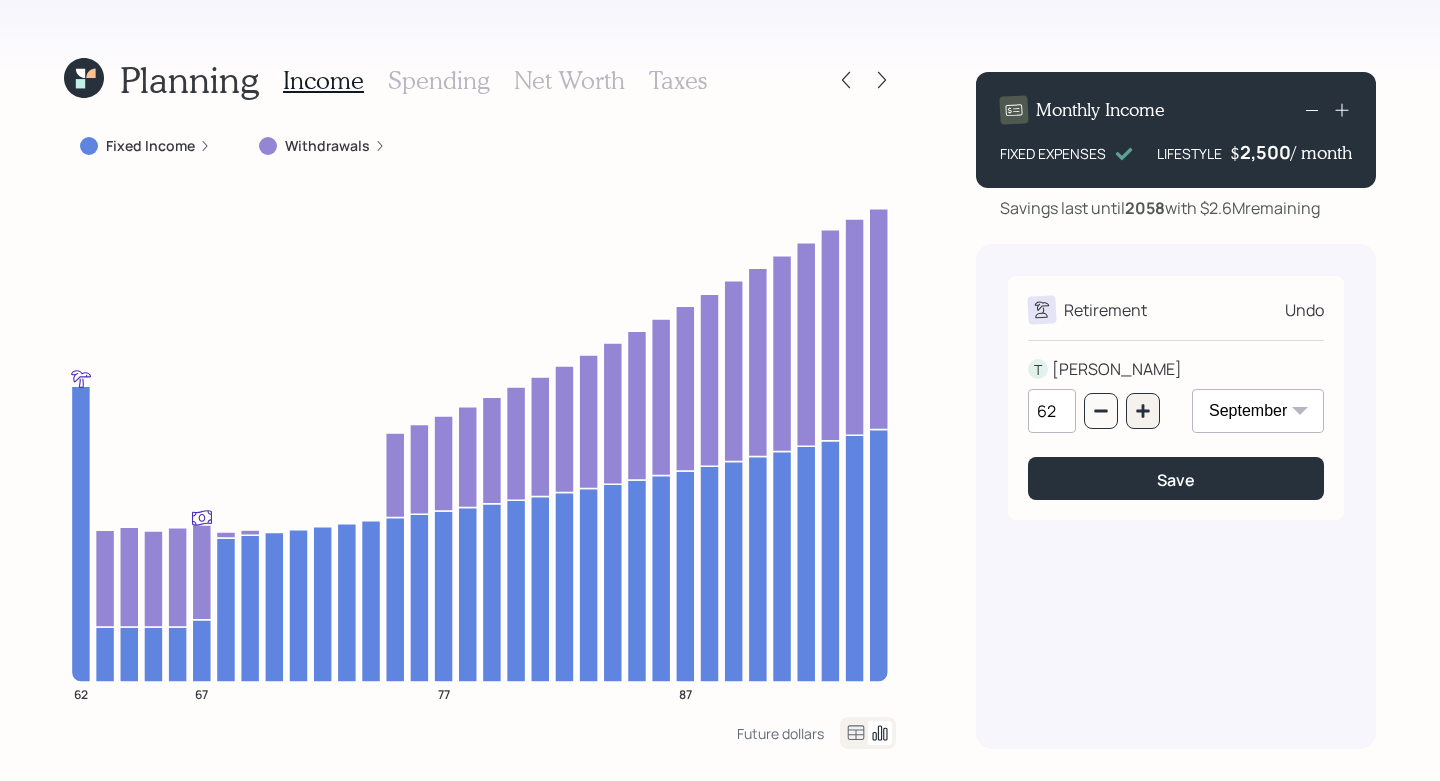 type on "63" 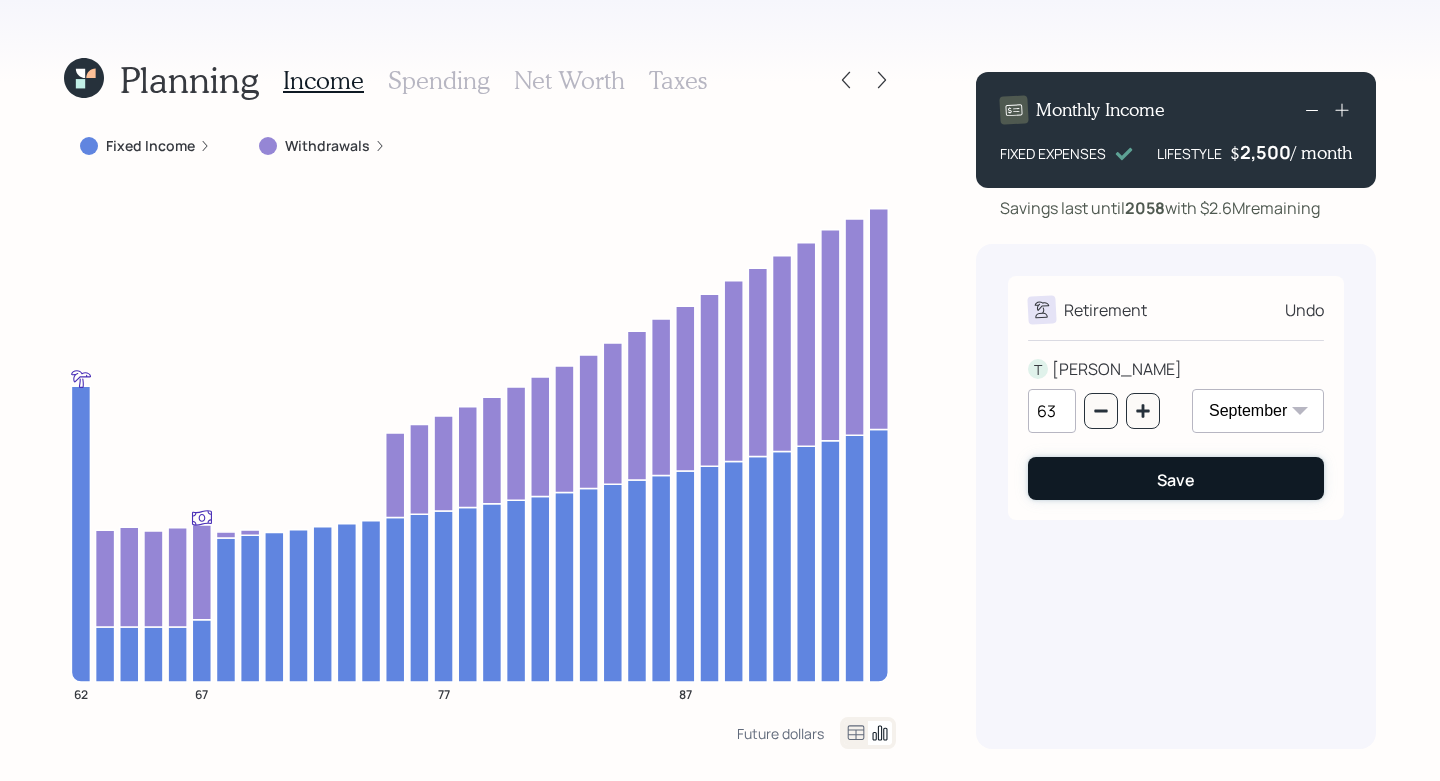 click on "Save" at bounding box center [1176, 478] 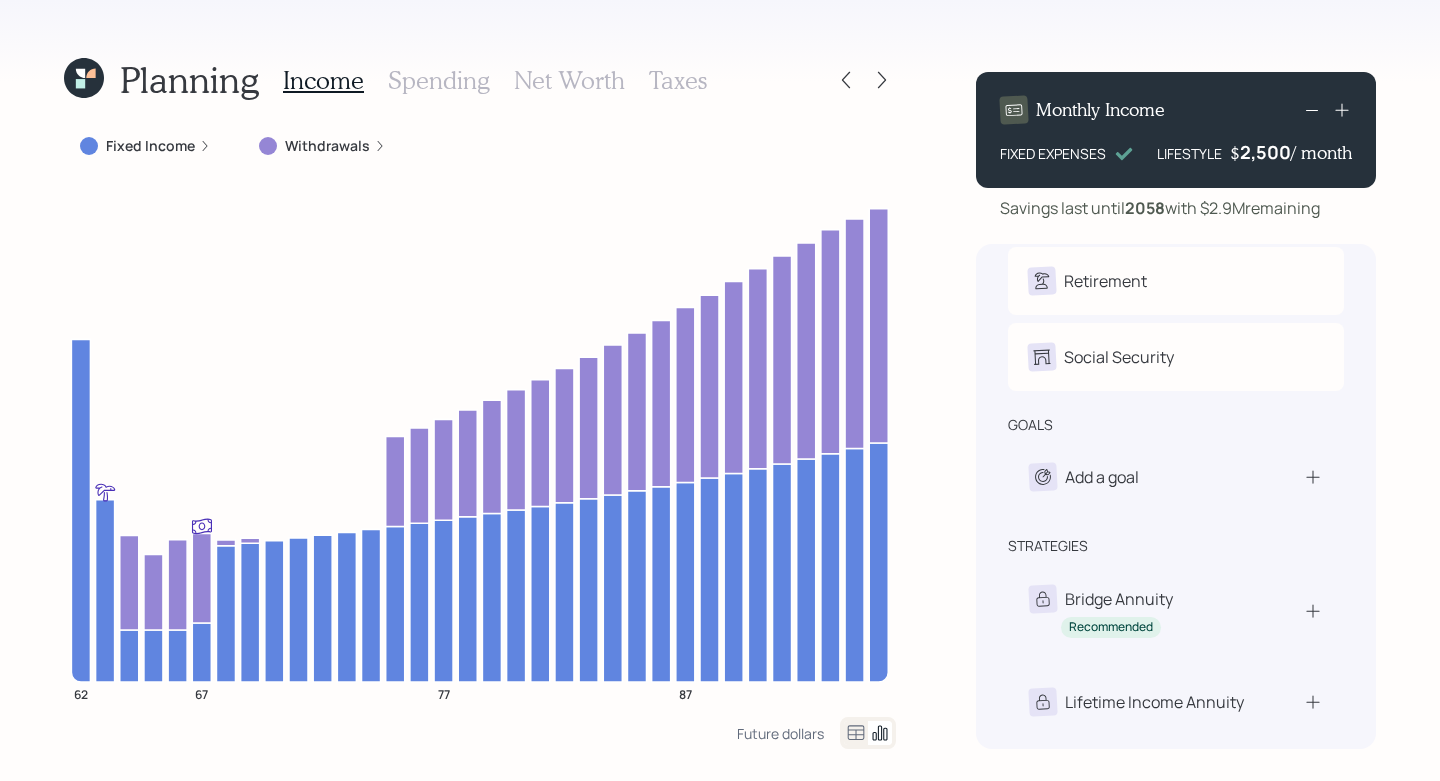 scroll, scrollTop: 0, scrollLeft: 0, axis: both 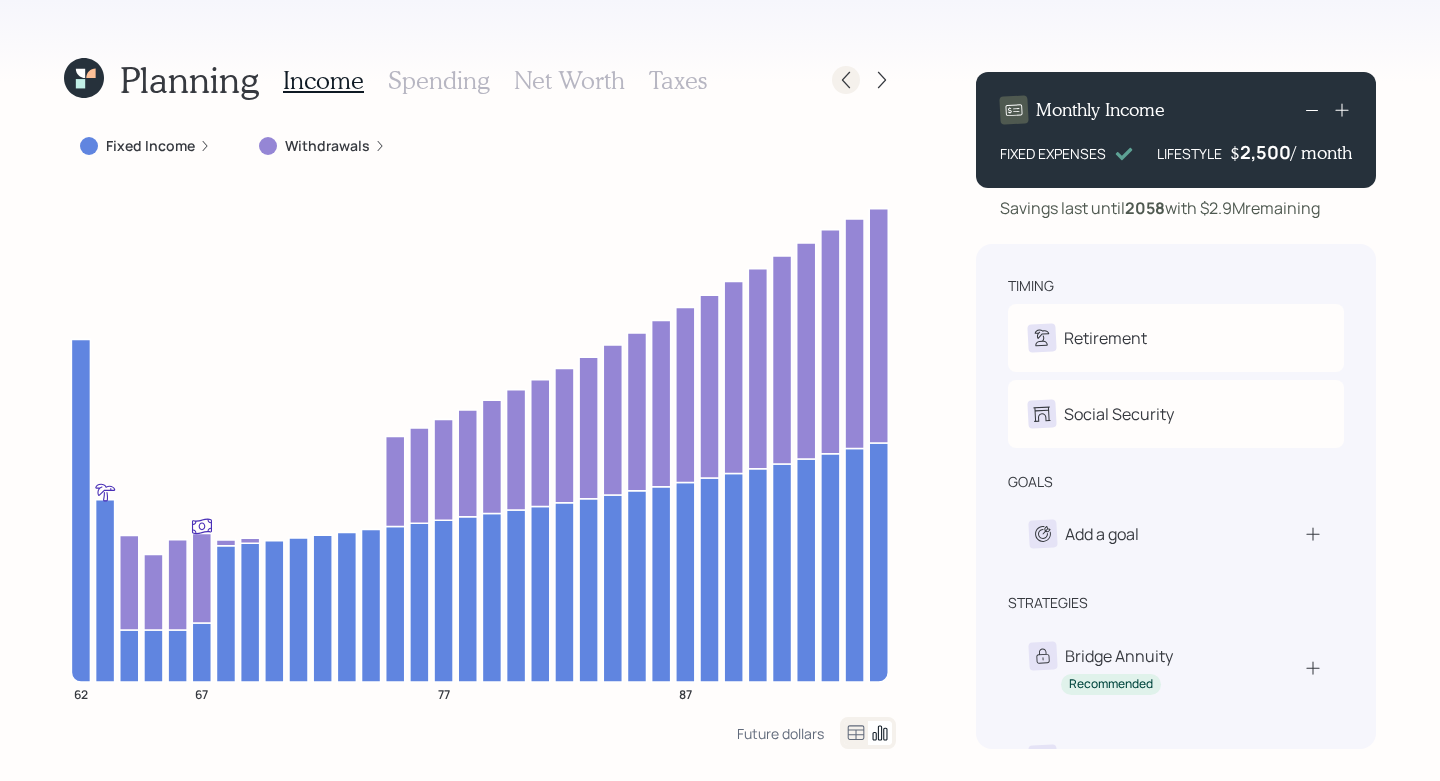 click 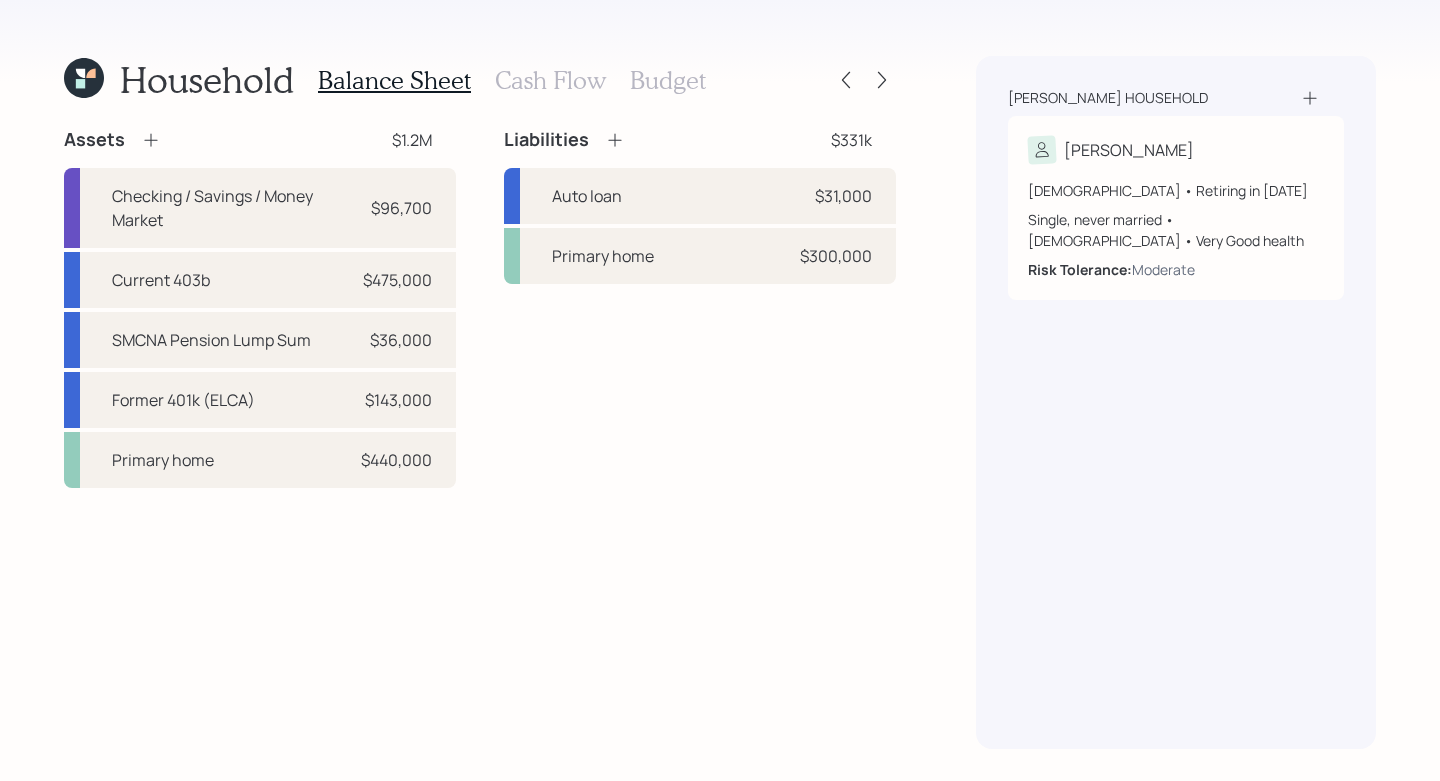 click on "Balance Sheet Cash Flow Budget" at bounding box center (512, 80) 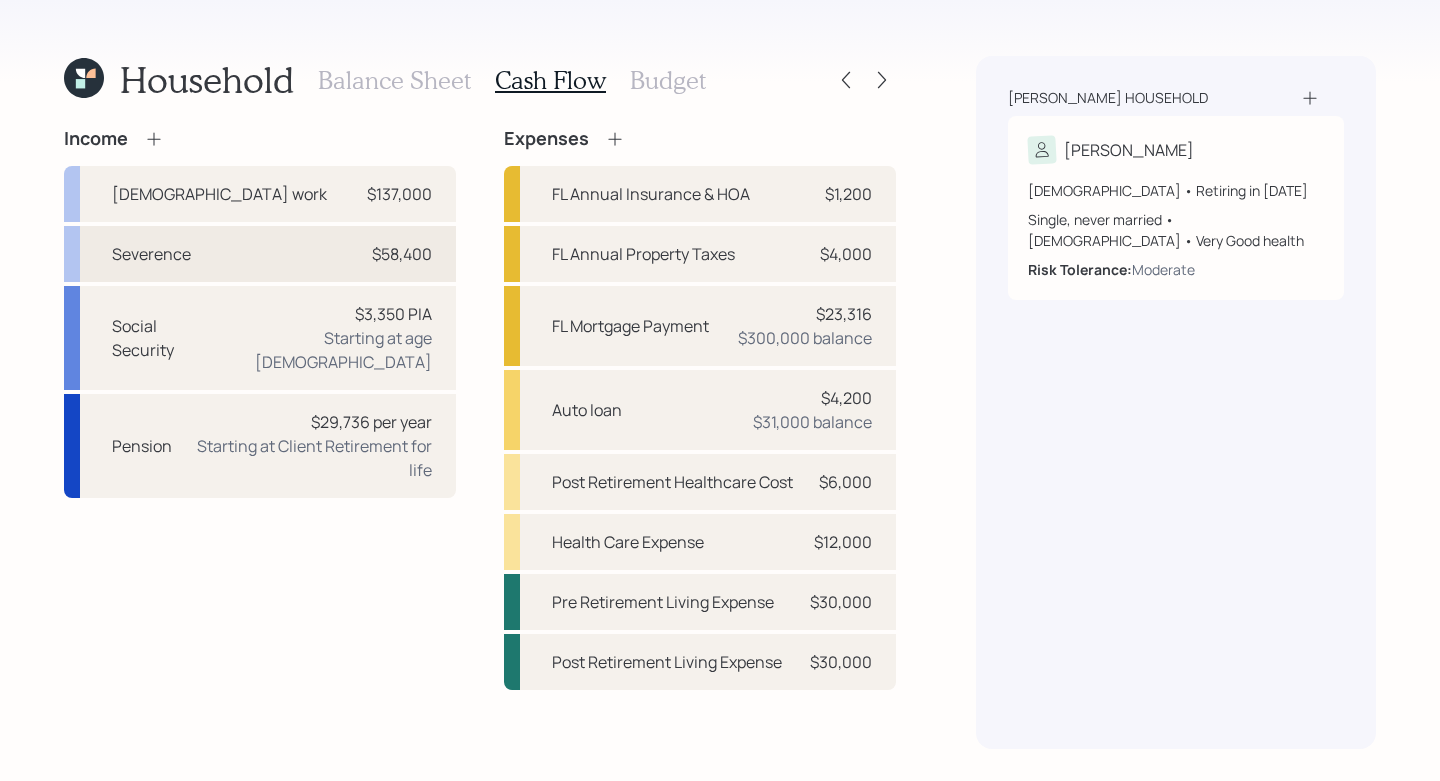 click on "Severence $58,400" at bounding box center [260, 254] 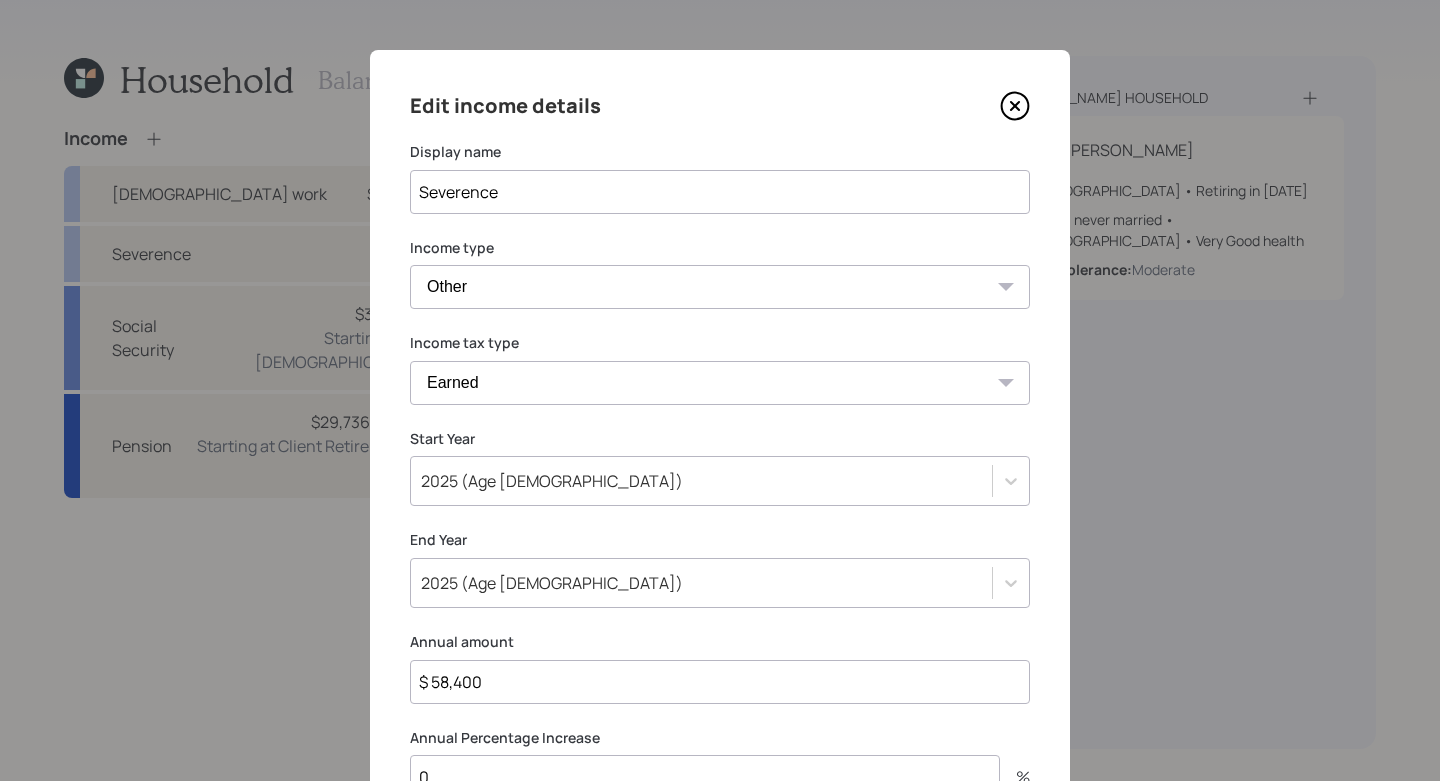 scroll, scrollTop: 180, scrollLeft: 0, axis: vertical 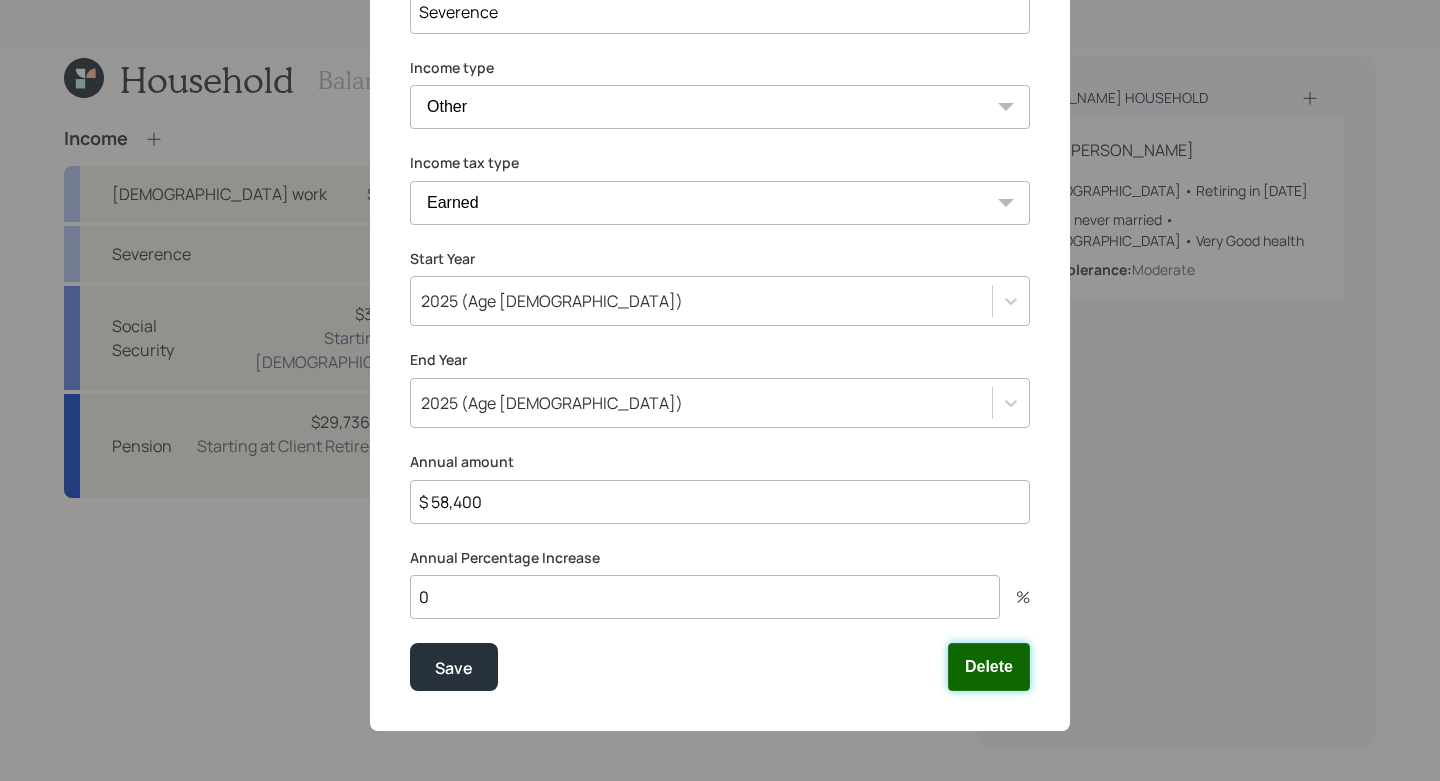 click on "Delete" at bounding box center [989, 667] 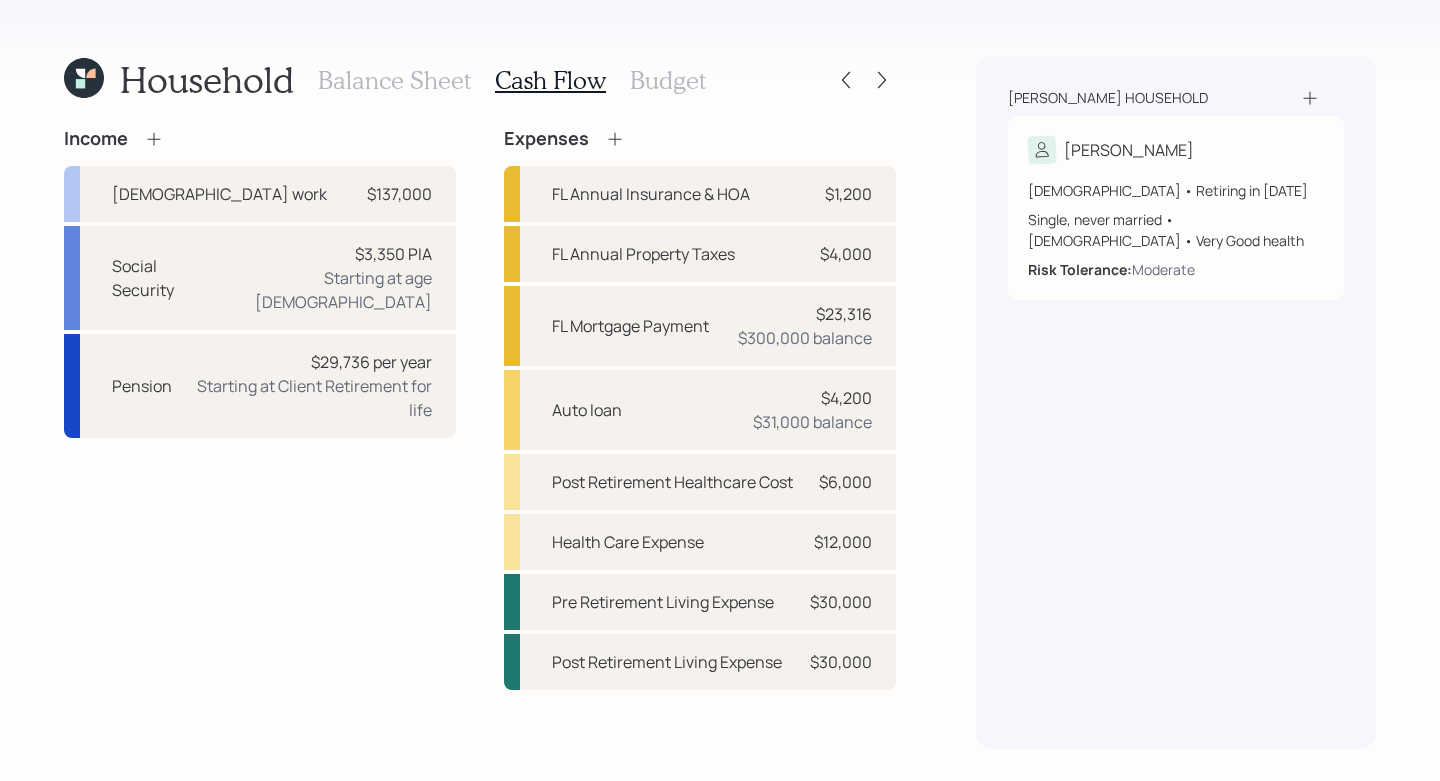 click on "Budget" at bounding box center (668, 80) 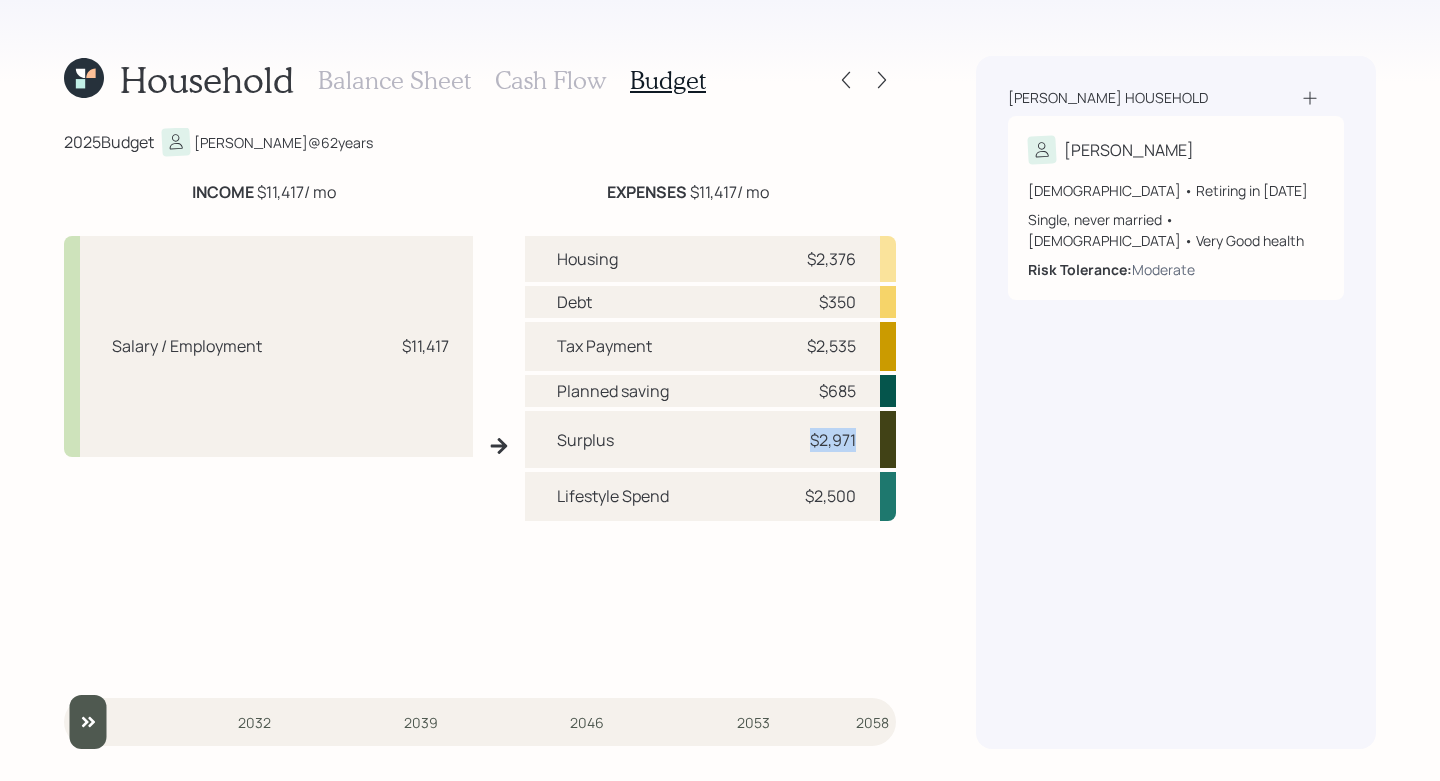 drag, startPoint x: 853, startPoint y: 435, endPoint x: 661, endPoint y: 434, distance: 192.00261 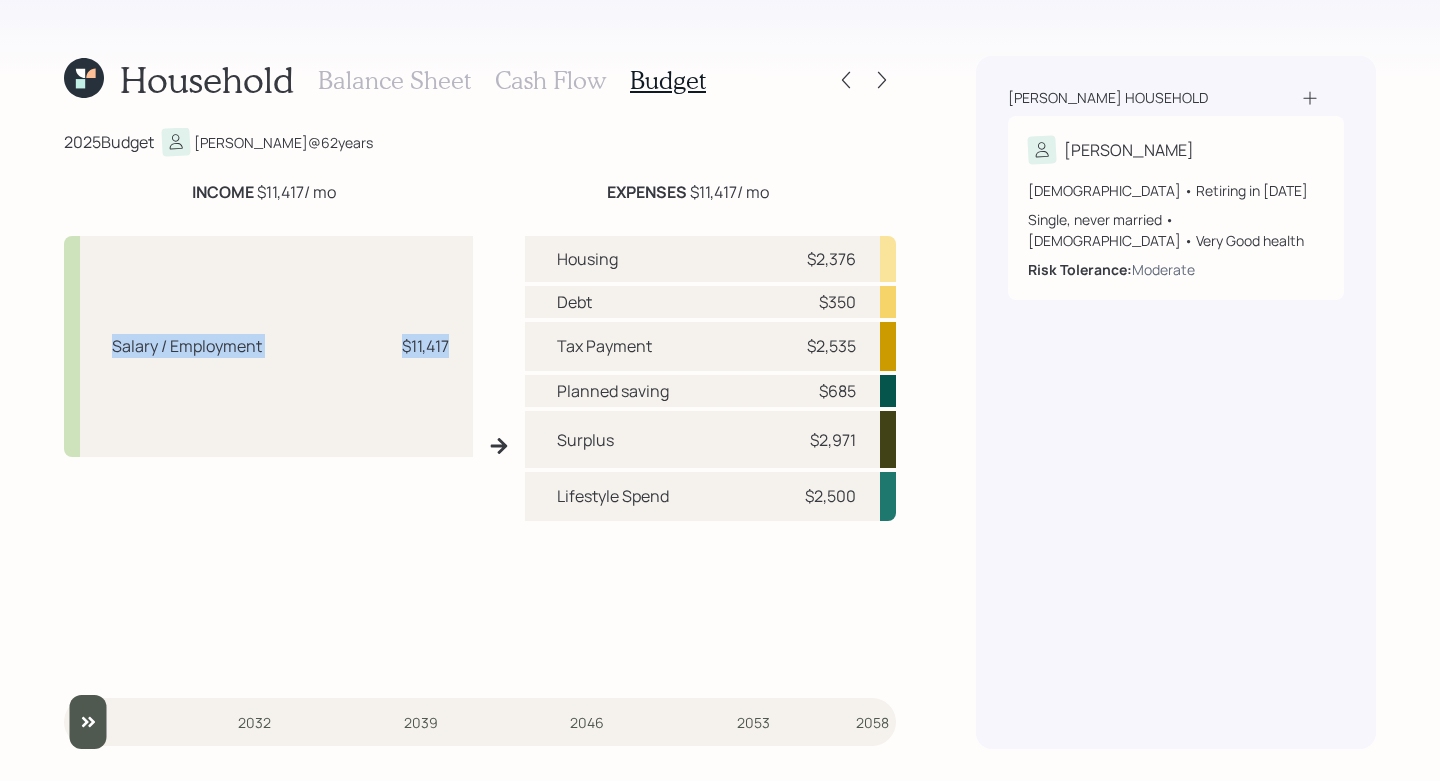 drag, startPoint x: 455, startPoint y: 349, endPoint x: 233, endPoint y: 319, distance: 224.01785 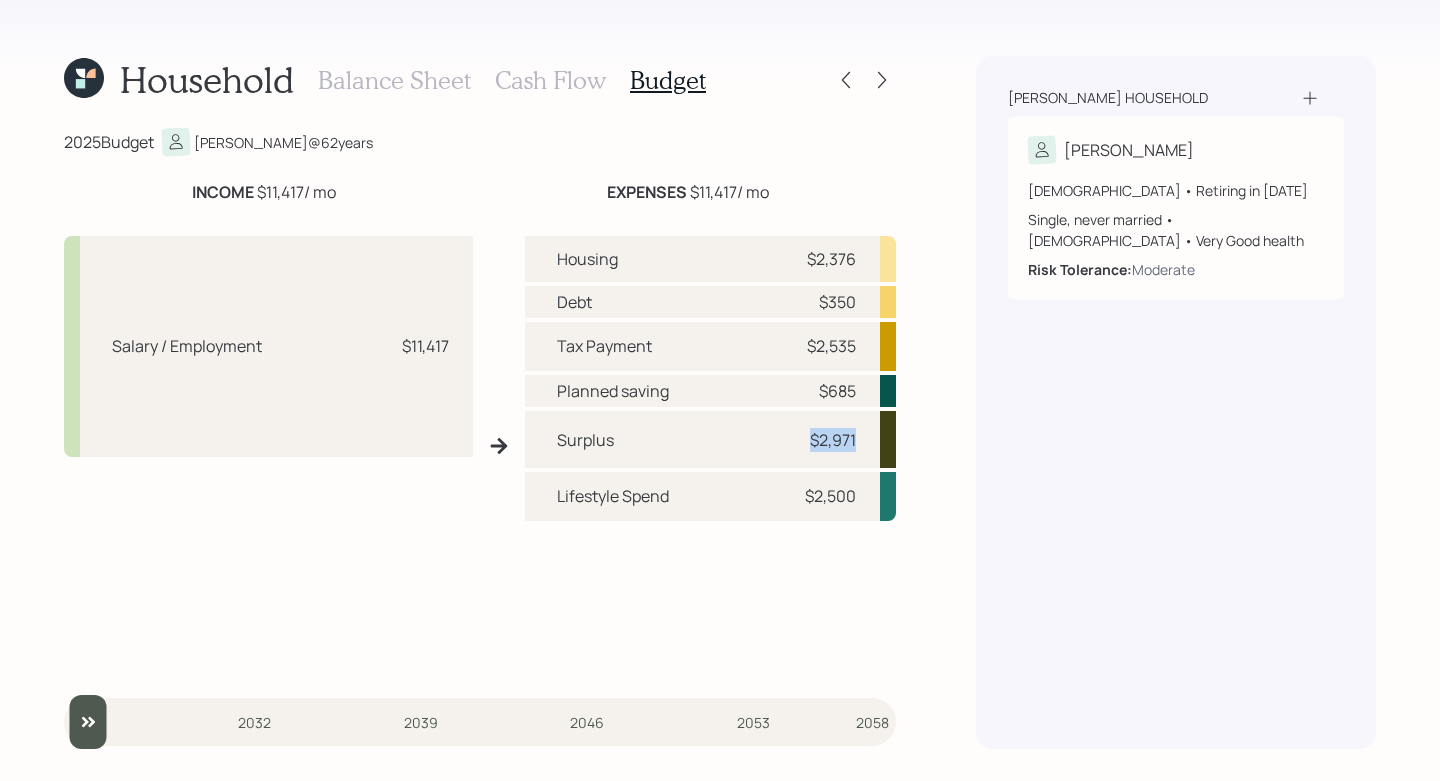 drag, startPoint x: 856, startPoint y: 438, endPoint x: 775, endPoint y: 443, distance: 81.154175 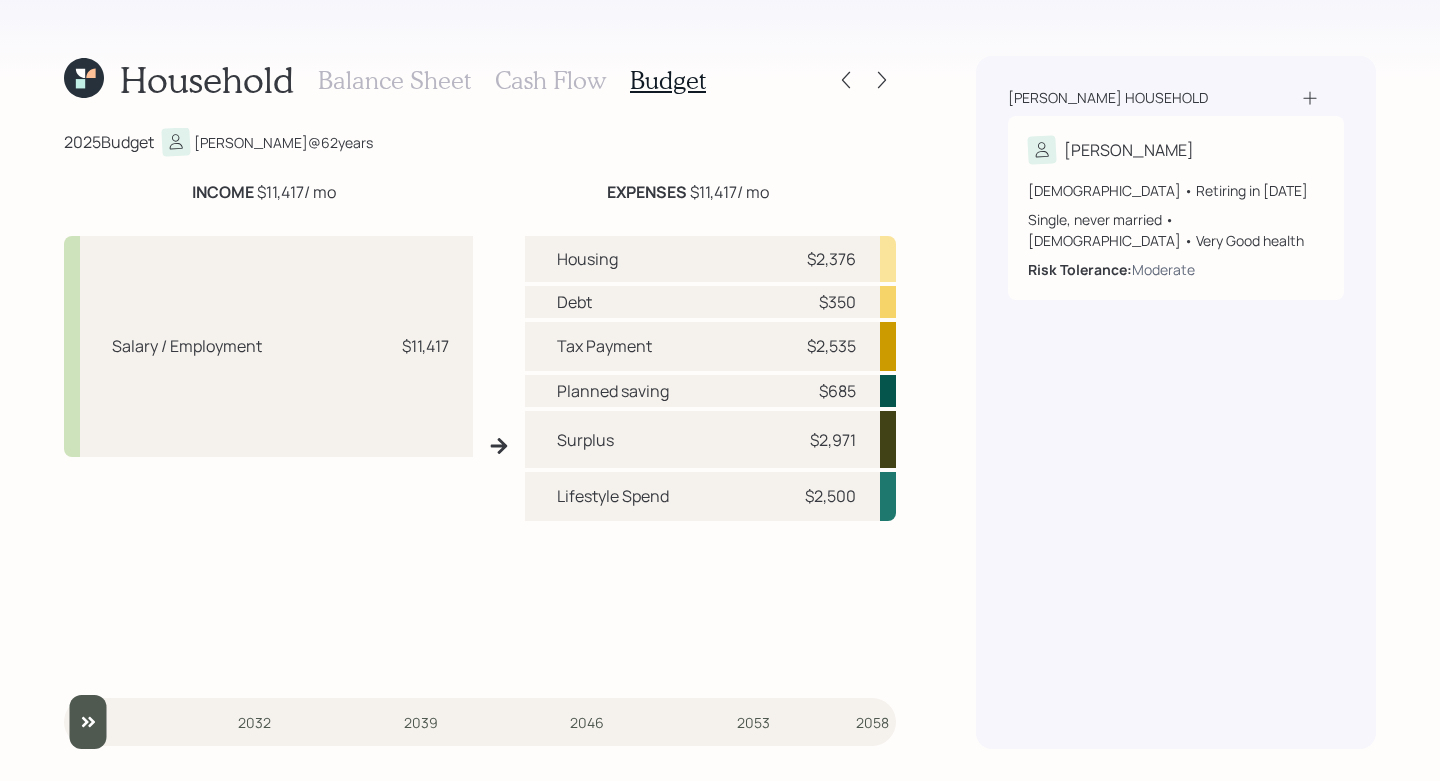 click on "Surplus $2,971" at bounding box center [710, 439] 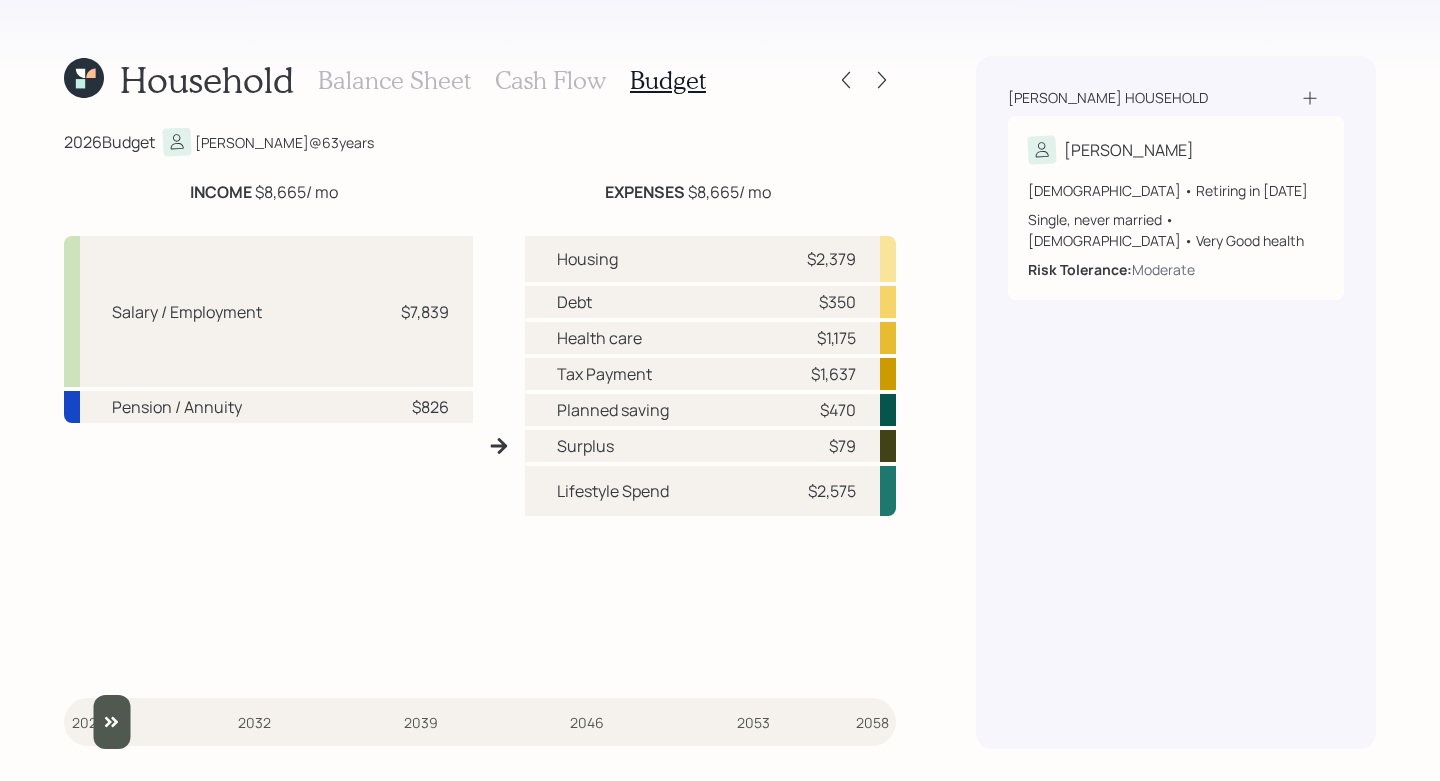 type on "2026" 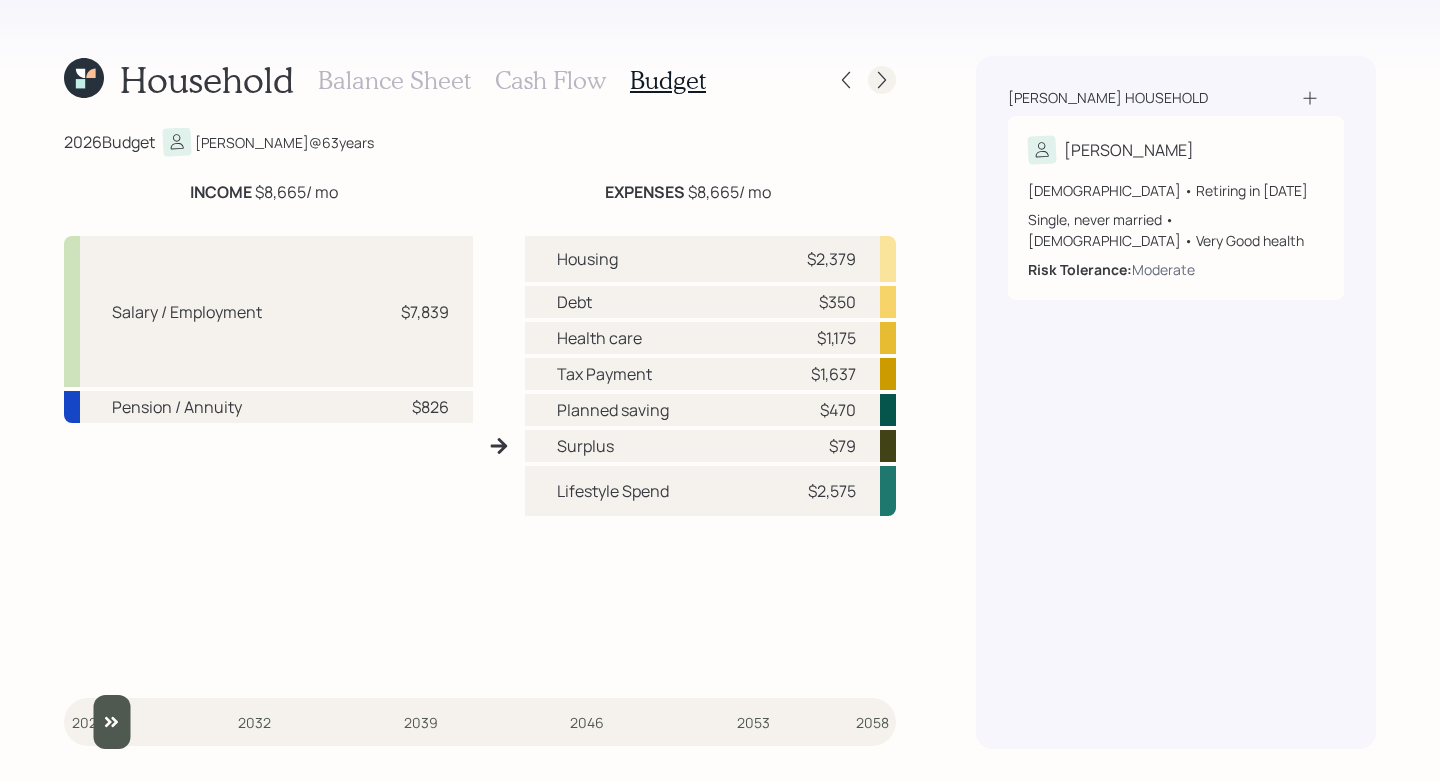 click at bounding box center [882, 80] 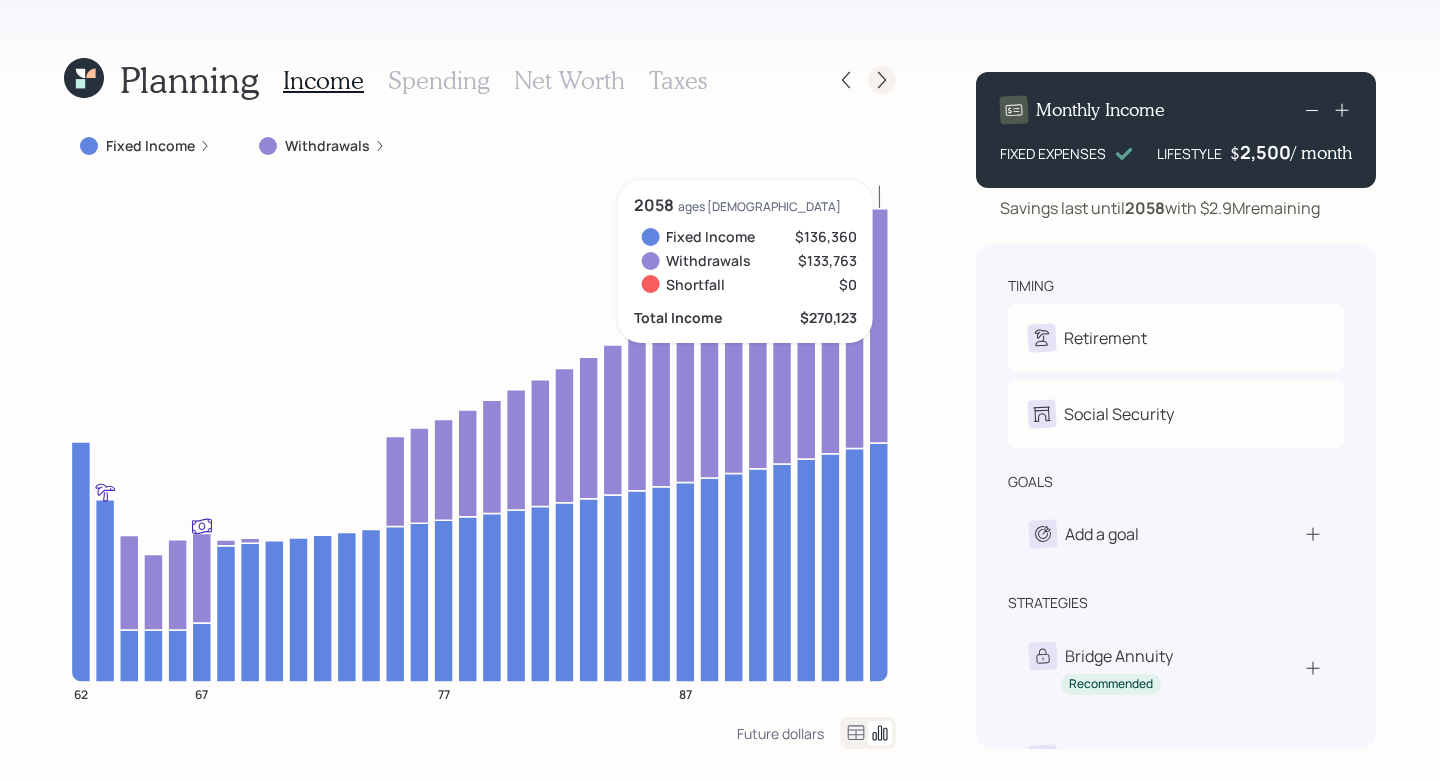 click 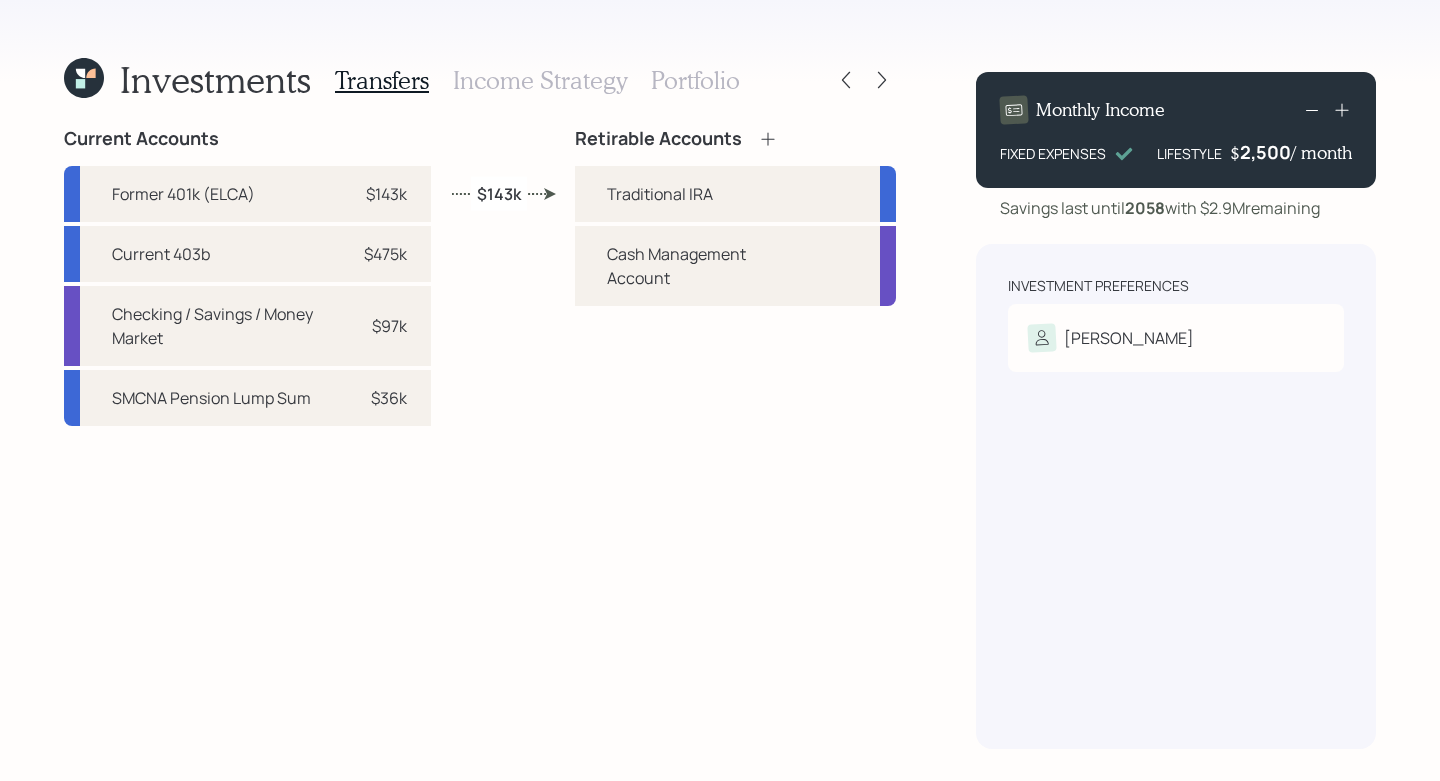 click on "Portfolio" at bounding box center [695, 80] 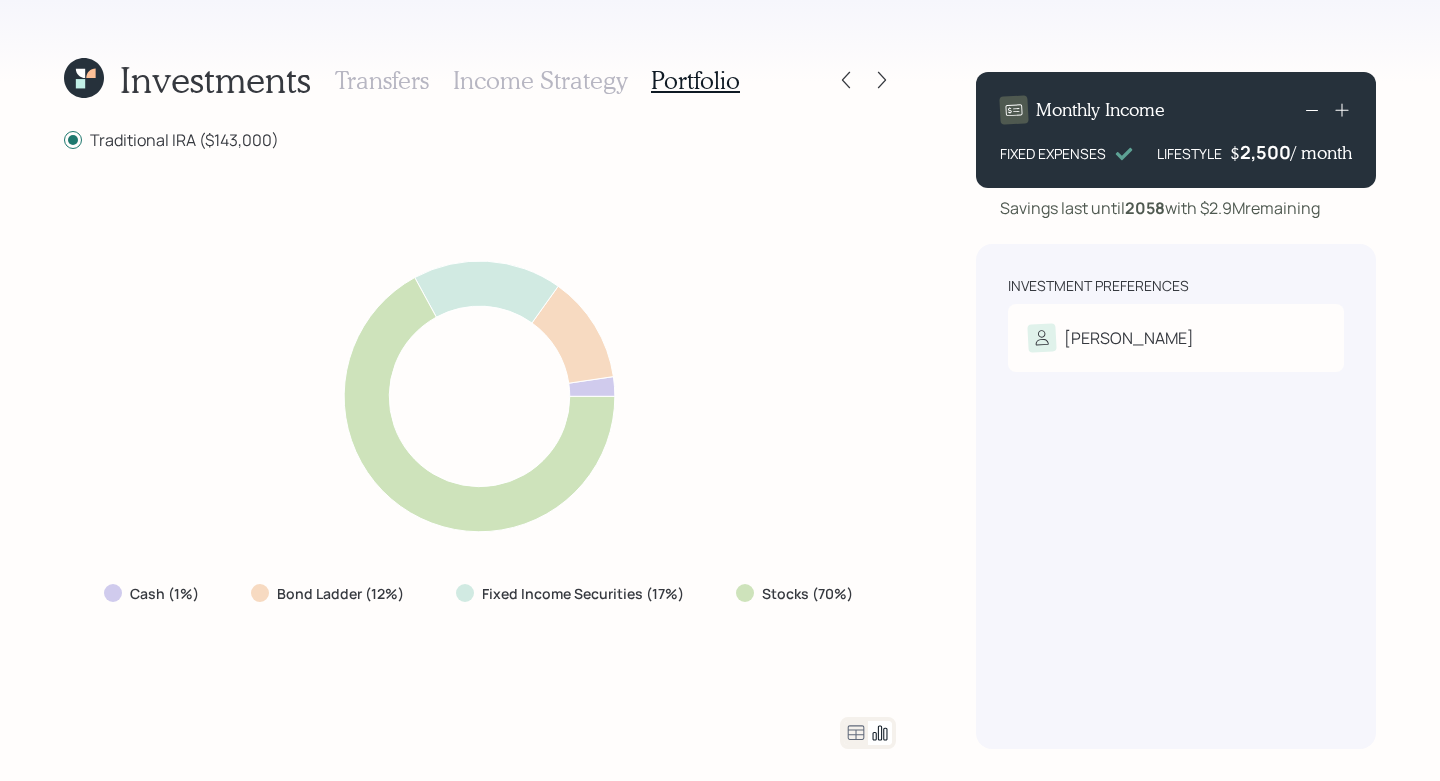 click on "Income Strategy" at bounding box center (540, 80) 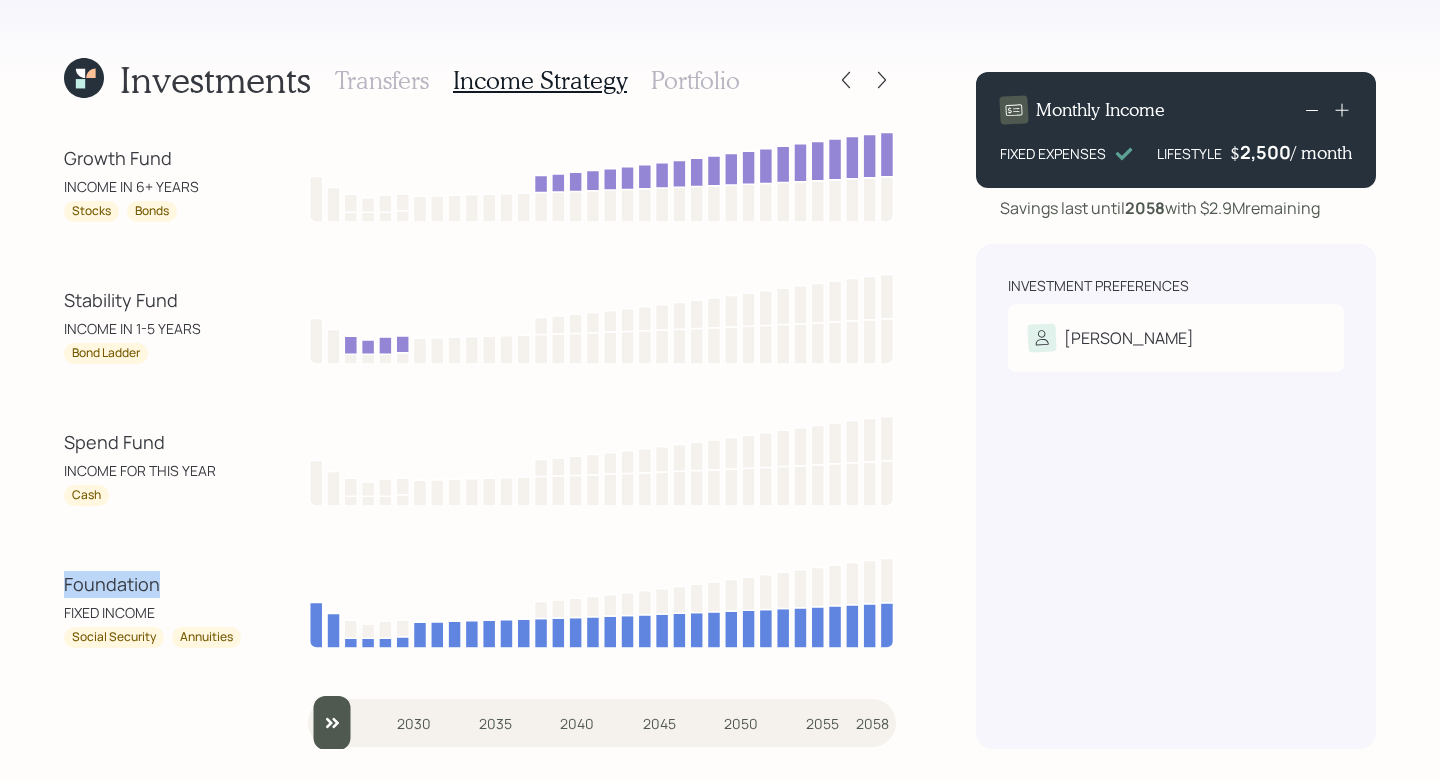 drag, startPoint x: 171, startPoint y: 585, endPoint x: 26, endPoint y: 589, distance: 145.05516 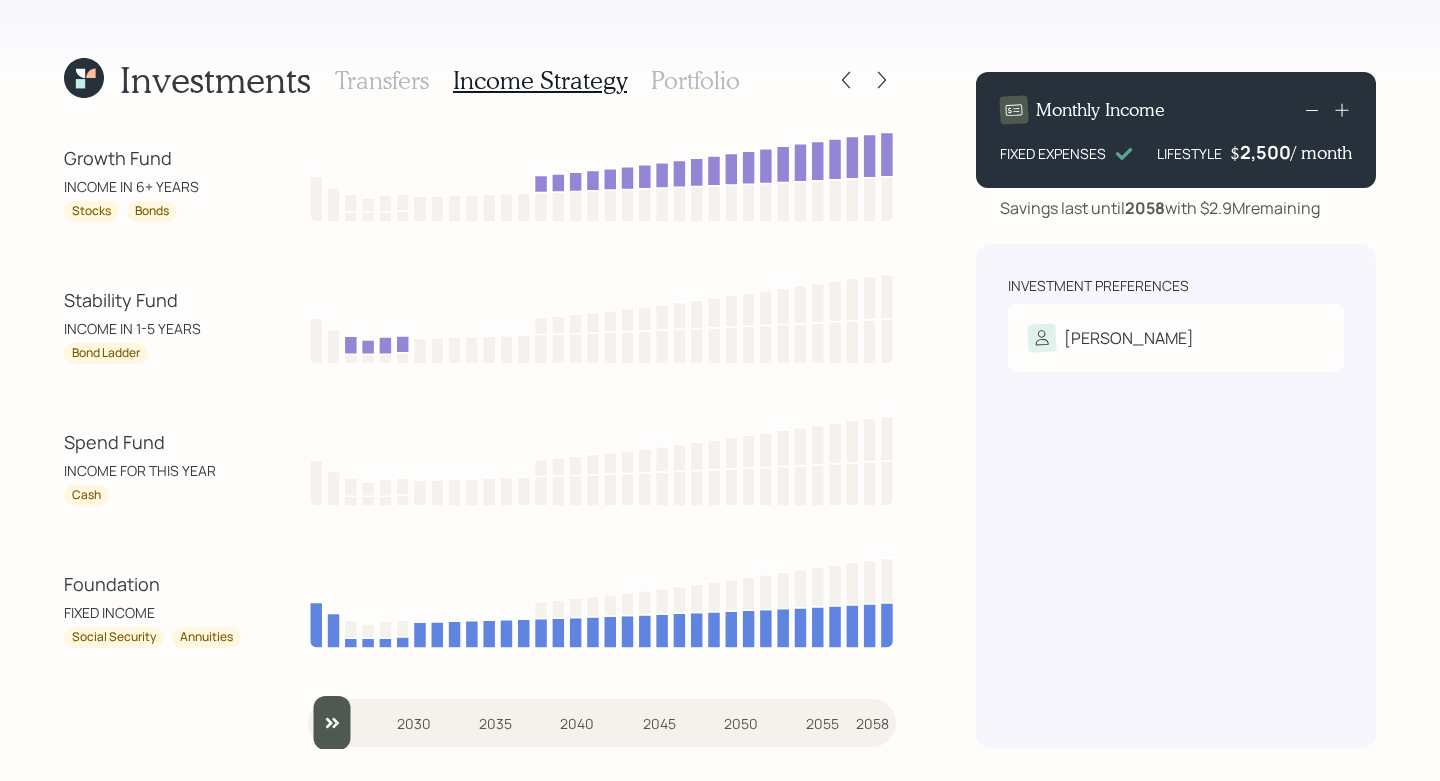 click on "Growth Fund INCOME IN 6+ YEARS Stocks Bonds Stability Fund INCOME IN 1-5 YEARS Bond Ladder Spend Fund INCOME FOR THIS YEAR Cash Foundation FIXED INCOME Social Security Annuities 2025 2030 2035 2040 2045 2050 2055 2058" at bounding box center [480, 438] 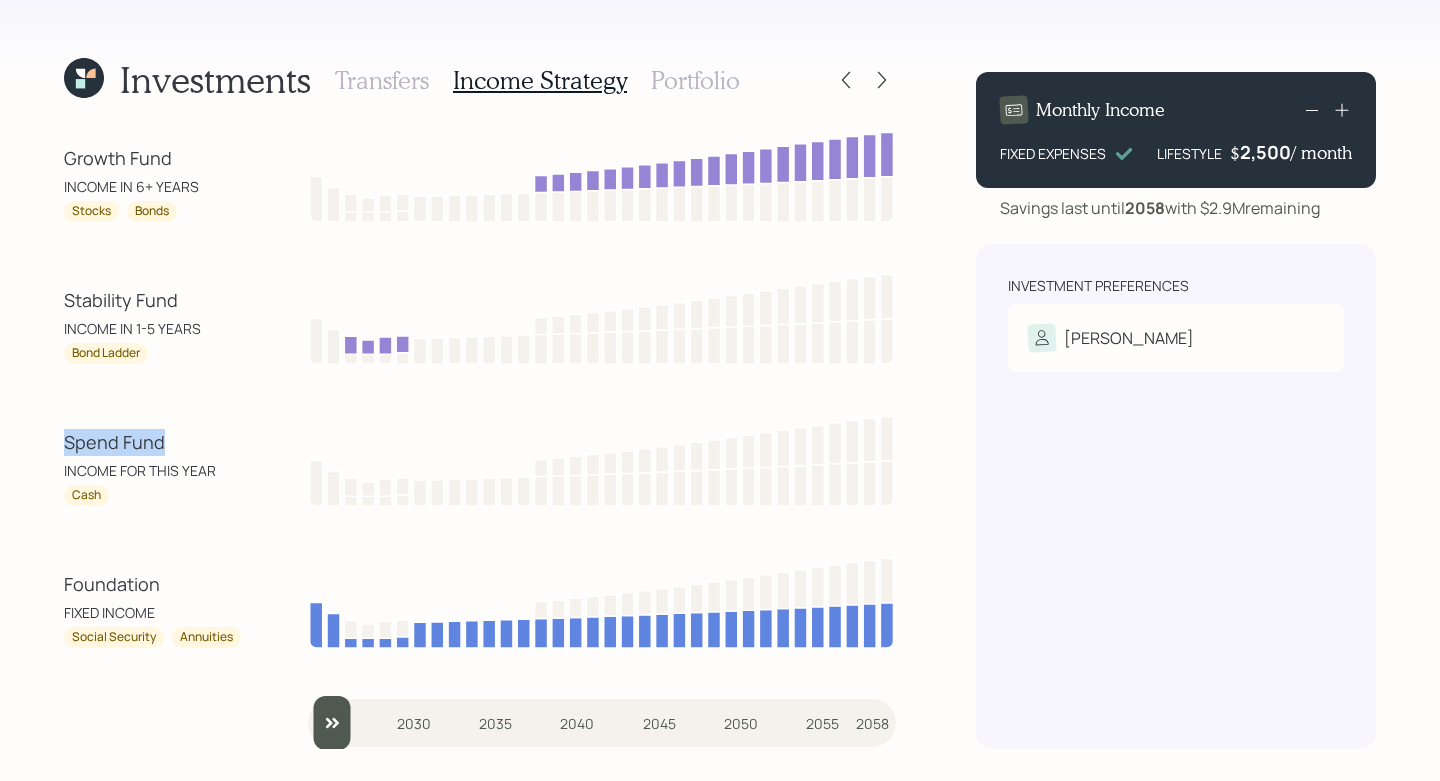 drag, startPoint x: 178, startPoint y: 442, endPoint x: 19, endPoint y: 443, distance: 159.00314 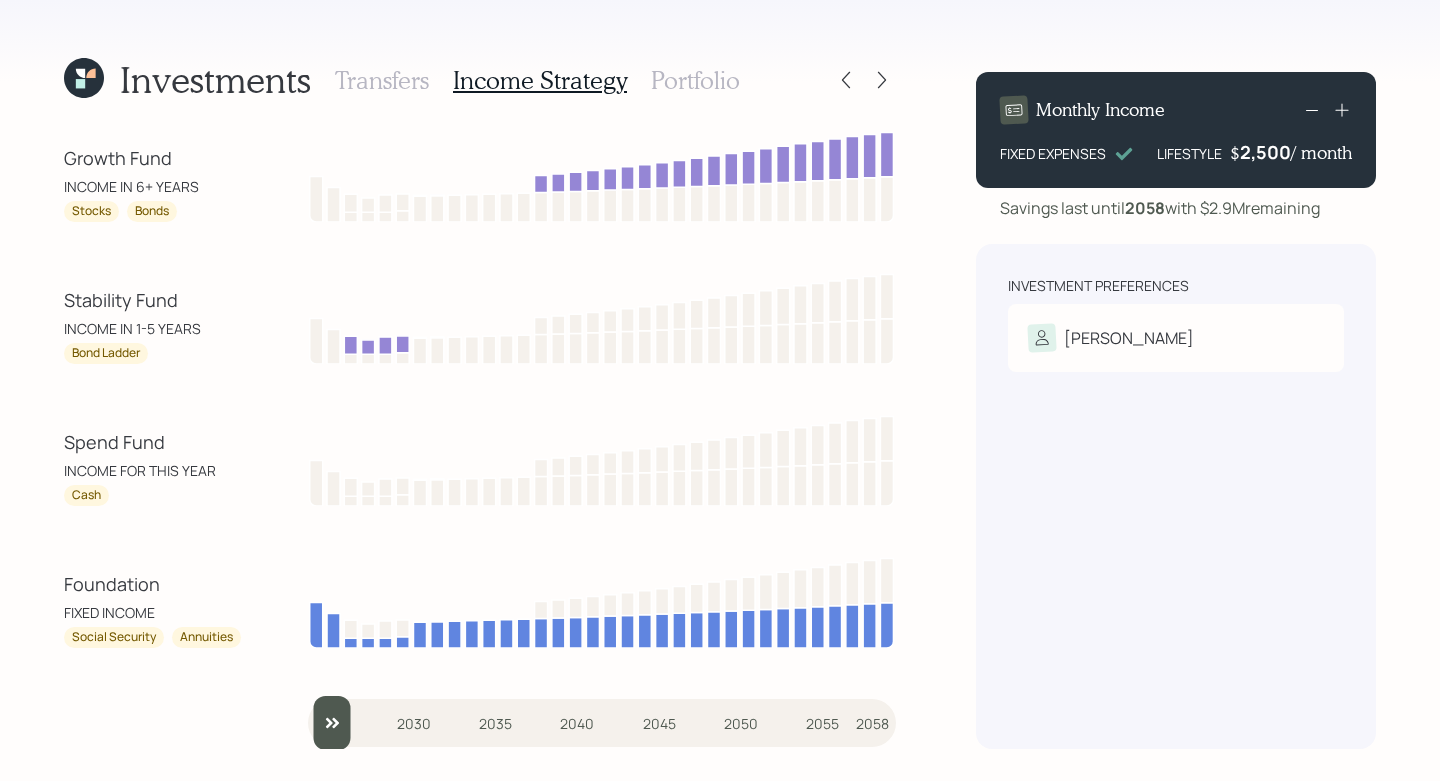 click on "Stability Fund INCOME IN 1-5 YEARS Bond Ladder" at bounding box center (480, 317) 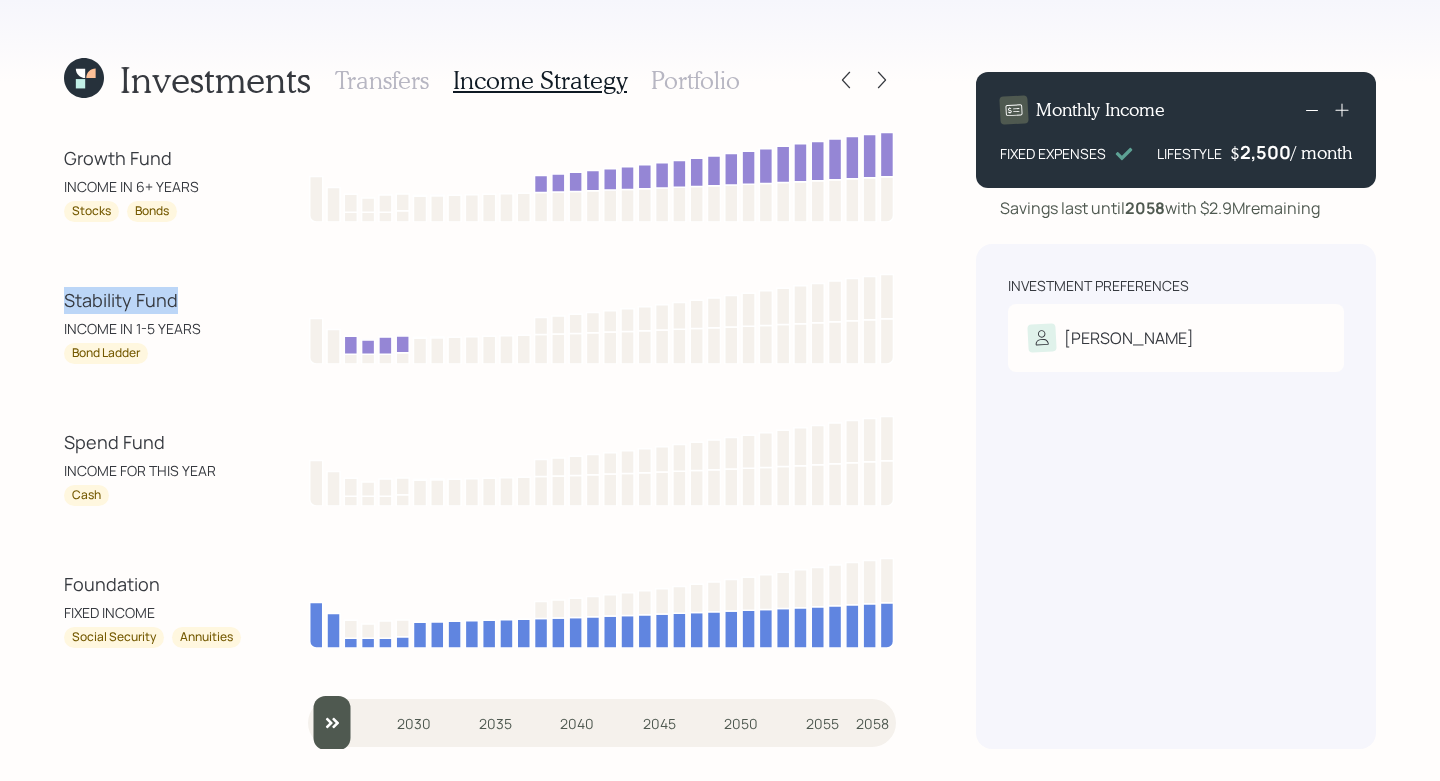drag, startPoint x: 186, startPoint y: 288, endPoint x: 0, endPoint y: 295, distance: 186.13167 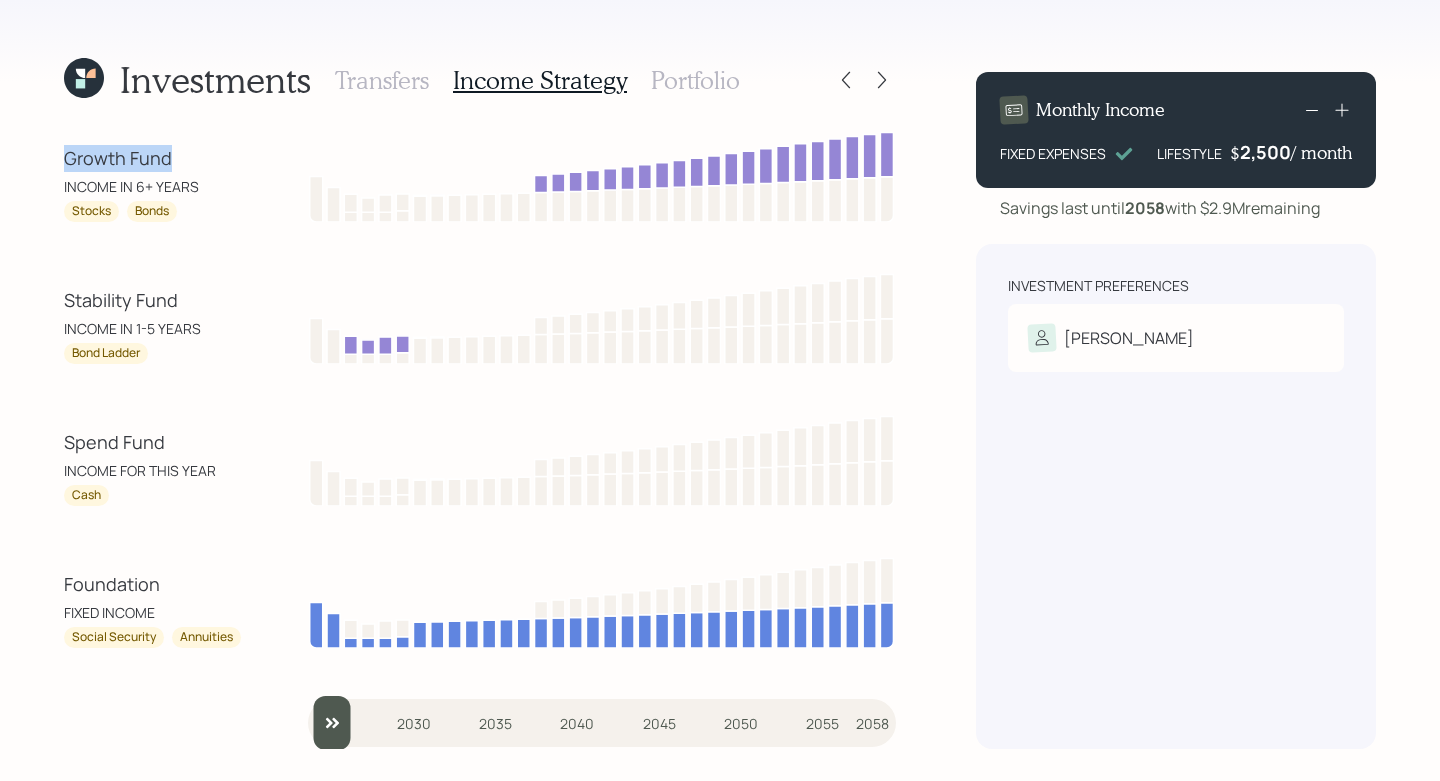 drag, startPoint x: 192, startPoint y: 167, endPoint x: 40, endPoint y: 150, distance: 152.94771 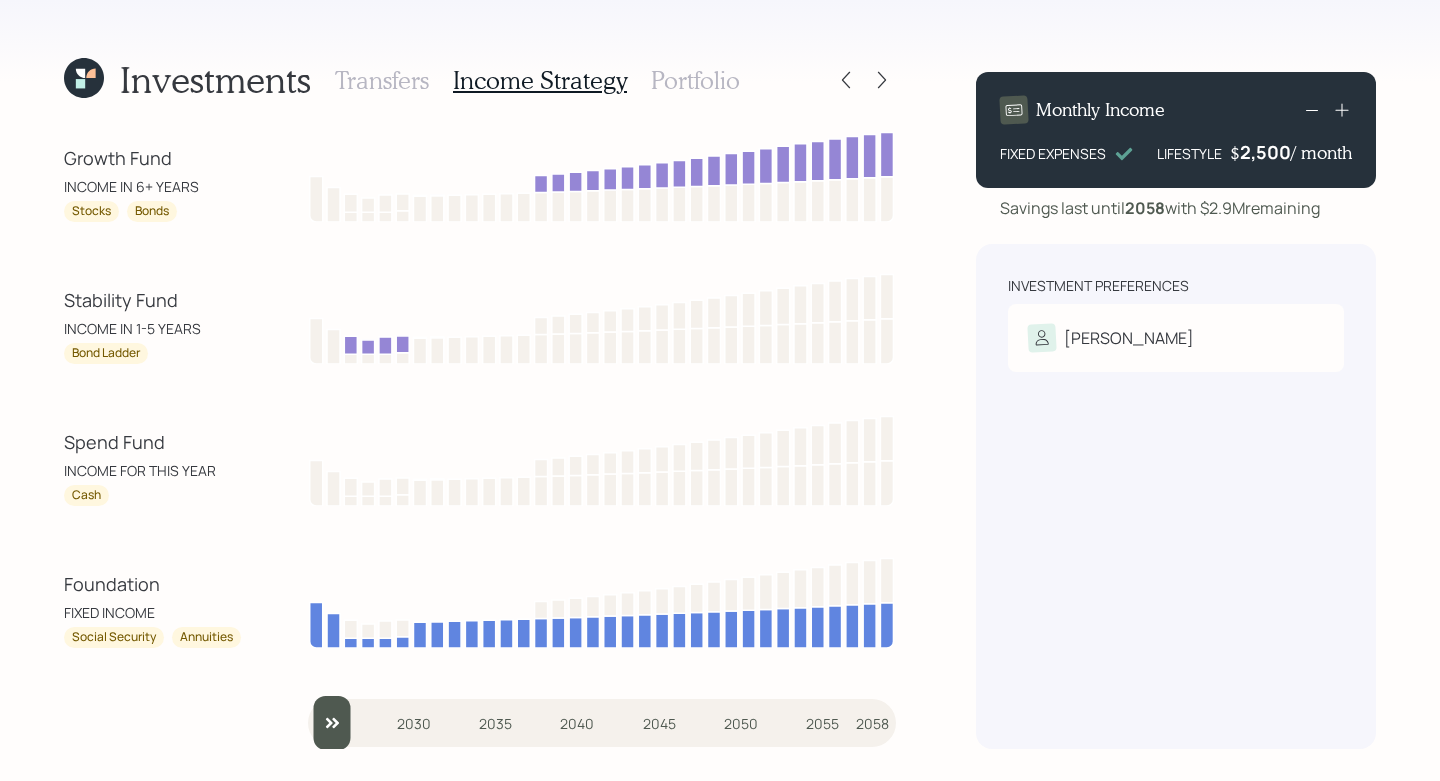 click on "Portfolio" at bounding box center [695, 80] 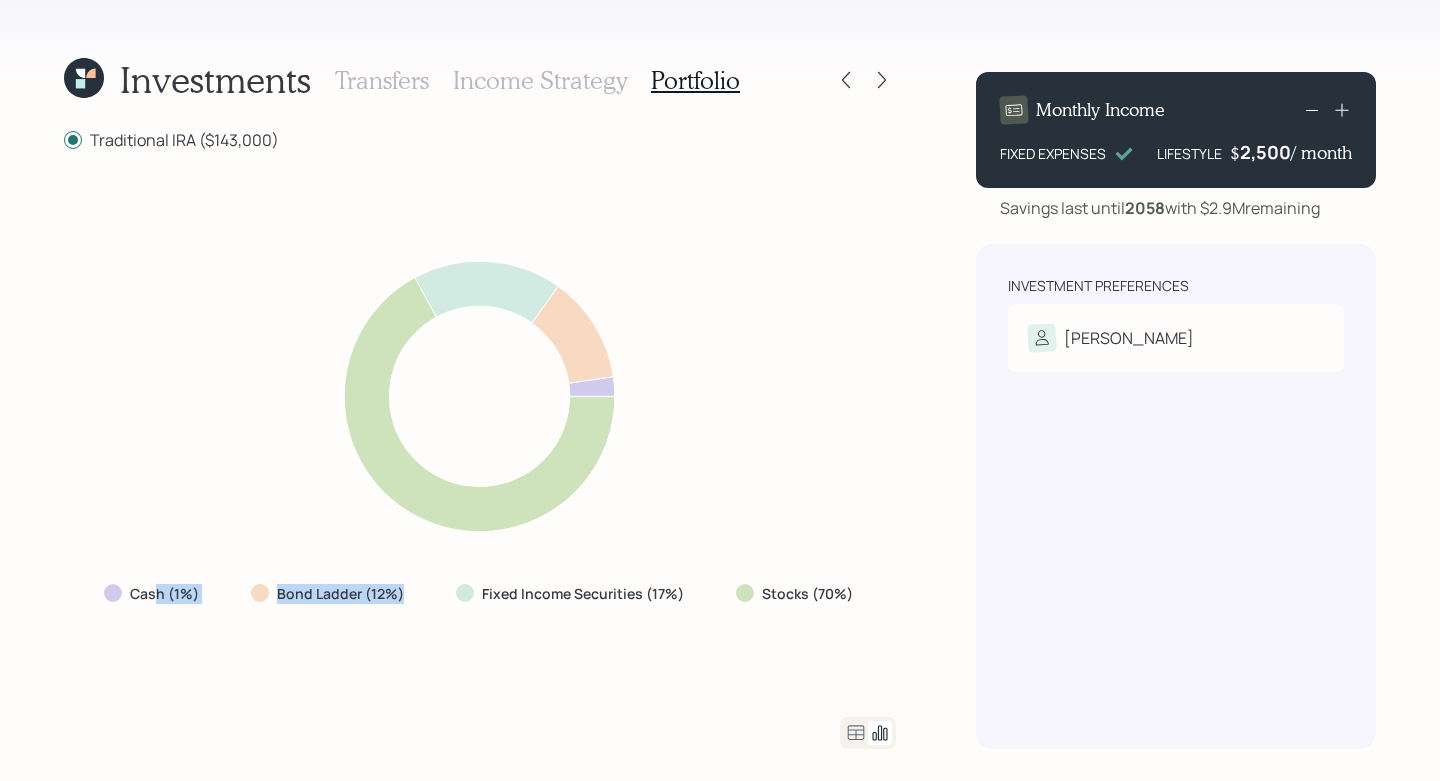 drag, startPoint x: 412, startPoint y: 594, endPoint x: 160, endPoint y: 594, distance: 252 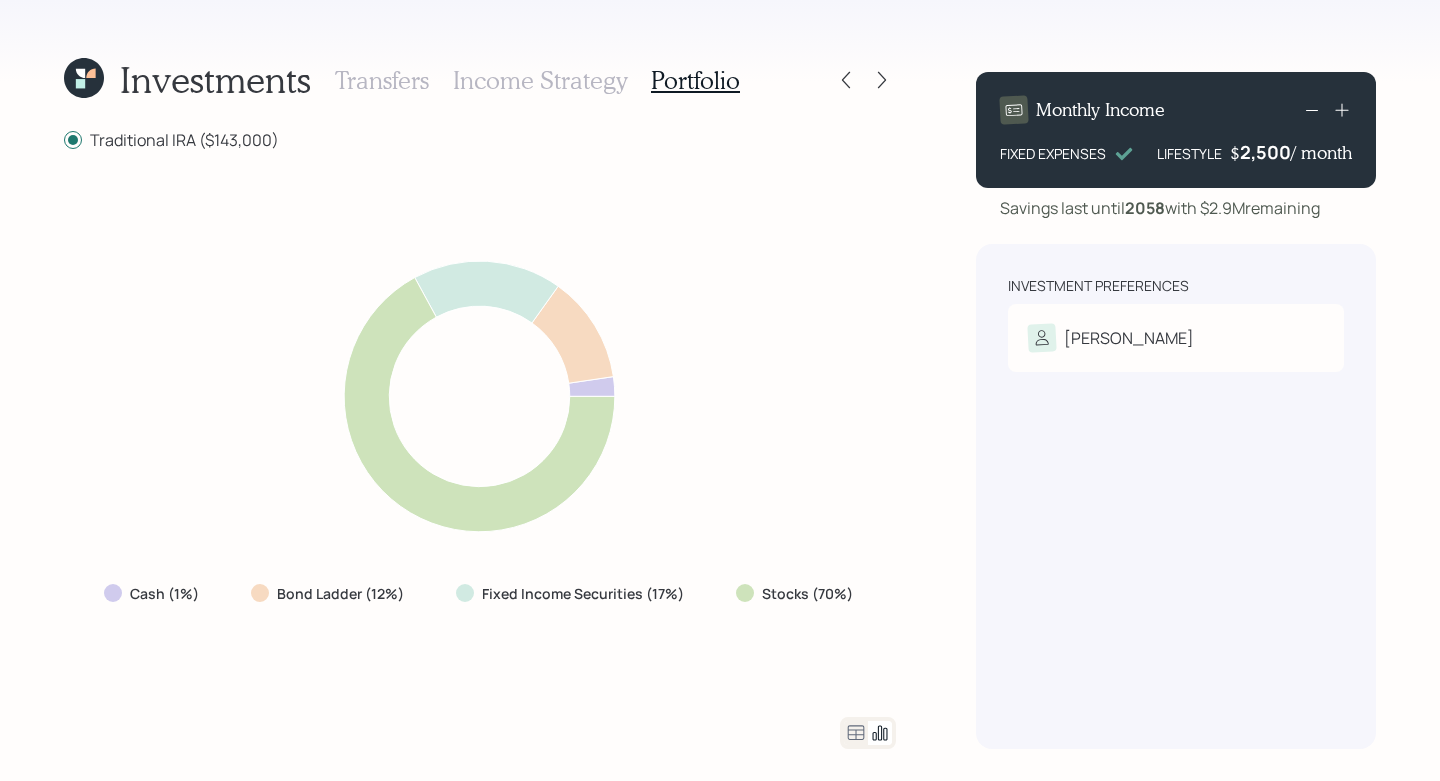 click on "Cash (1%) Bond Ladder (12%) Fixed Income Securities (17%) Stocks (70%)" at bounding box center (480, 434) 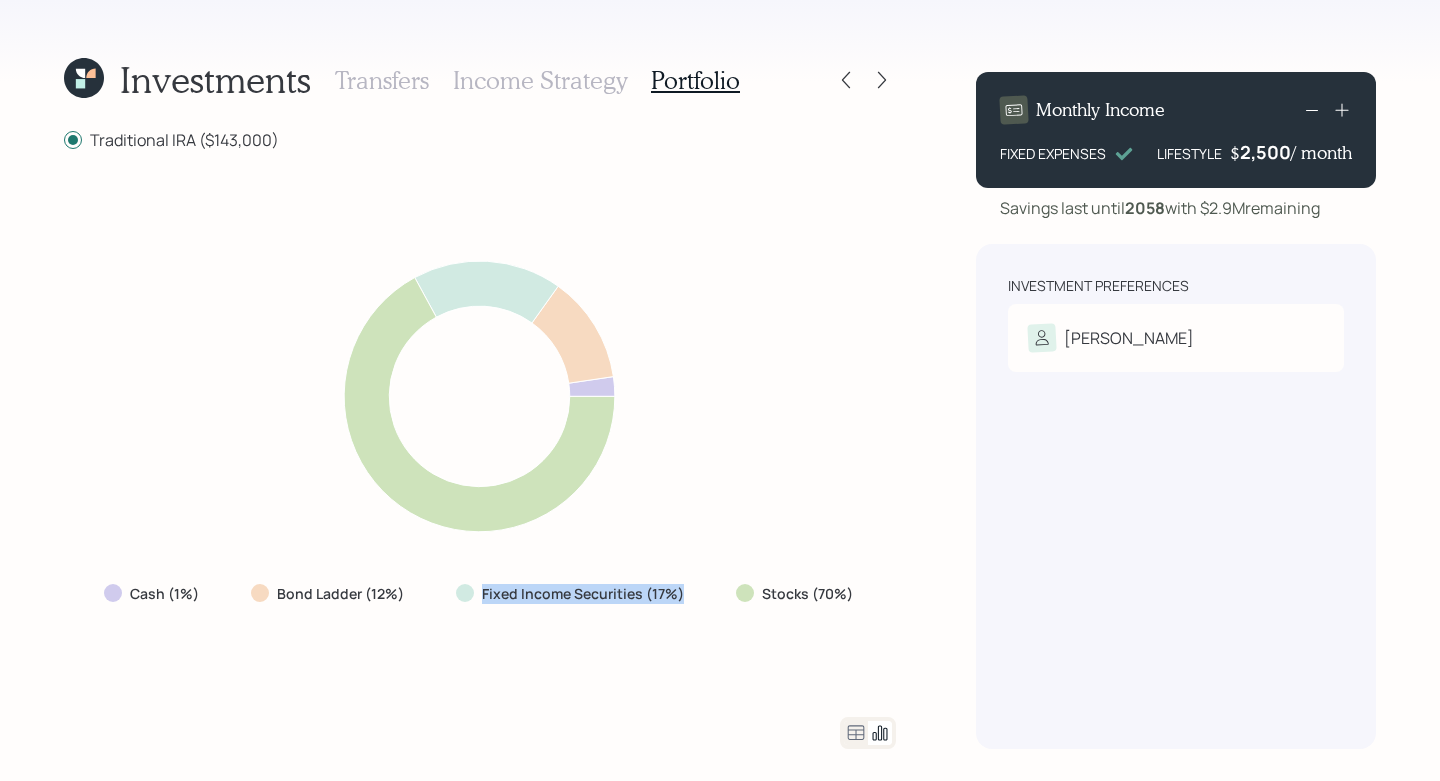 drag, startPoint x: 678, startPoint y: 605, endPoint x: 460, endPoint y: 596, distance: 218.1857 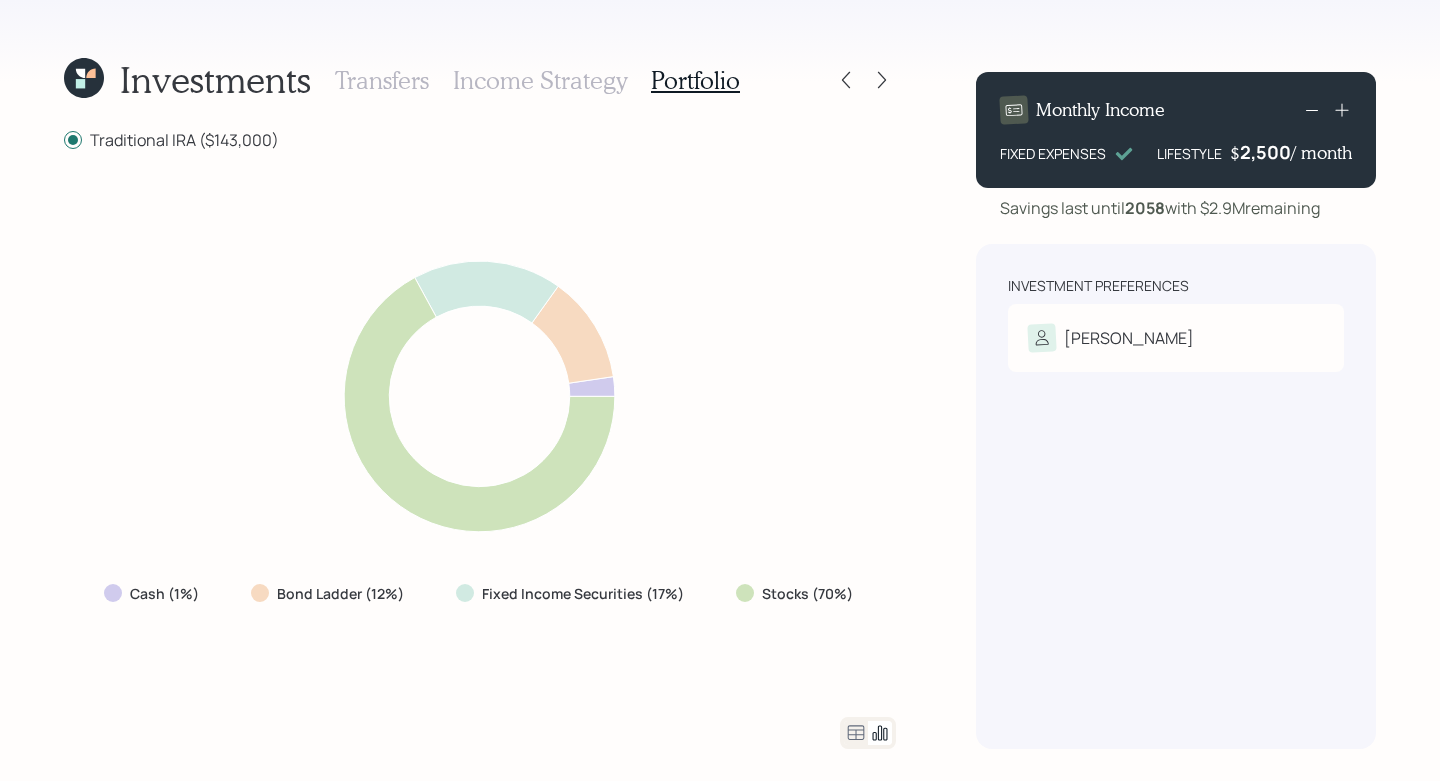 click on "Cash (1%) Bond Ladder (12%) Fixed Income Securities (17%) Stocks (70%)" at bounding box center (480, 434) 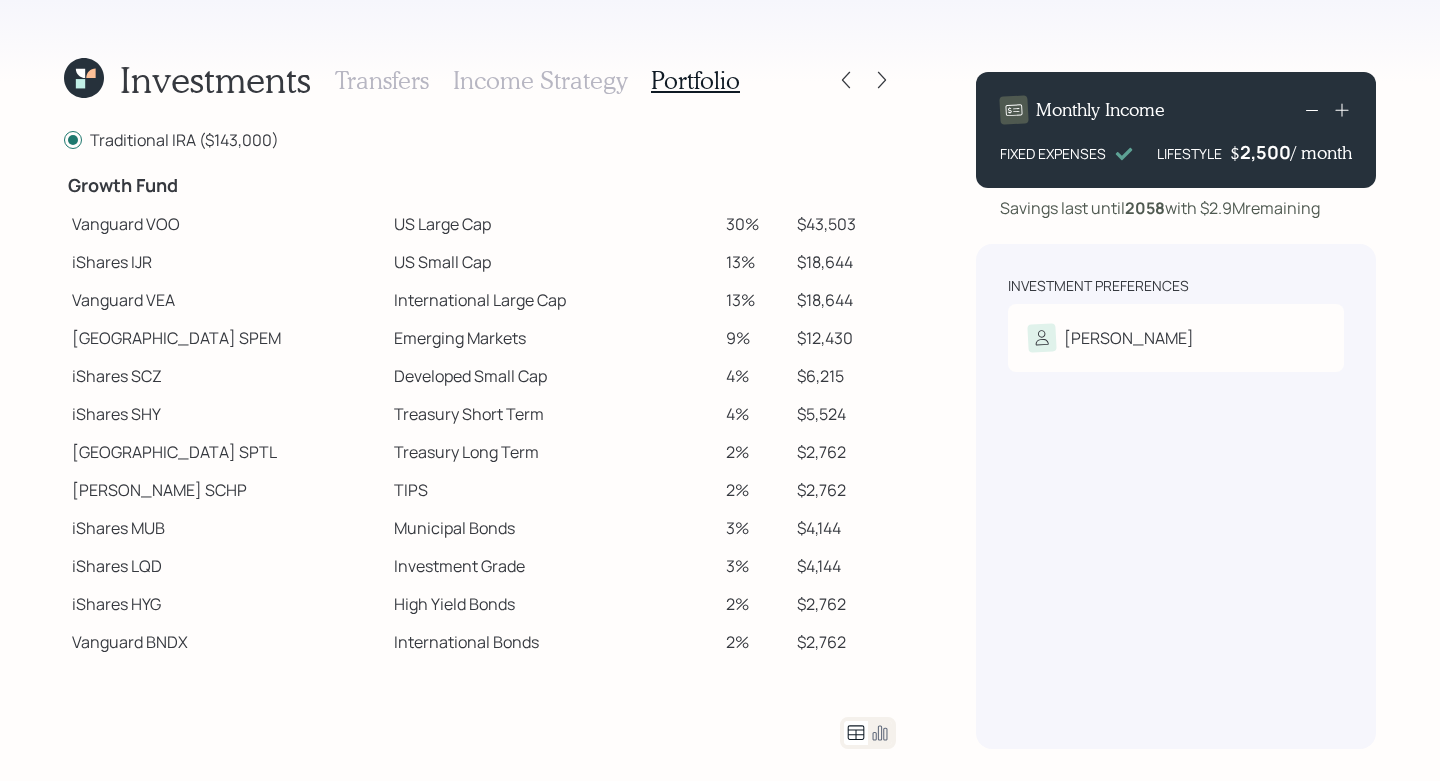 scroll, scrollTop: 327, scrollLeft: 0, axis: vertical 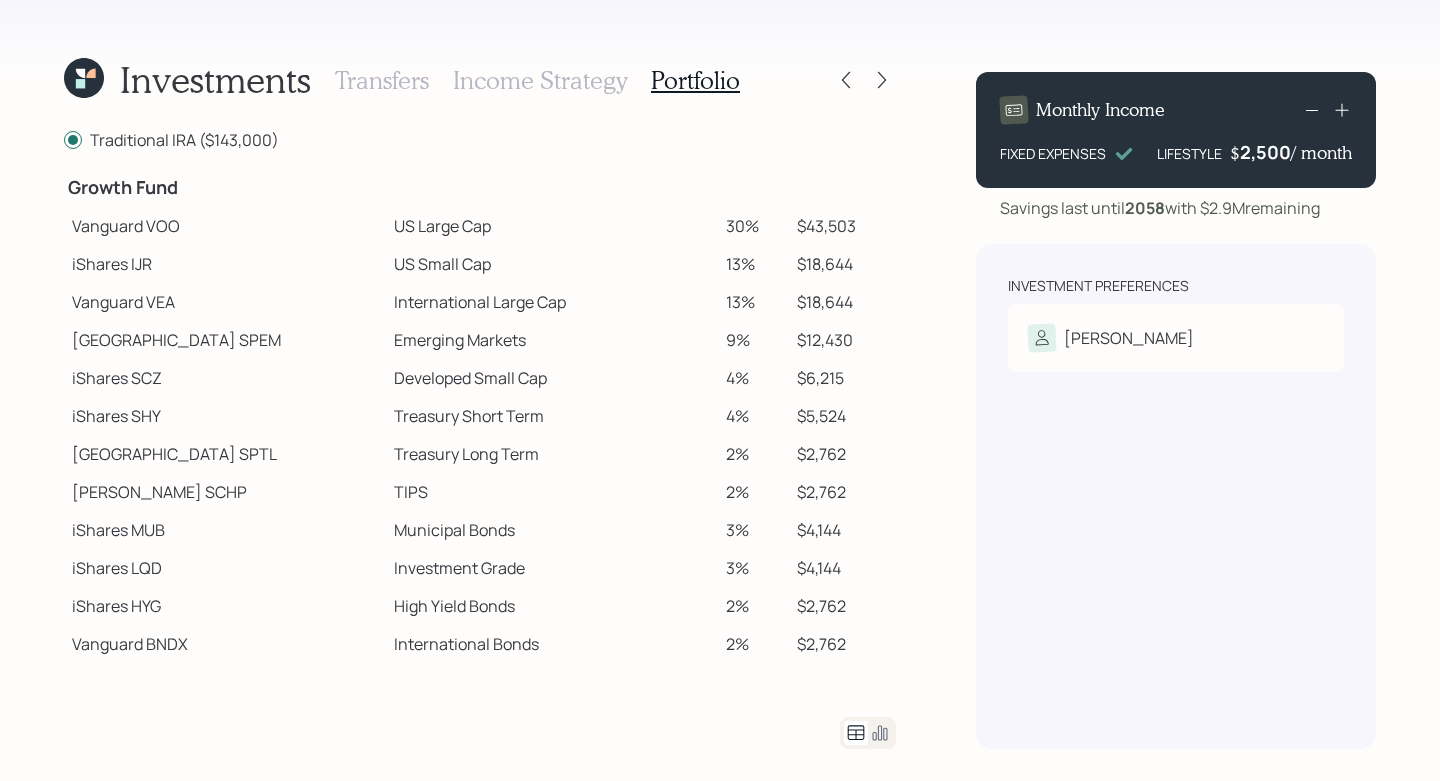click on "Income Strategy" at bounding box center (540, 80) 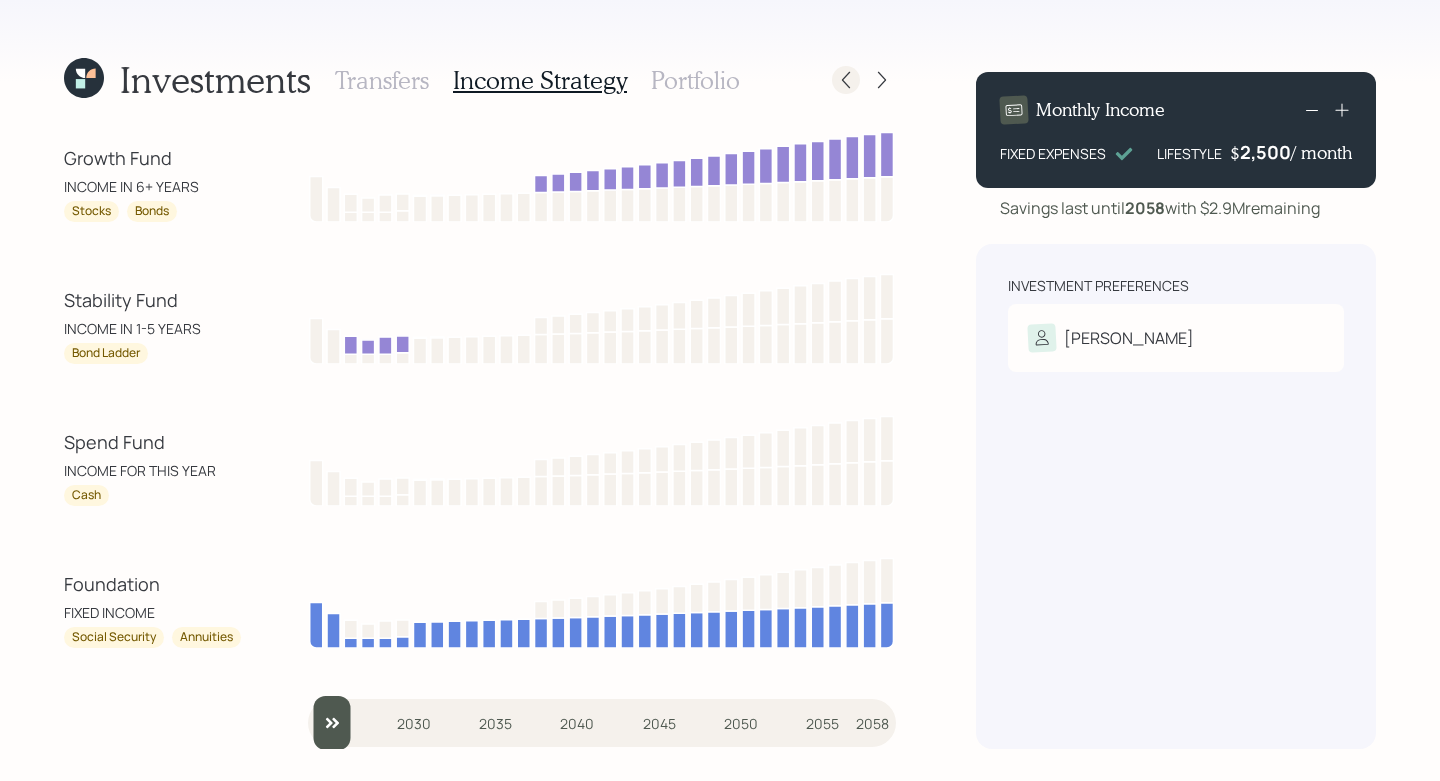 click 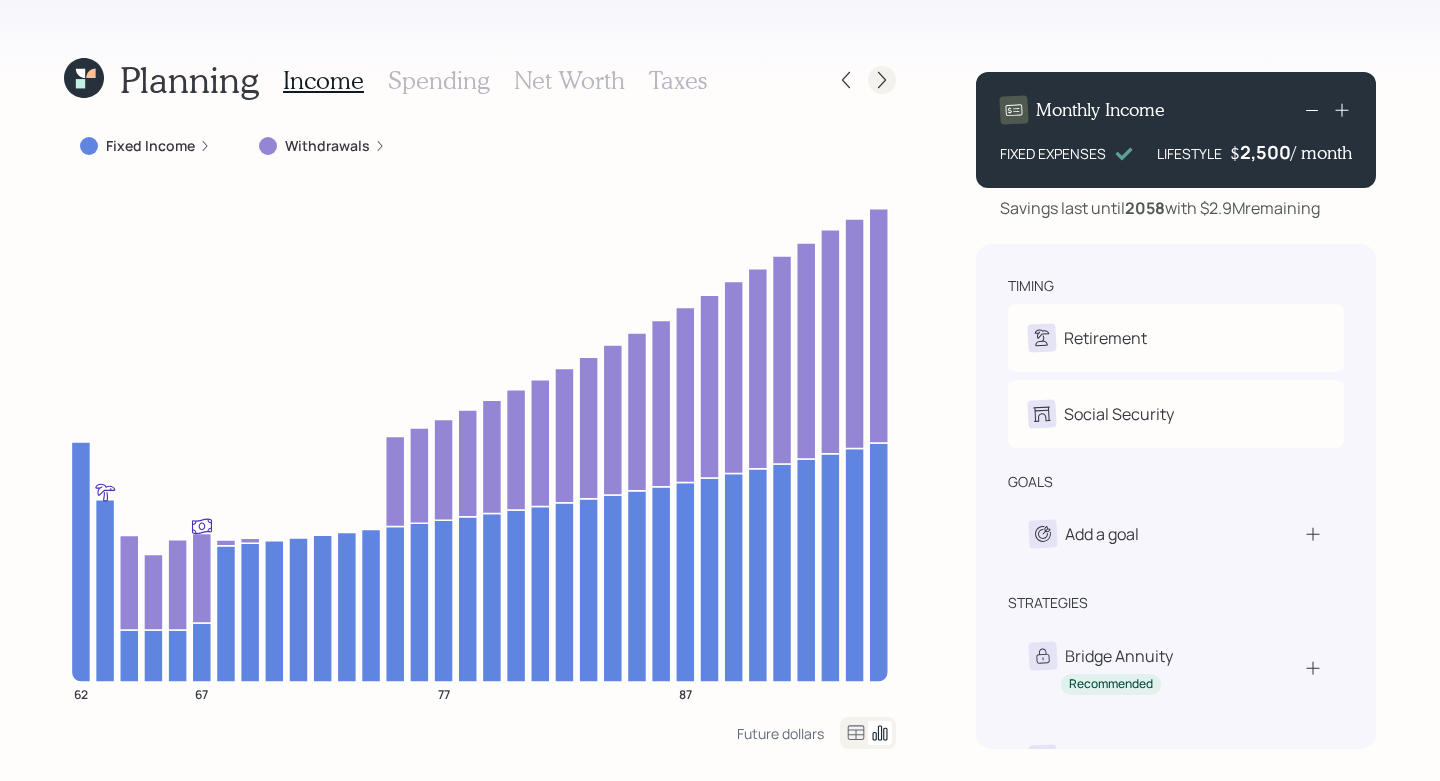 click at bounding box center (882, 80) 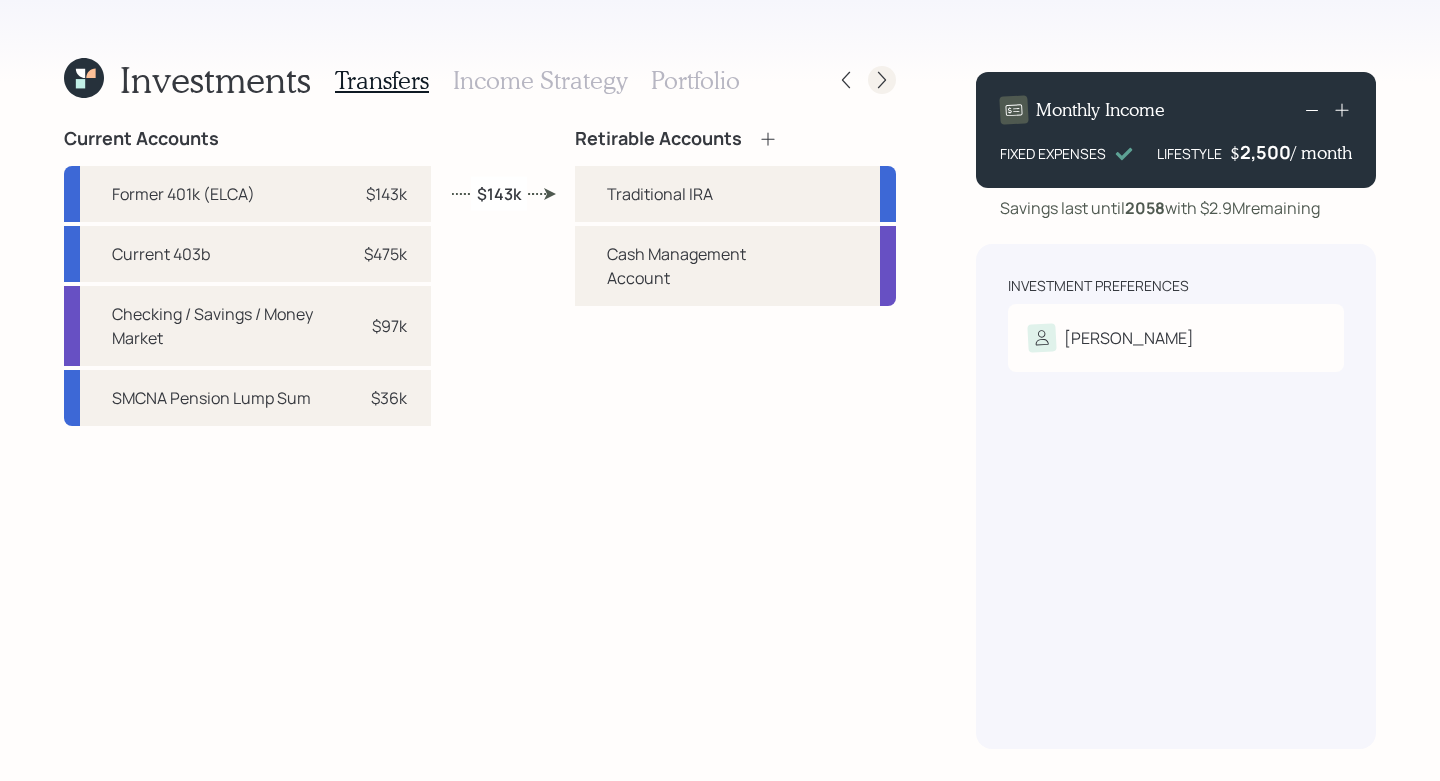 click 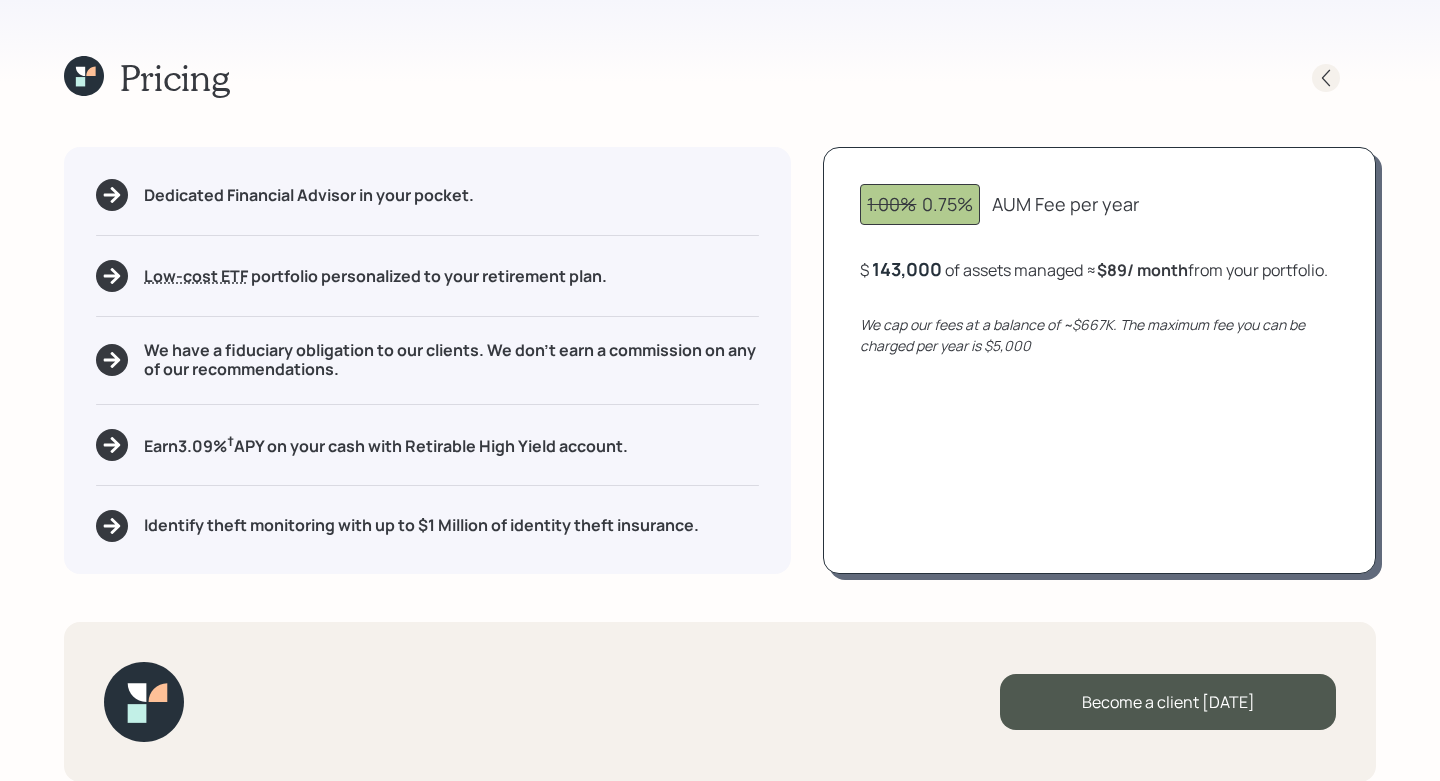 click 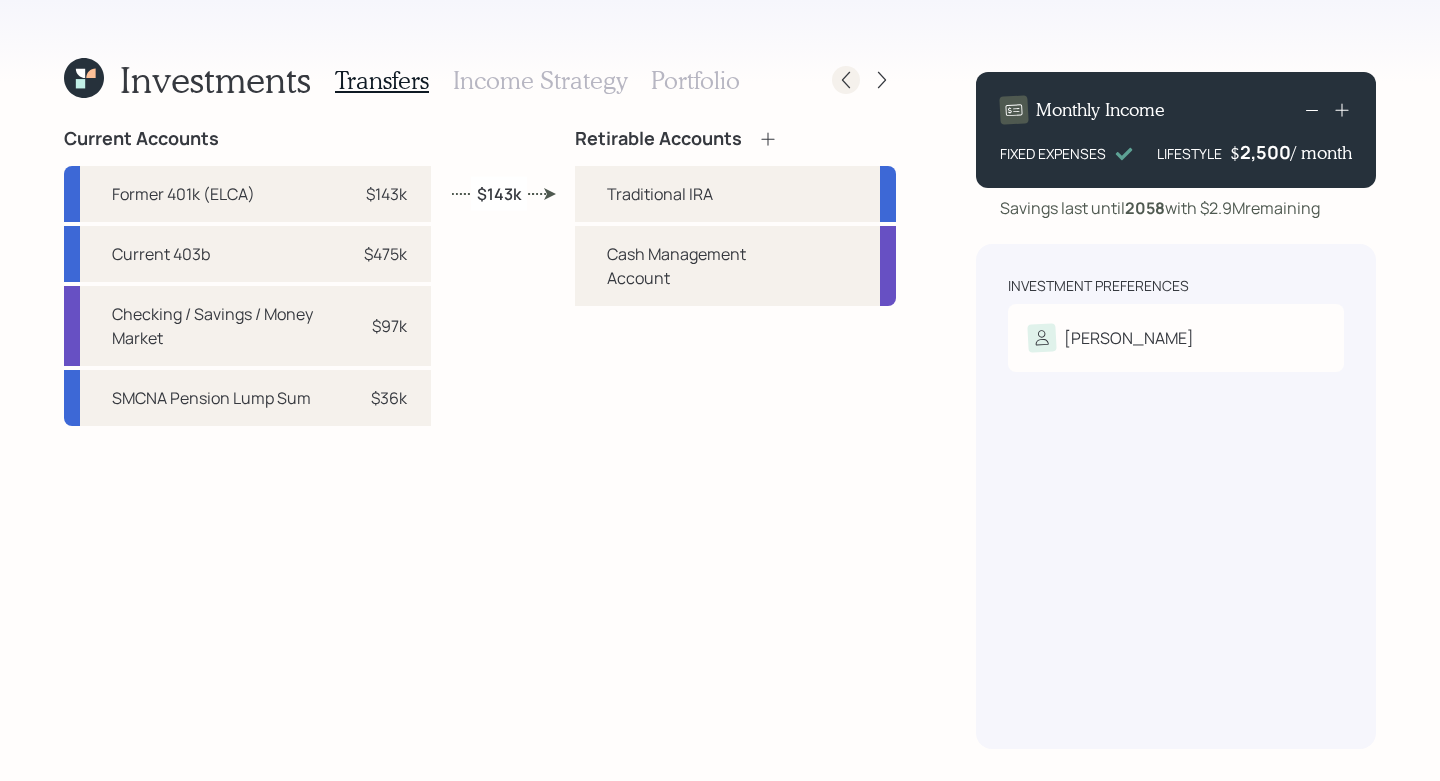 click 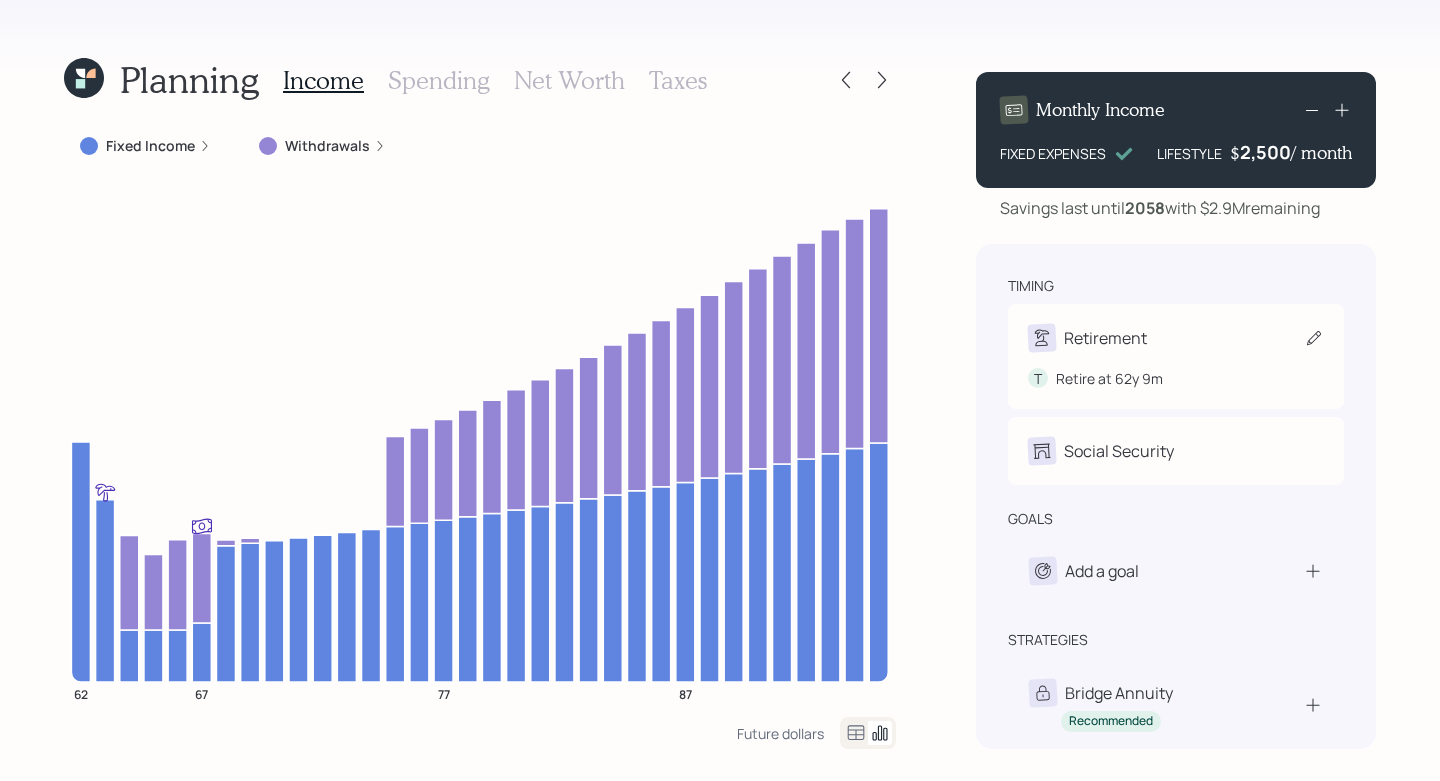 click on "T Retire at 62y 9m" at bounding box center (1176, 370) 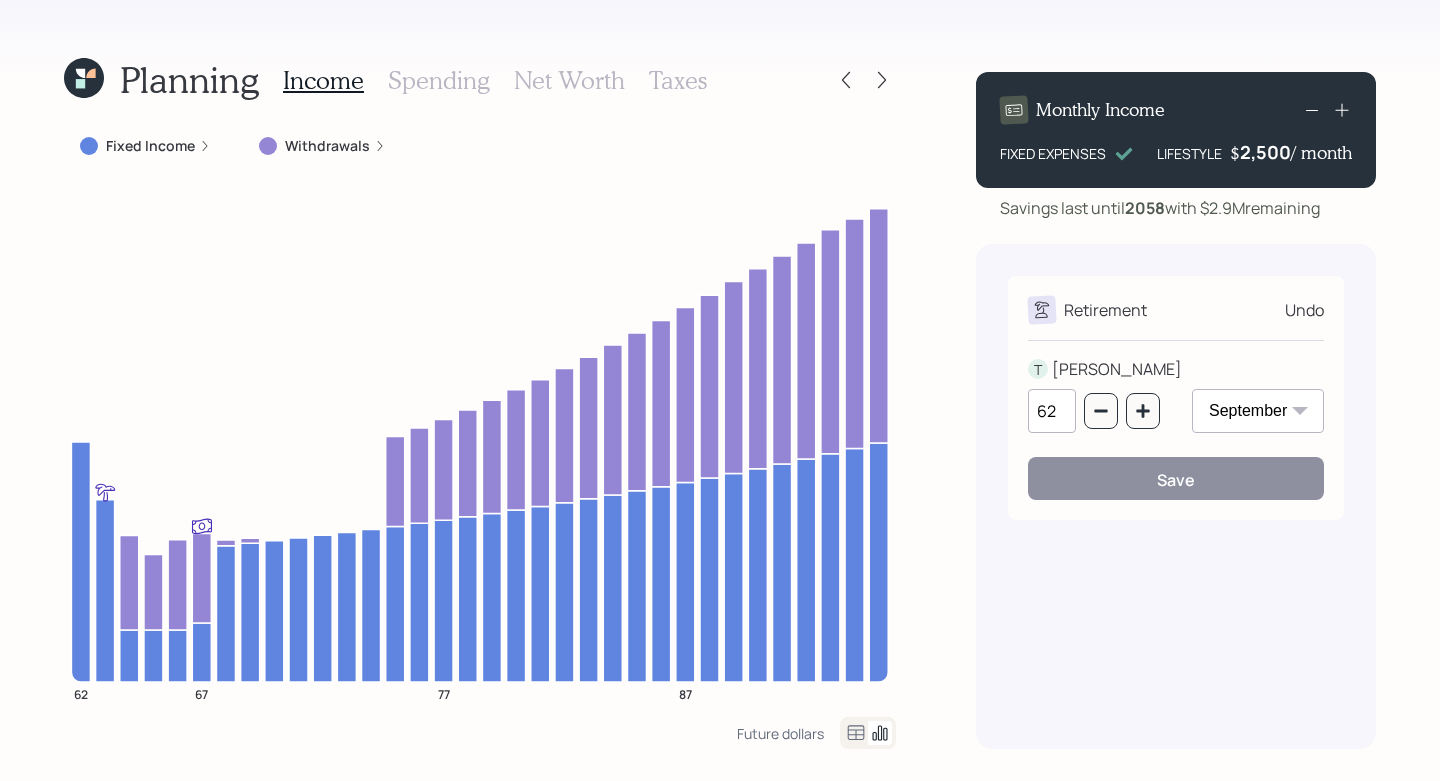 click on "January February March April May June July August September October November December" at bounding box center (1258, 411) 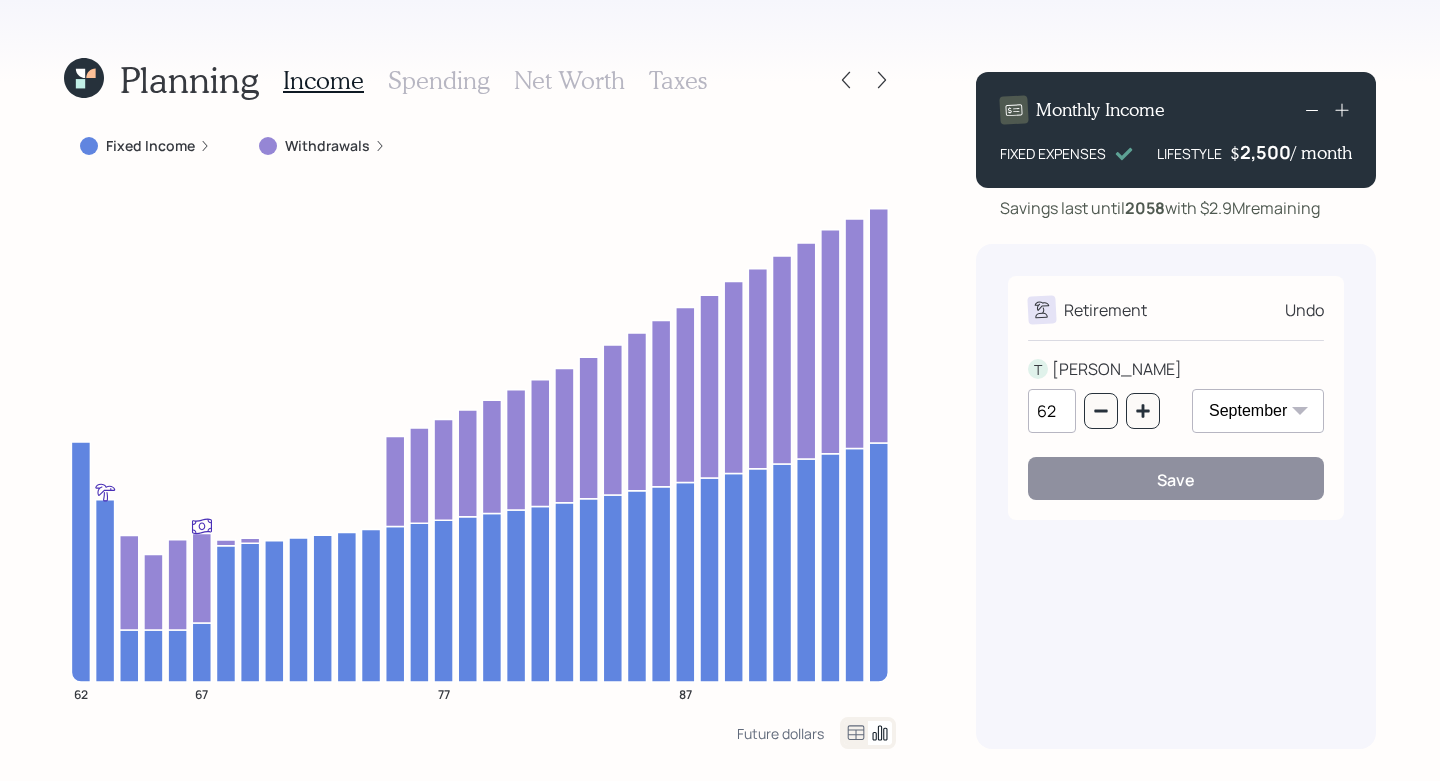 select on "11" 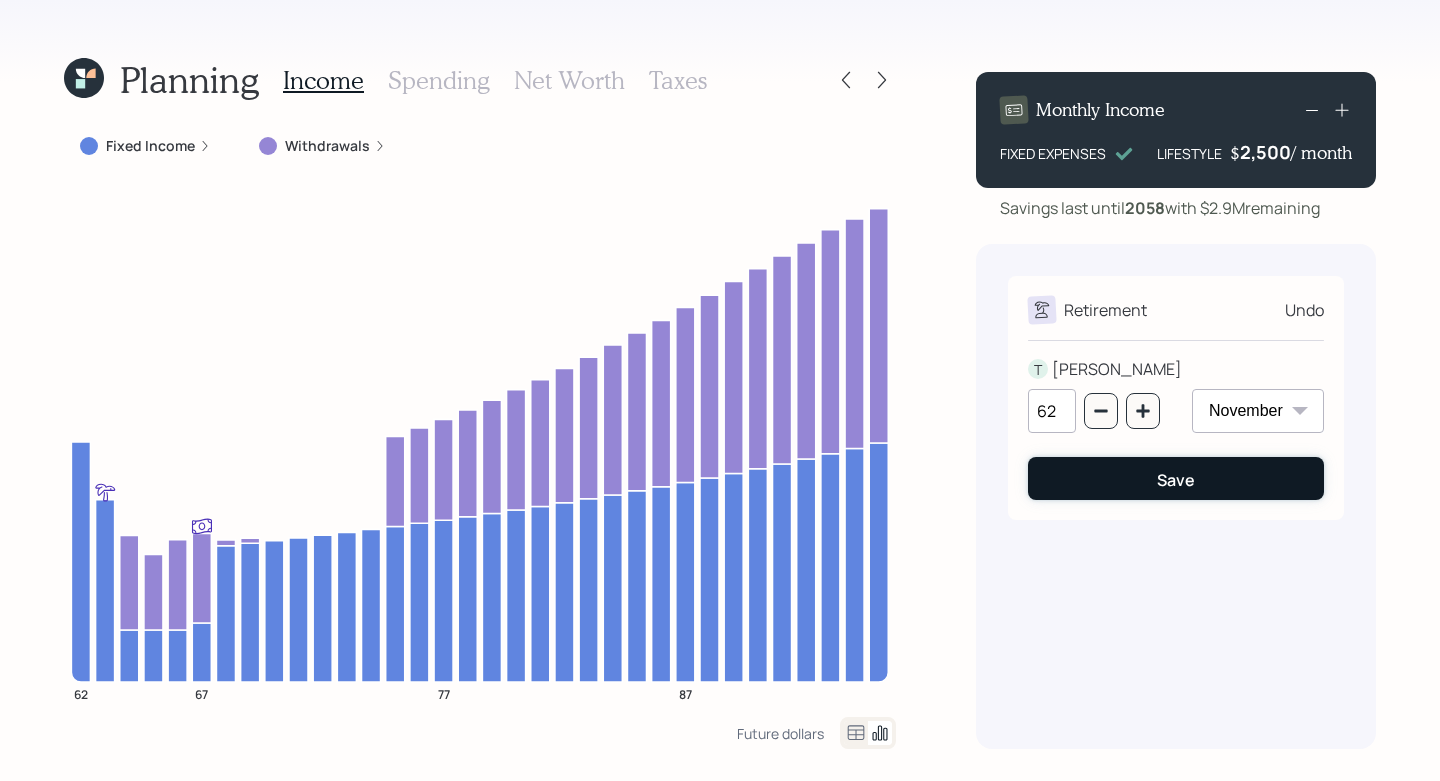click on "Save" at bounding box center [1176, 478] 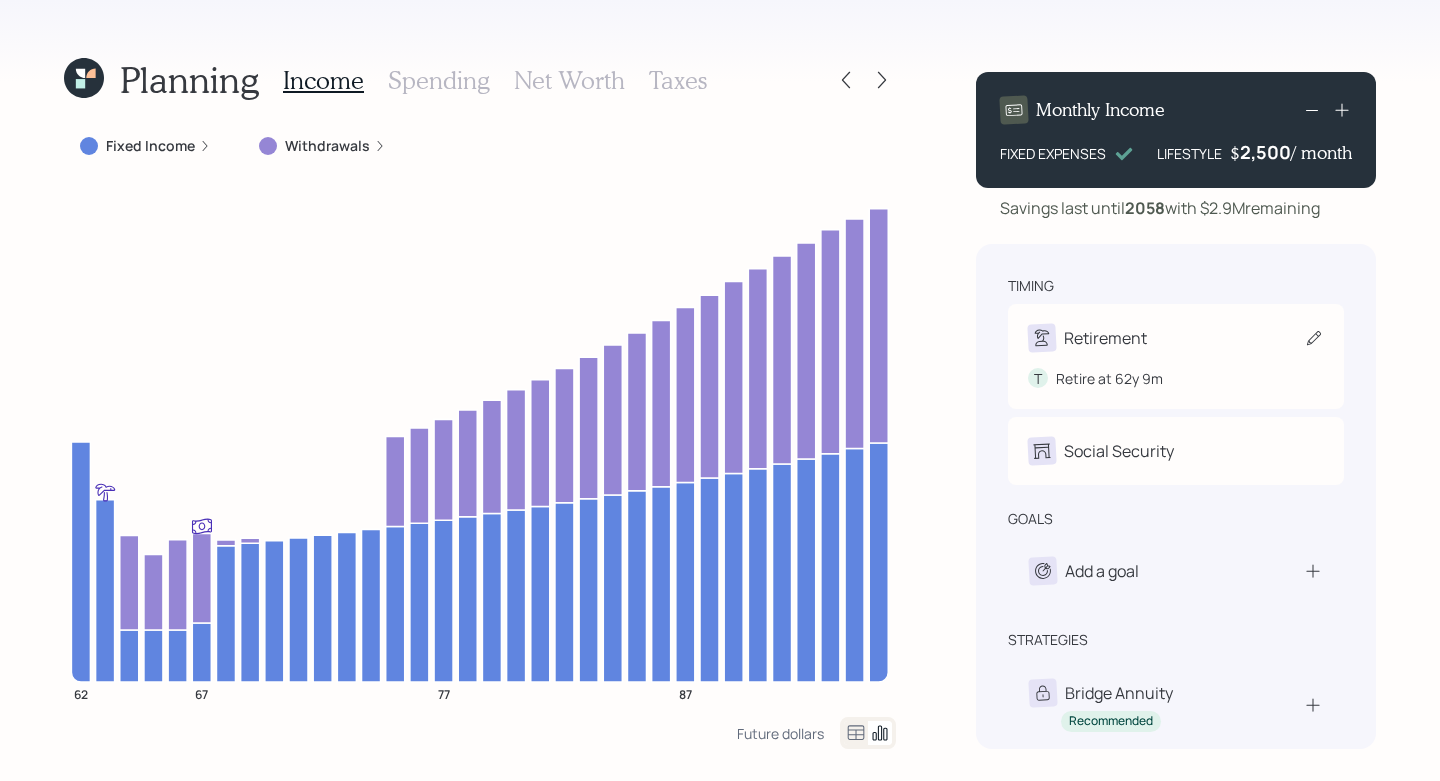 click on "T Retire at 62y 9m" at bounding box center [1176, 370] 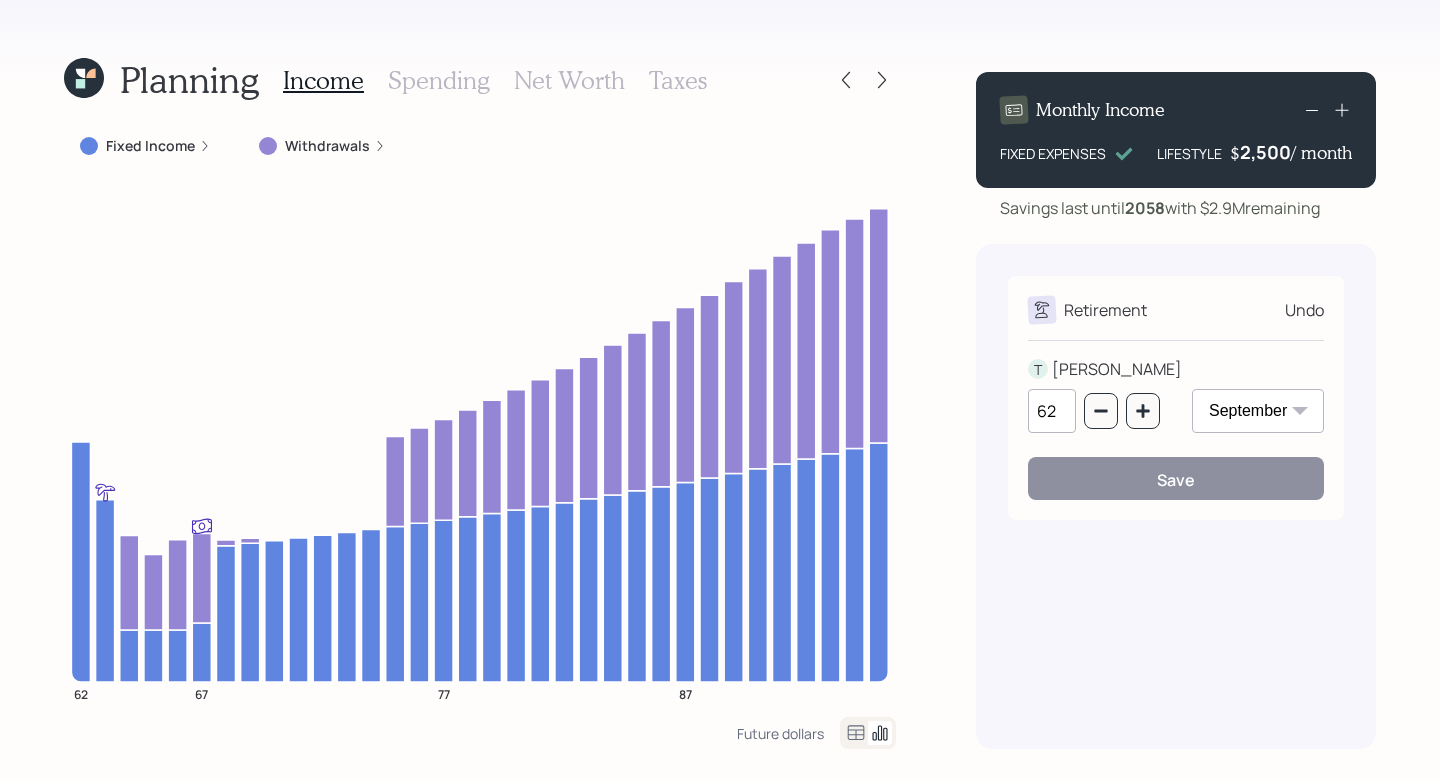 click on "January February March April May June July August September October November December" at bounding box center [1258, 411] 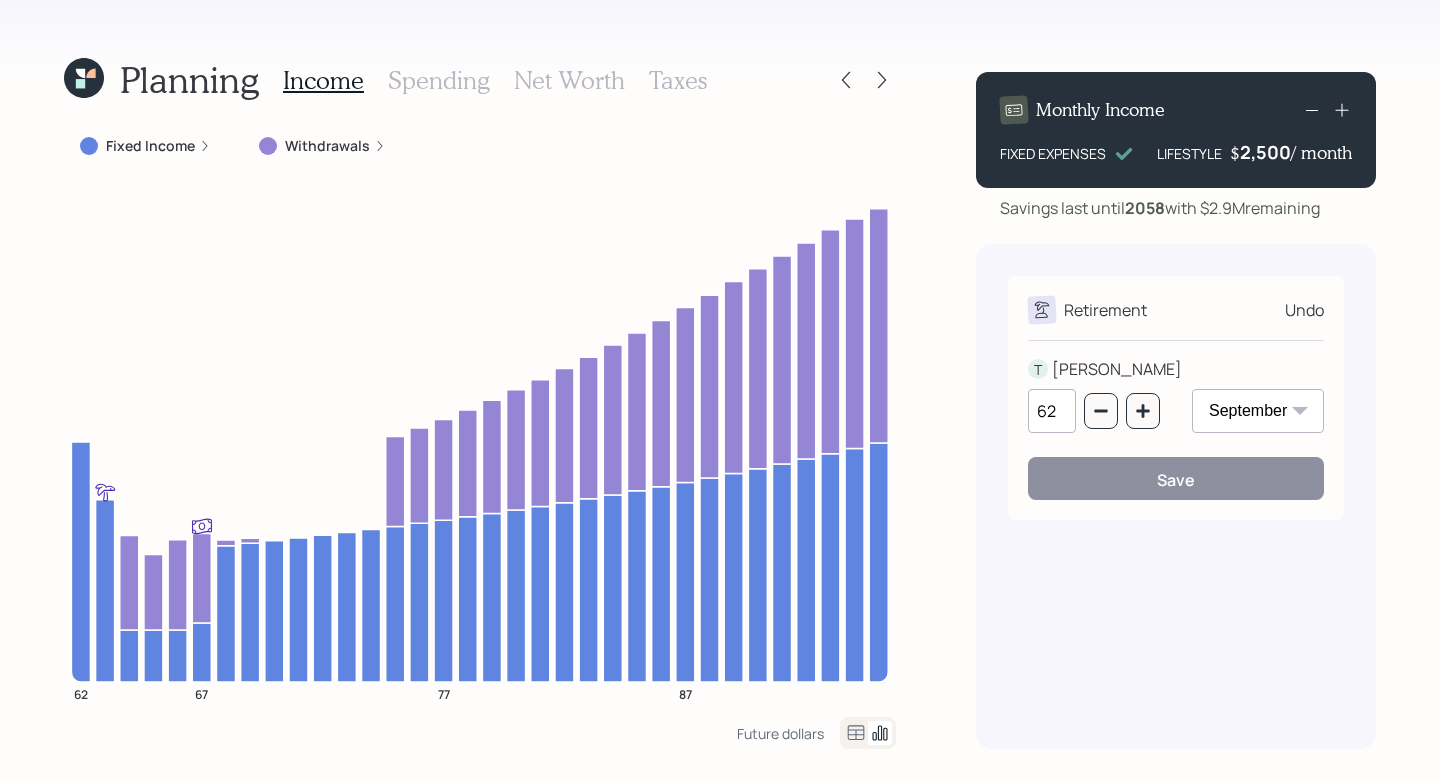 select on "12" 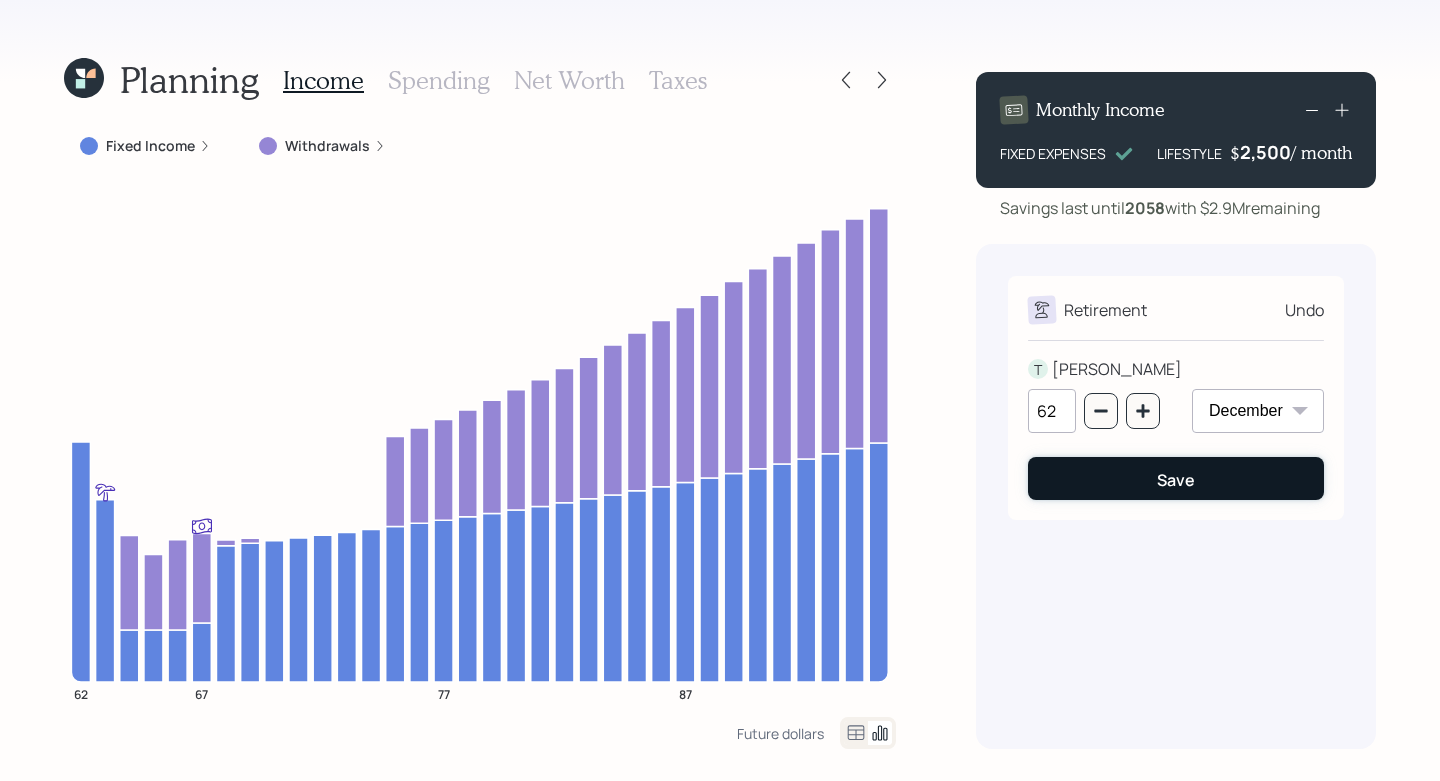 click on "Save" at bounding box center [1176, 480] 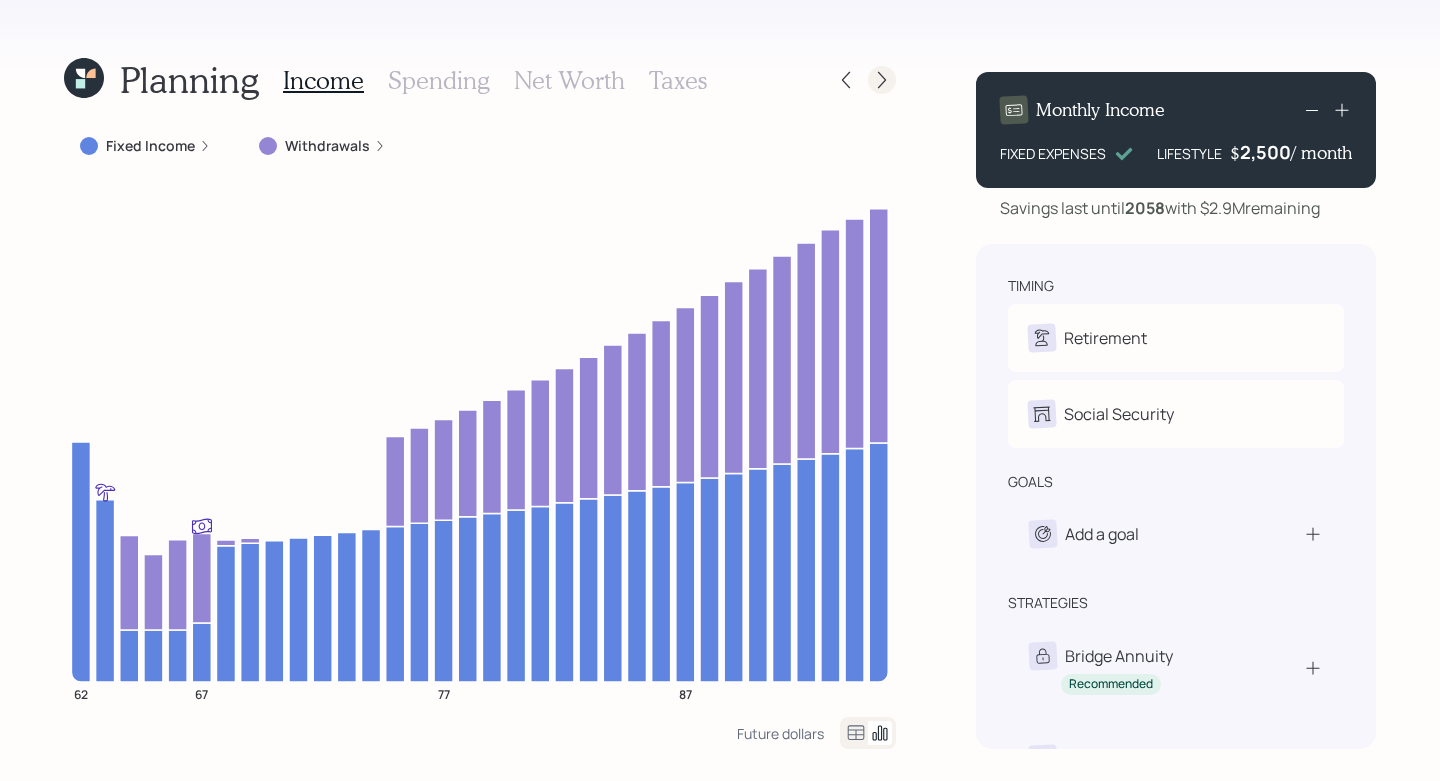 click 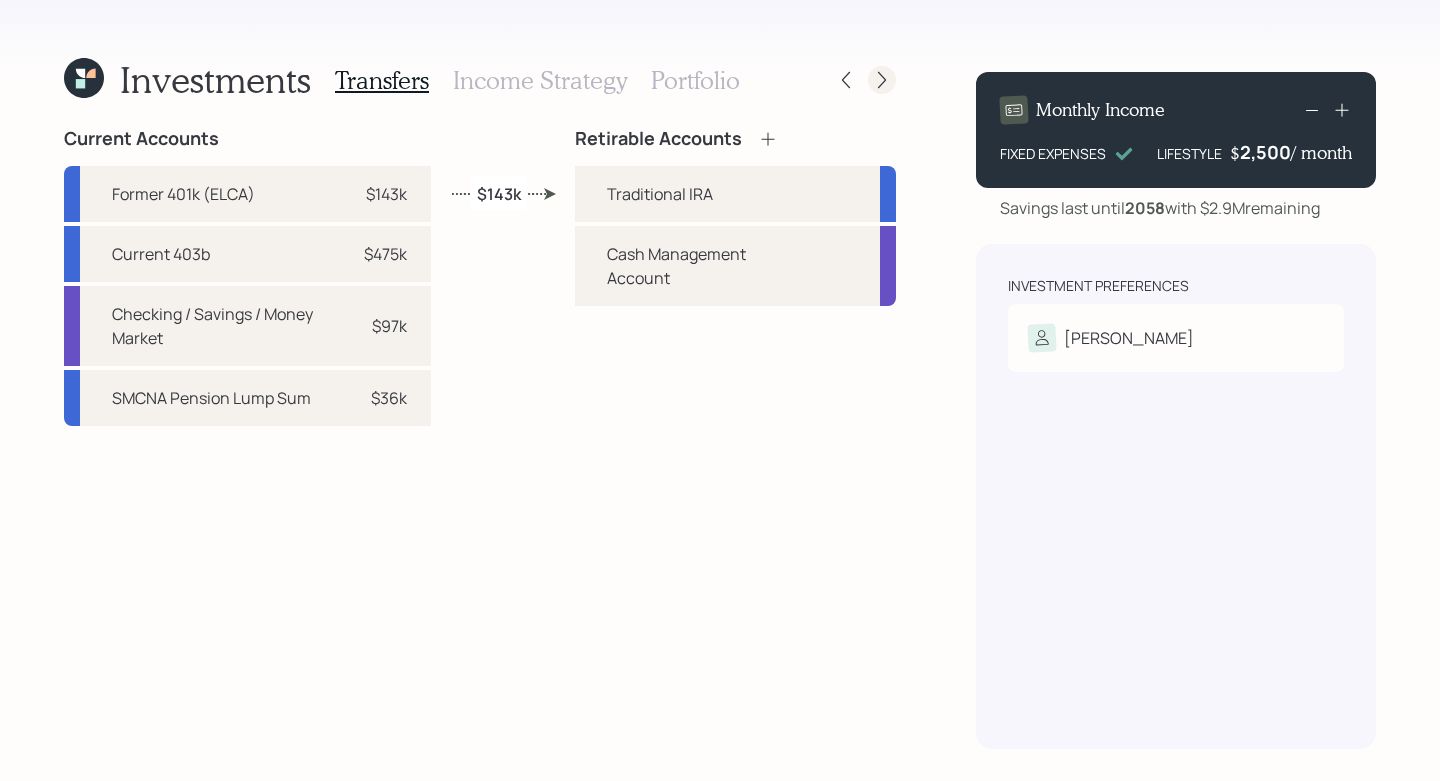 click 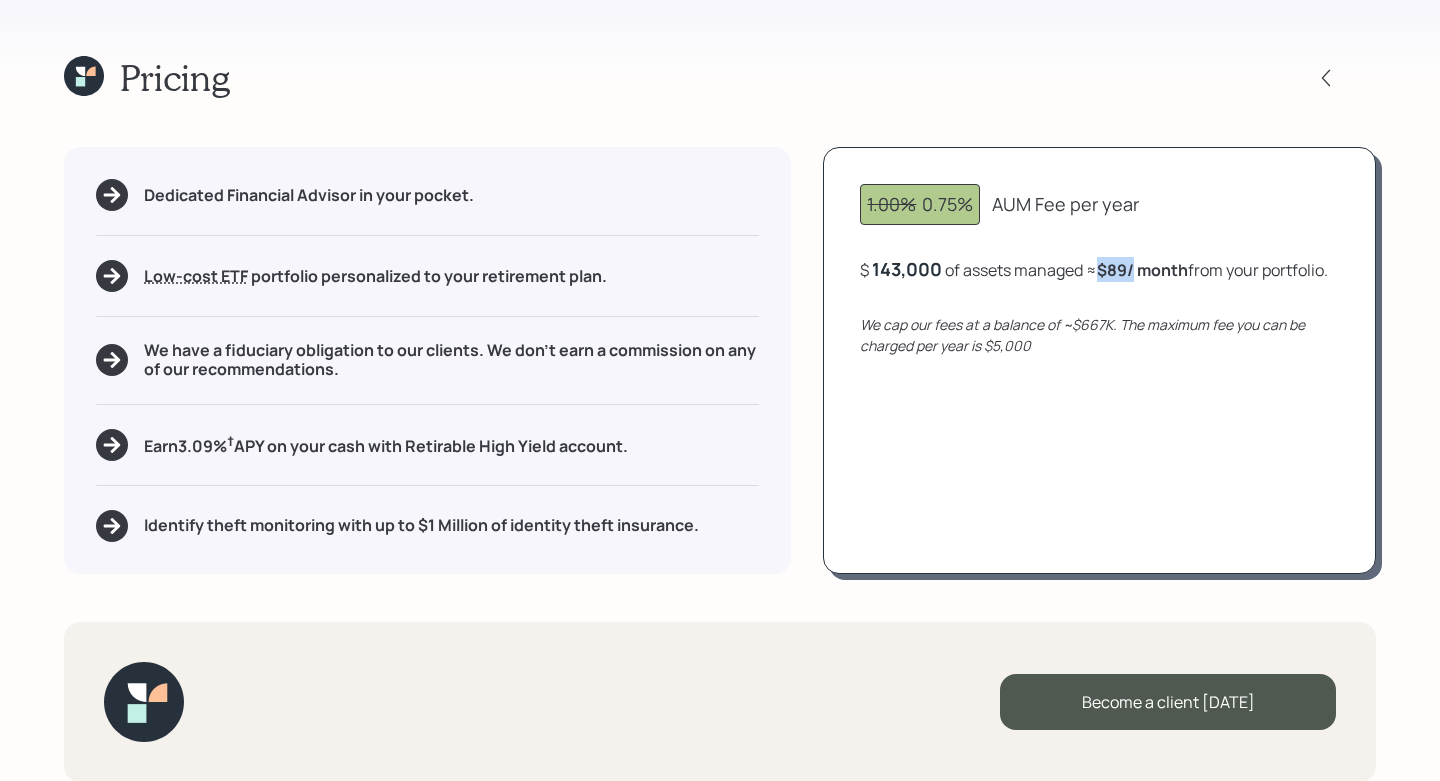 drag, startPoint x: 1100, startPoint y: 279, endPoint x: 1135, endPoint y: 279, distance: 35 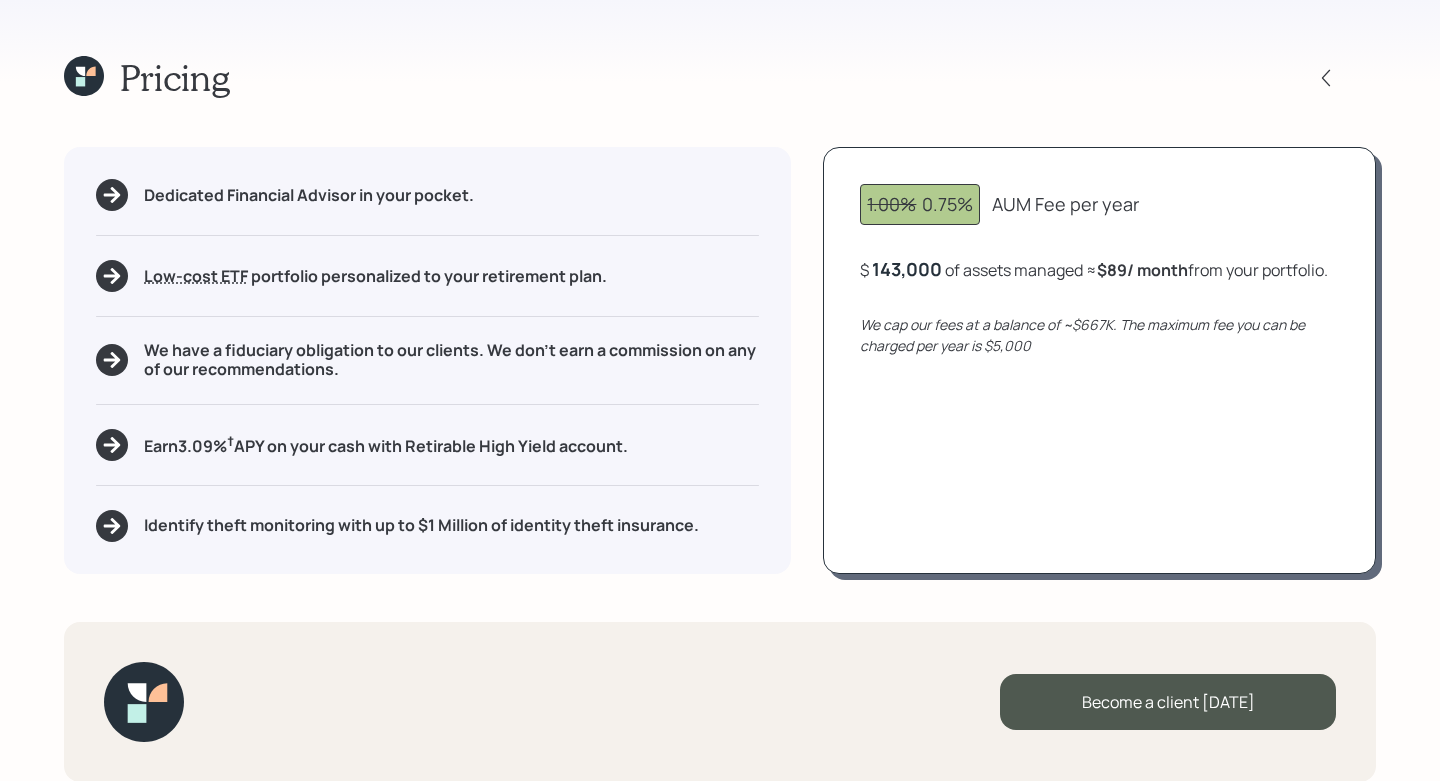click on "$   143,000   of assets managed ≈  $89  / month  from your portfolio ." at bounding box center (1094, 269) 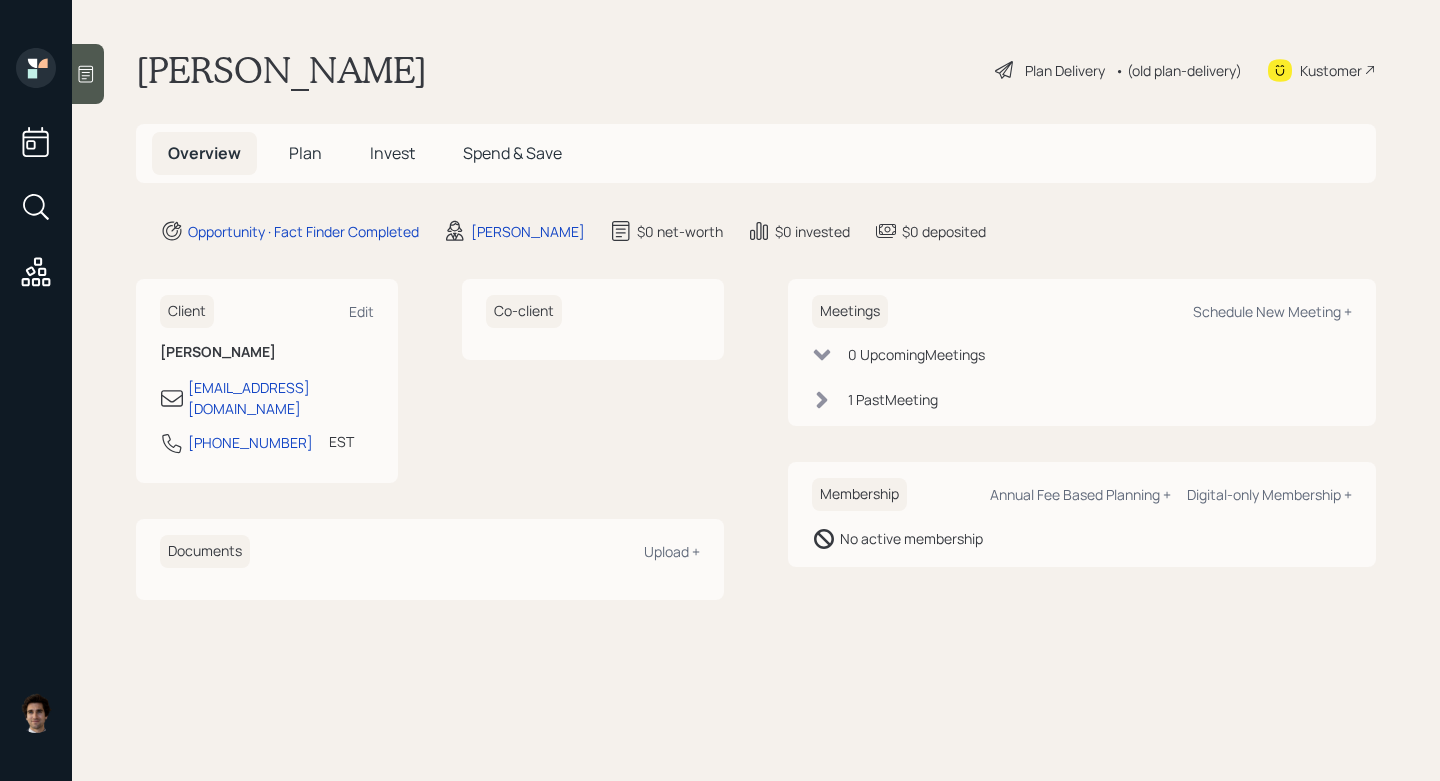 click on "Plan" at bounding box center (305, 153) 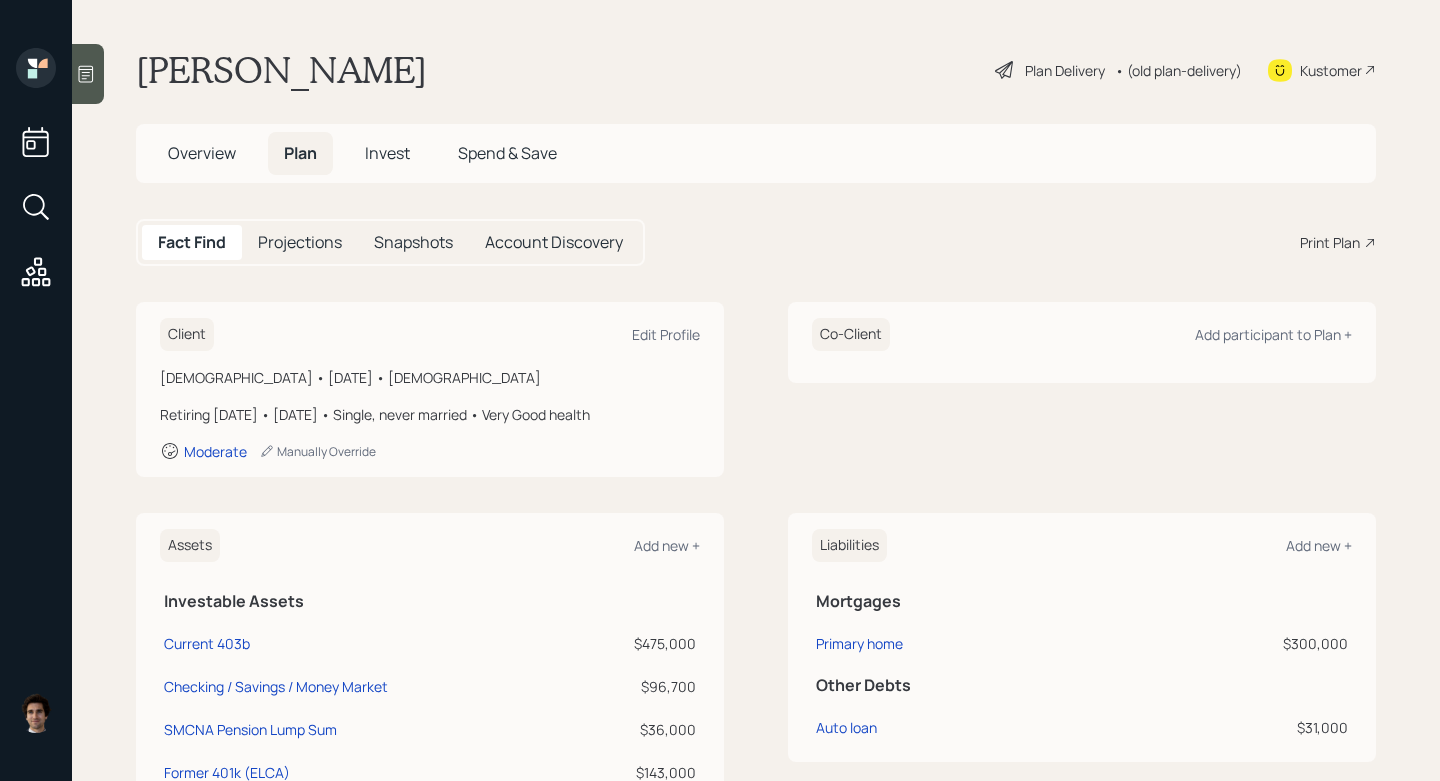 click on "Fact Find Projections Snapshots Account Discovery Print Plan" at bounding box center [756, 242] 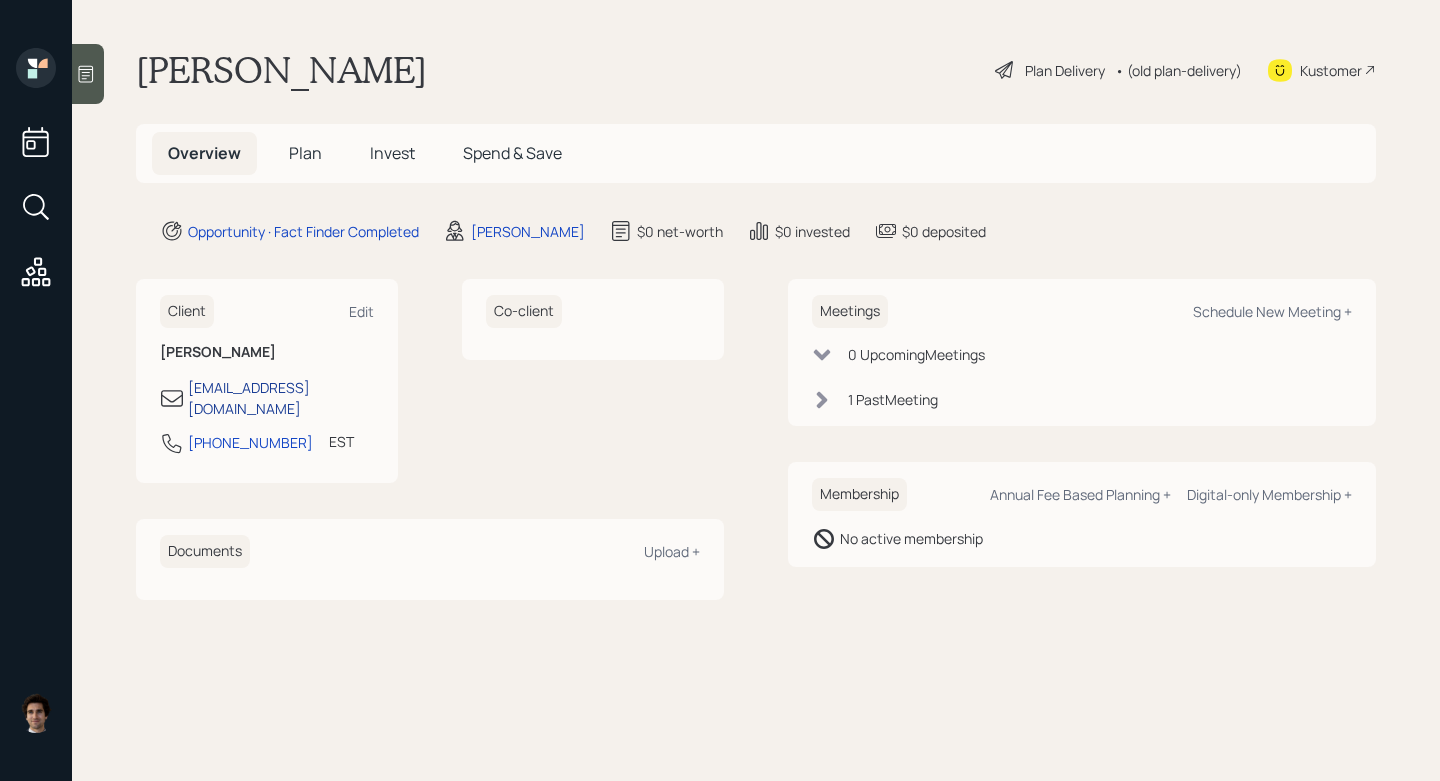 click on "[EMAIL_ADDRESS][DOMAIN_NAME]" at bounding box center [281, 398] 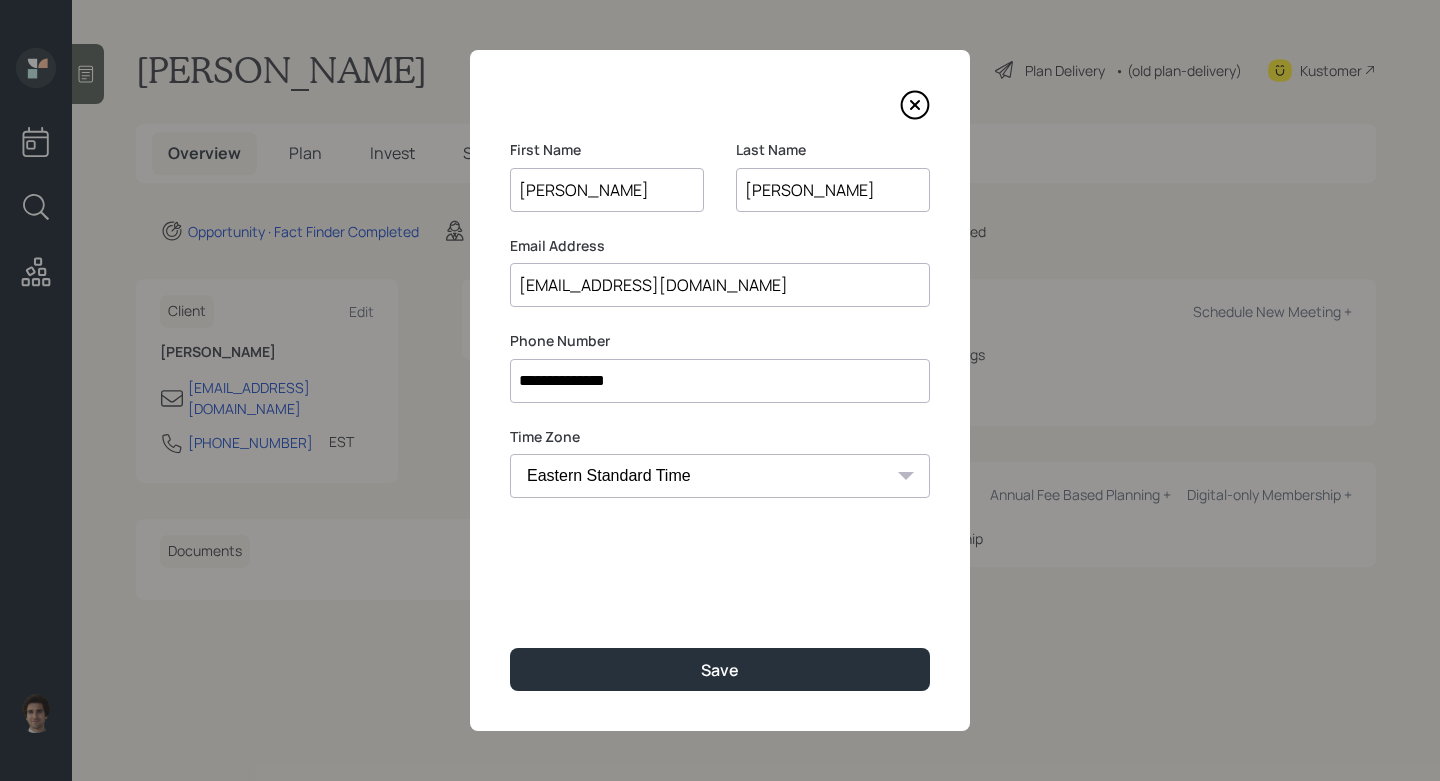 drag, startPoint x: 805, startPoint y: 297, endPoint x: 136, endPoint y: 248, distance: 670.79205 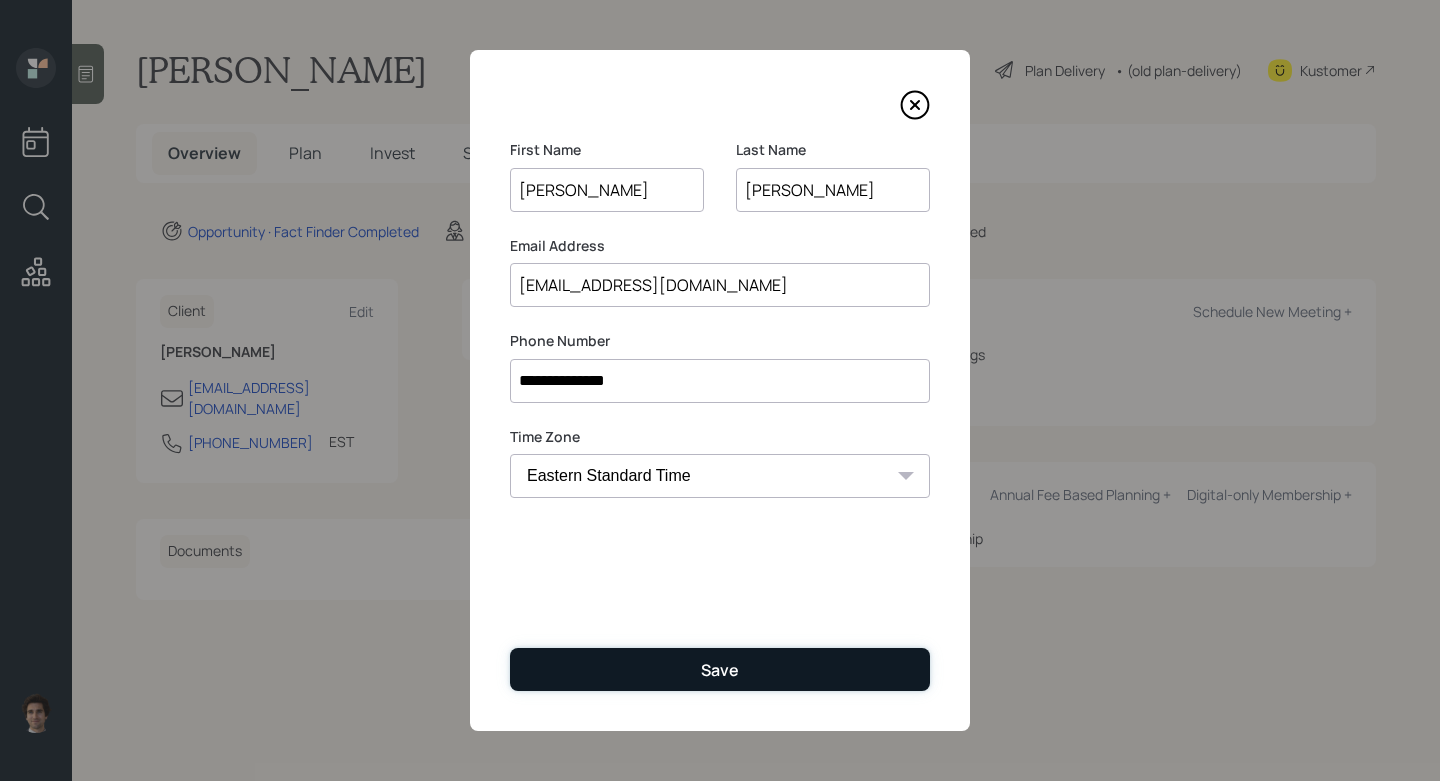 click on "Save" at bounding box center [720, 670] 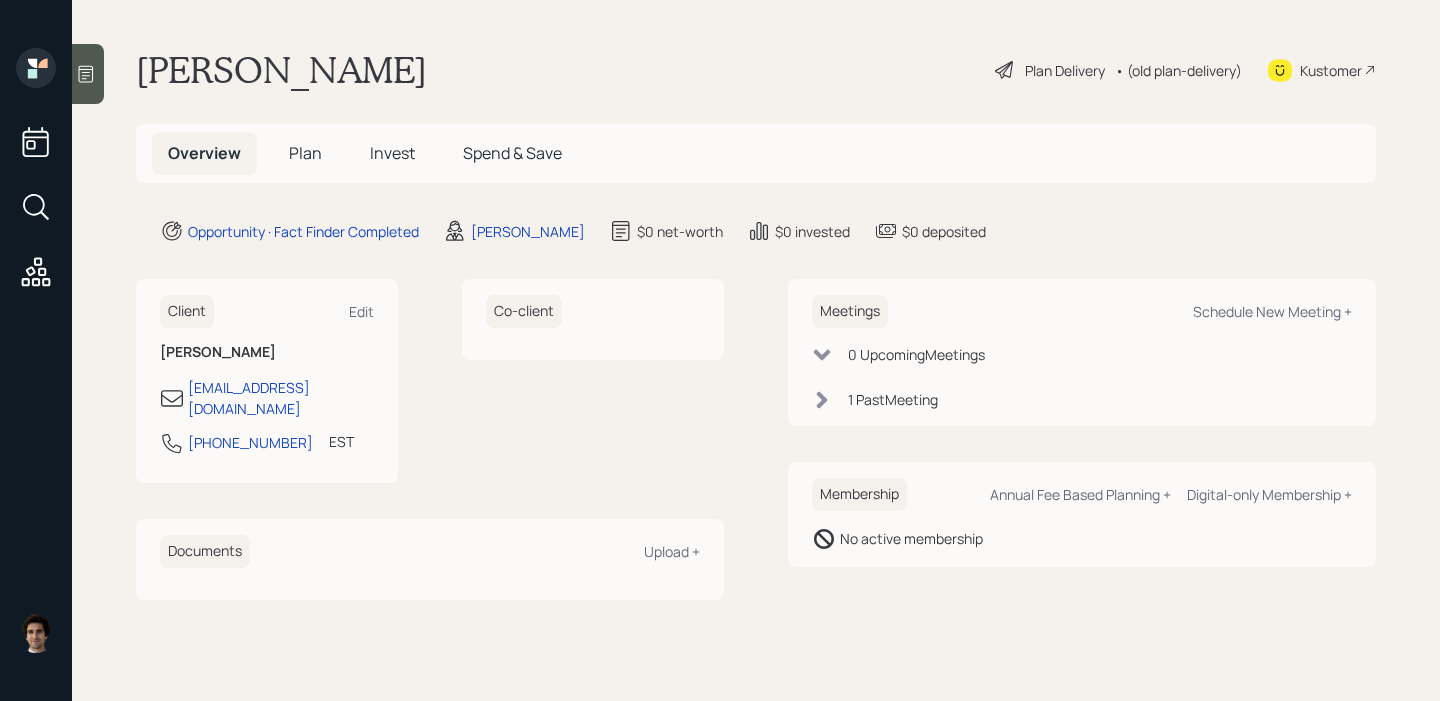 scroll, scrollTop: 0, scrollLeft: 0, axis: both 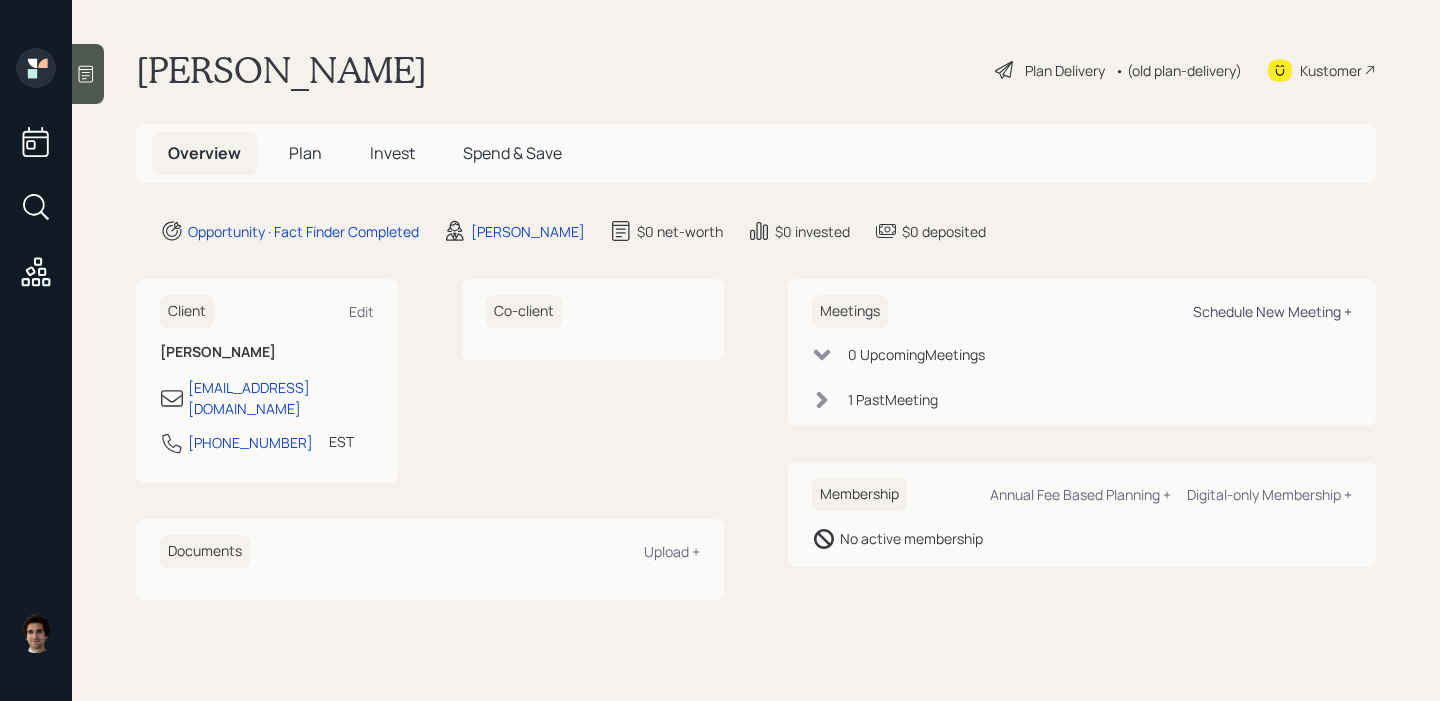 click on "Schedule New Meeting +" at bounding box center [1272, 311] 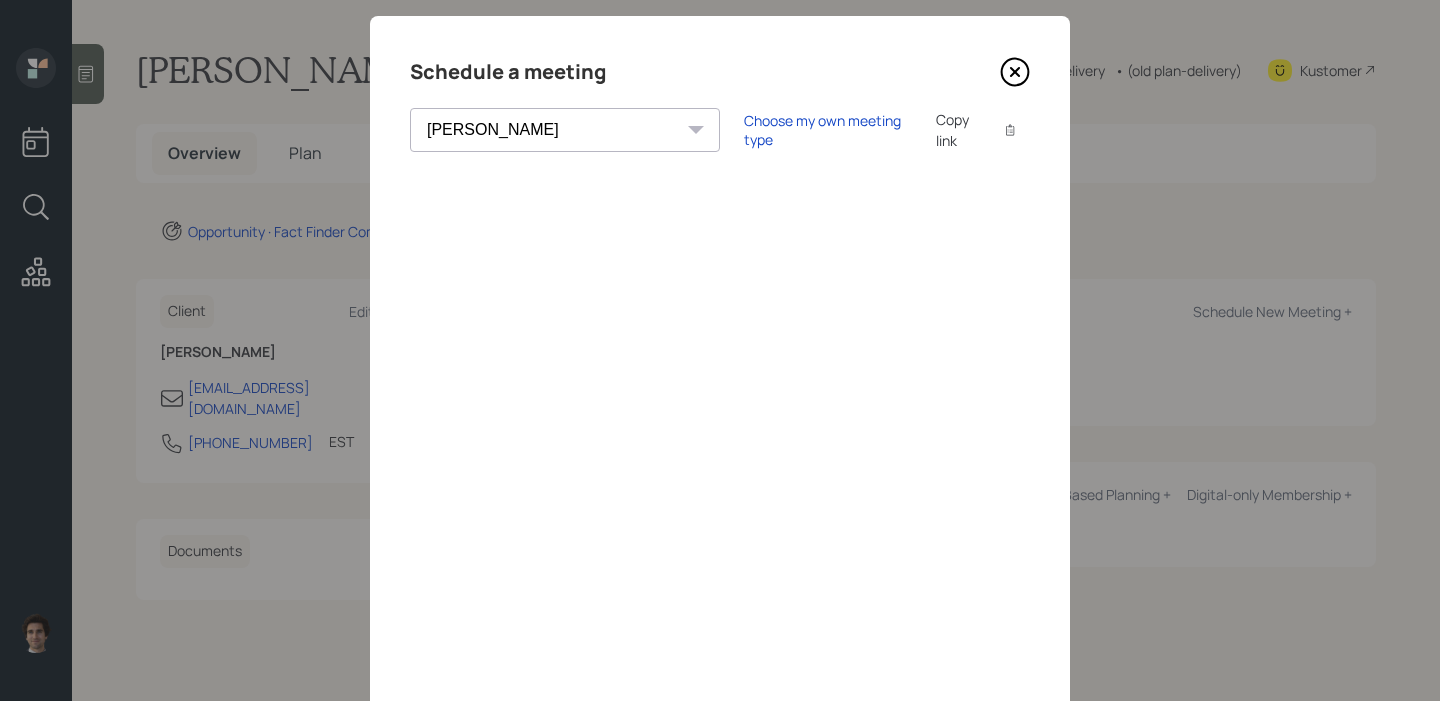 scroll, scrollTop: 0, scrollLeft: 0, axis: both 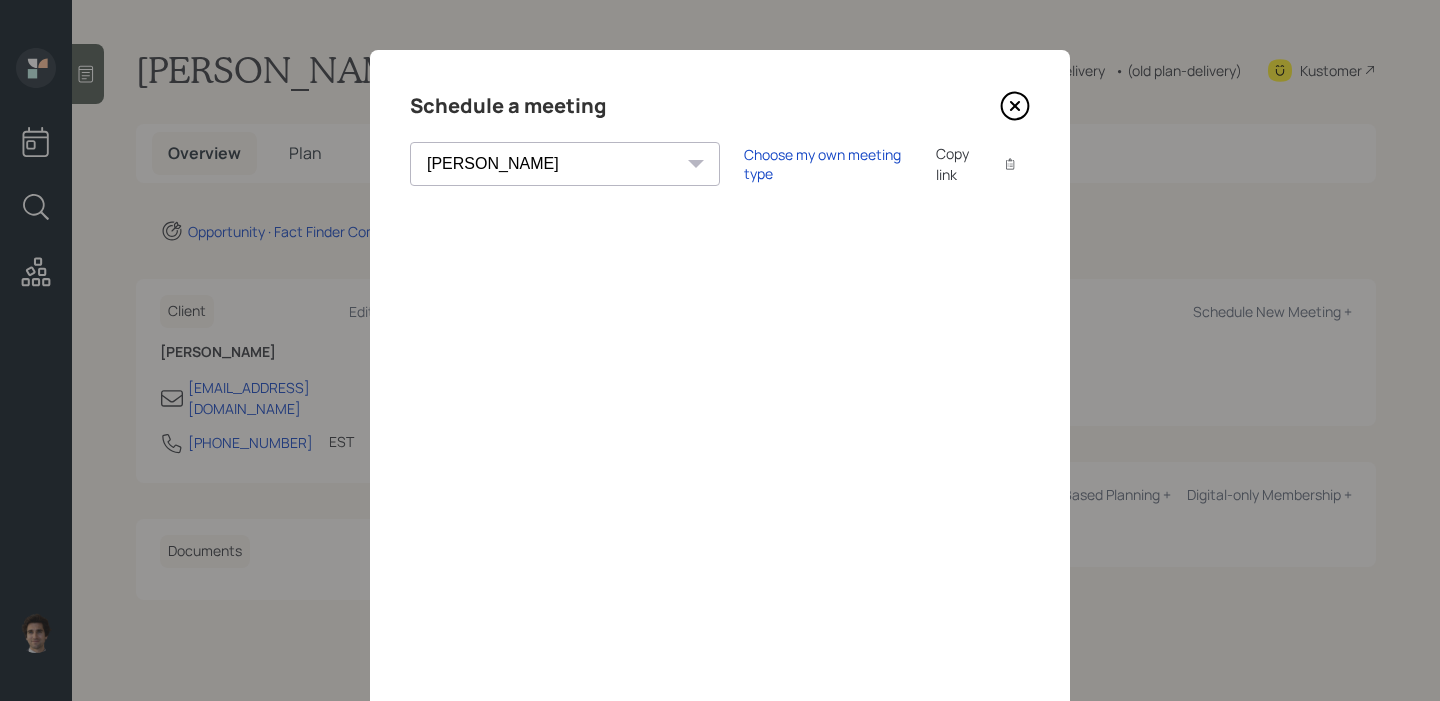 click on "Choose my own meeting type Copy link Copy text" at bounding box center [887, 164] 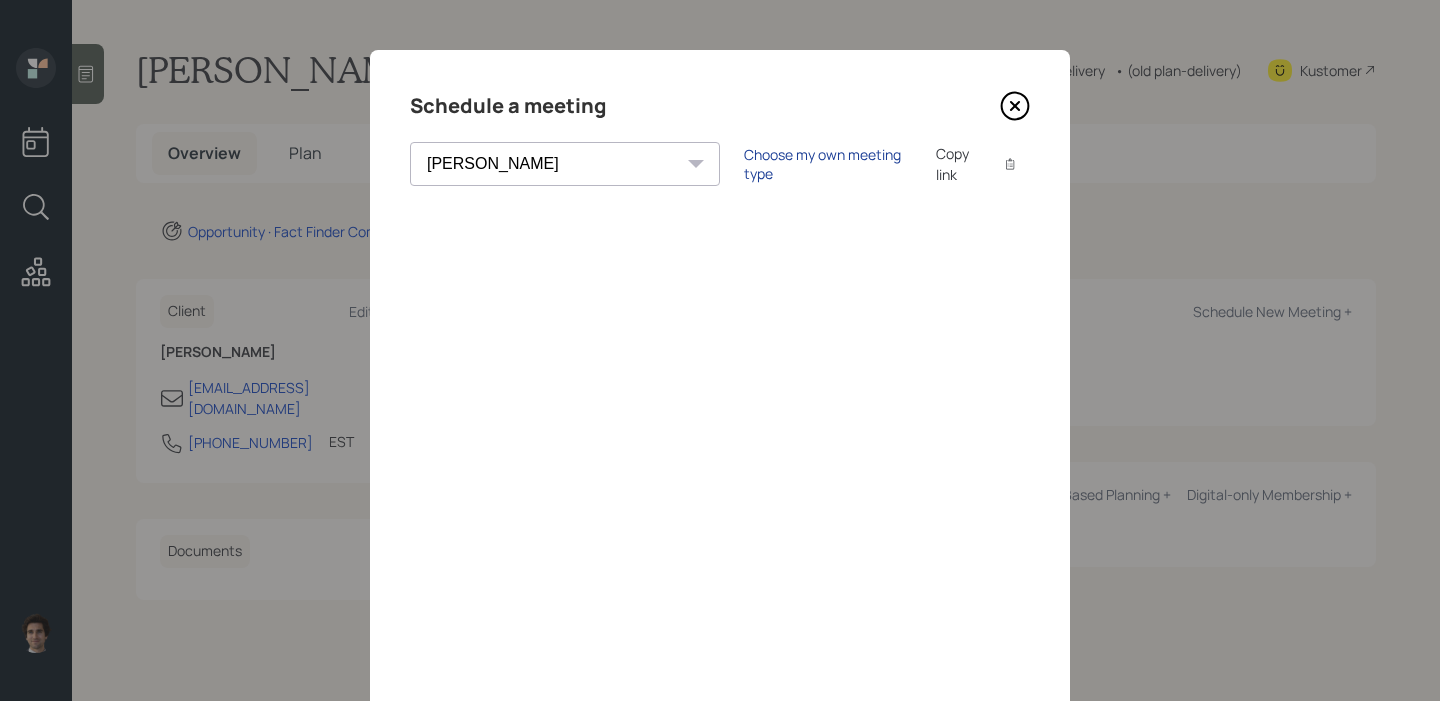 click on "Choose my own meeting type" at bounding box center (828, 164) 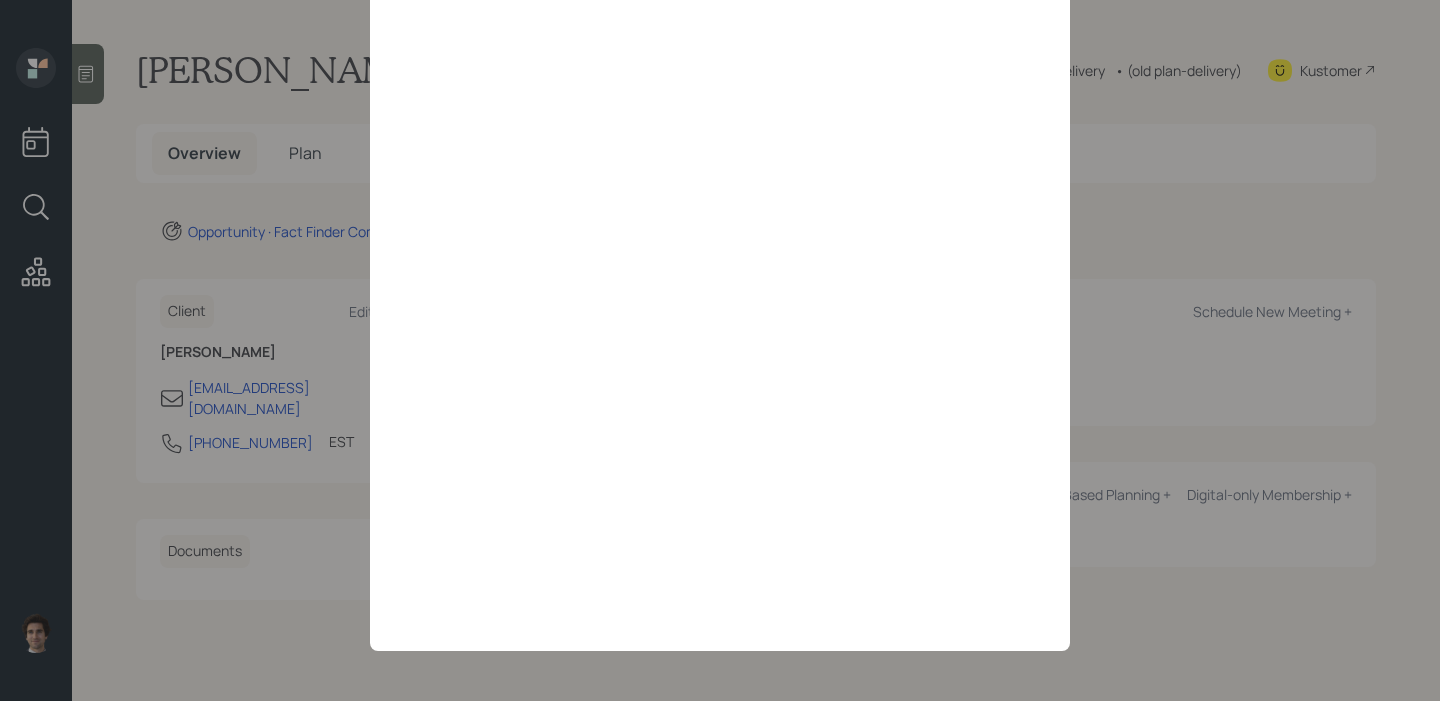 scroll, scrollTop: 0, scrollLeft: 0, axis: both 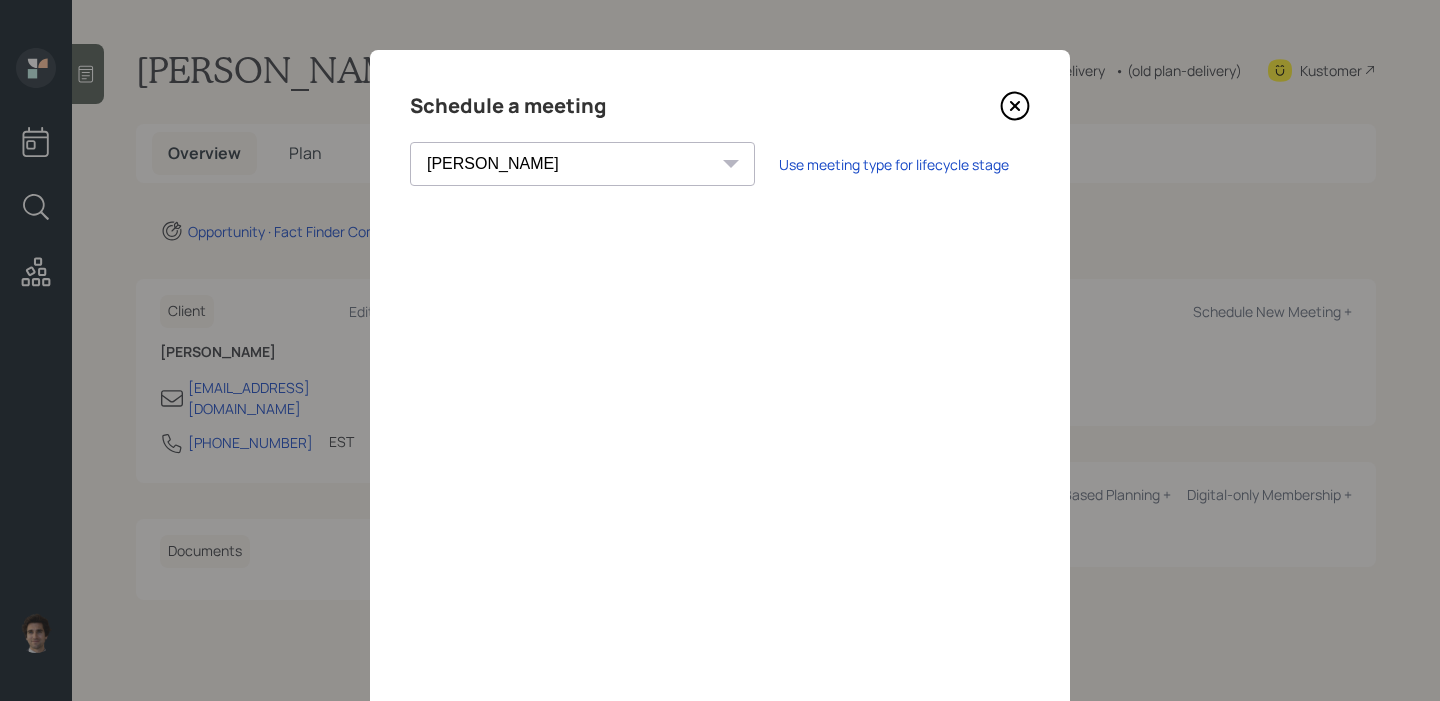 click 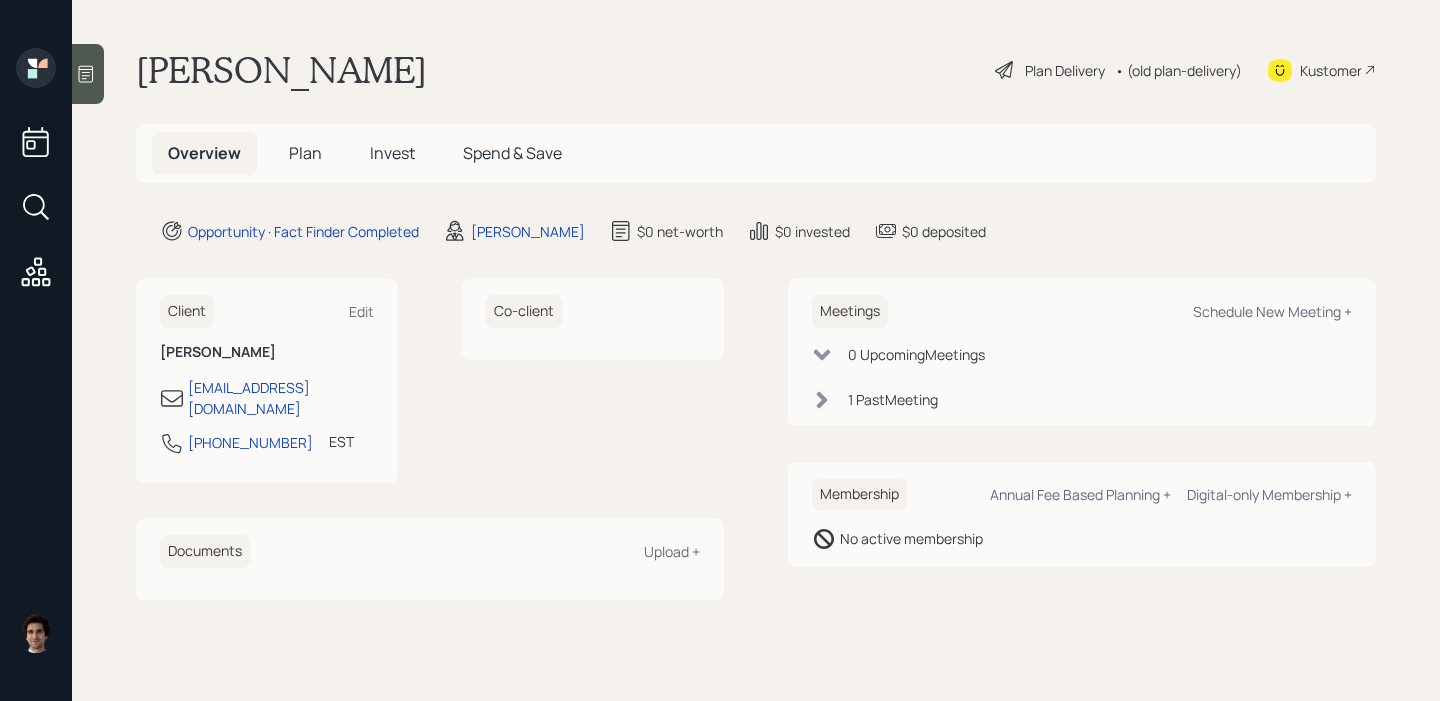 click 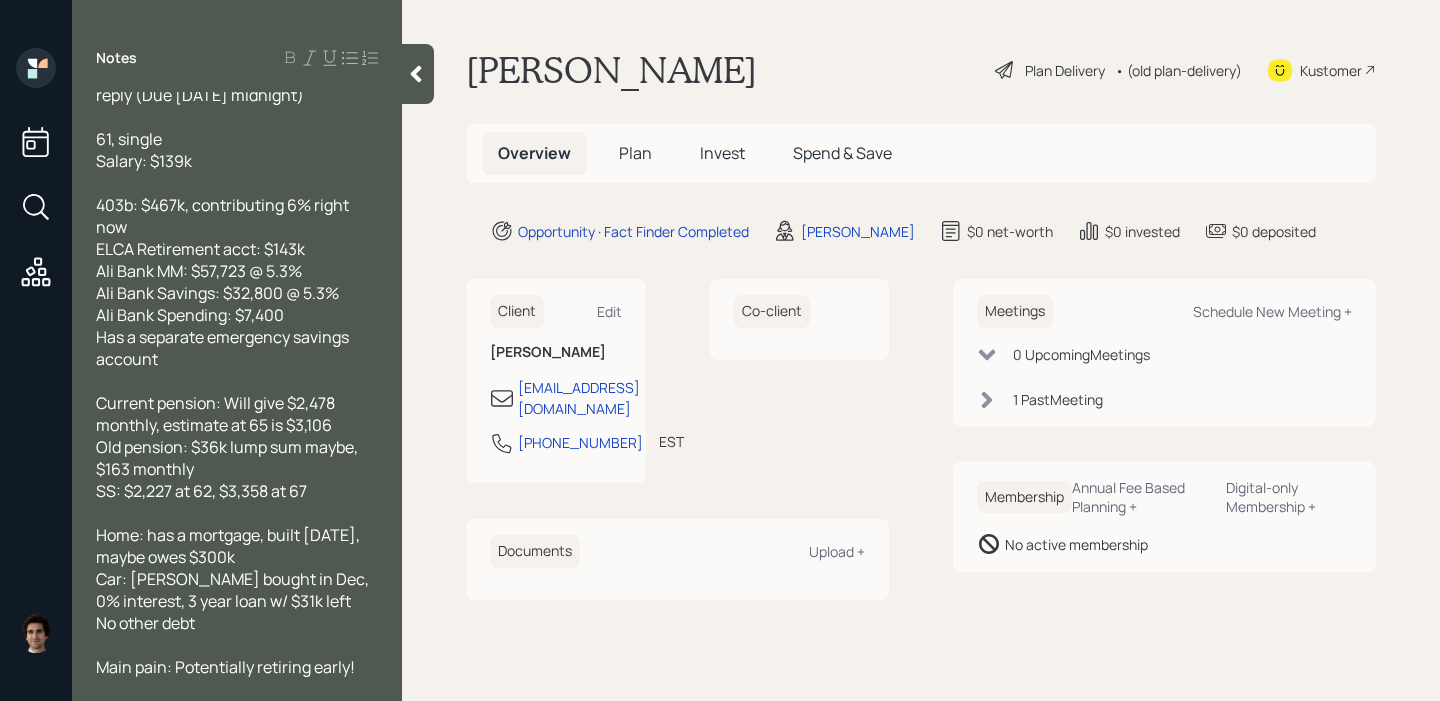 scroll, scrollTop: 0, scrollLeft: 0, axis: both 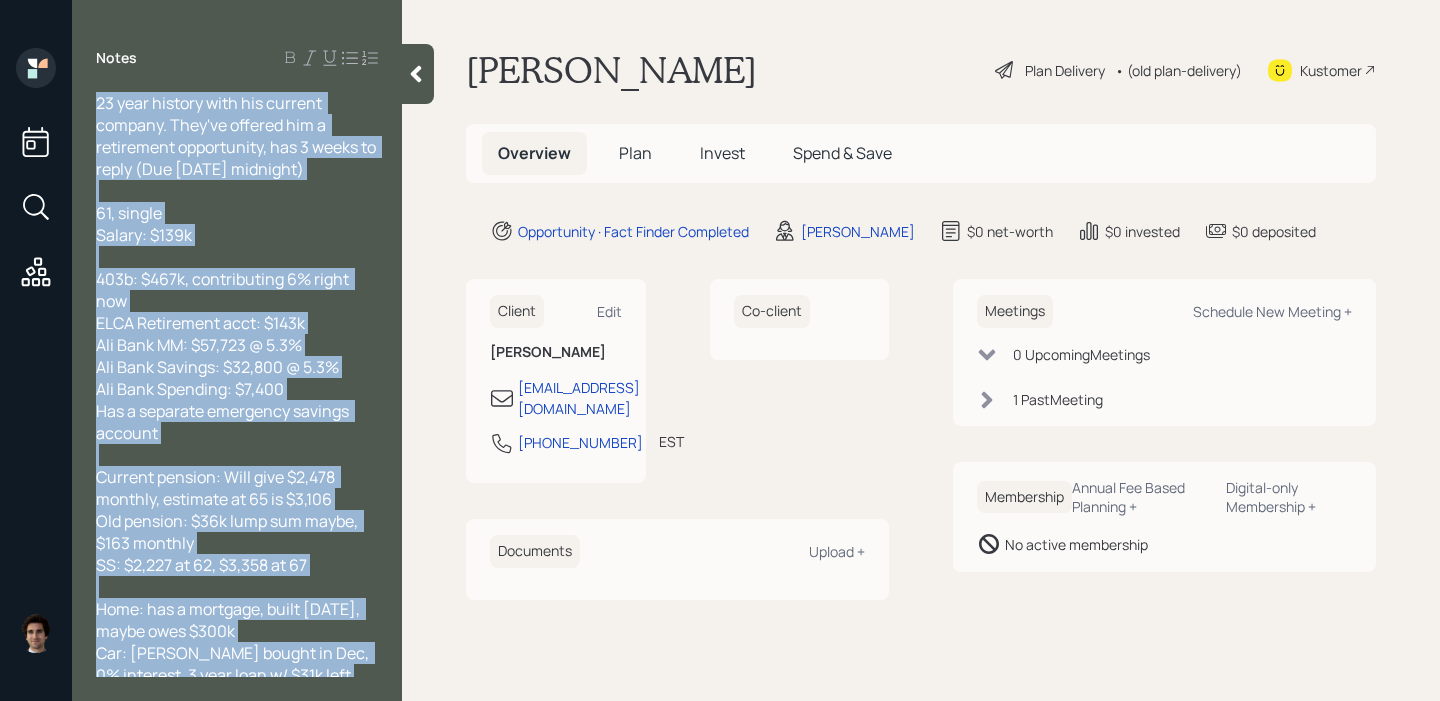 drag, startPoint x: 364, startPoint y: 669, endPoint x: 66, endPoint y: -146, distance: 867.77246 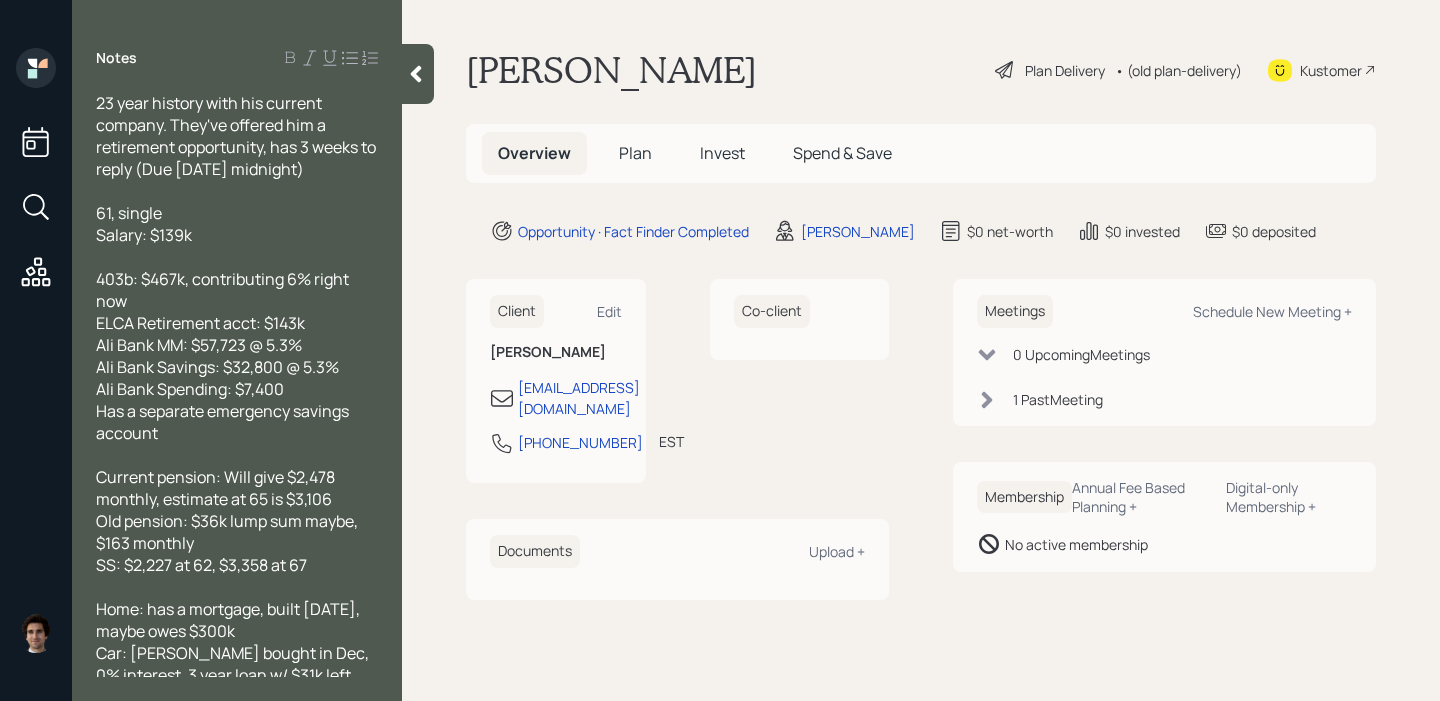 click 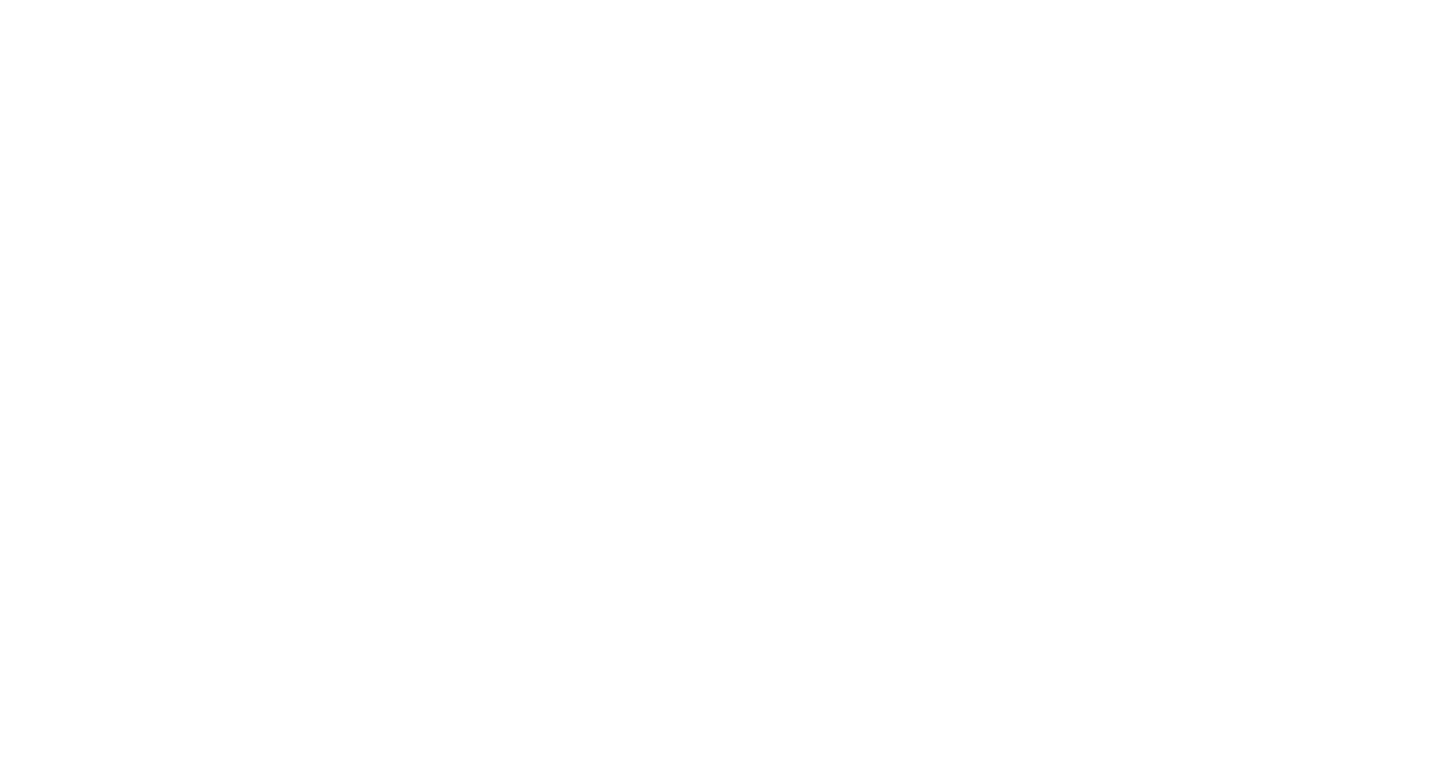 scroll, scrollTop: 0, scrollLeft: 0, axis: both 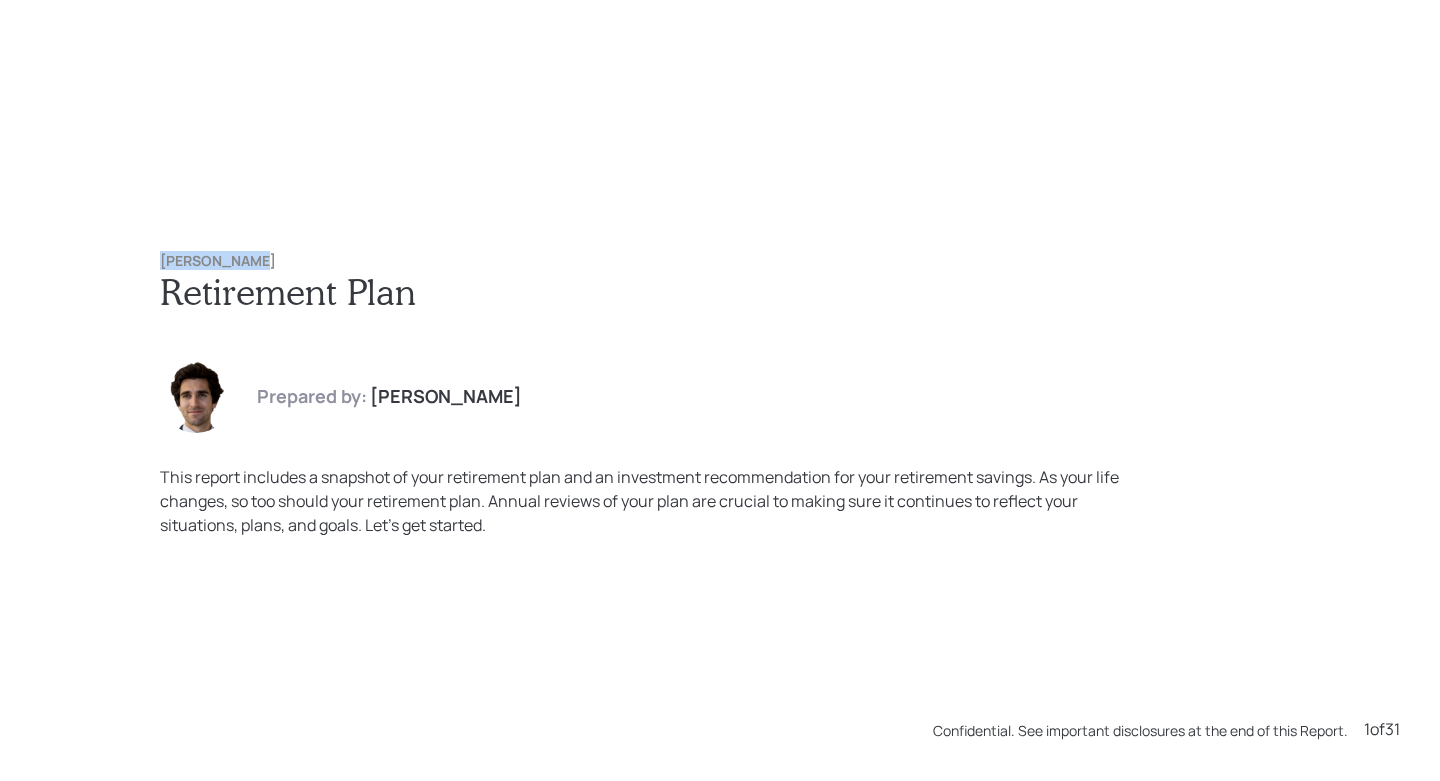 drag, startPoint x: 280, startPoint y: 259, endPoint x: 120, endPoint y: 259, distance: 160 